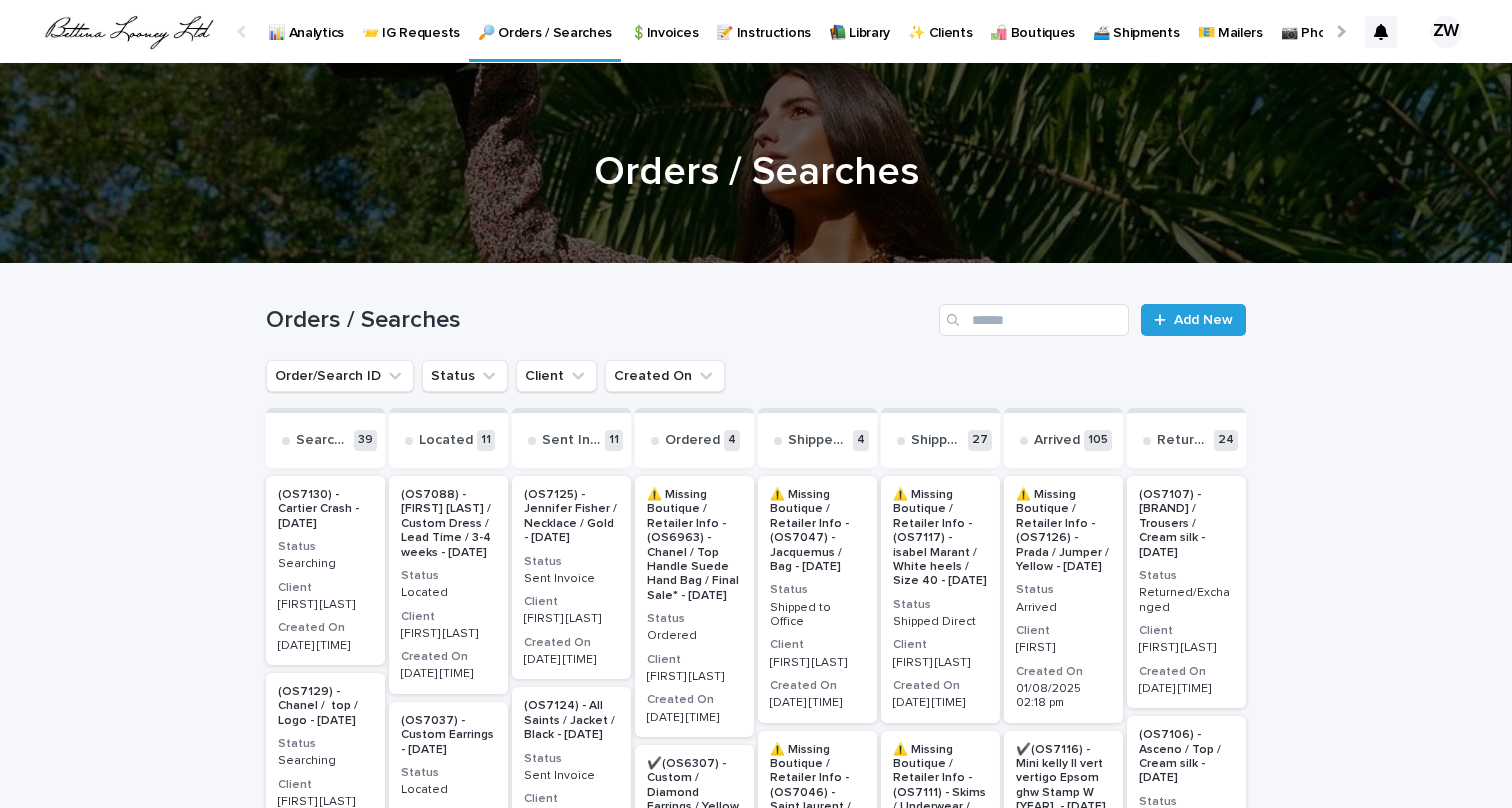 scroll, scrollTop: 0, scrollLeft: 0, axis: both 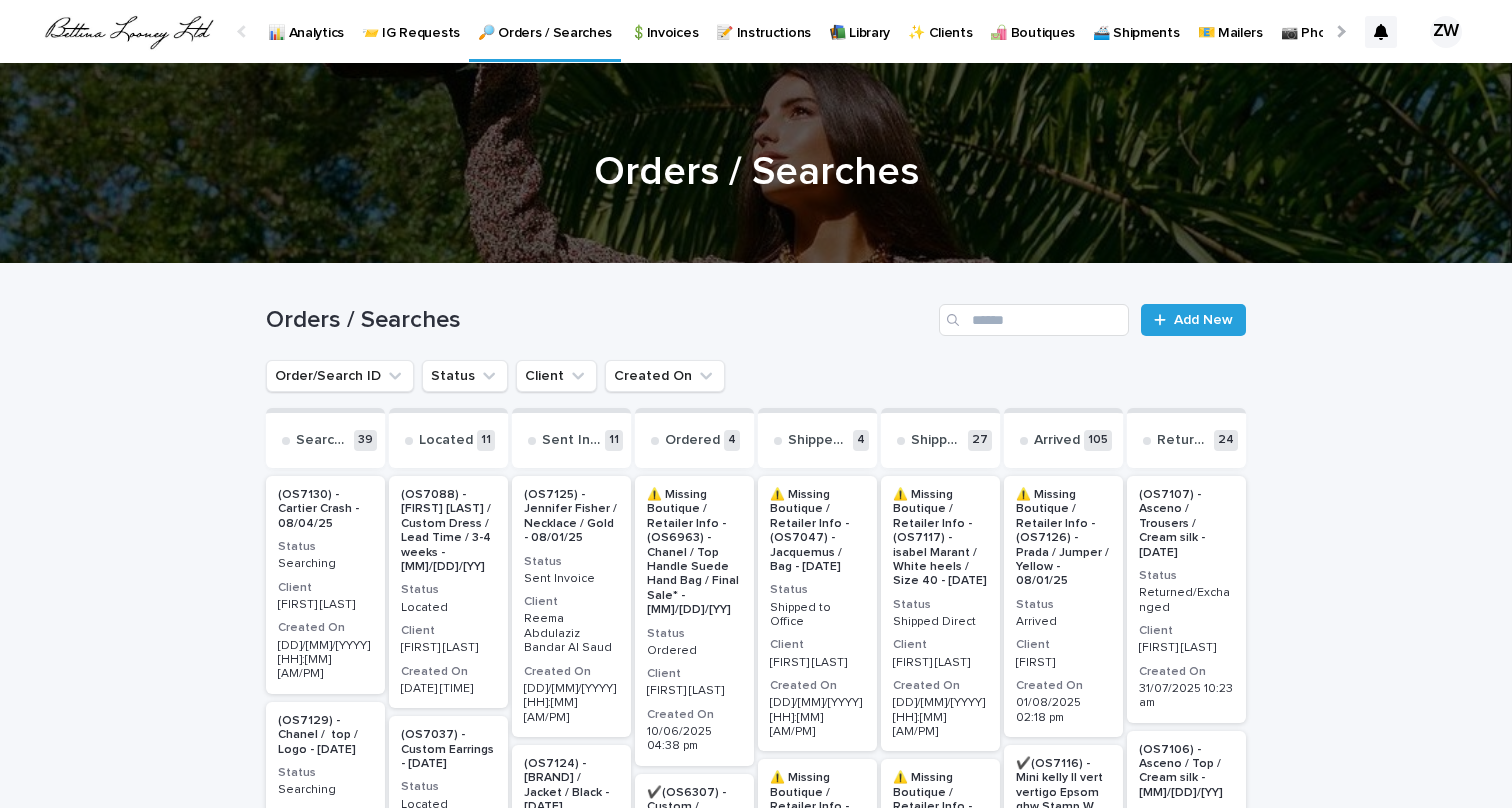 click on "📨 IG Requests" at bounding box center [411, 21] 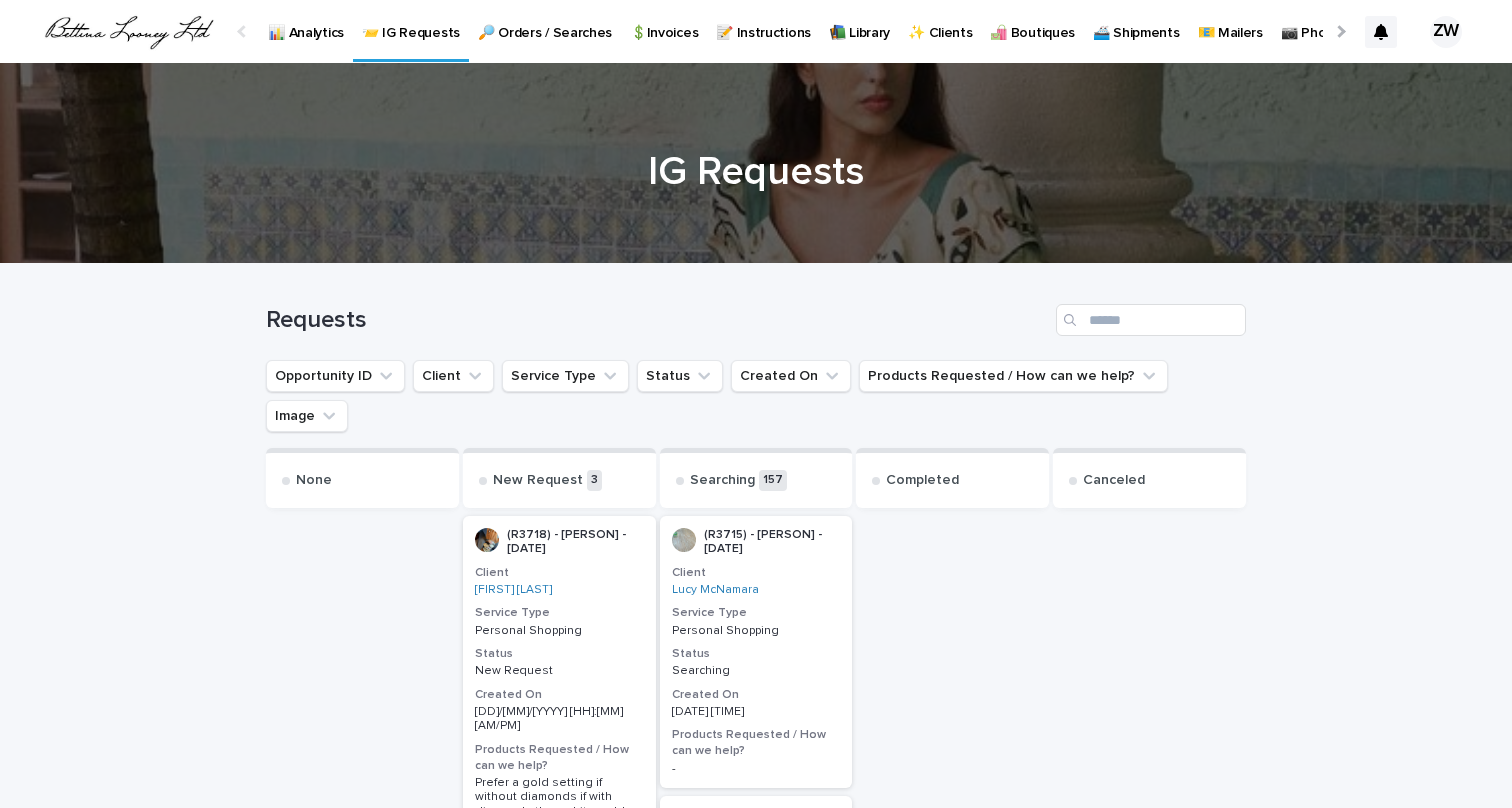 scroll, scrollTop: 0, scrollLeft: 13, axis: horizontal 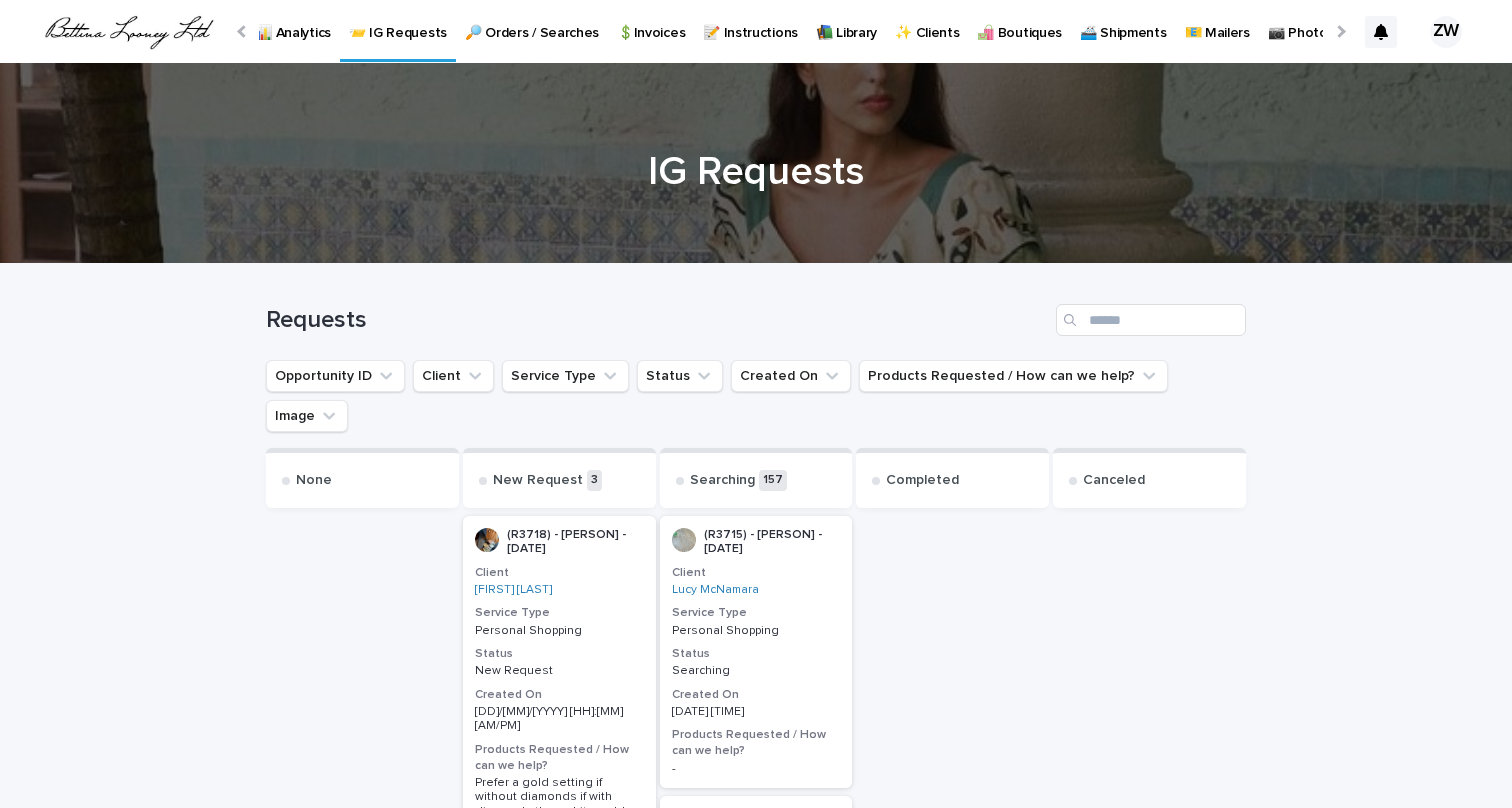 click on "🔎 Orders / Searches" at bounding box center (532, 31) 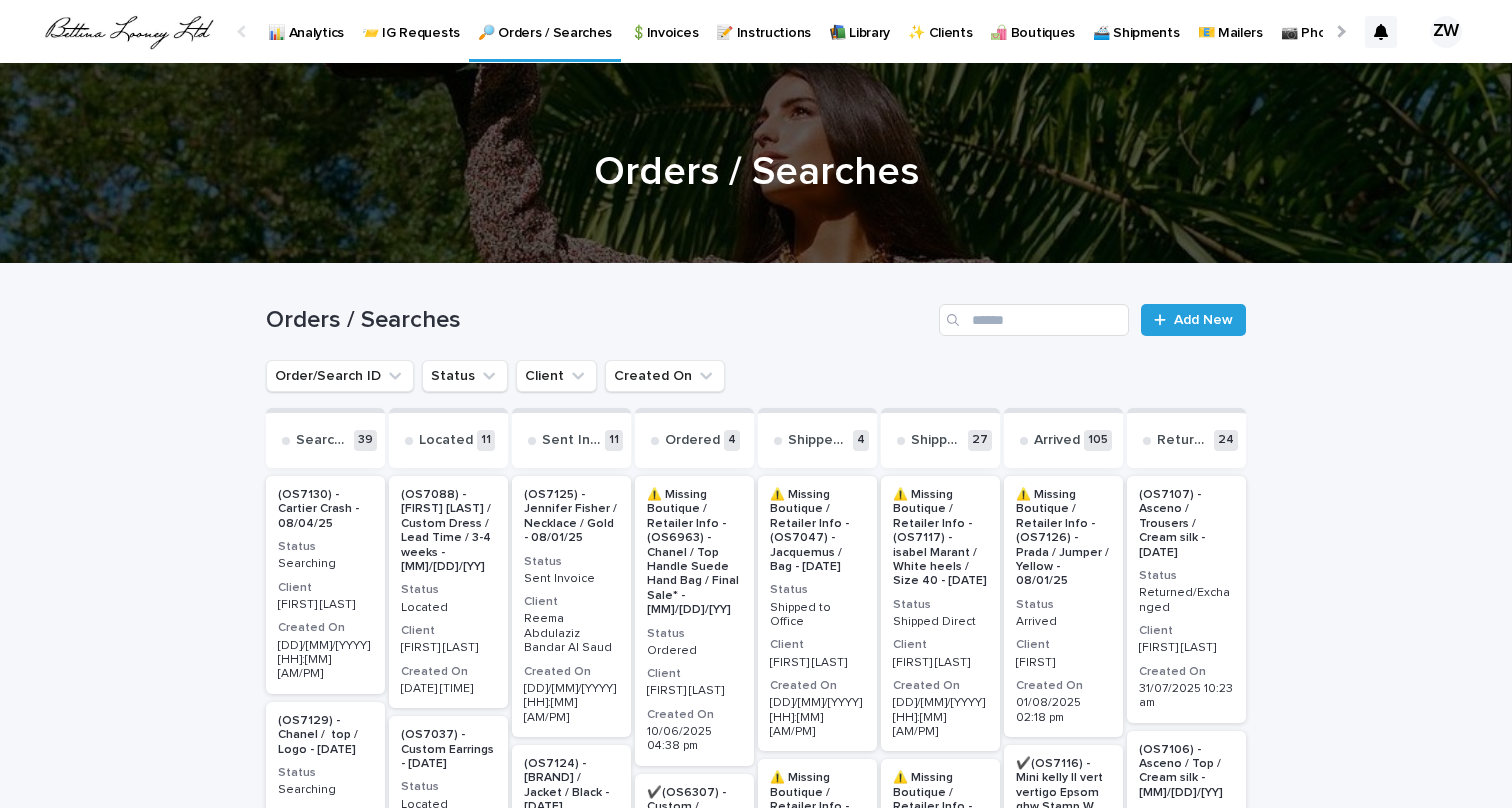 click on "💲Invoices" at bounding box center (664, 31) 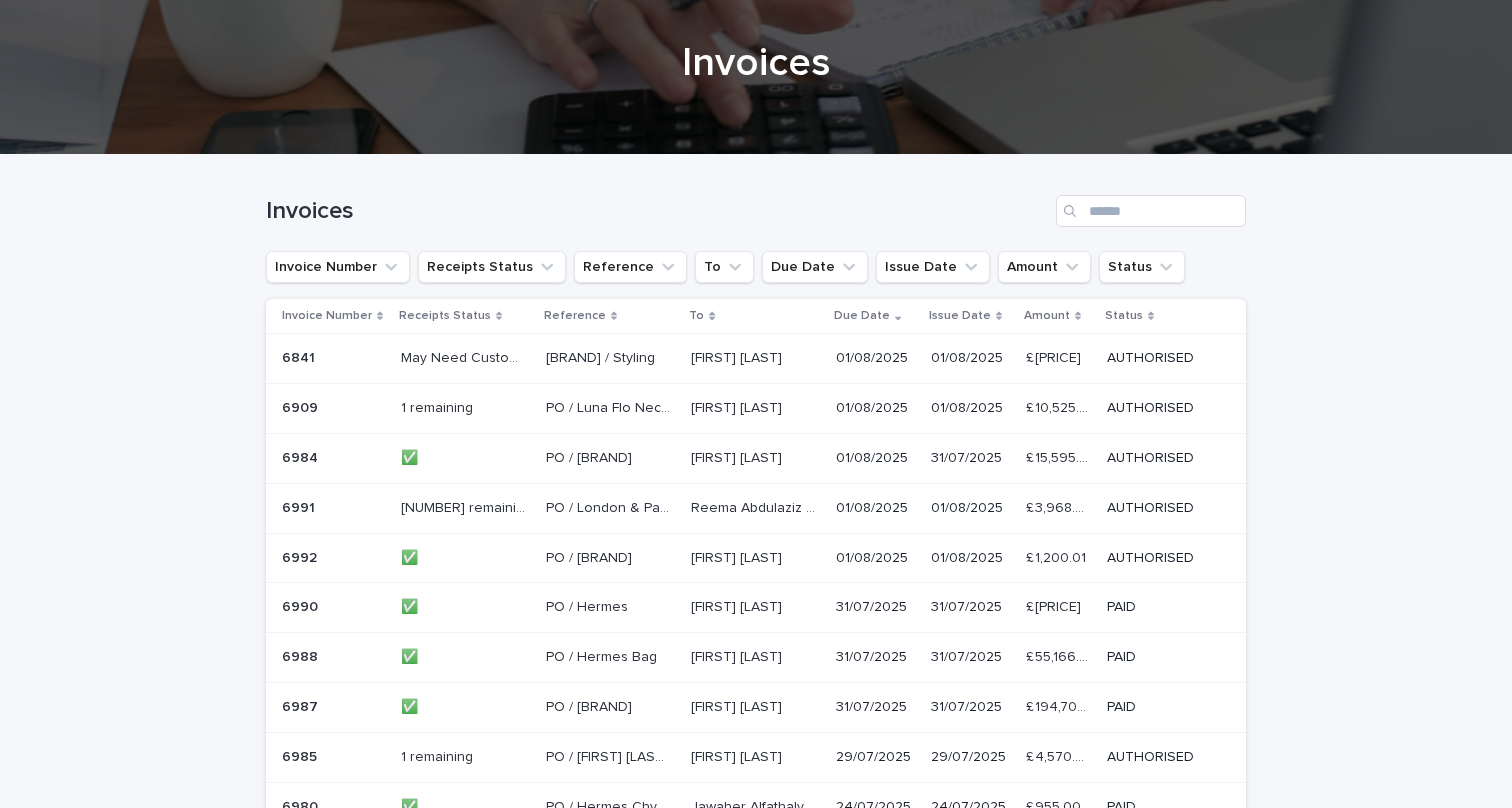 scroll, scrollTop: 196, scrollLeft: 0, axis: vertical 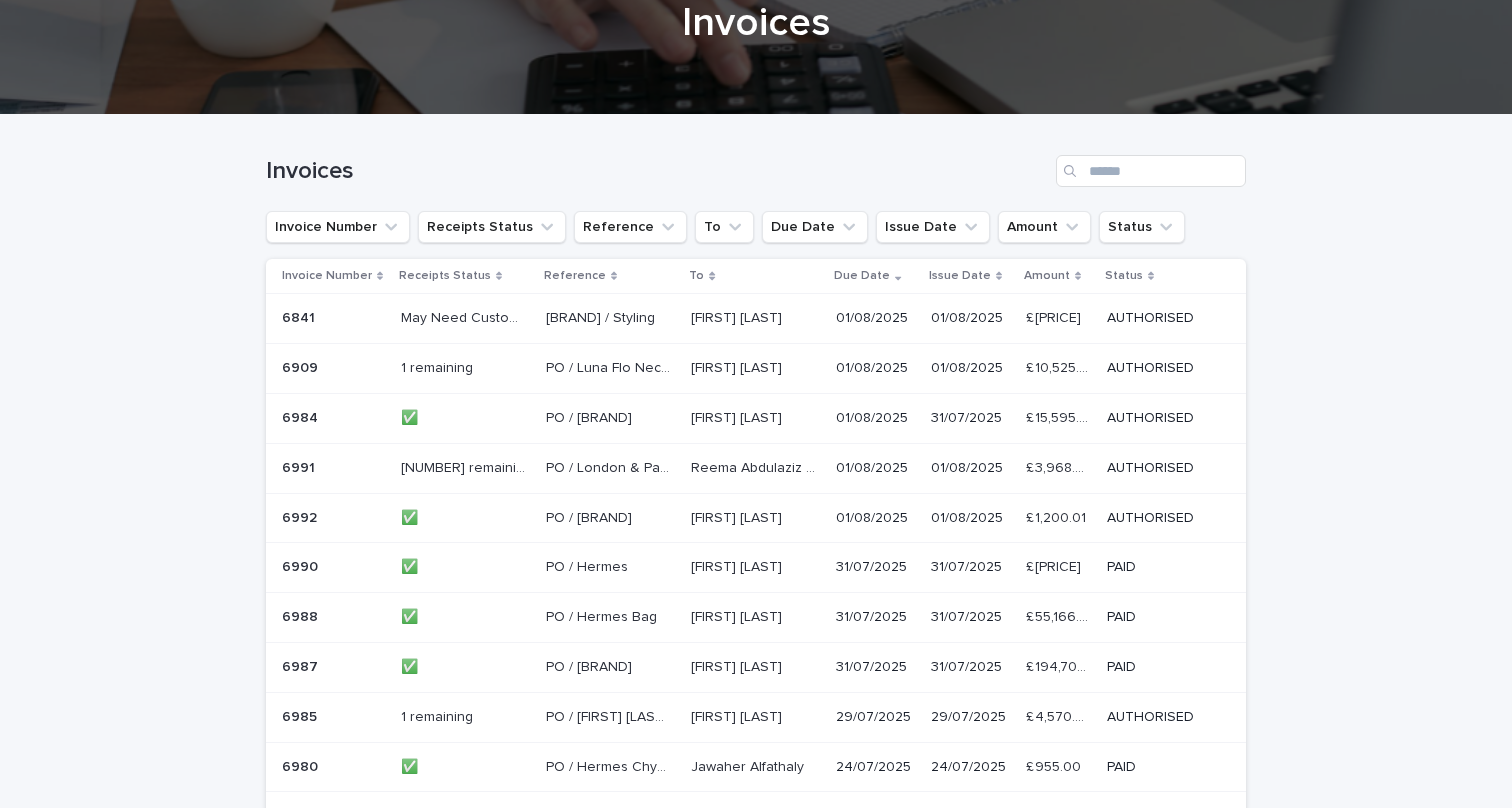 click on "[FIRST] [LAST] [FIRST] [LAST]" at bounding box center (755, 468) 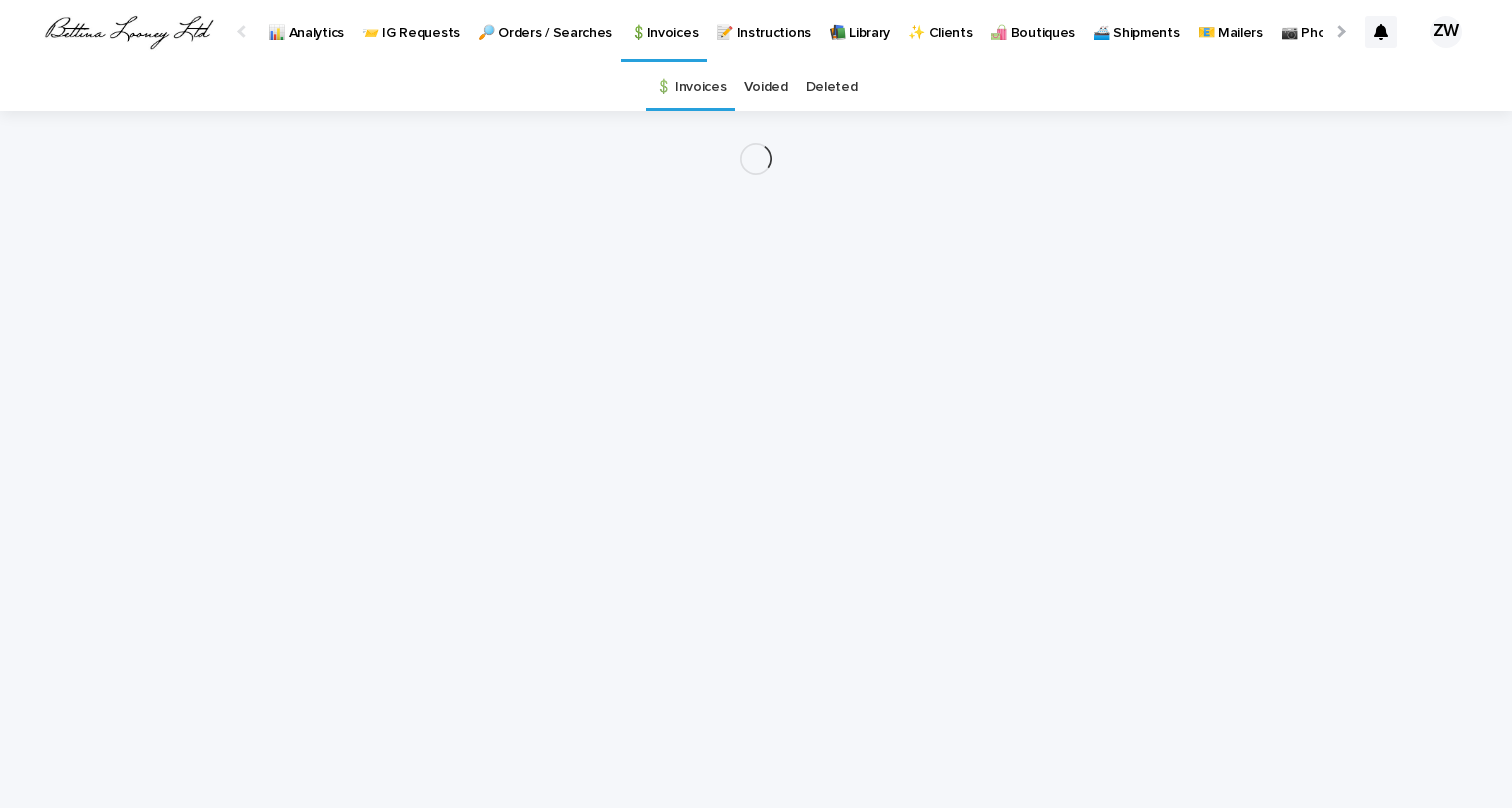 scroll, scrollTop: 0, scrollLeft: 0, axis: both 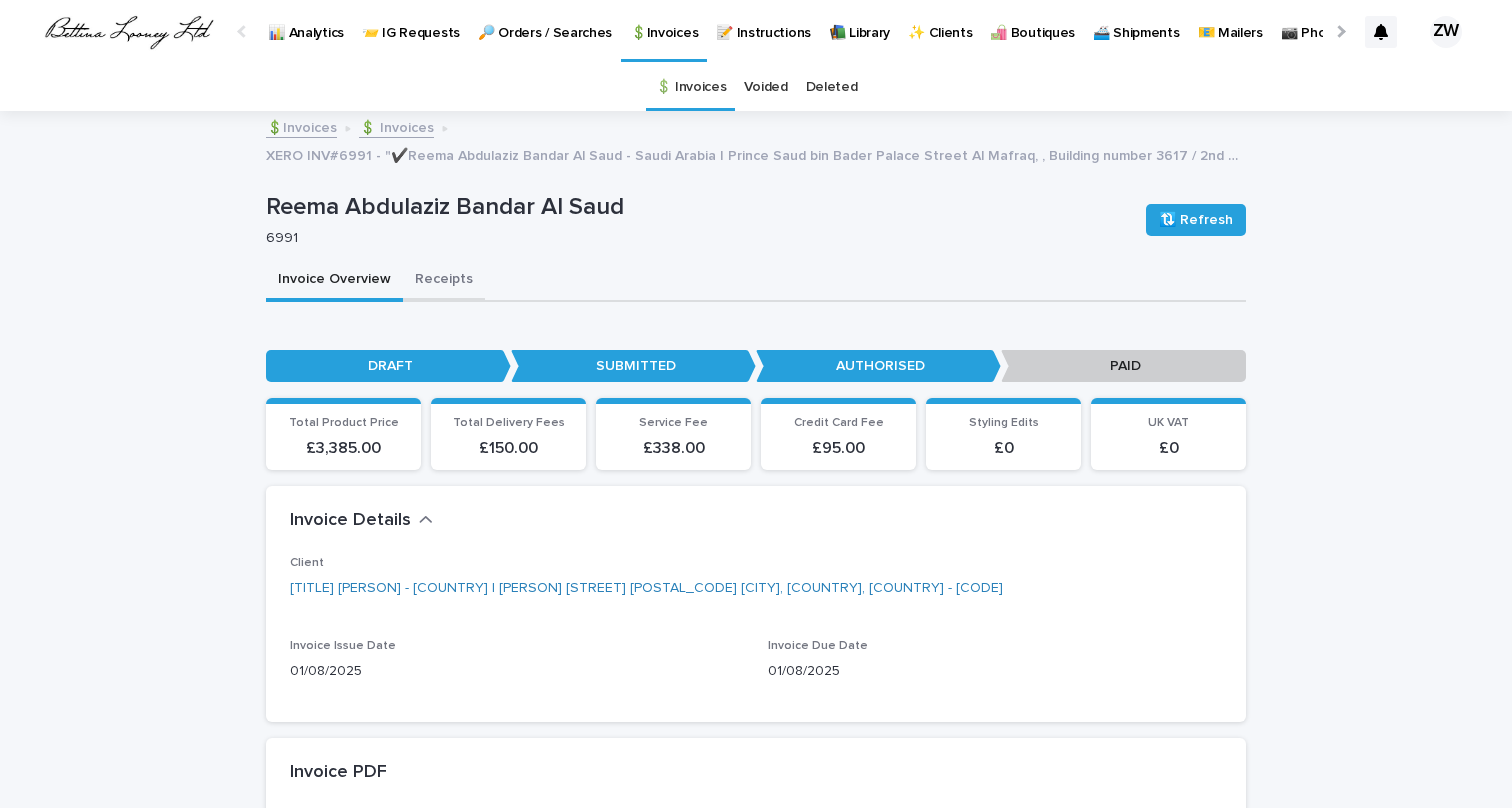 click on "Receipts" at bounding box center (444, 281) 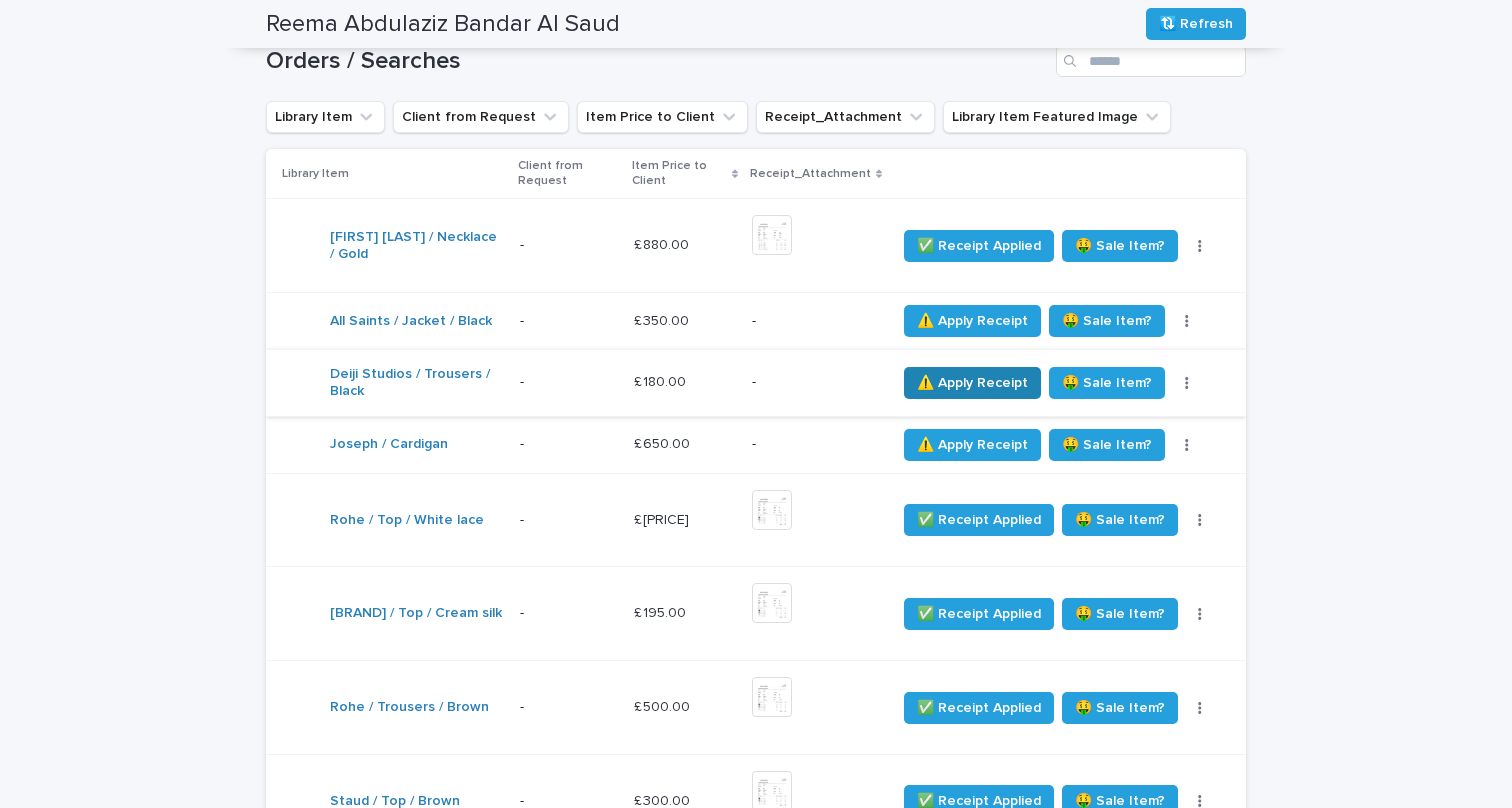 scroll, scrollTop: 502, scrollLeft: 0, axis: vertical 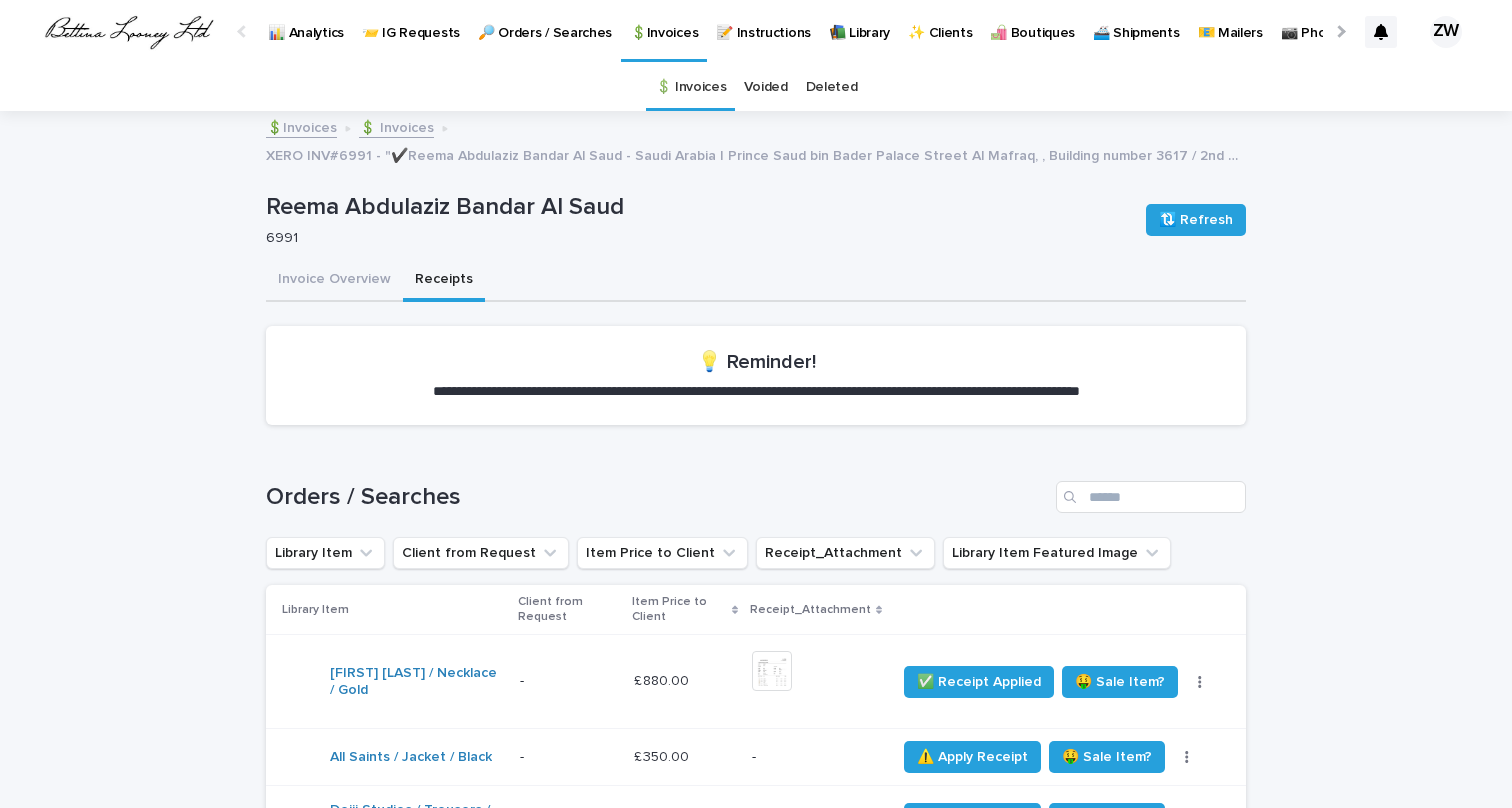 click on "🔎 Orders / Searches" at bounding box center [545, 21] 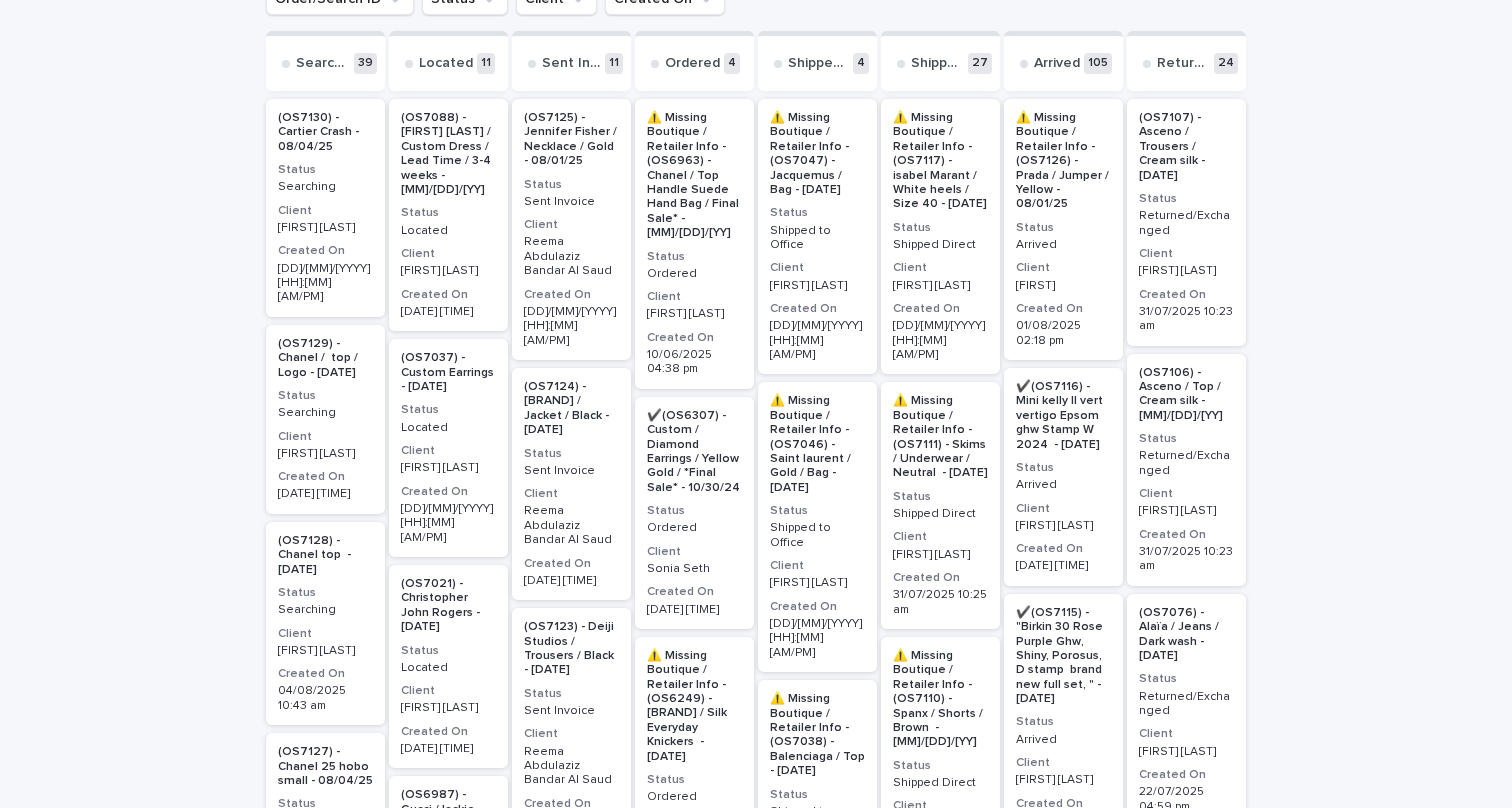 scroll, scrollTop: 496, scrollLeft: 0, axis: vertical 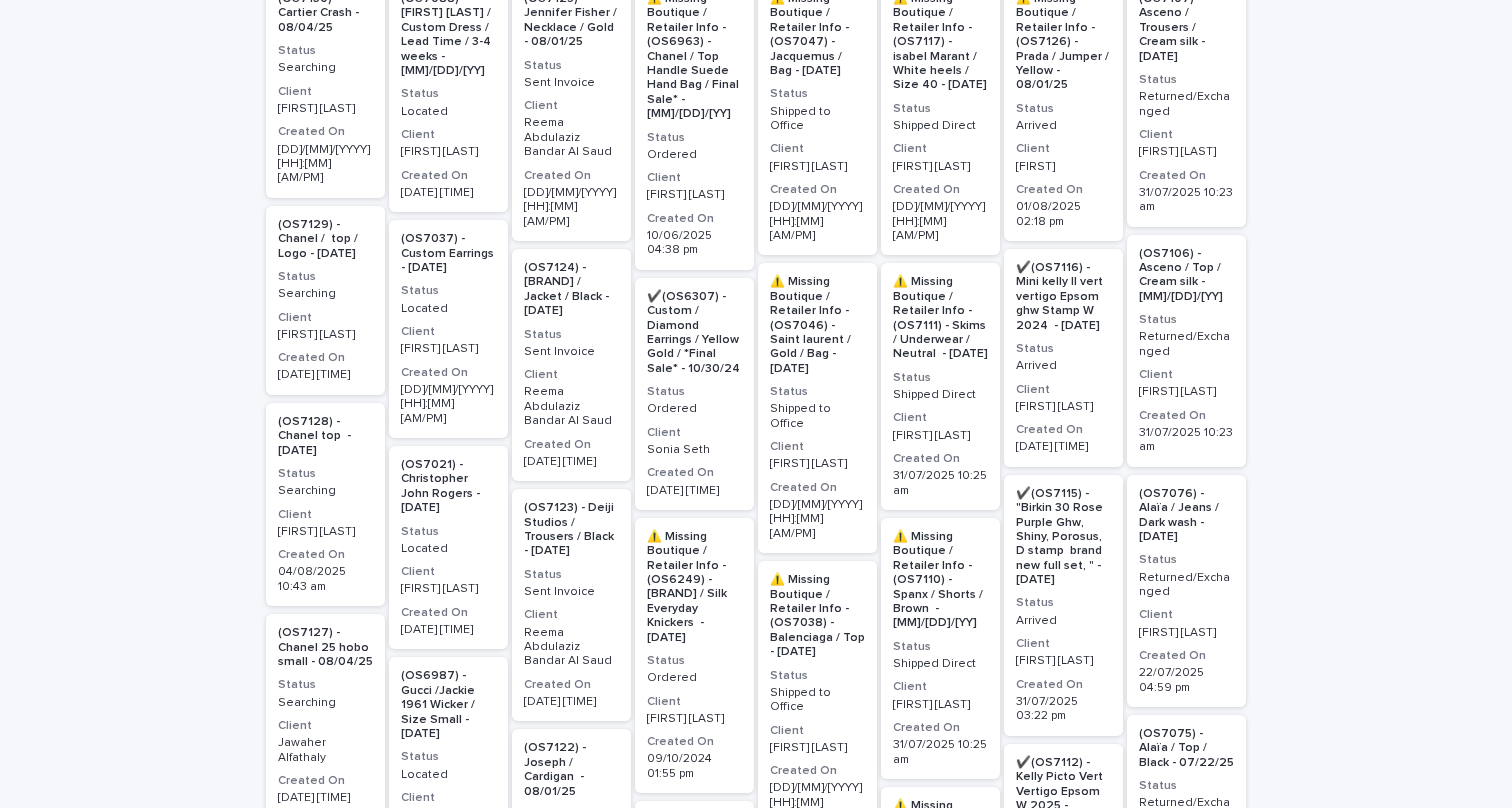 click on "Loading... Saving… Loading... Saving… Orders / Searches Add New Order/Search ID Status Client Created On Searching 39 (OS7130) - Cartier Crash - [DATE] Status Searching Client Jordan Grant Created On [DATE] [TIME] (OS7129) - Chanel /  top / Logo - [DATE] Status Searching Client Thuraya Bahwan  Created On [DATE] [TIME] (OS7128) - Chanel top  - [DATE] Status Searching Client Thuraya Bahwan  Created On [DATE] [TIME] (OS7127) - Chanel 25 hobo small - [DATE] Status Searching Client Jawaher Alfathaly Created On [DATE] [TIME] (OS7084) - Rolex / 1908 - [DATE] Status Searching Client Sanpreet Kaur  Created On [DATE] [TIME] (OS7035) - B30 Matte Croc Brown croco PHW - [DATE] Status Searching Client Ghaida Bahwan Created On [DATE] [TIME] (OS7016) - Chanel. / Top - [DATE] Status Searching Client Muna Al Thani  Created On [DATE] [TIME] (OS7015) - Miu Miu / Top / white - [DATE] Status Searching Client Thuraya Bahwan  Created On [DATE] [TIME] Status Client 4" at bounding box center [756, 2597] 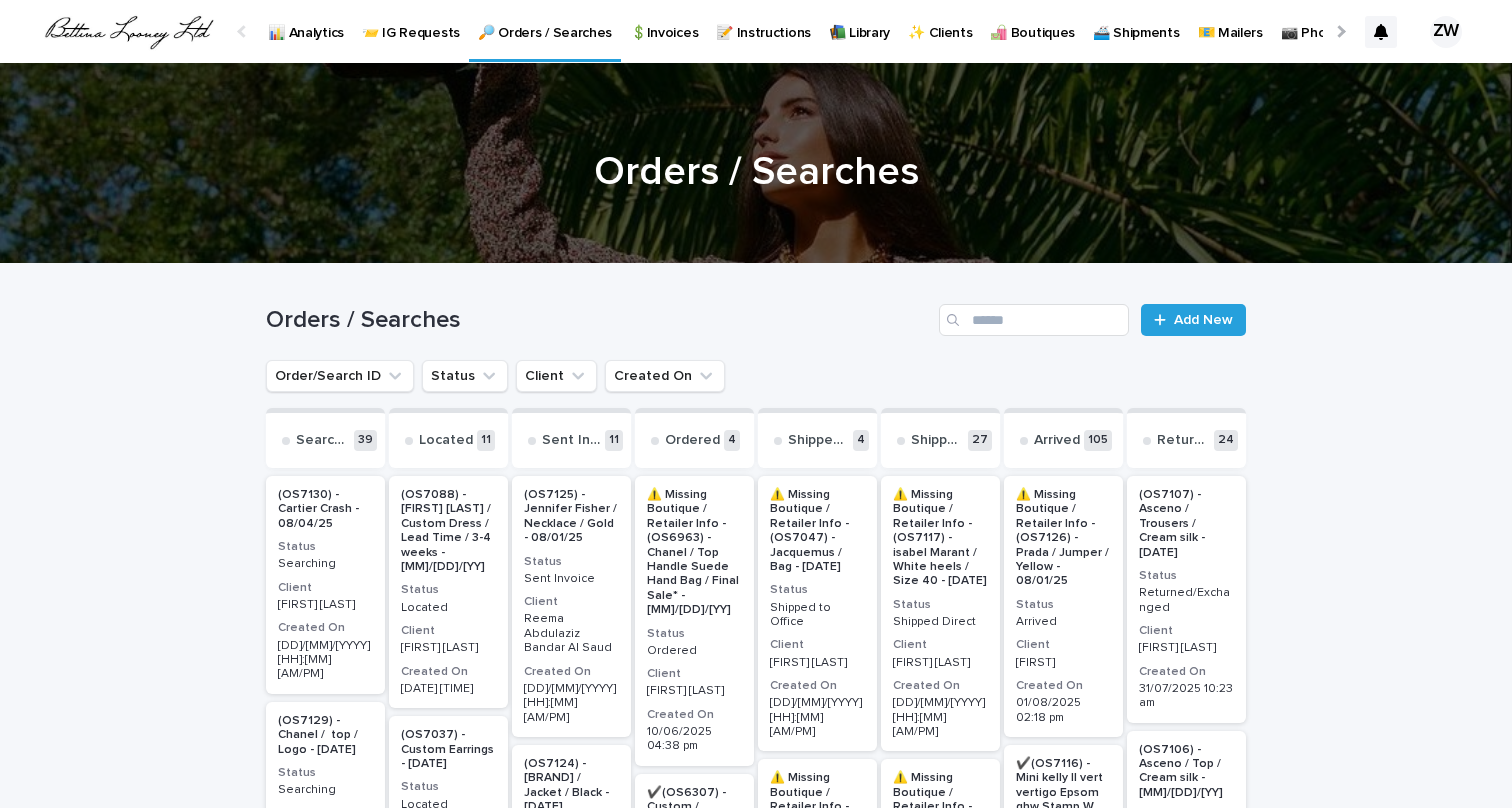 click on "🔎 Orders / Searches" at bounding box center [545, 29] 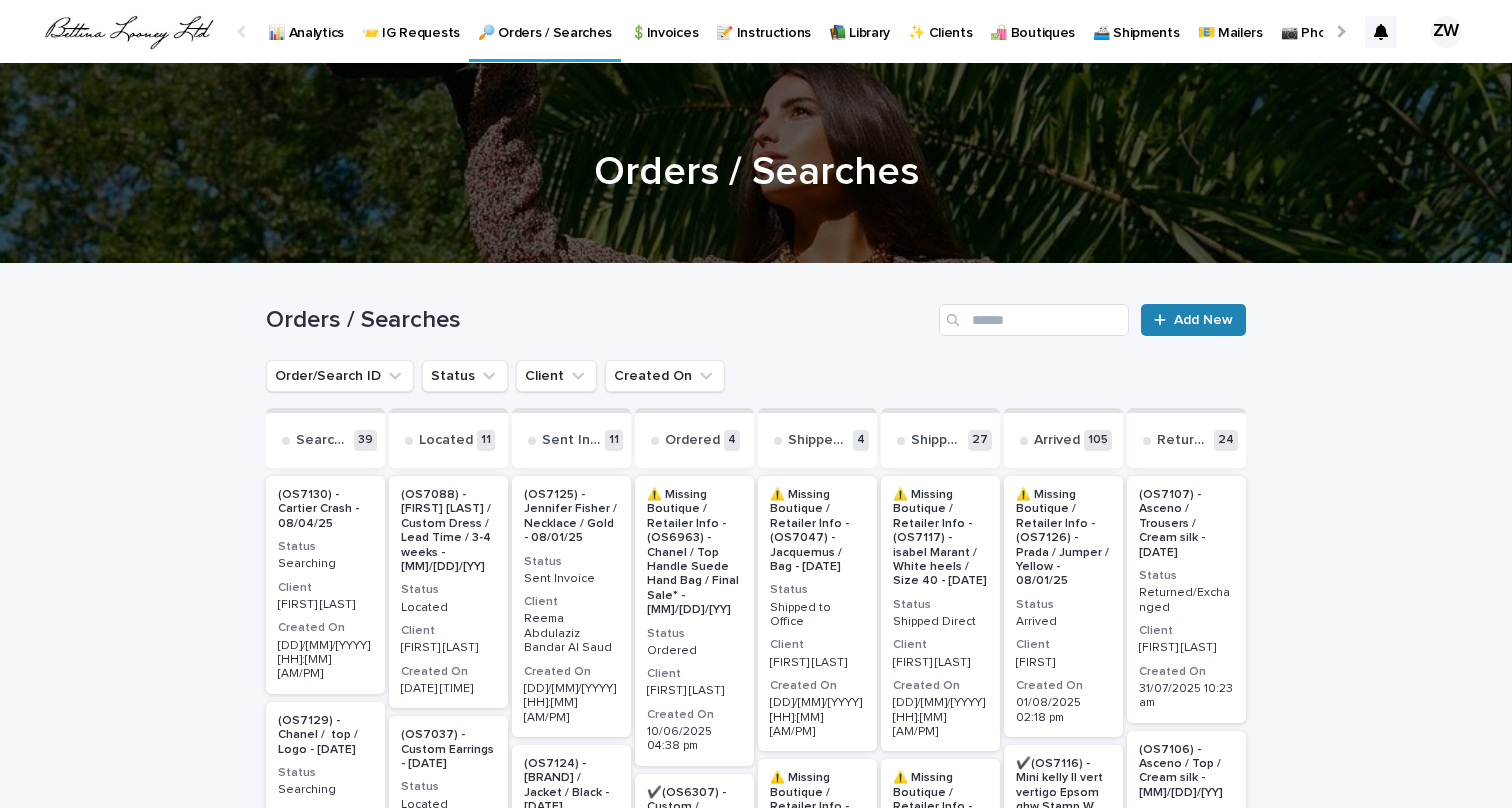 click on "Add New" at bounding box center (1203, 320) 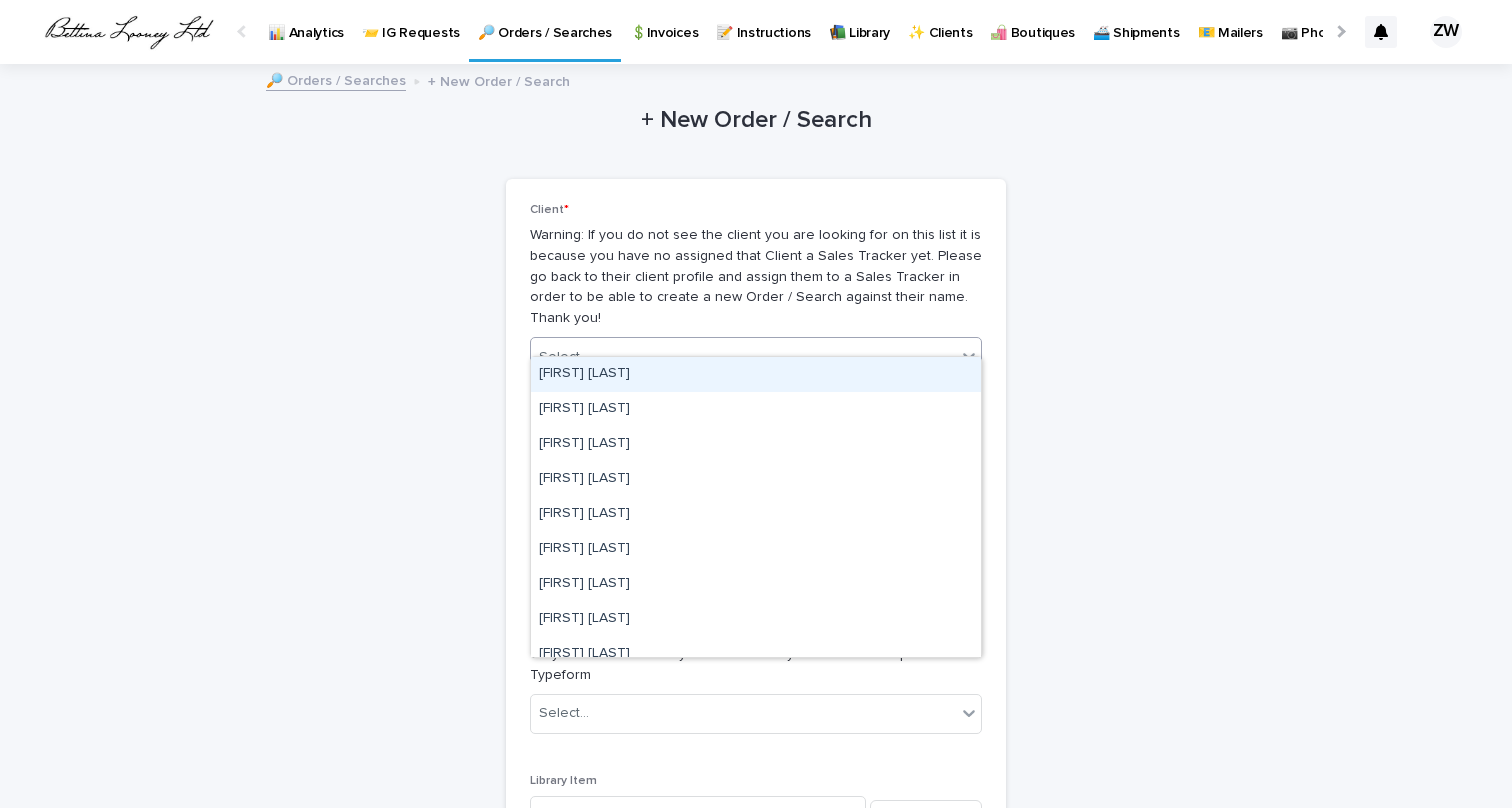 click on "Select..." at bounding box center [743, 357] 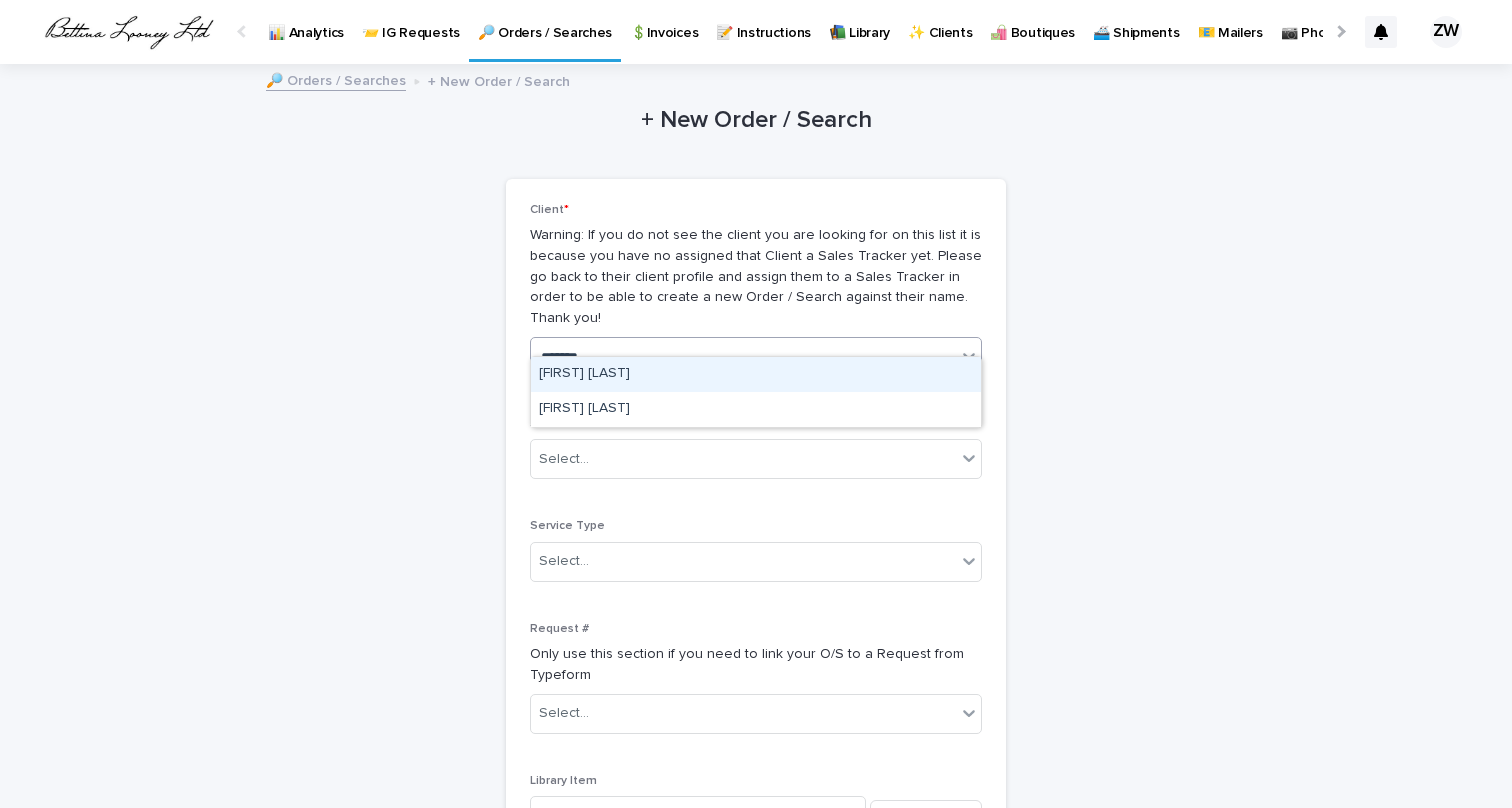 click on "[FIRST] [LAST]" at bounding box center [756, 374] 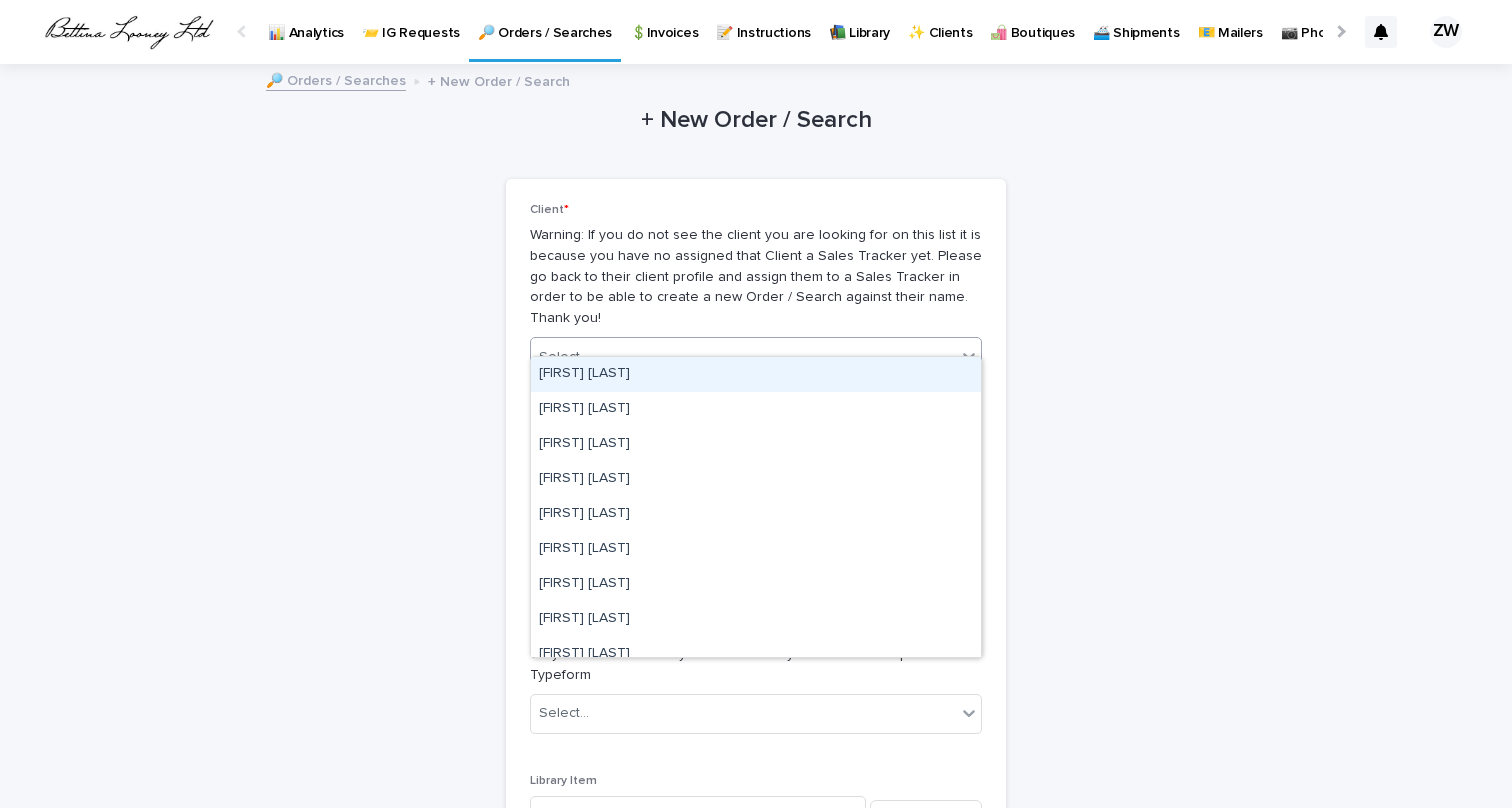click on "Select..." at bounding box center [743, 357] 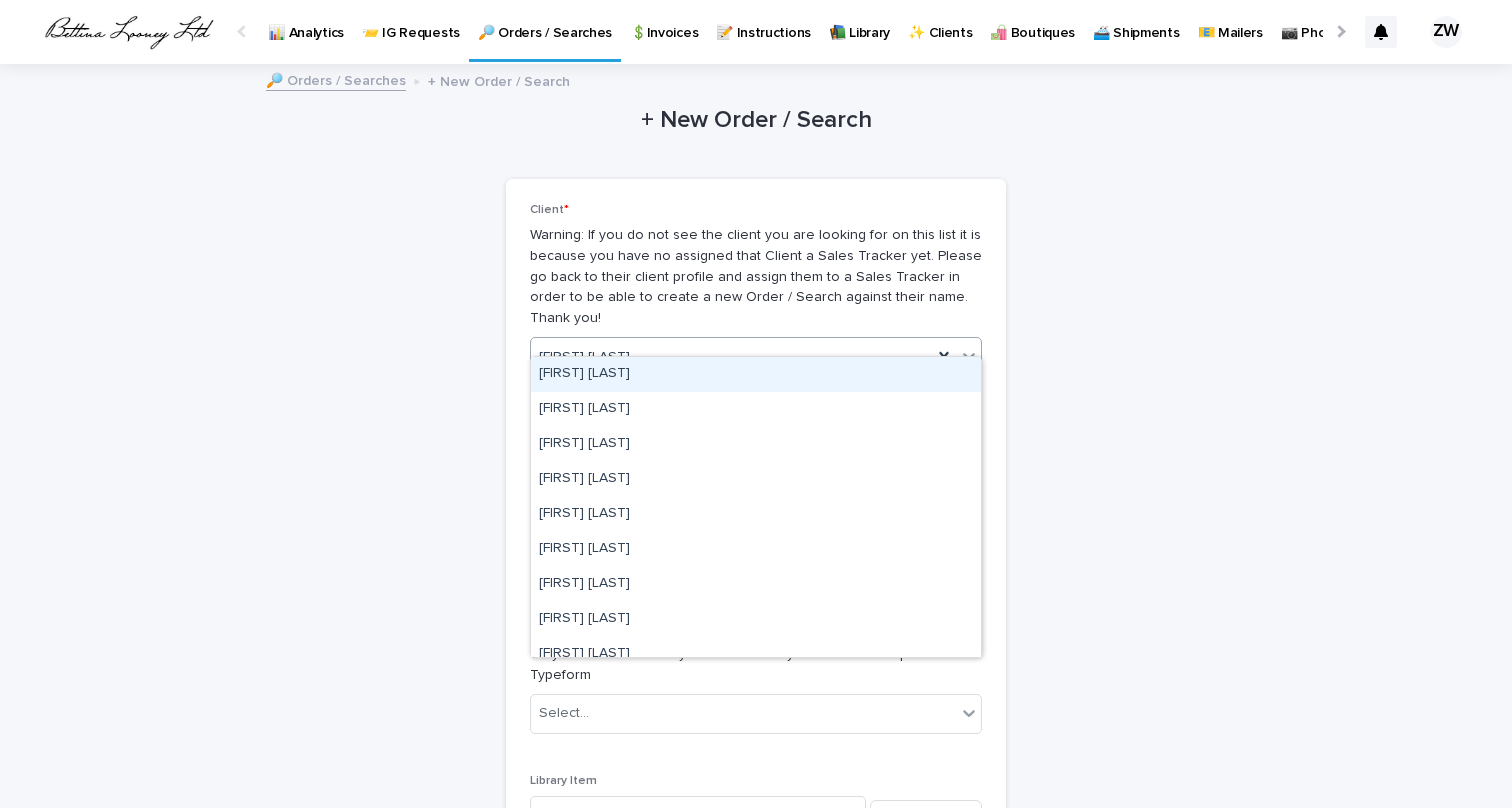 paste on "*******" 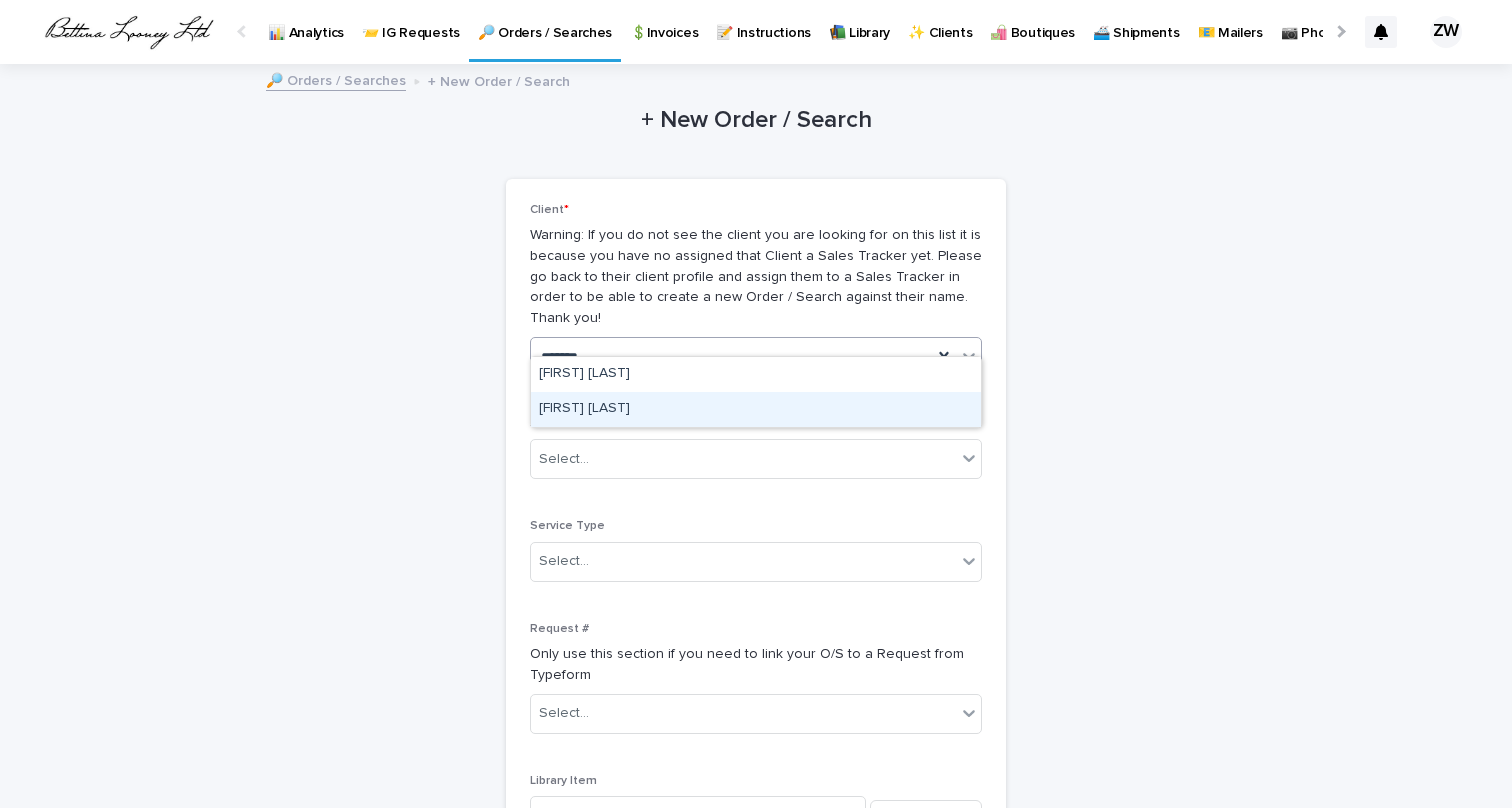 click on "[FIRST] [LAST]" at bounding box center [756, 409] 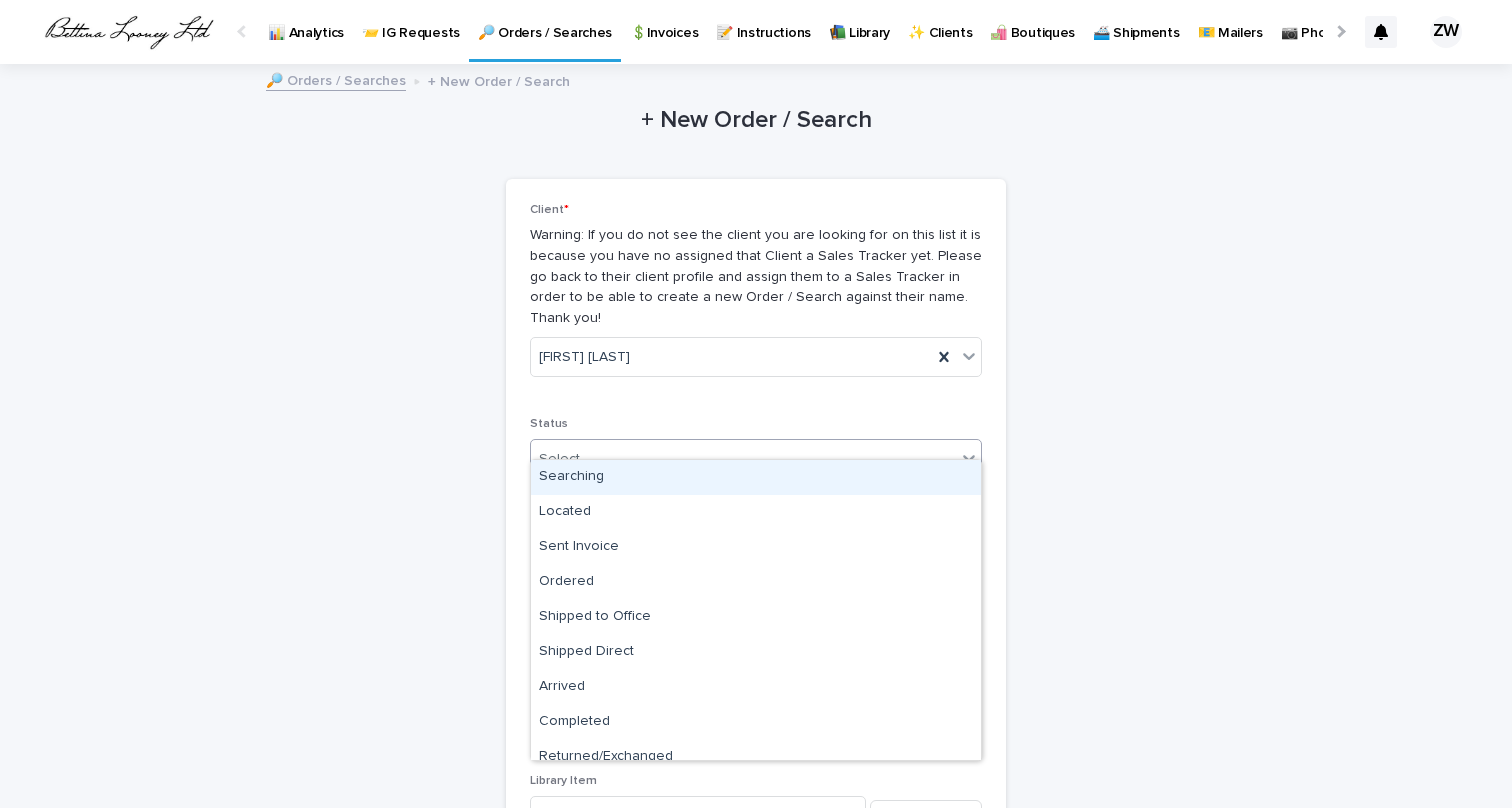 click on "Select..." at bounding box center [756, 459] 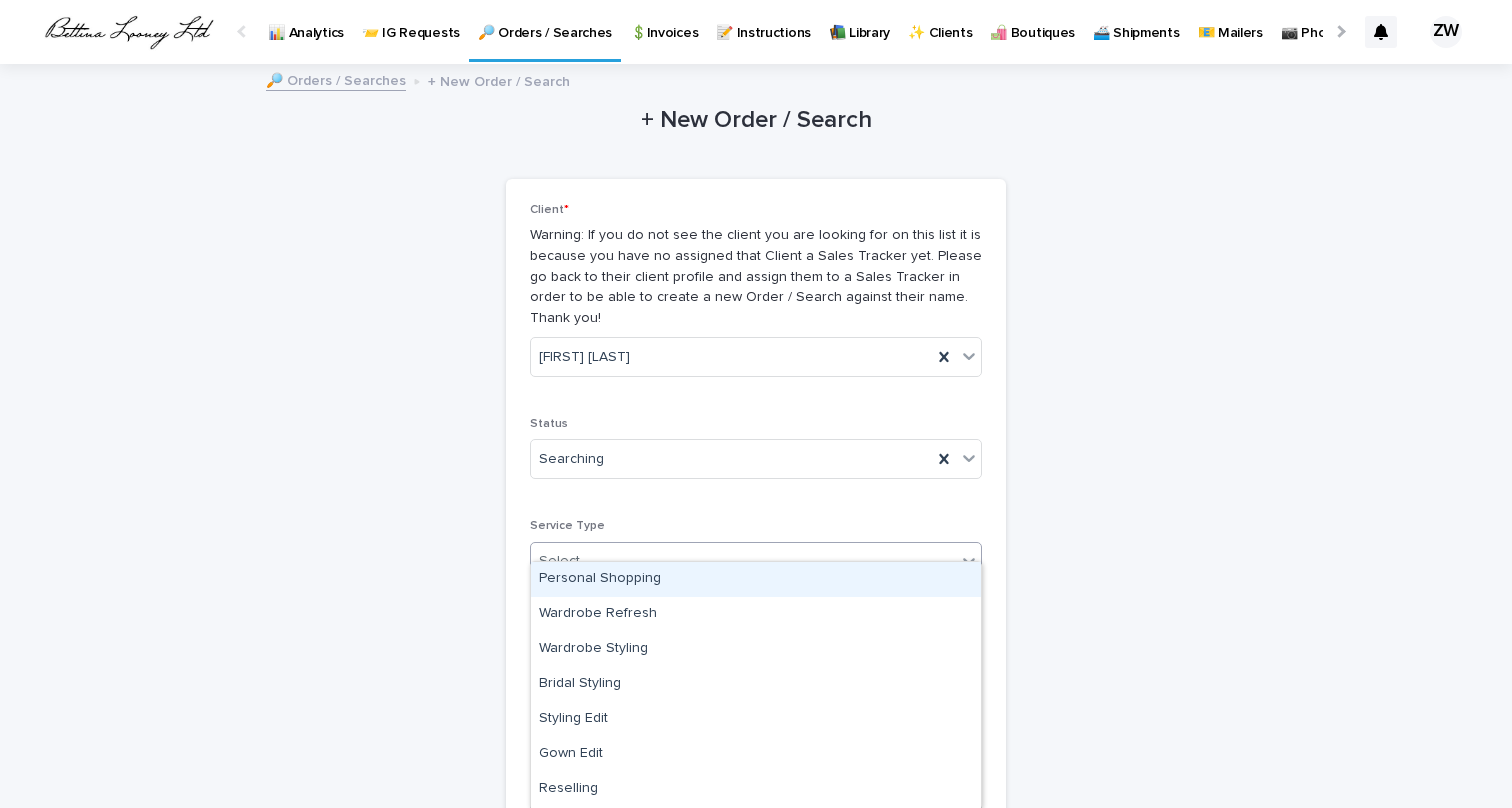 click on "Select..." at bounding box center [743, 561] 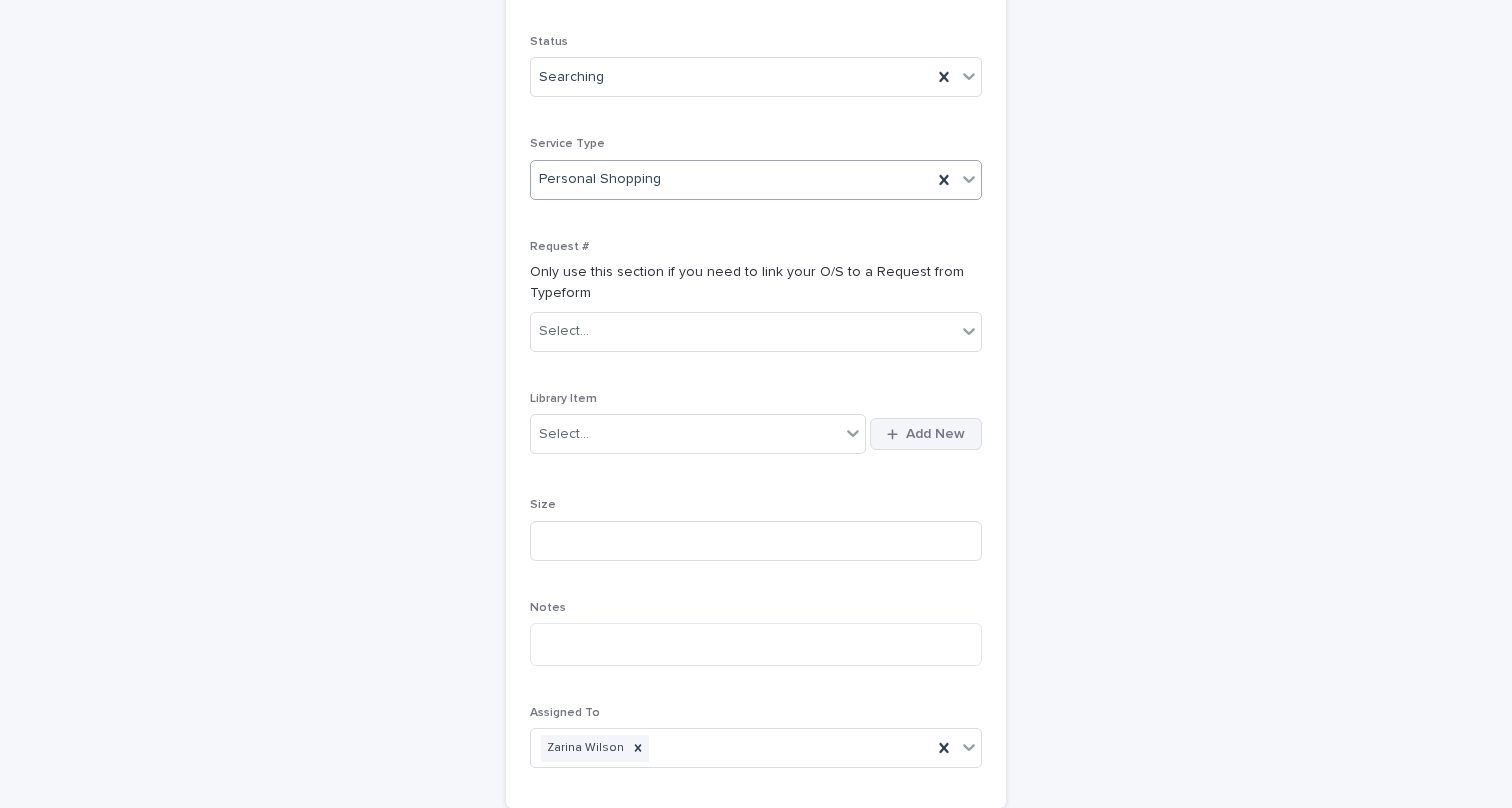 scroll, scrollTop: 386, scrollLeft: 0, axis: vertical 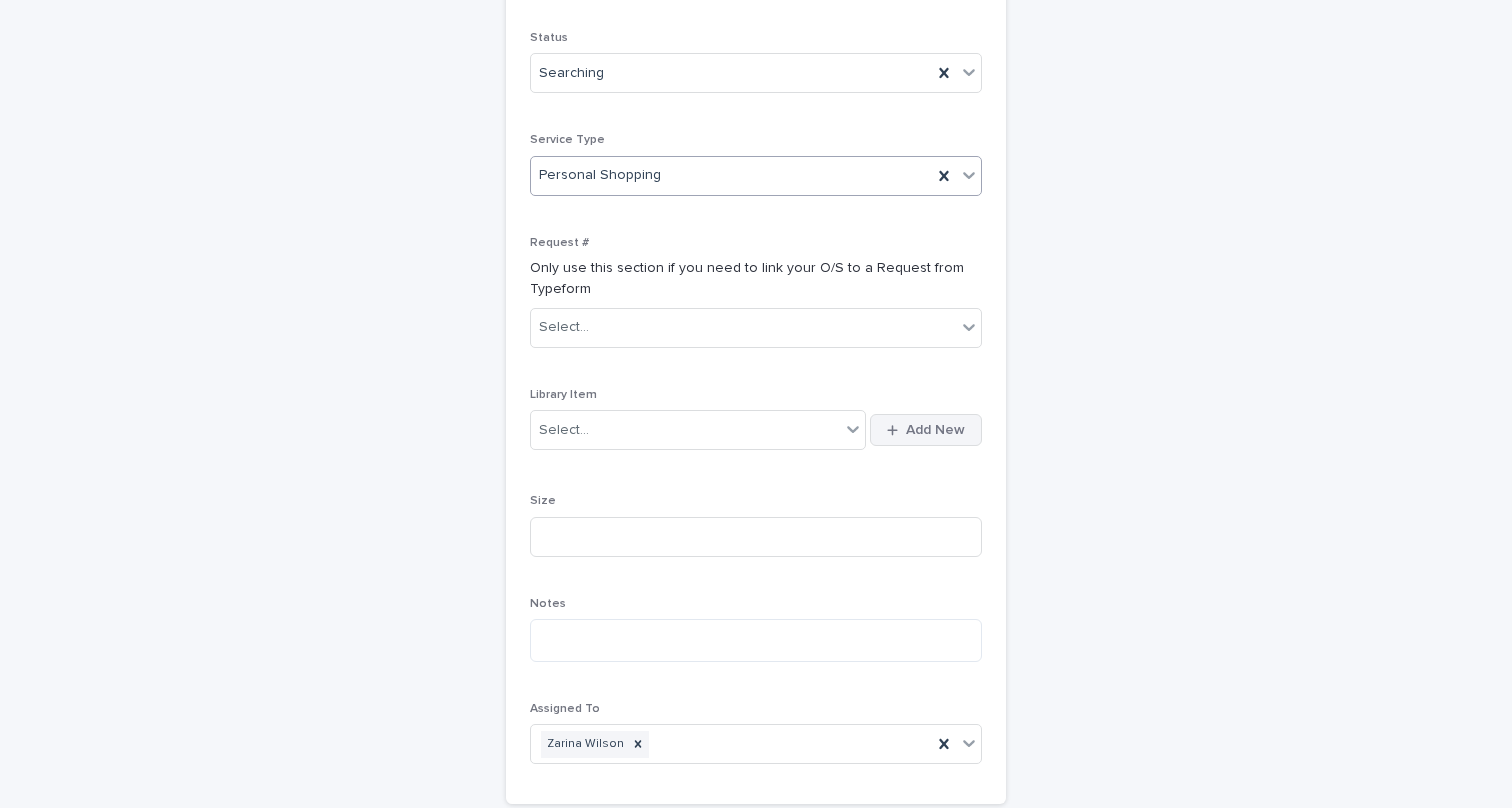 click on "Add New" at bounding box center (935, 430) 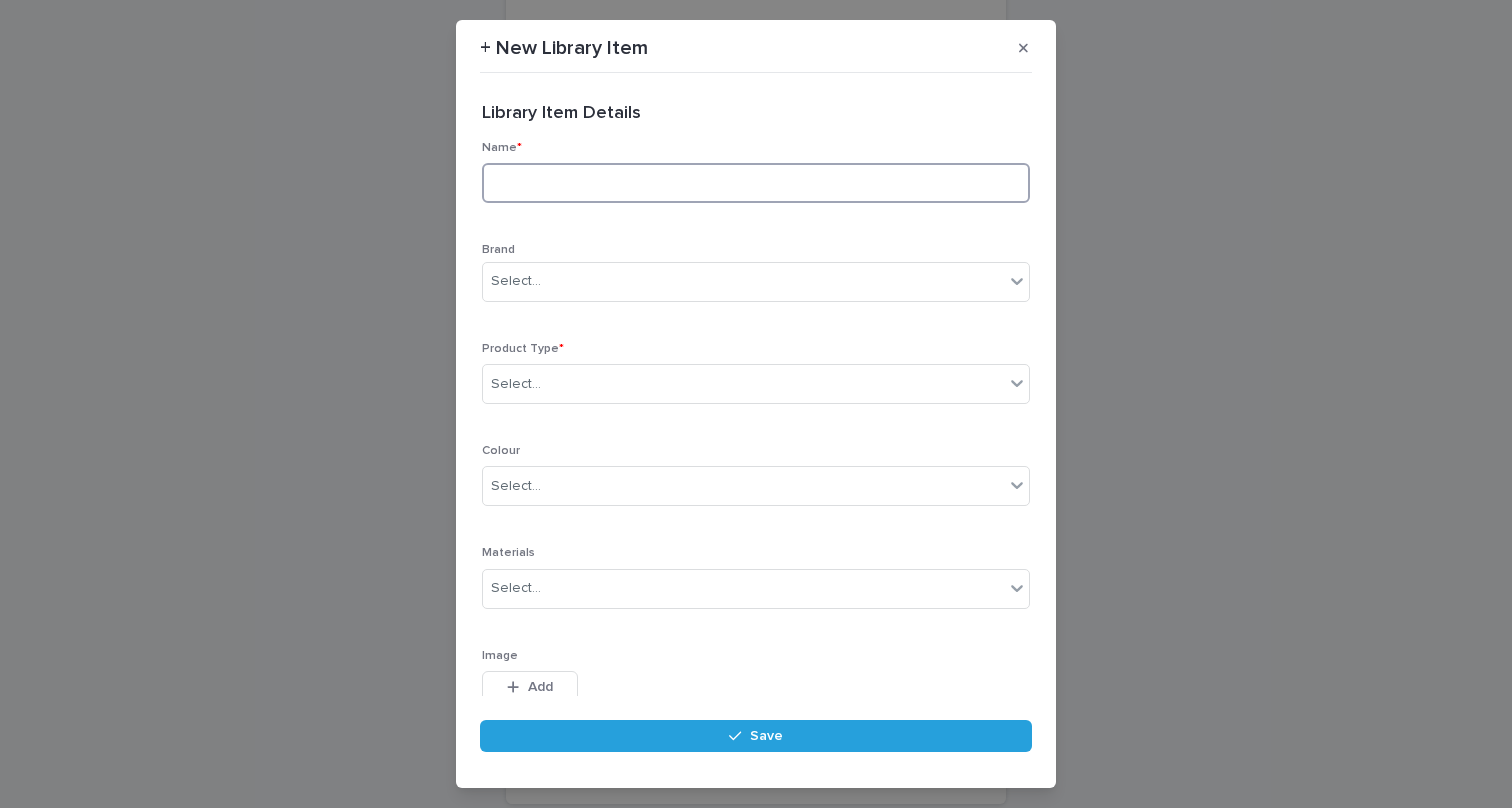 click at bounding box center (756, 183) 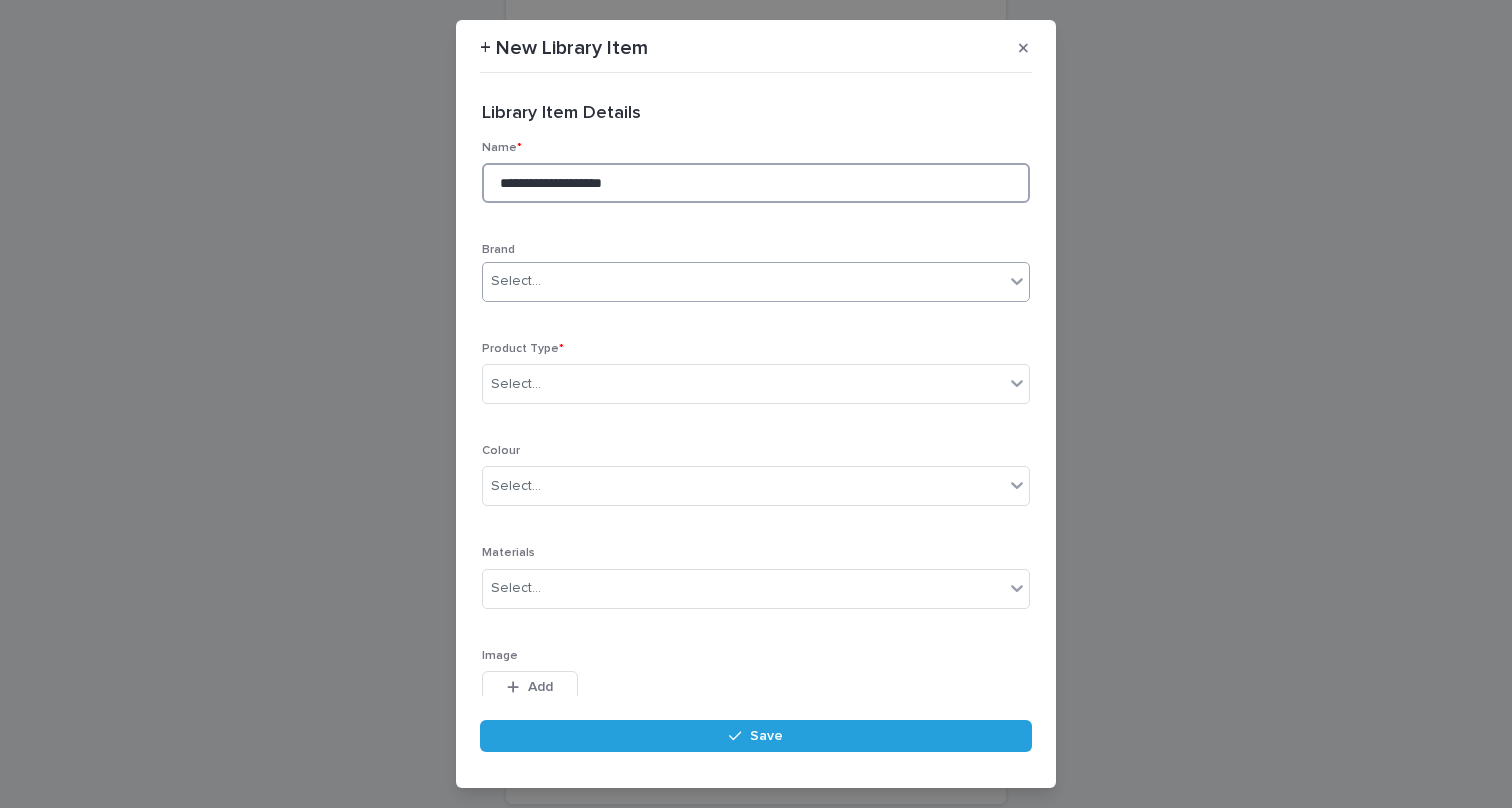 type on "**********" 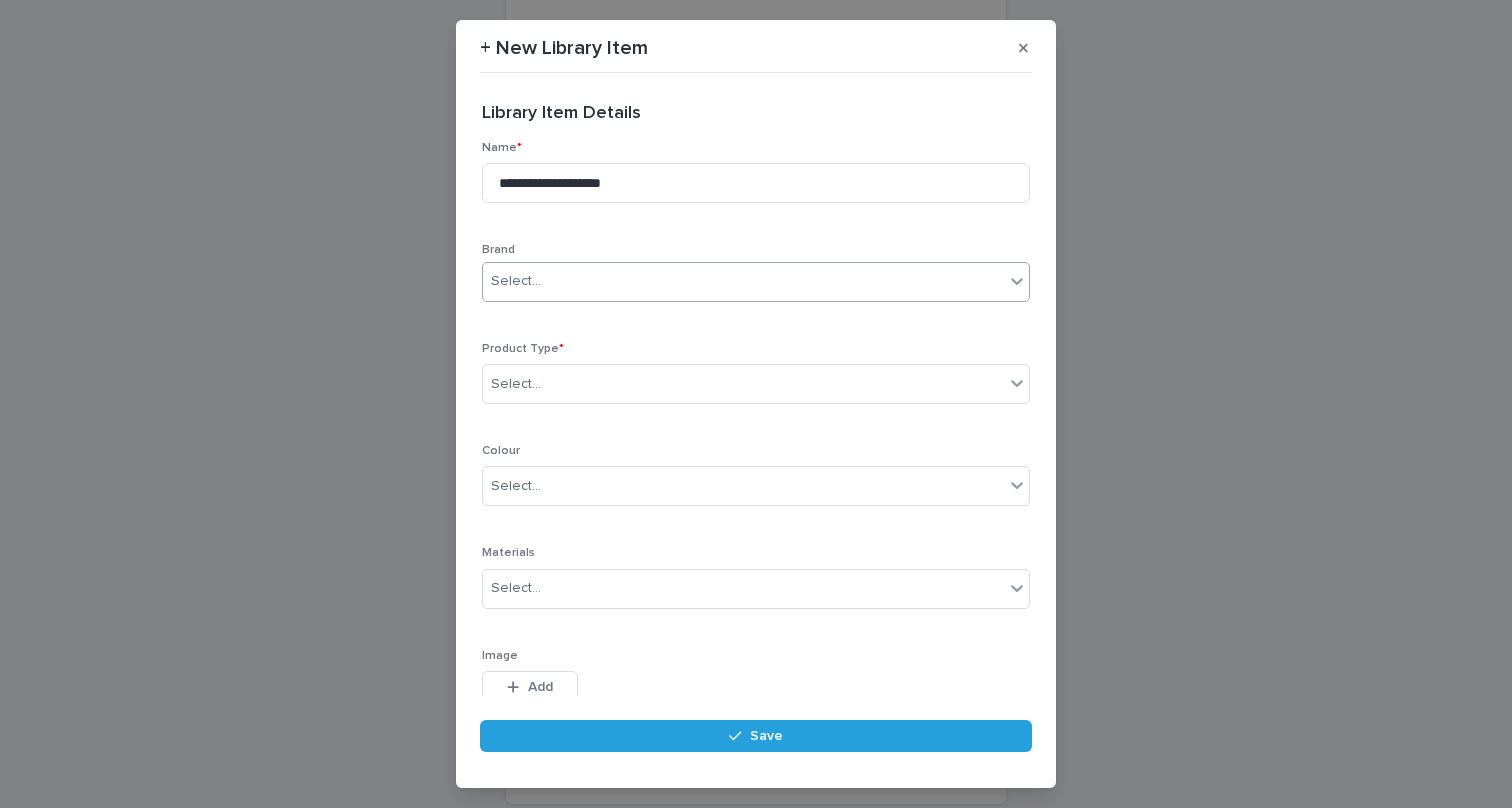 click on "Select..." at bounding box center [743, 281] 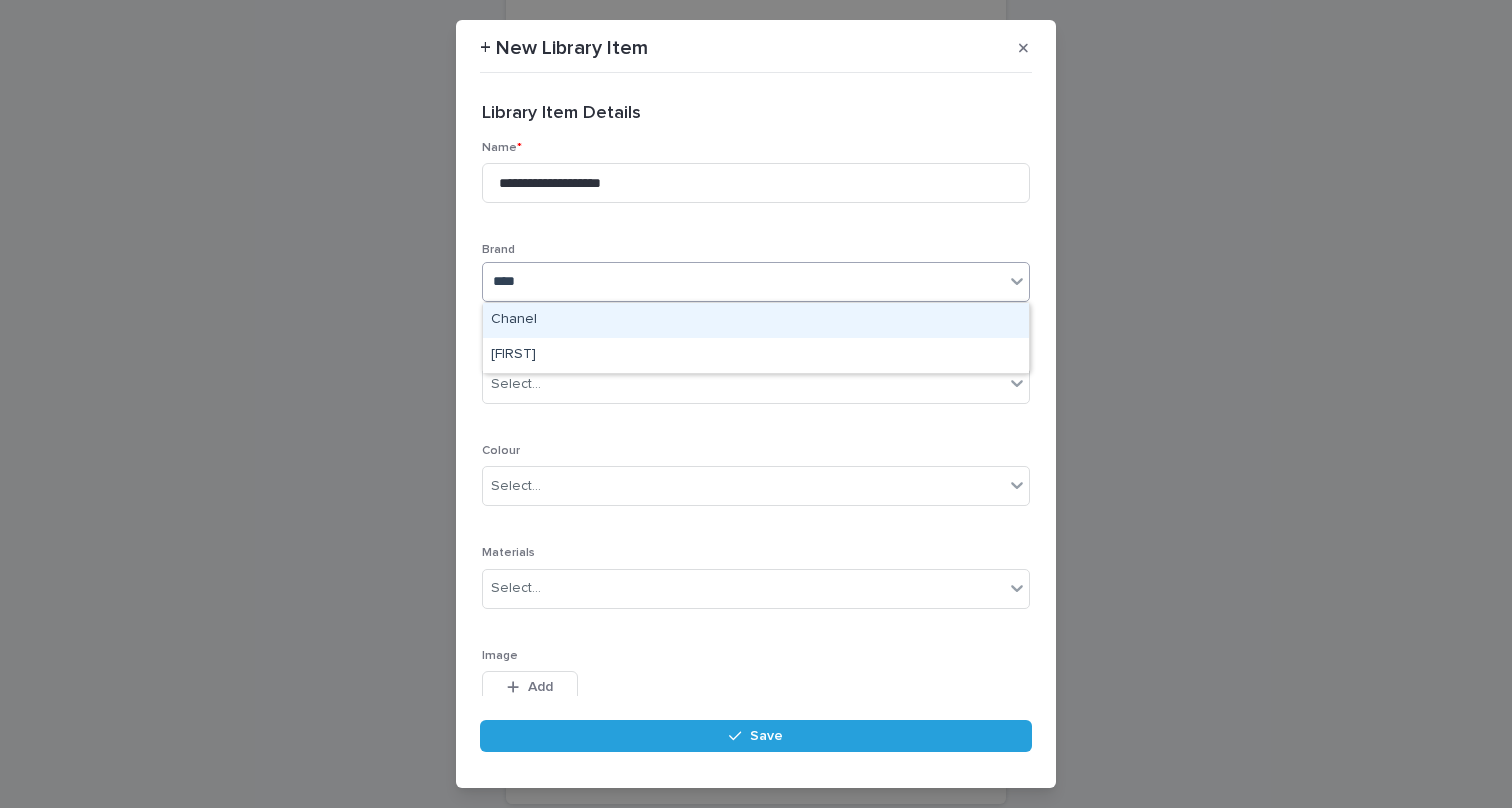 type on "*****" 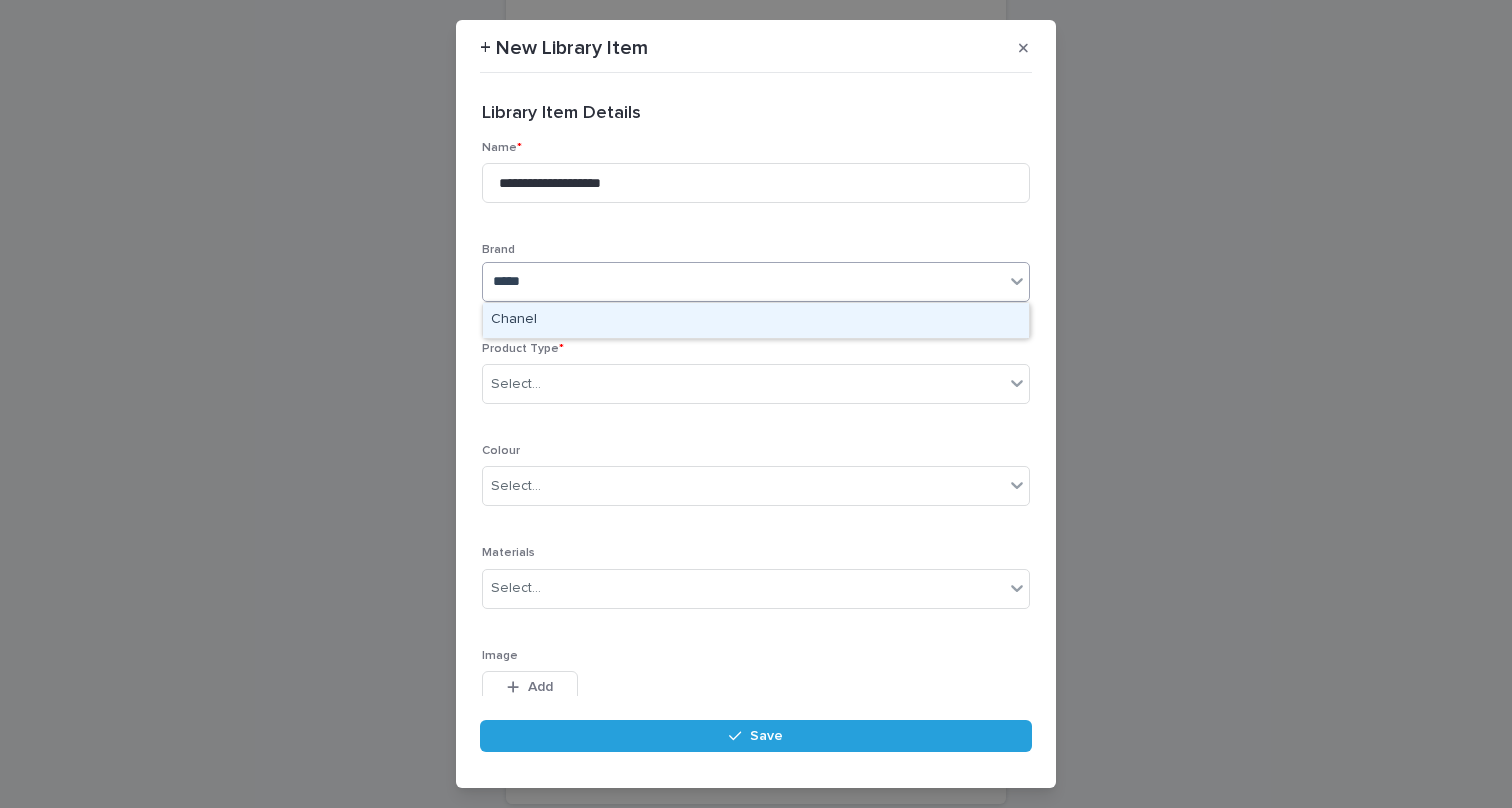 click on "Chanel" at bounding box center (756, 320) 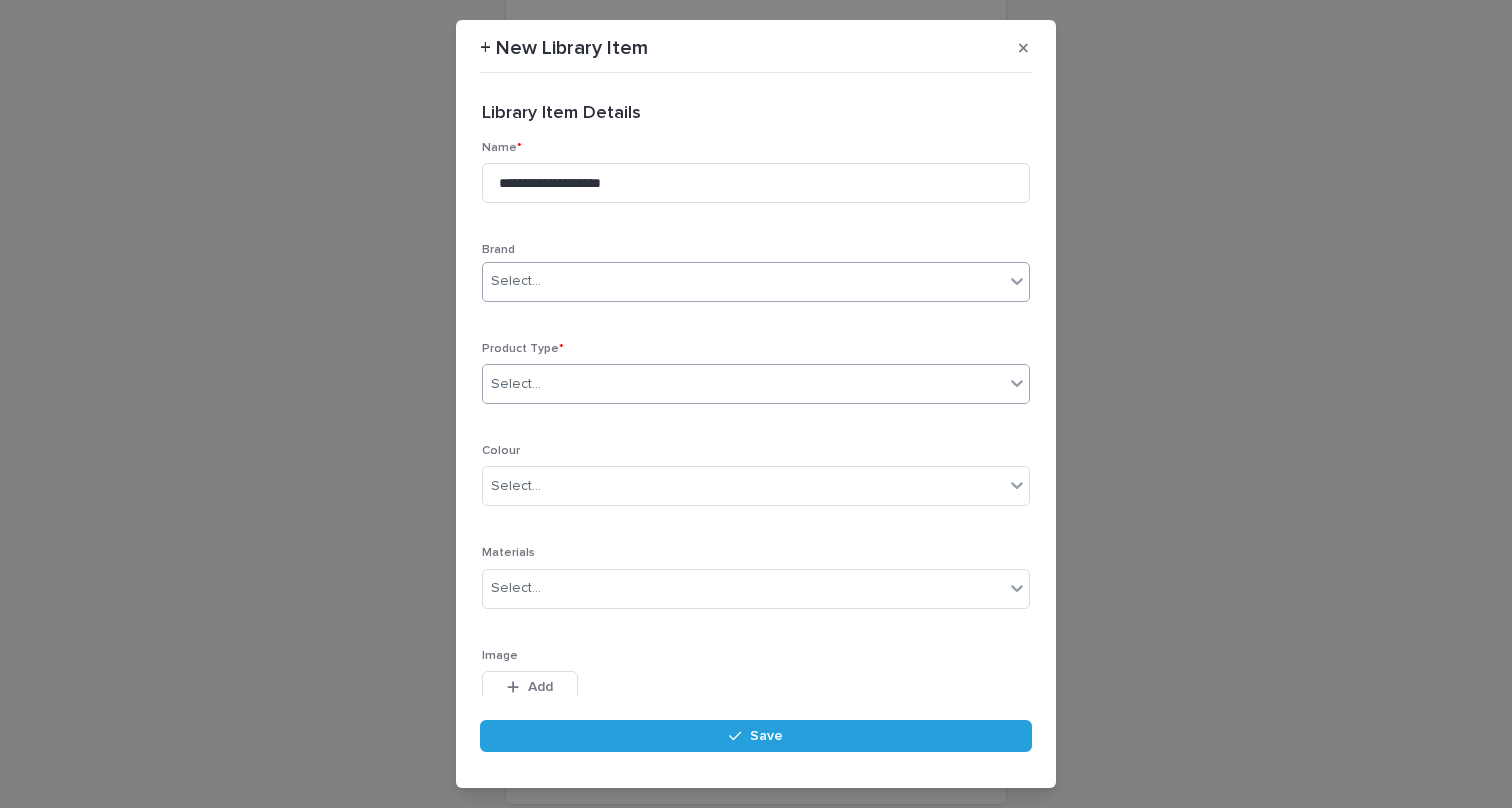 click on "Select..." at bounding box center [743, 384] 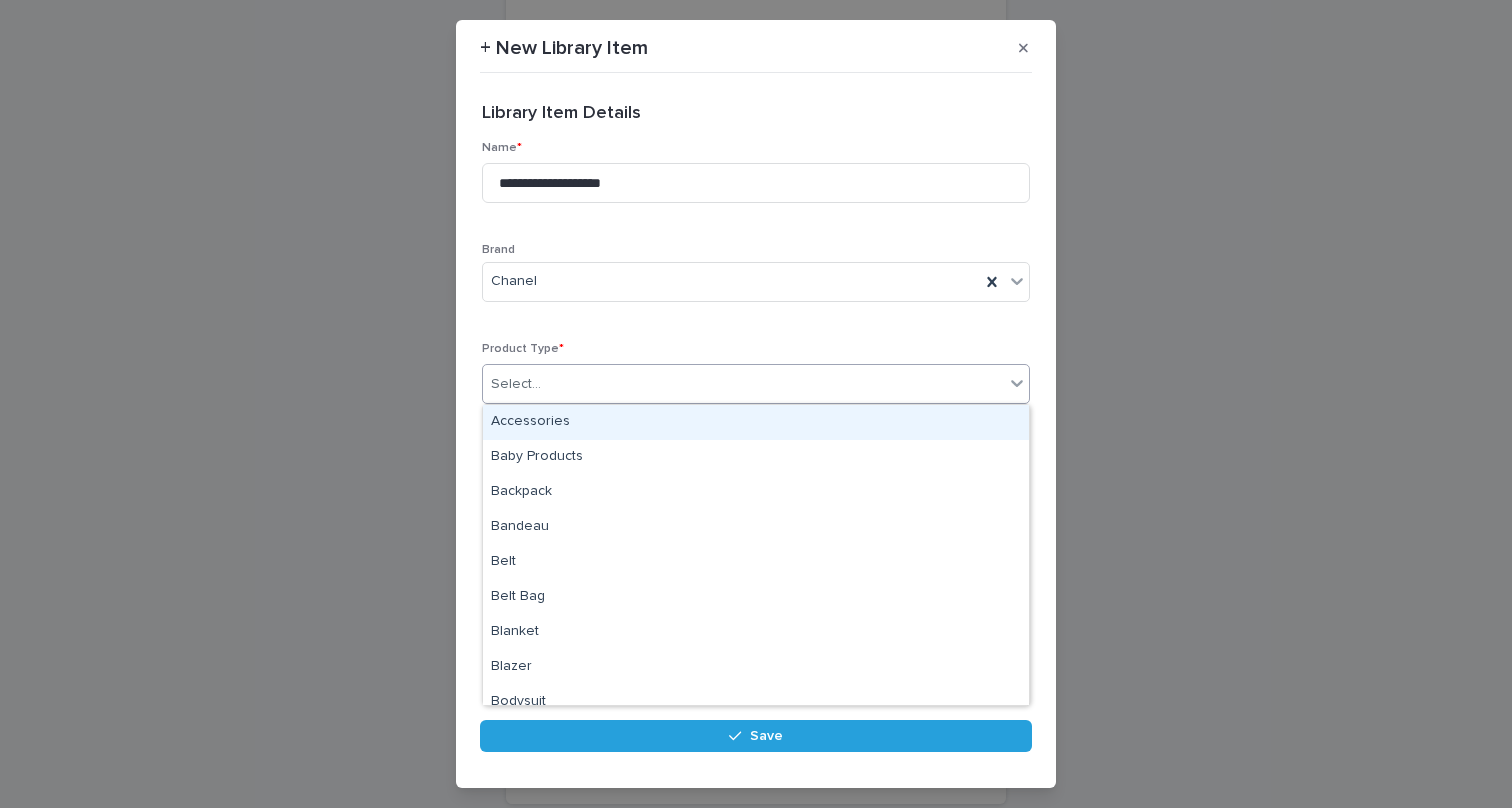 type on "*" 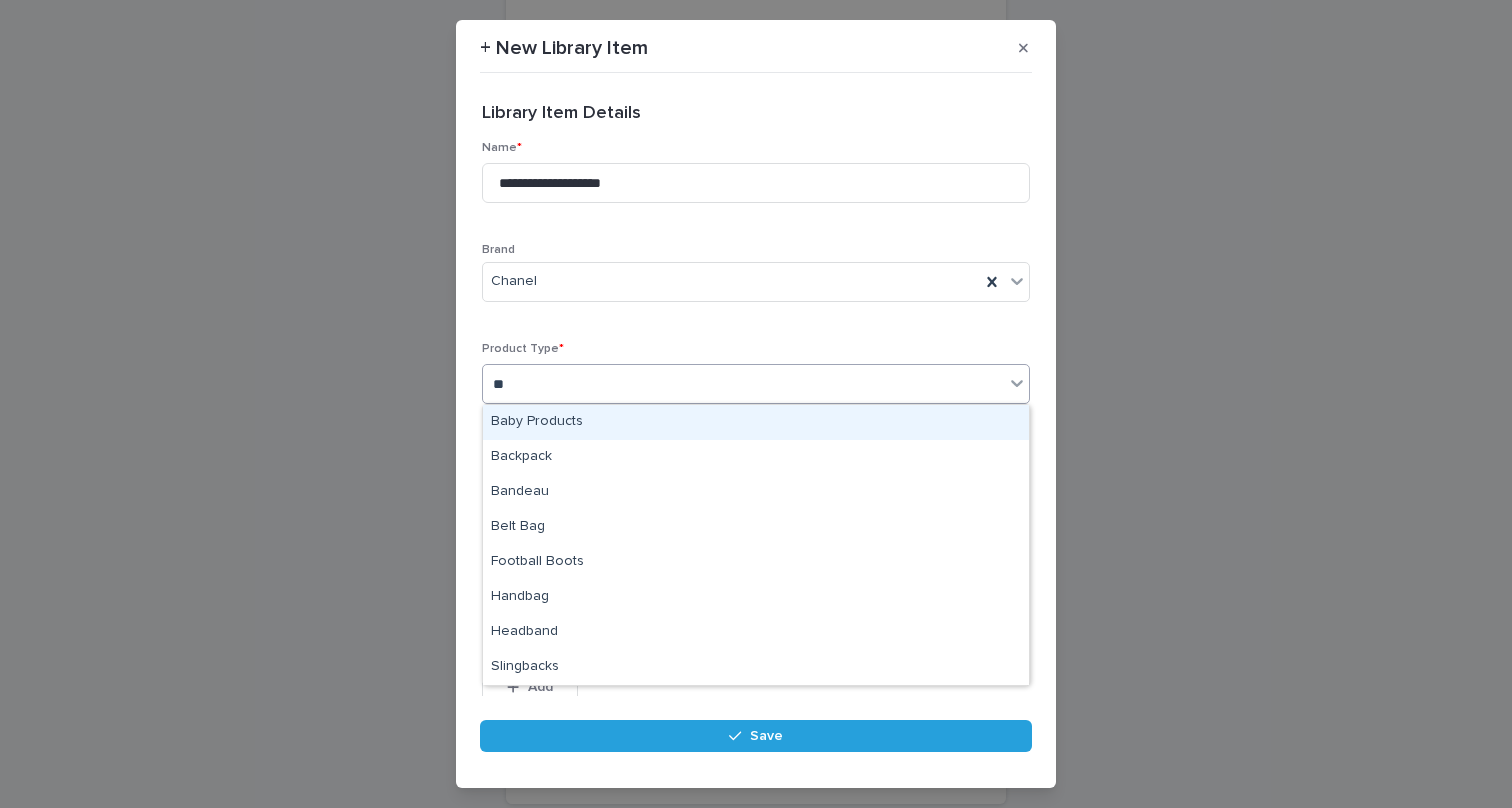 type on "***" 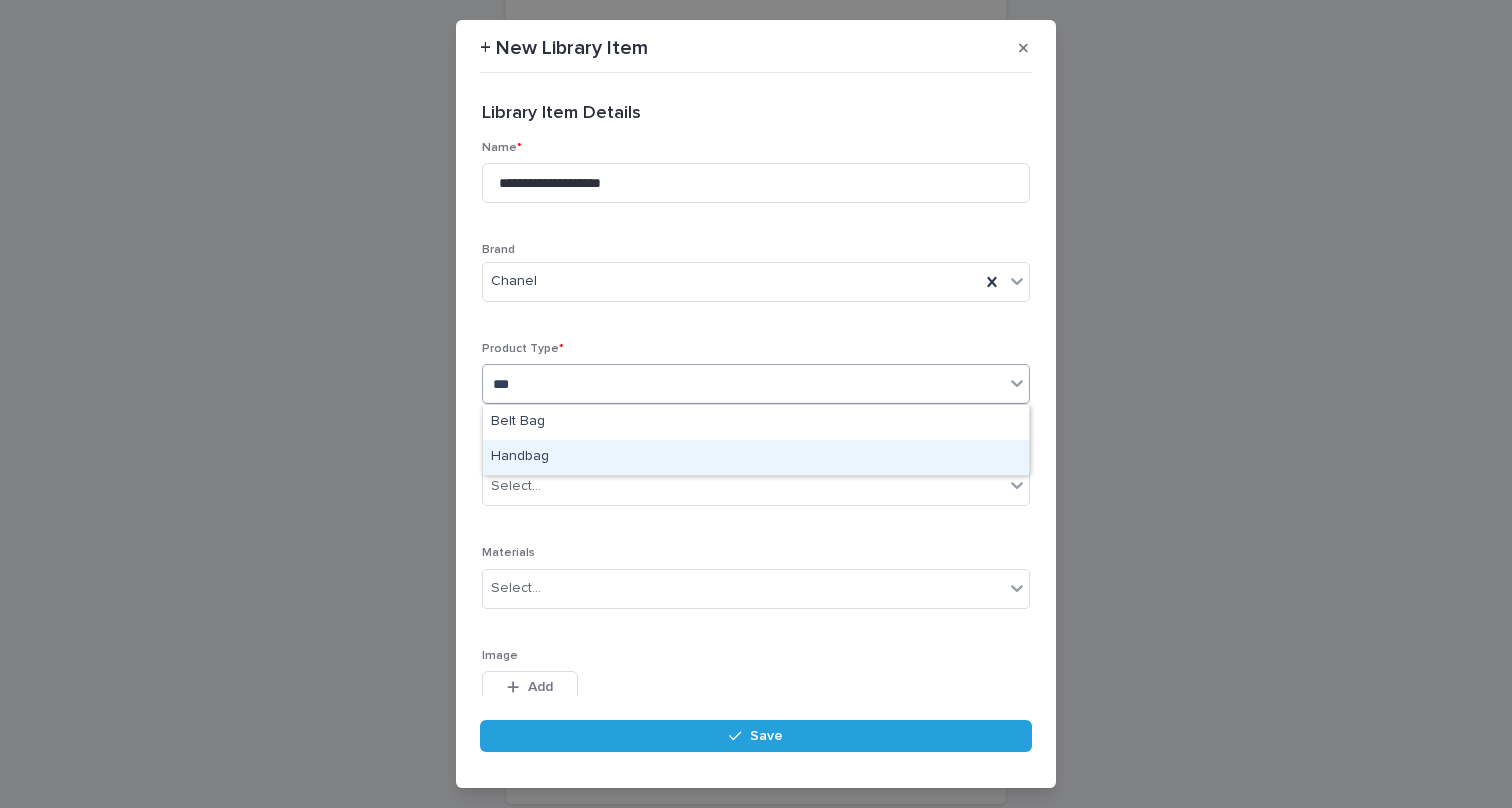 click on "Handbag" at bounding box center [756, 457] 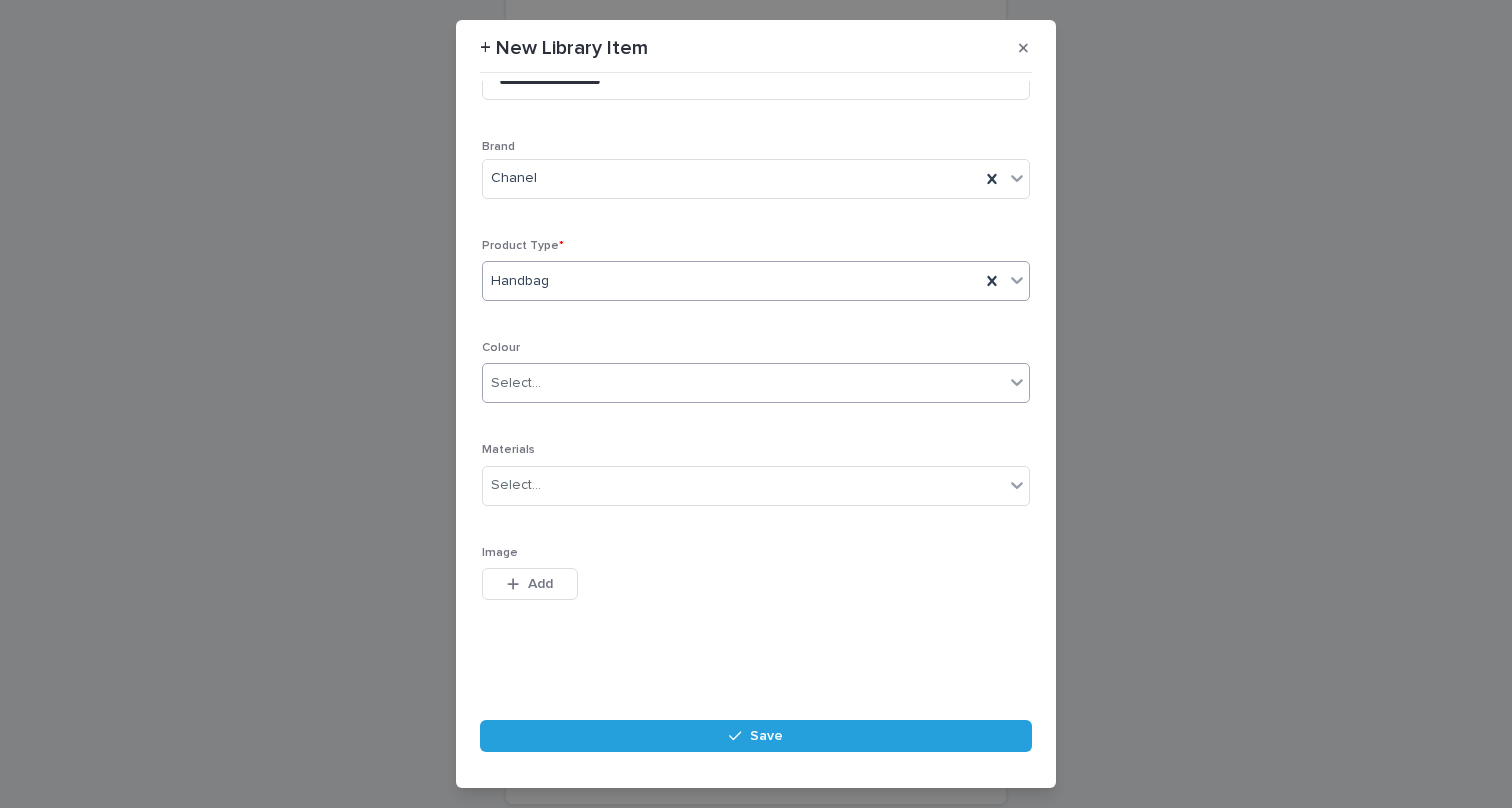 scroll, scrollTop: 99, scrollLeft: 0, axis: vertical 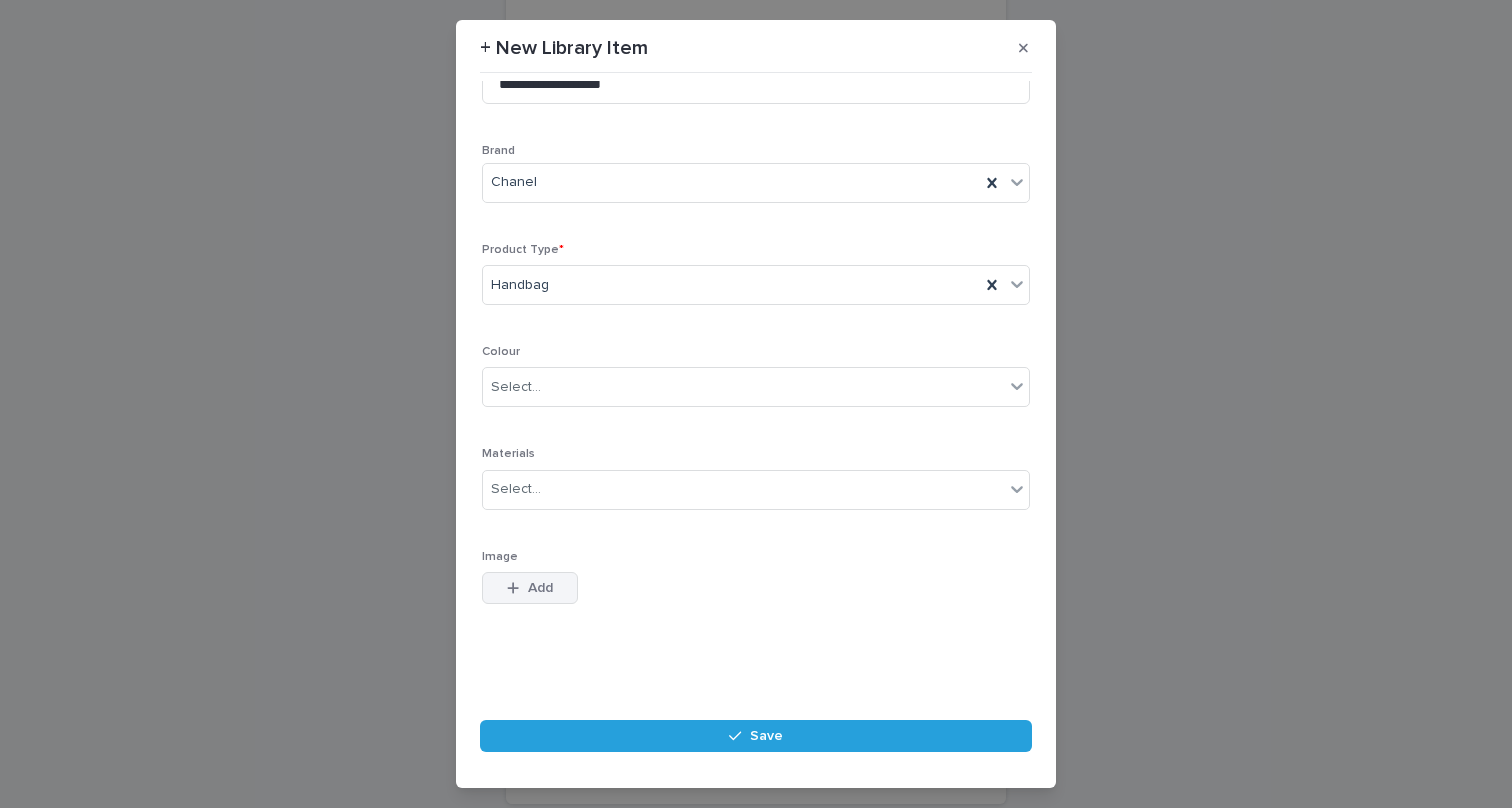 click on "Add" at bounding box center [530, 588] 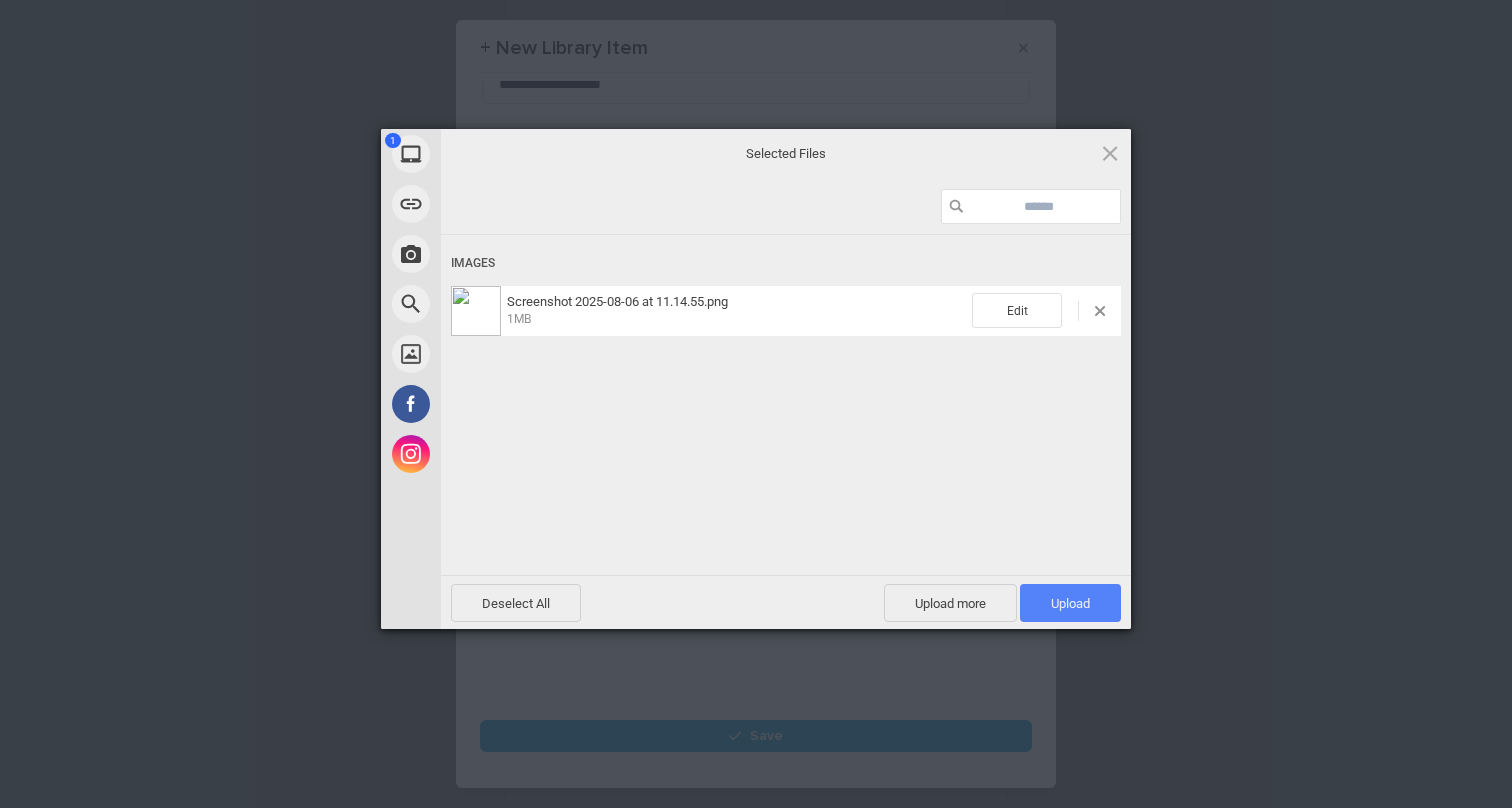 click on "Upload
1" at bounding box center (1070, 603) 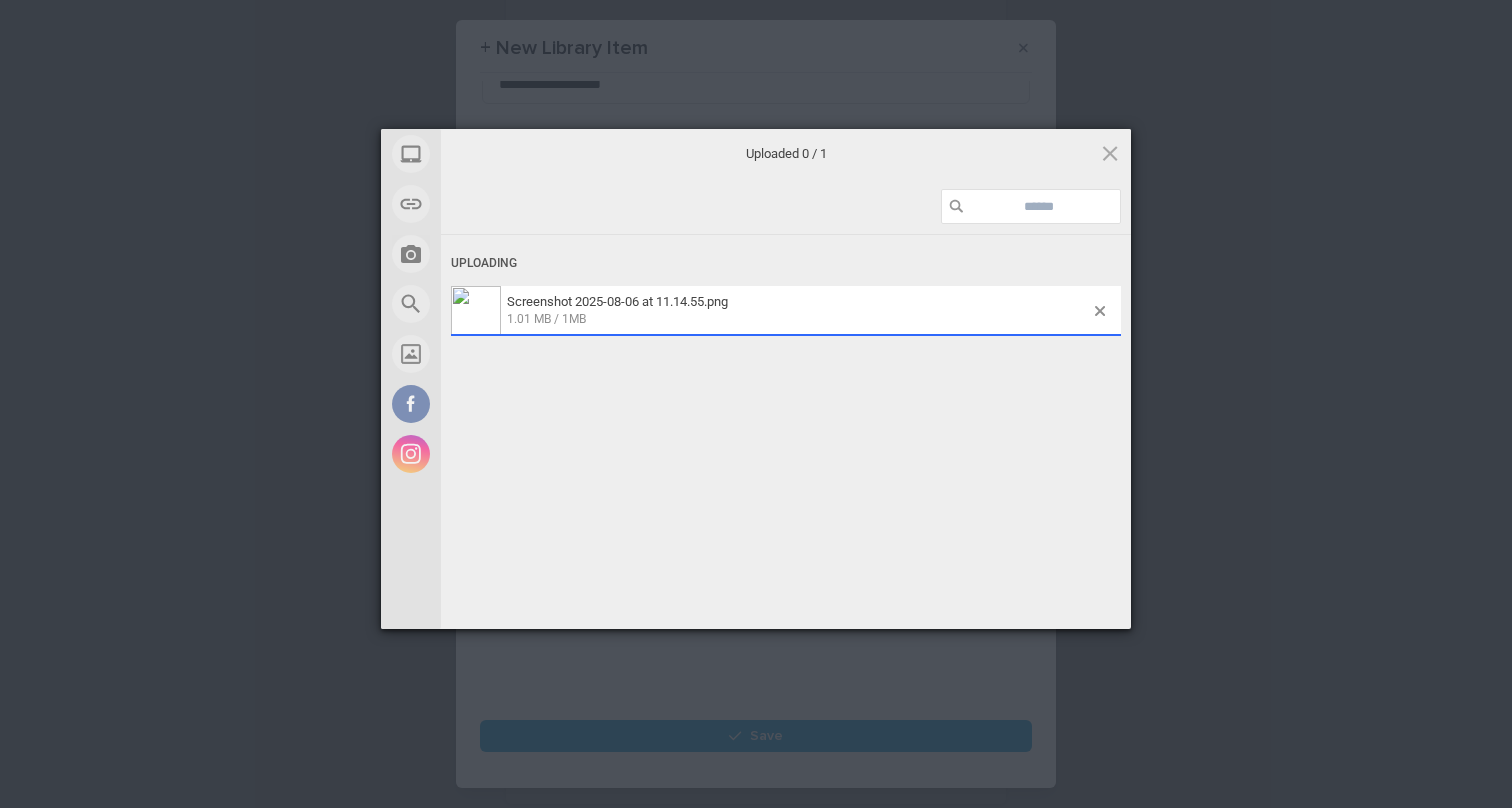 scroll, scrollTop: 135, scrollLeft: 0, axis: vertical 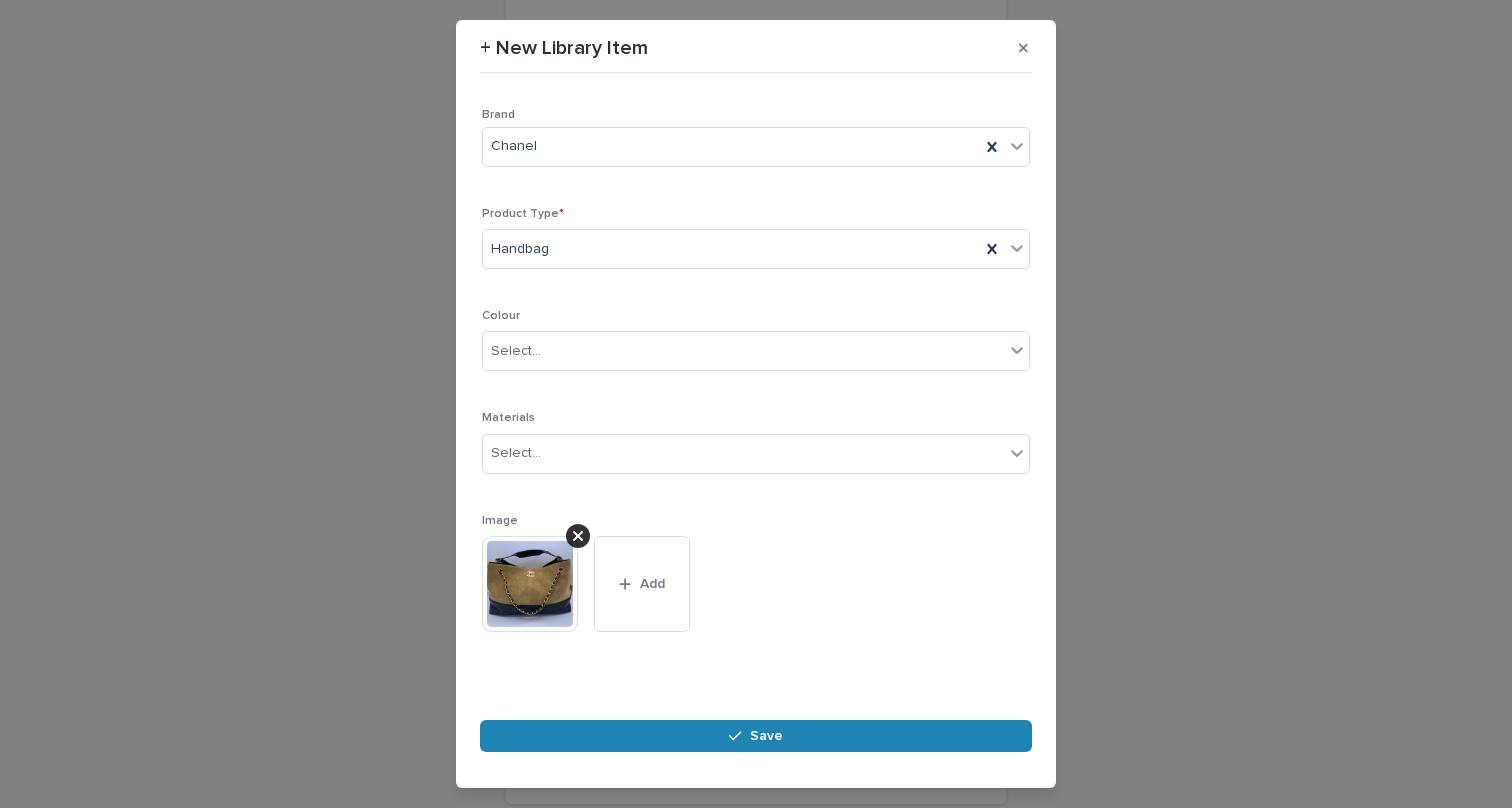 click on "Save" at bounding box center [756, 736] 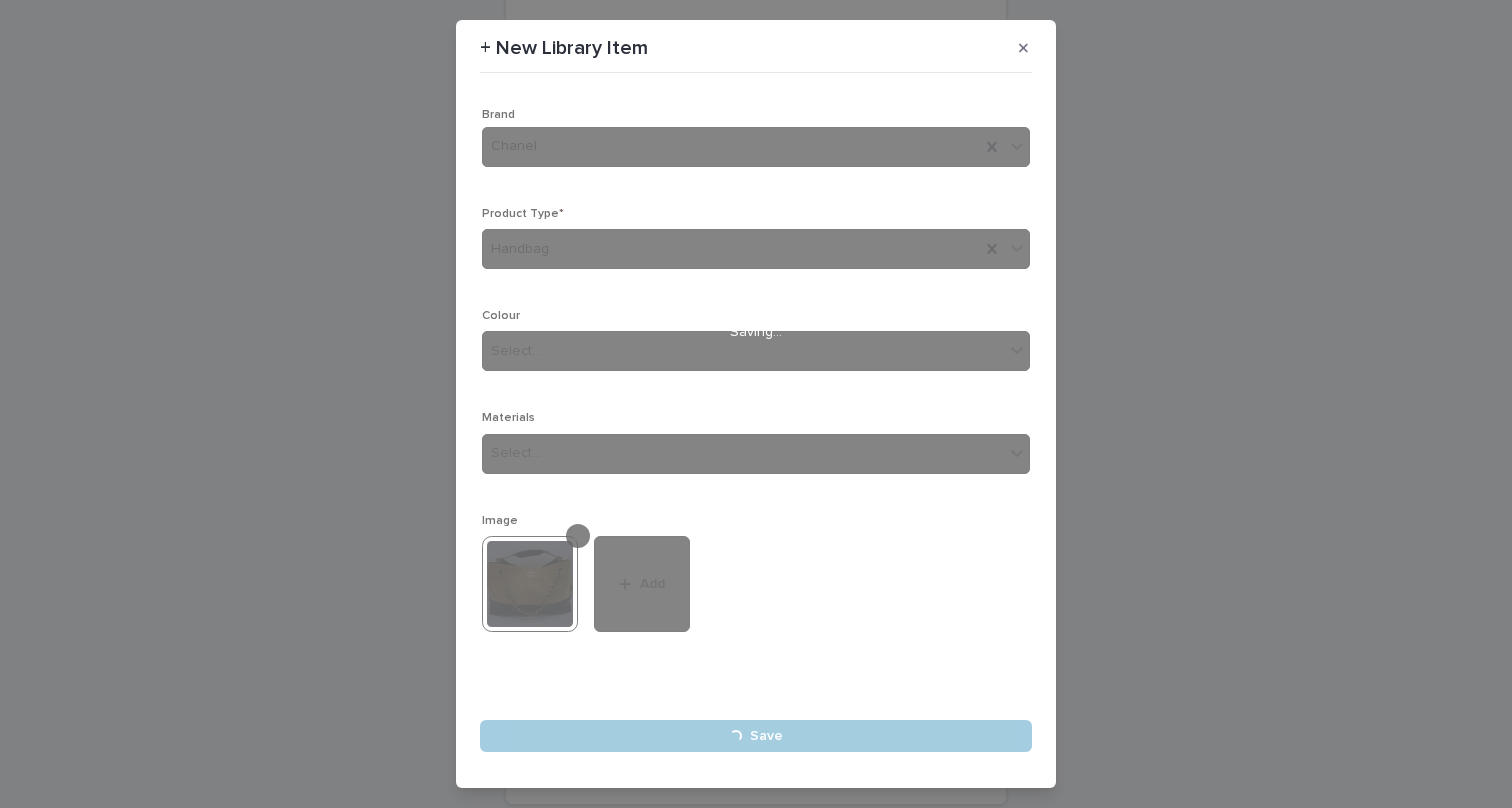type 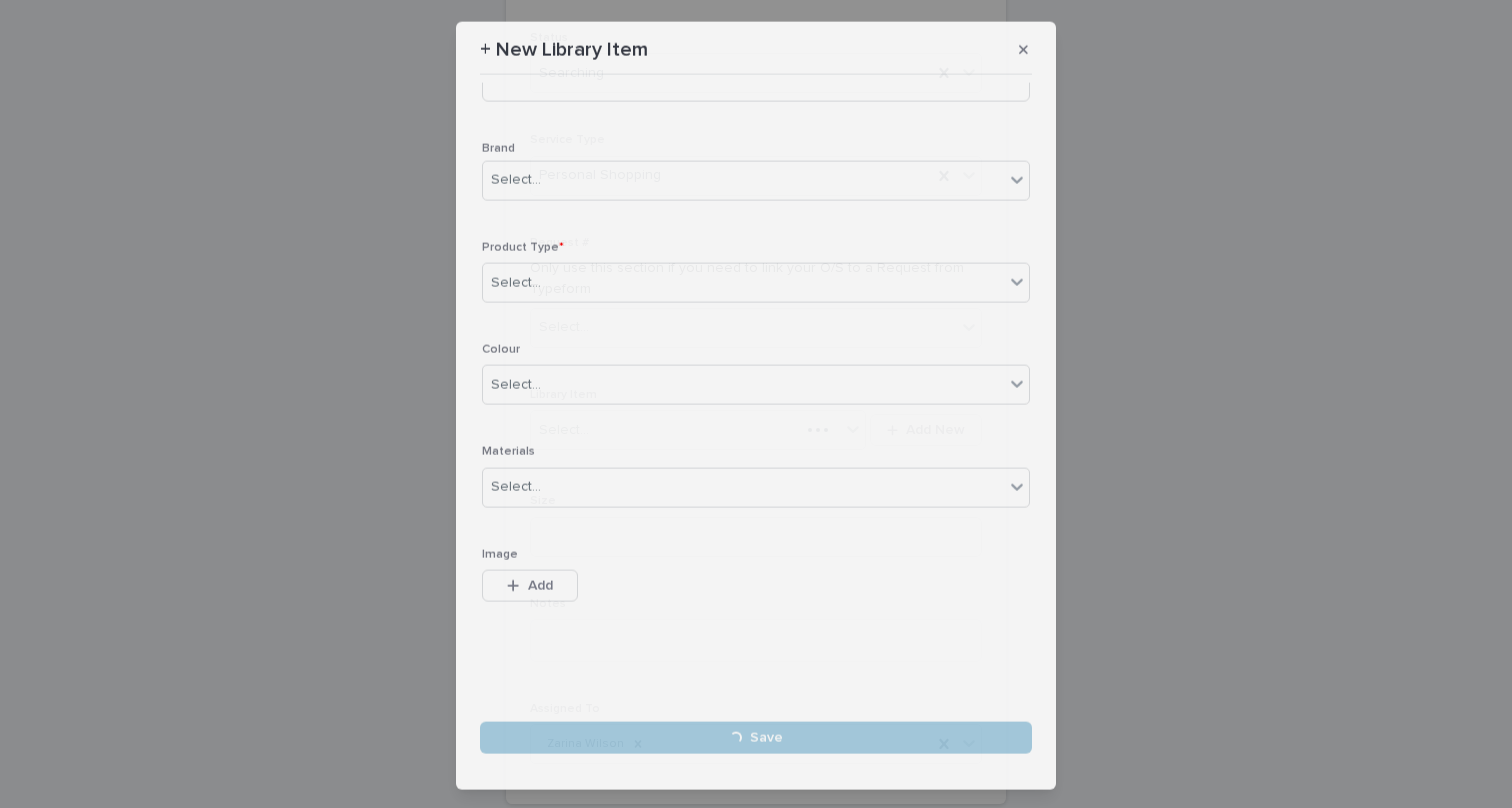 scroll, scrollTop: 104, scrollLeft: 0, axis: vertical 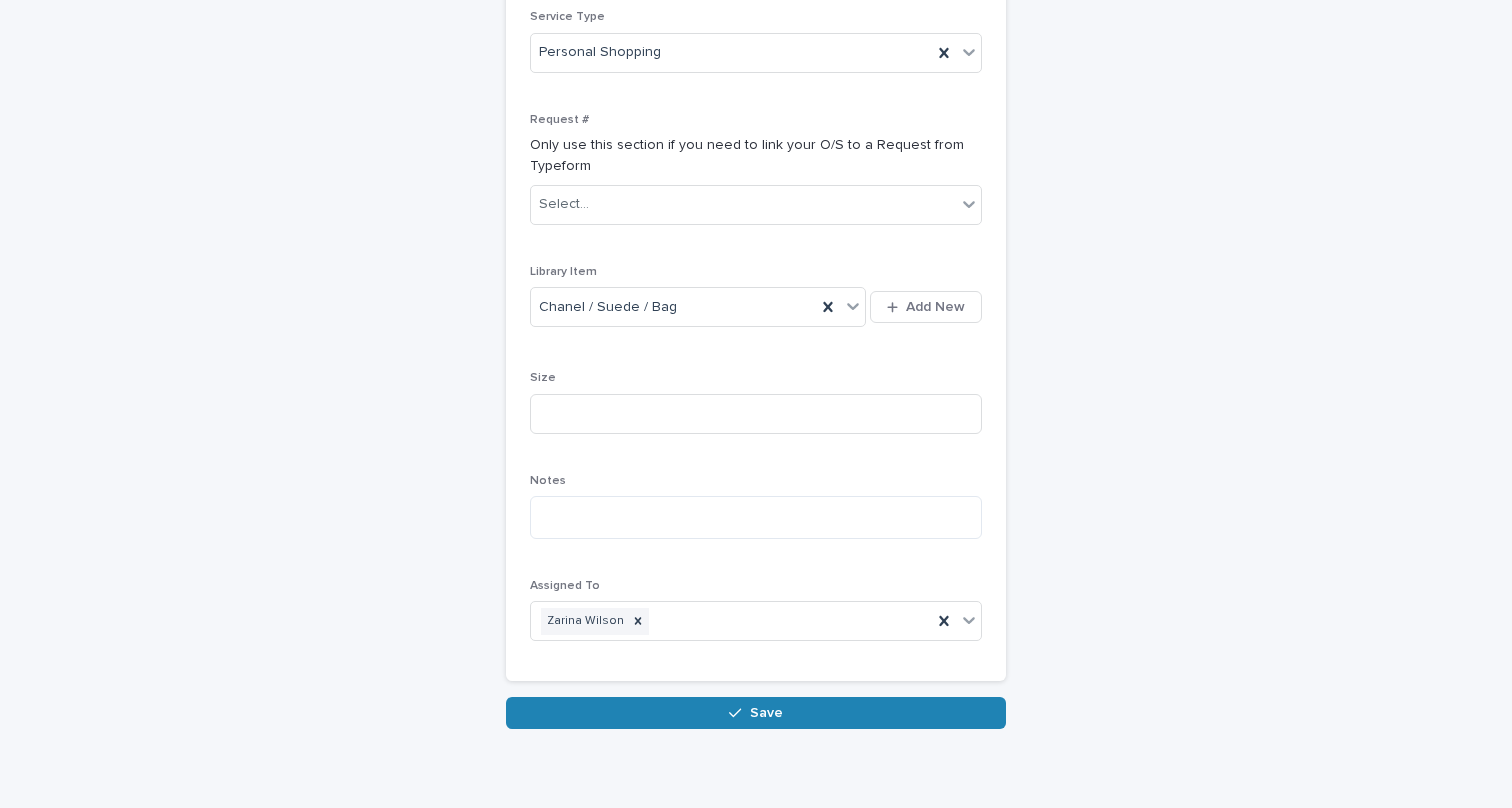 click on "Save" at bounding box center (756, 713) 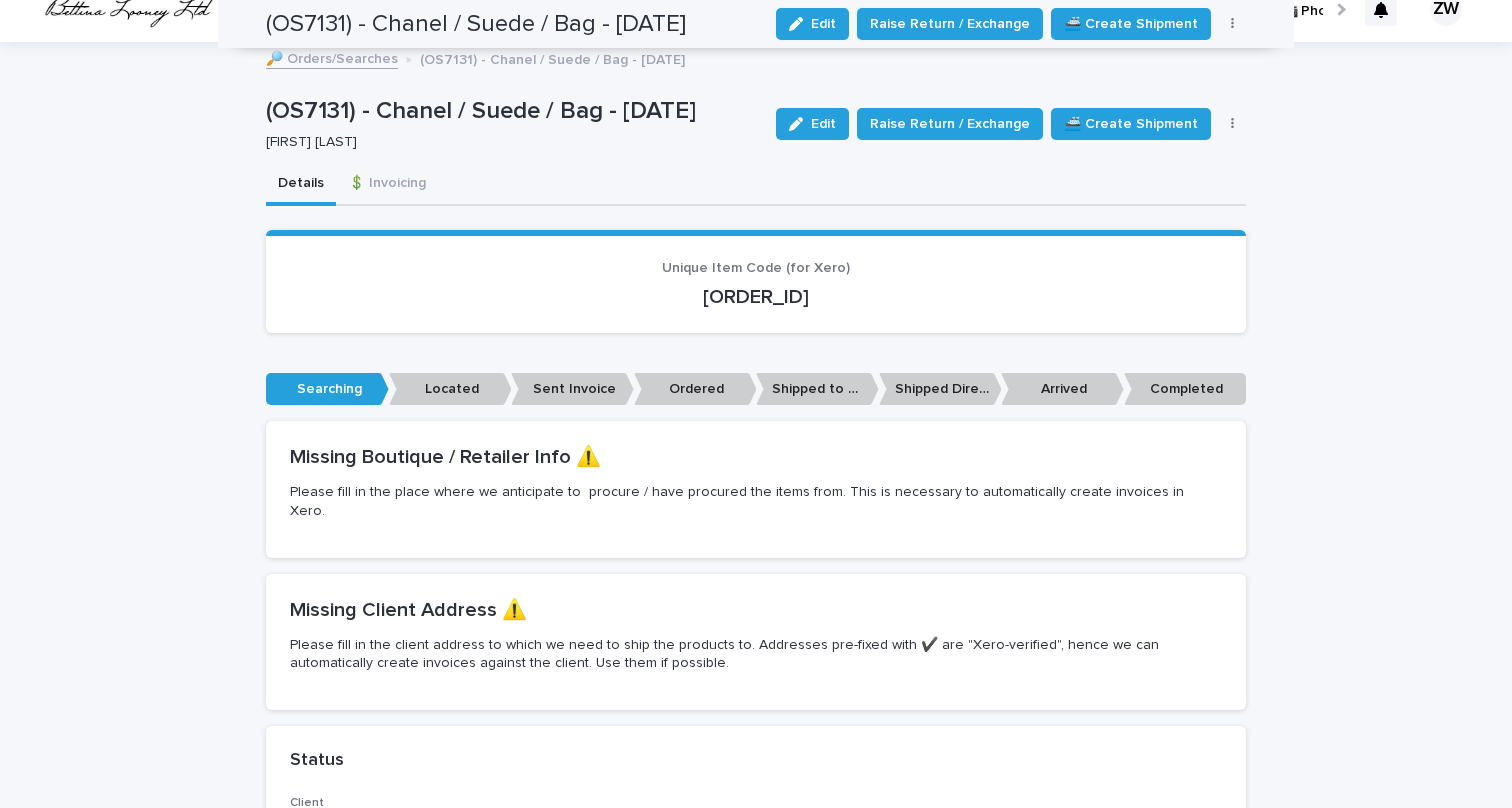 scroll, scrollTop: 0, scrollLeft: 0, axis: both 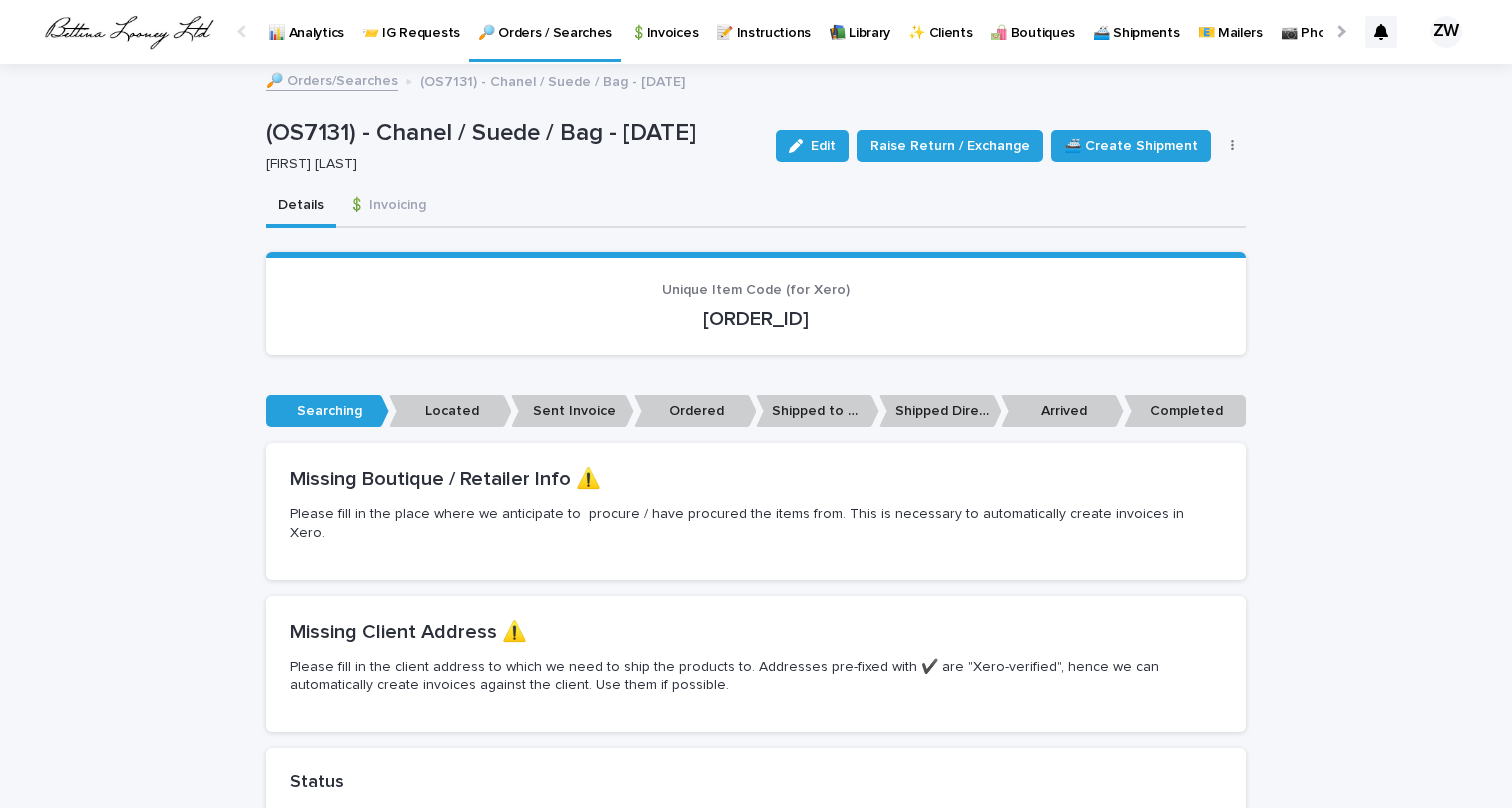 click on "🔎 Orders / Searches" at bounding box center [545, 21] 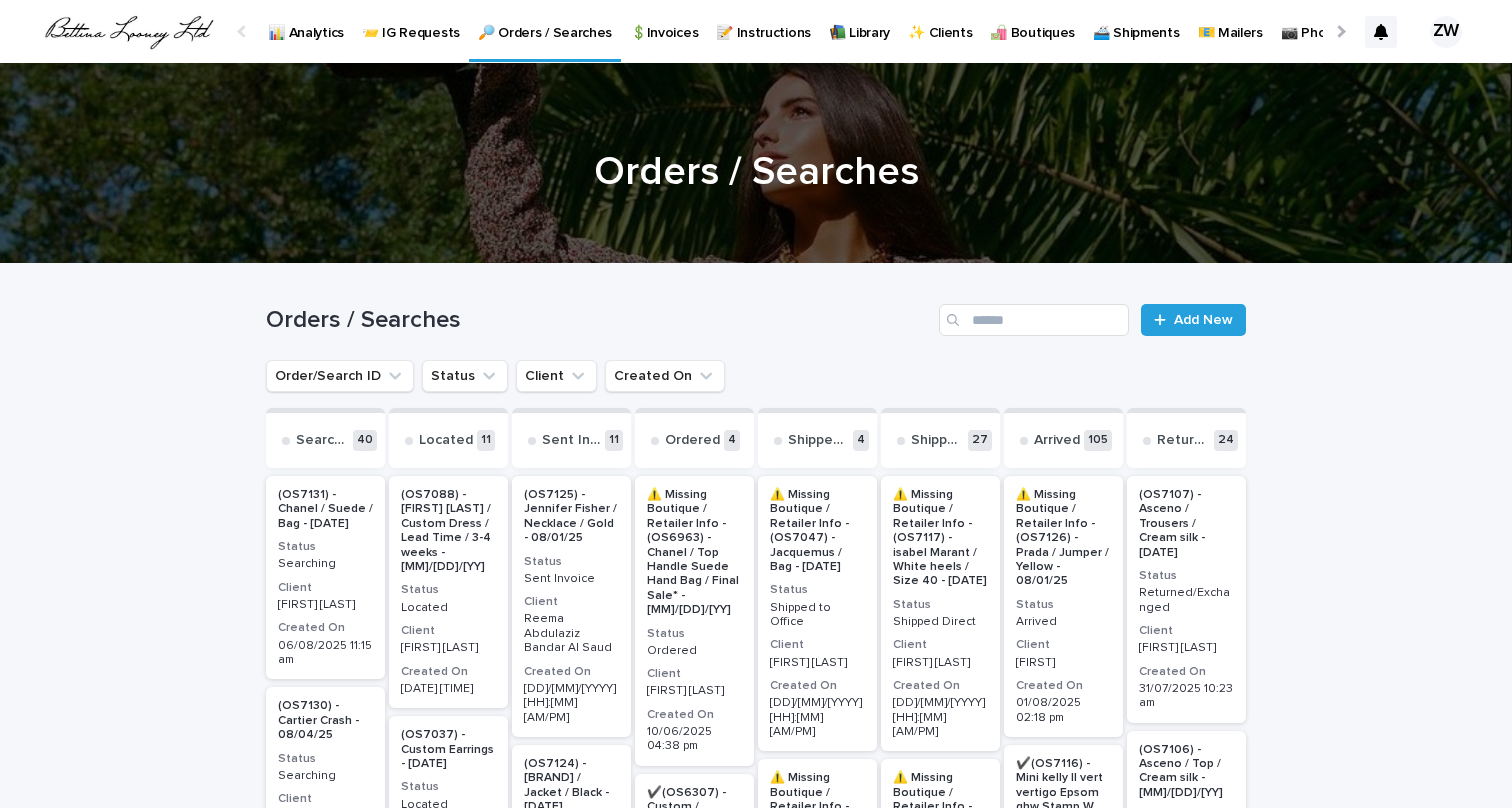 click on "Orders / Searches Add New" at bounding box center (756, 312) 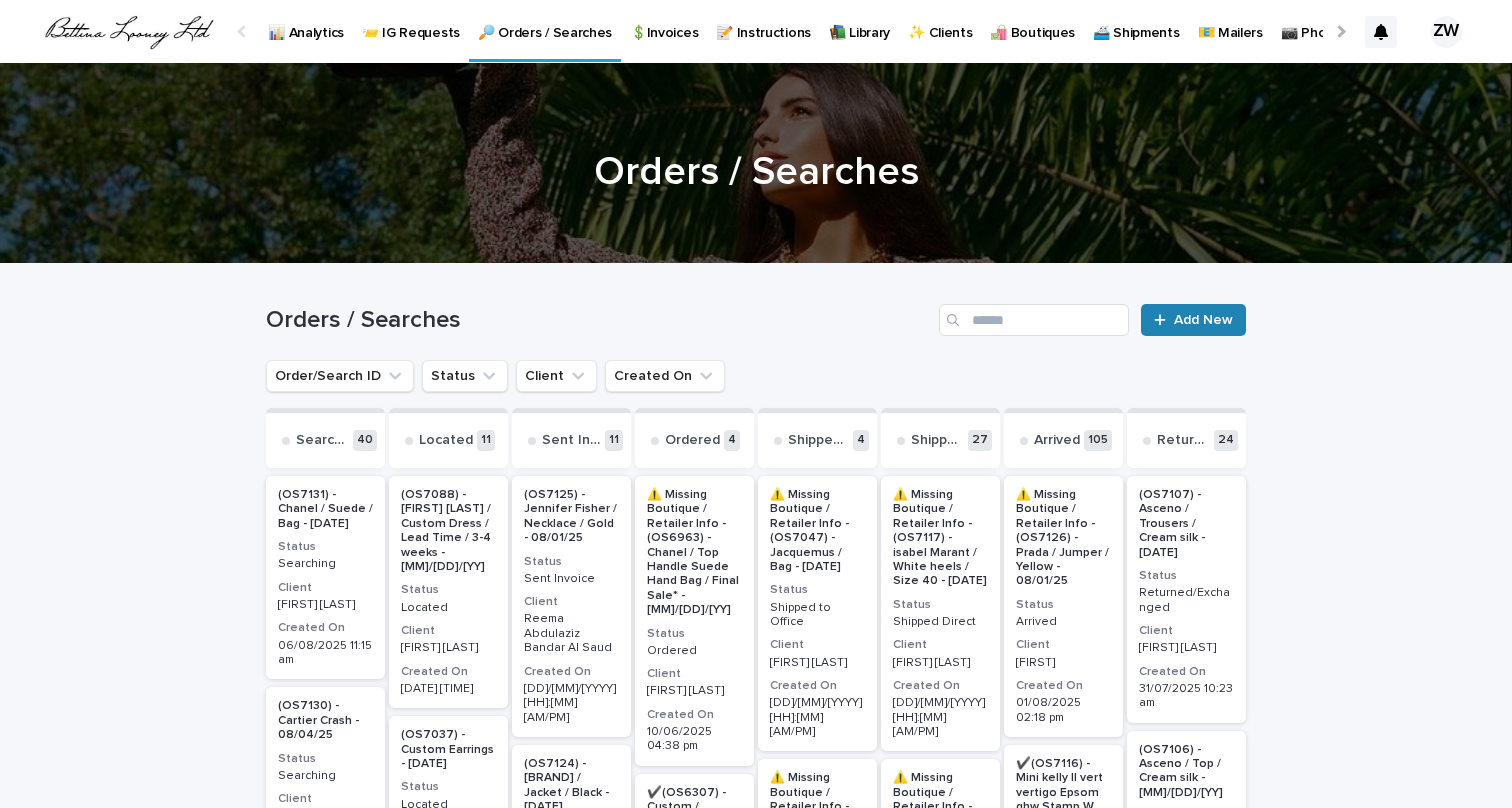 click on "Add New" at bounding box center [1203, 320] 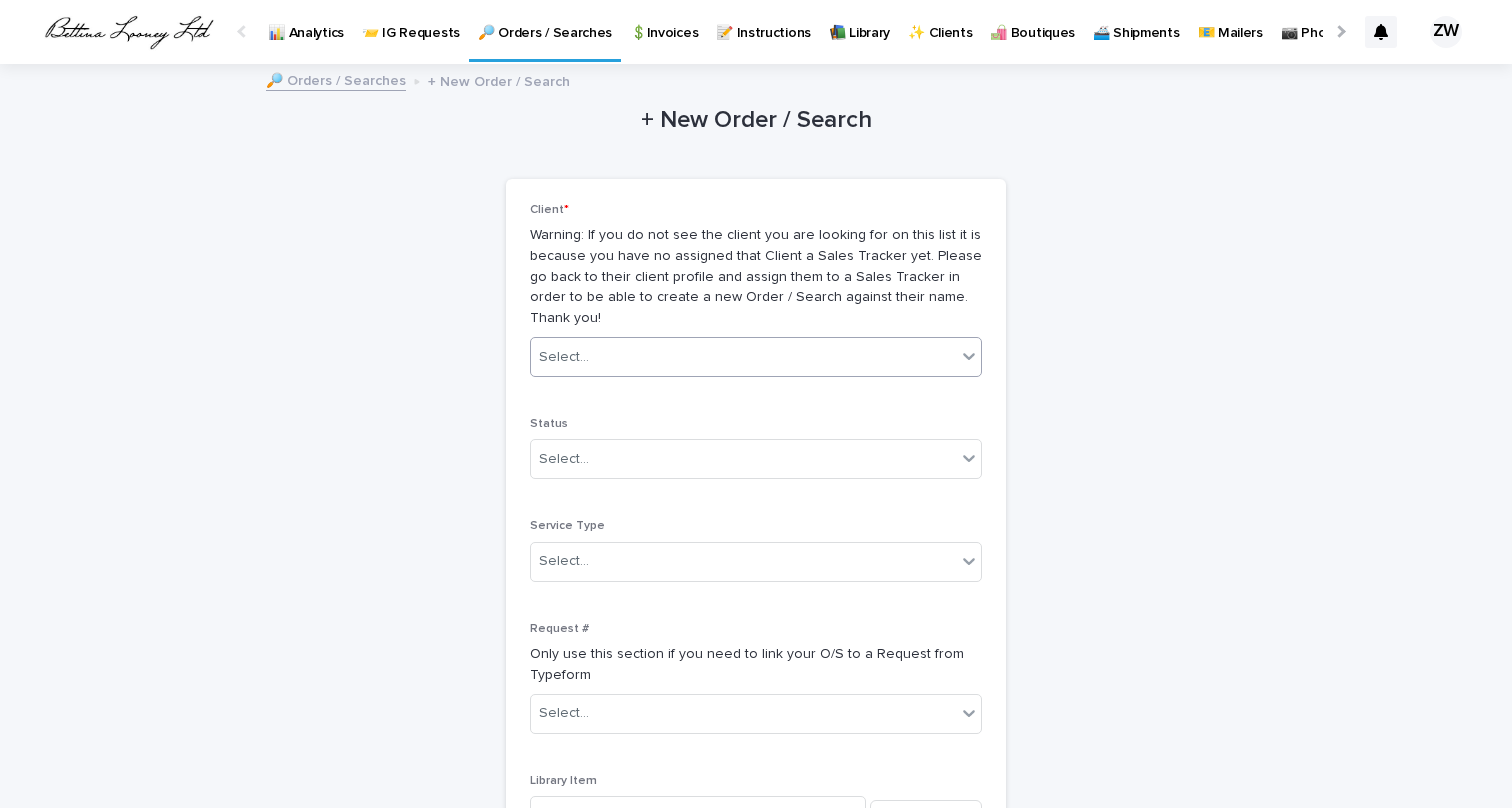 click on "Select..." at bounding box center [743, 357] 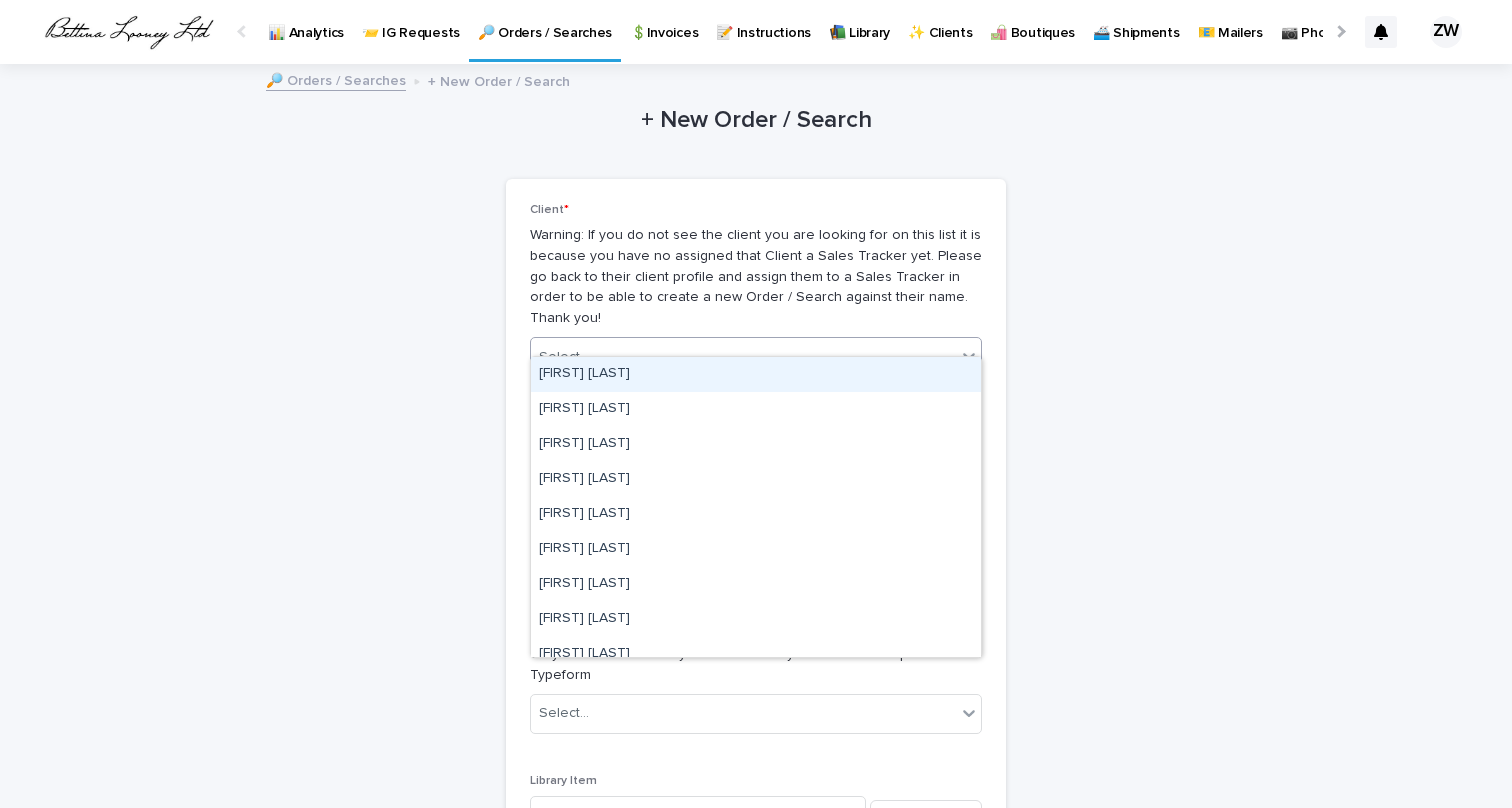 paste on "*******" 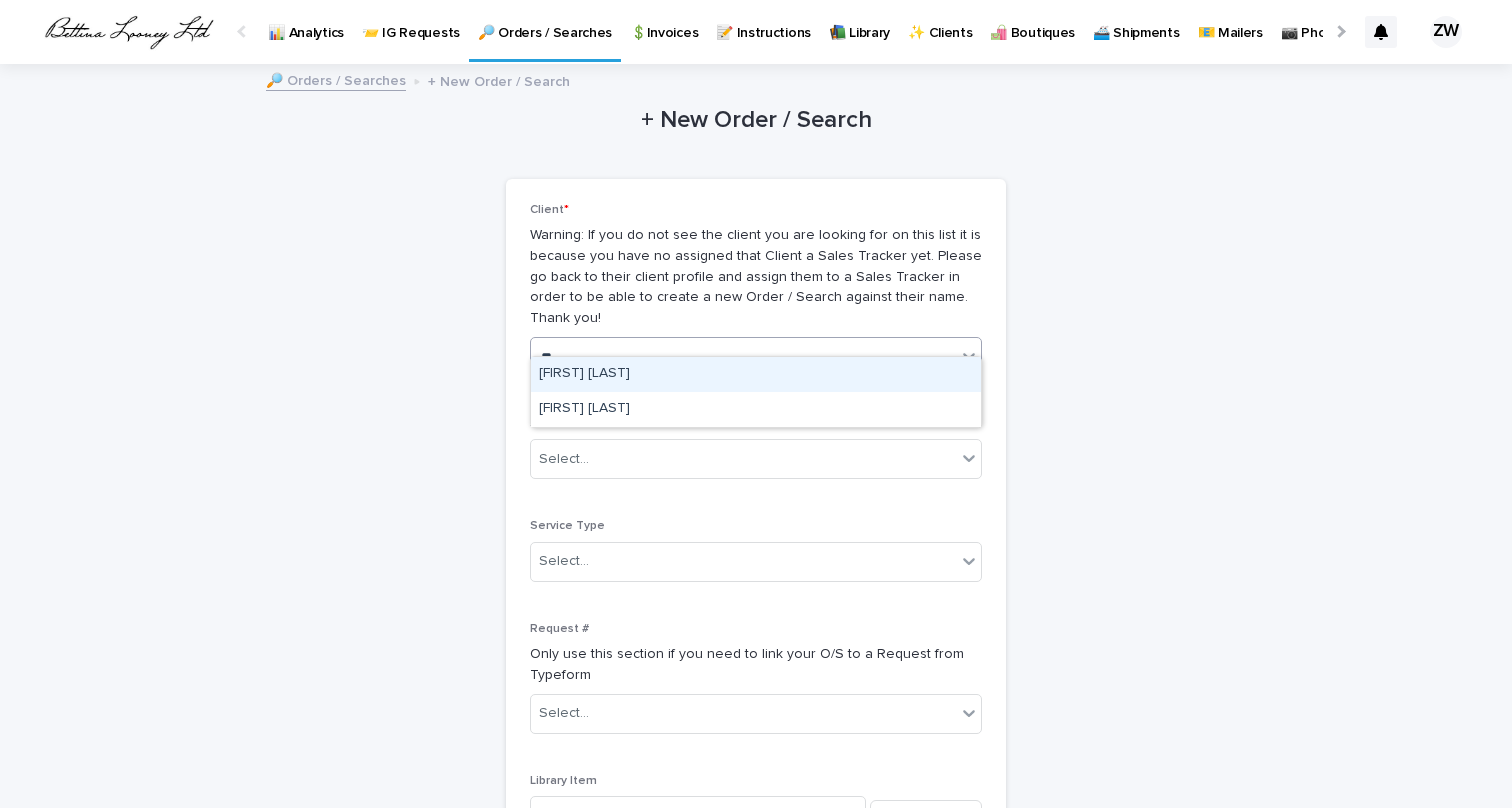 type on "*" 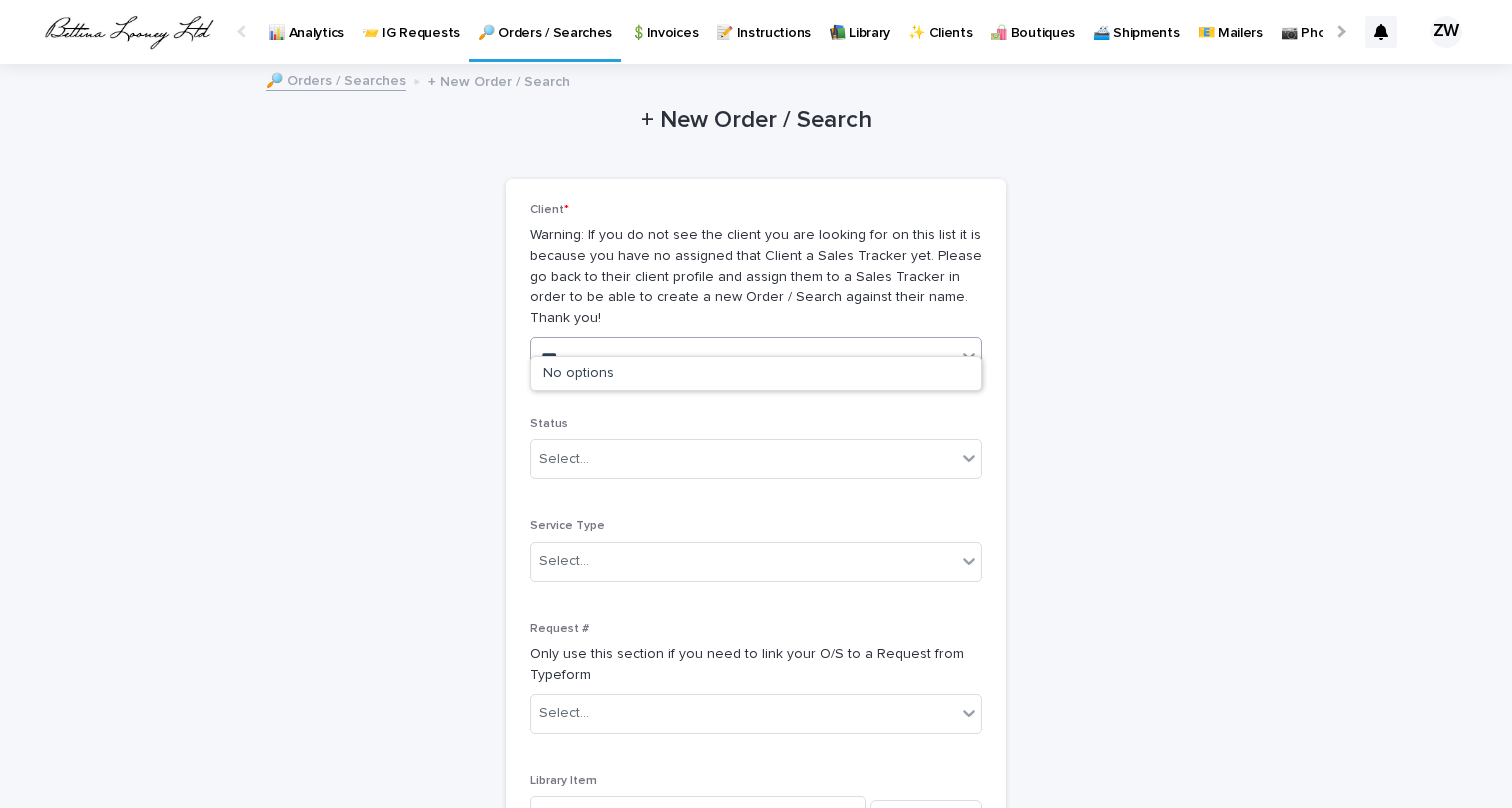 type on "****" 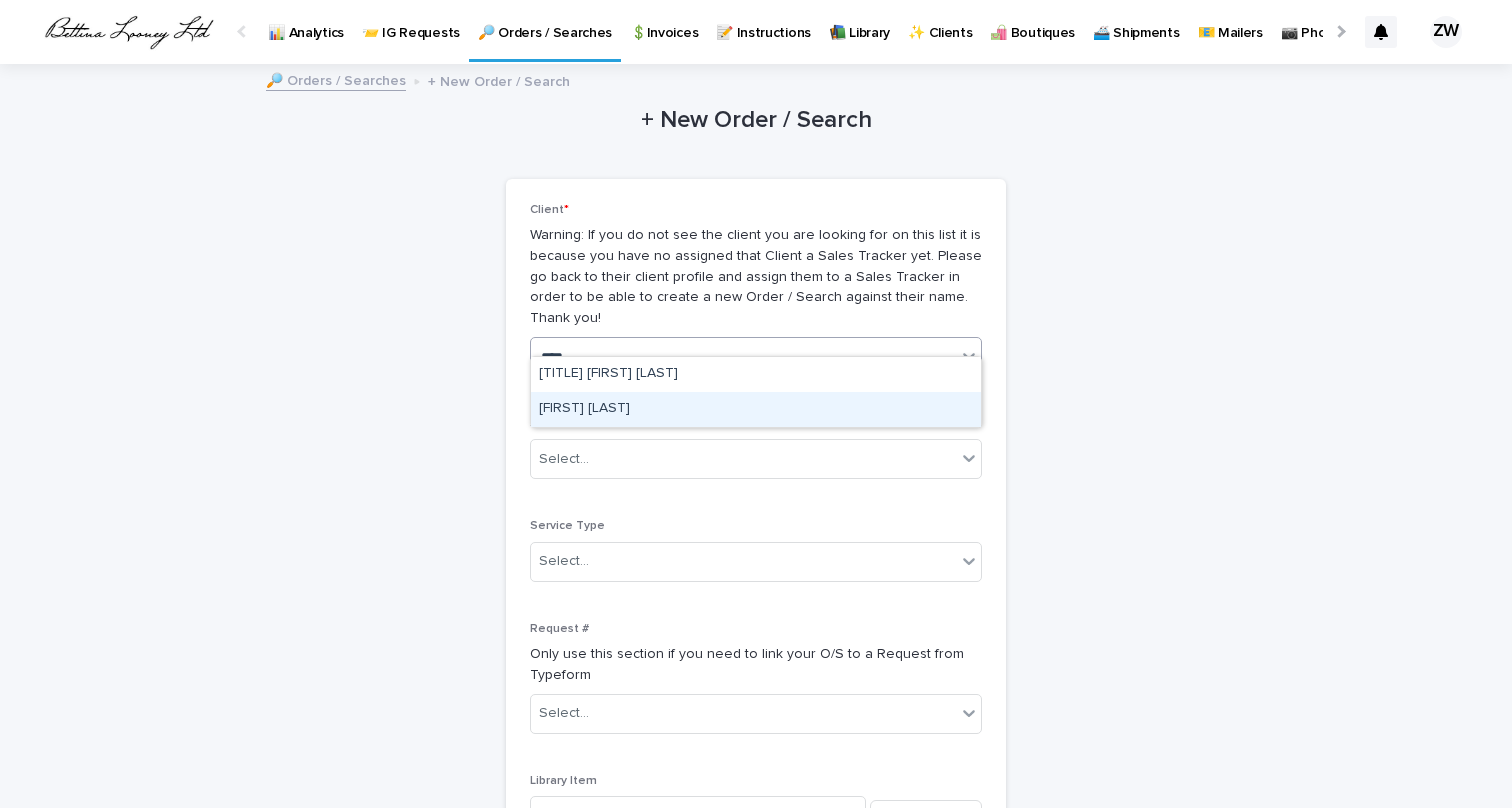 click on "[FIRST] [LAST]" at bounding box center [756, 409] 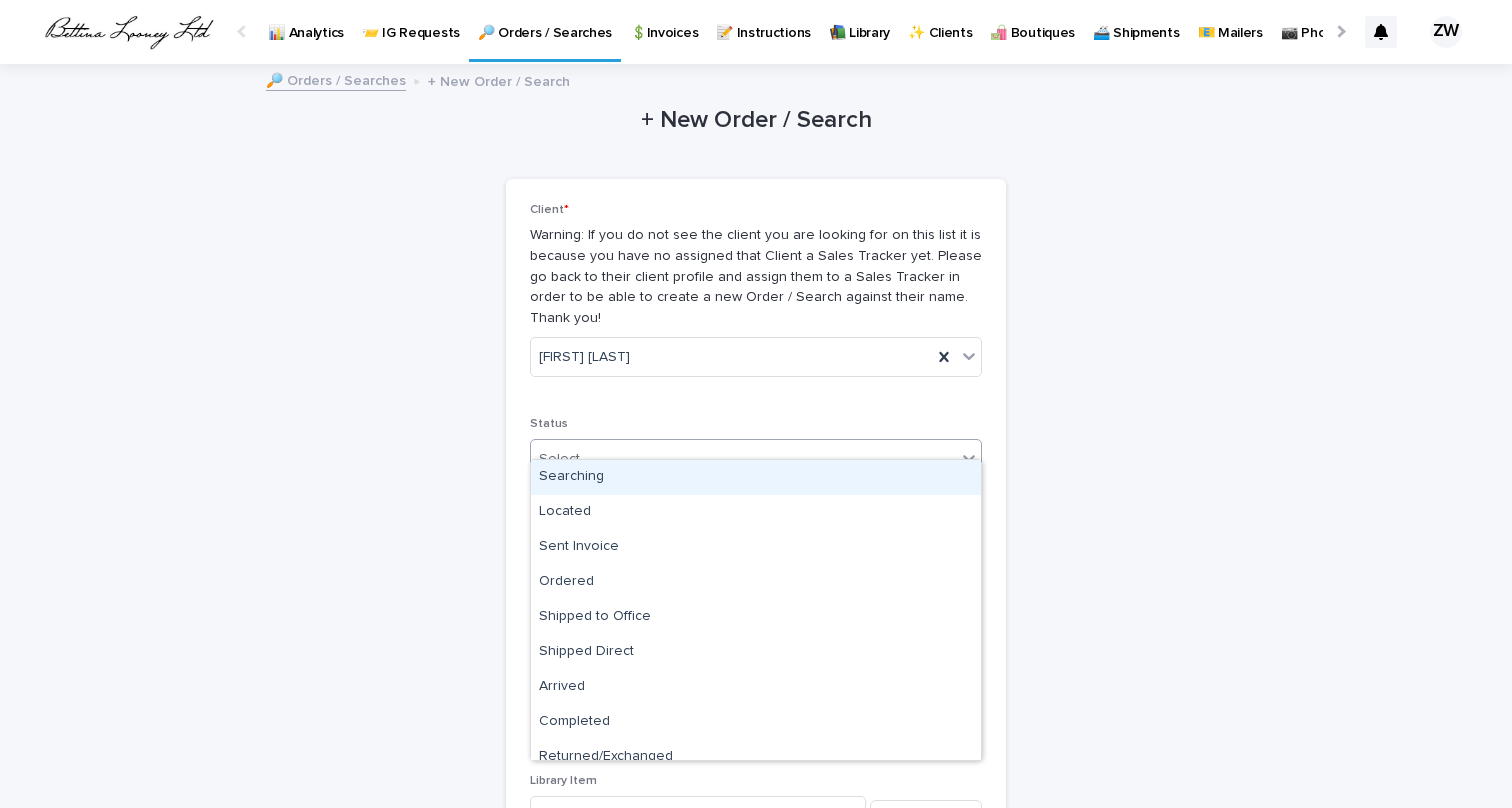 click on "Select..." at bounding box center (743, 459) 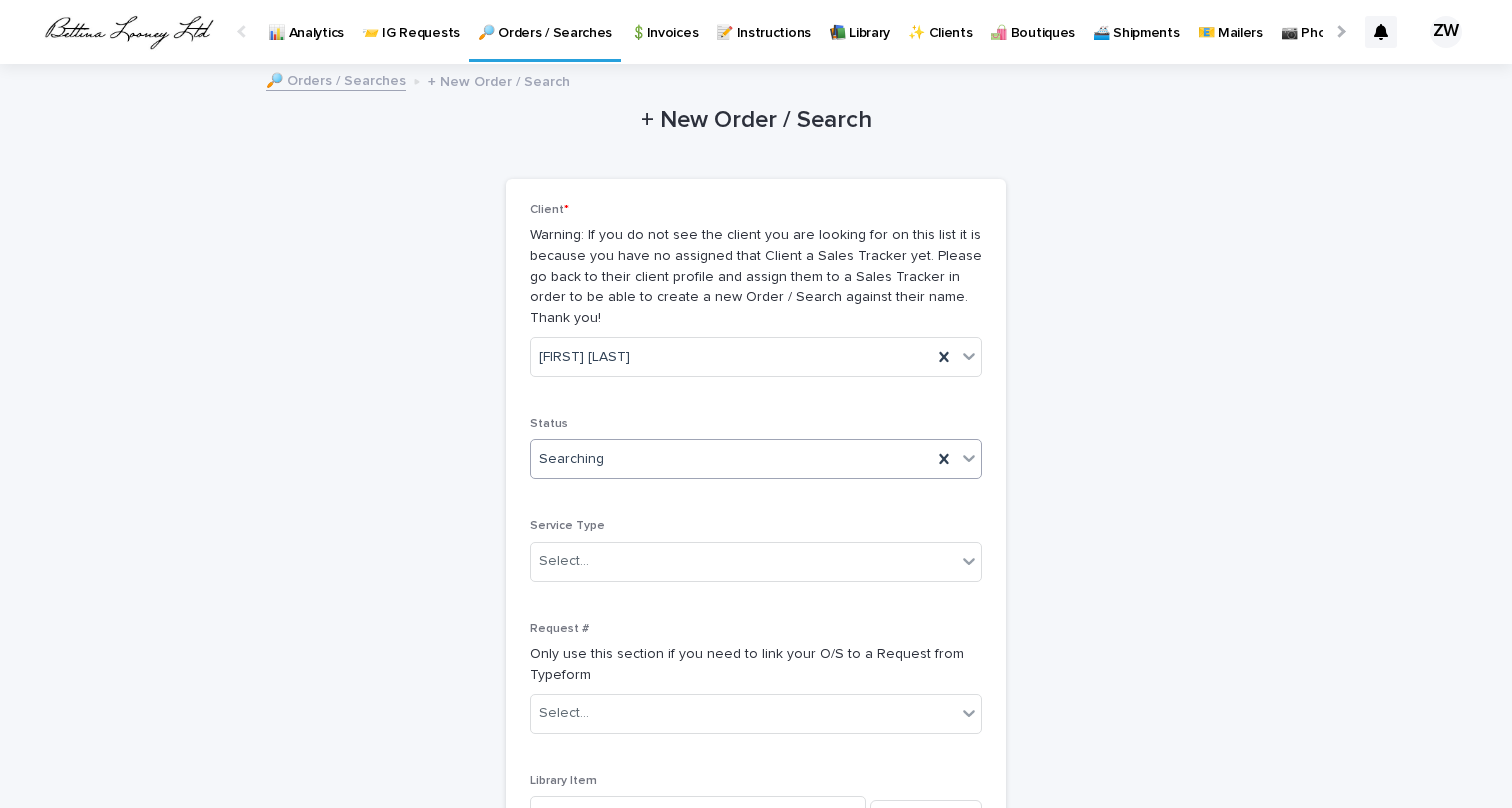 click on "Service Type Select..." at bounding box center [756, 558] 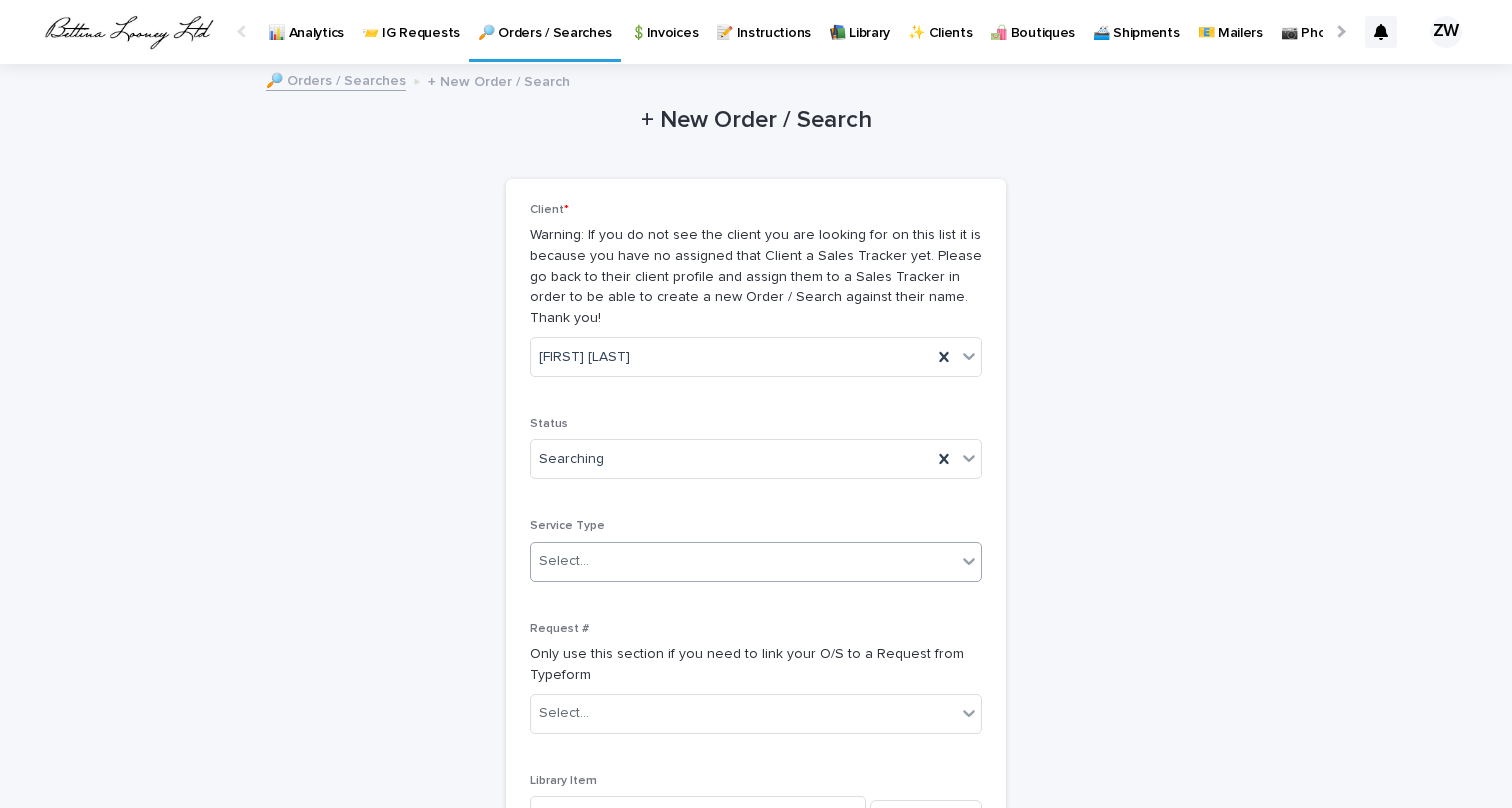 click on "Select..." at bounding box center [743, 561] 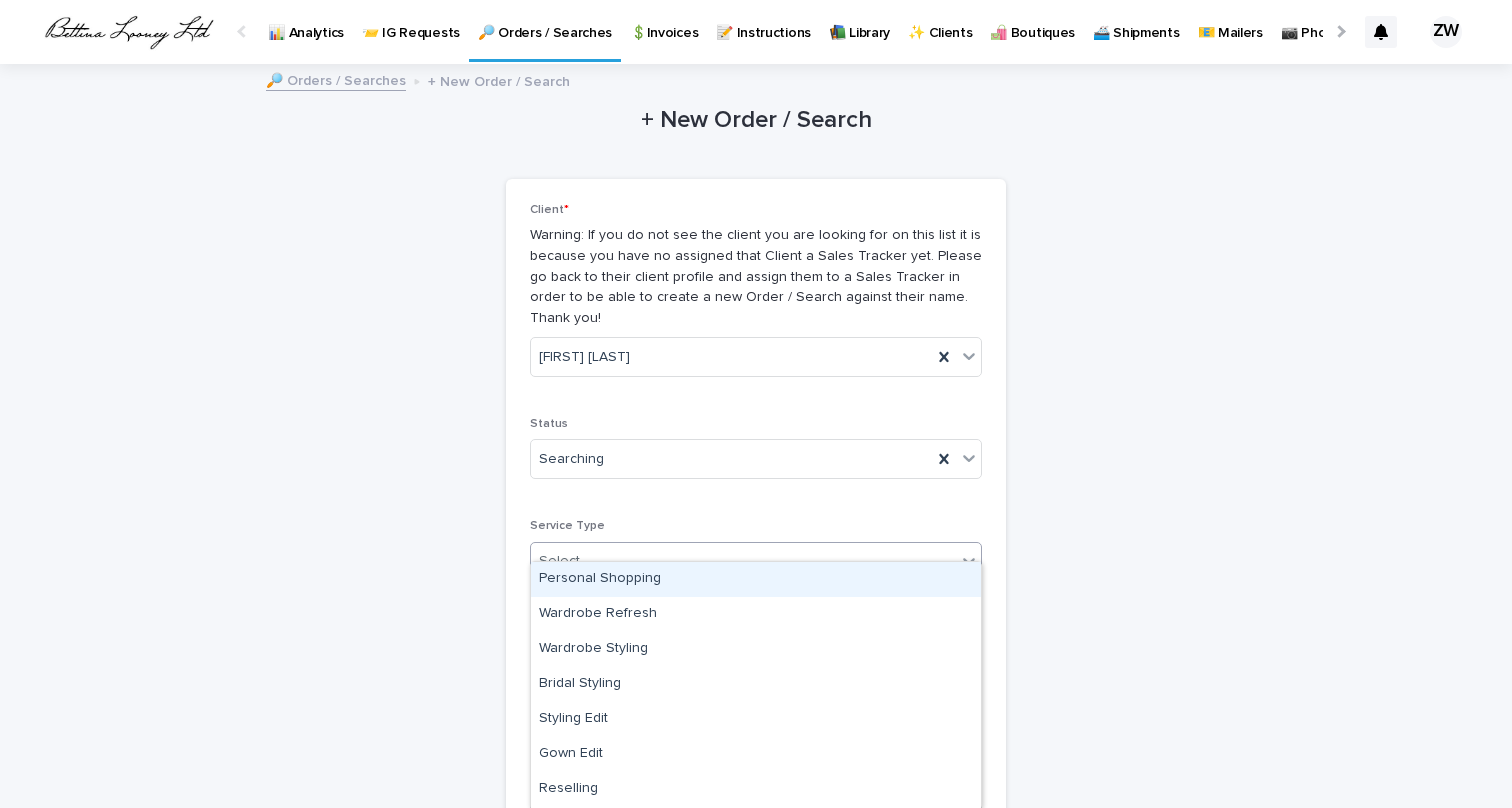 click on "Personal Shopping" at bounding box center (756, 579) 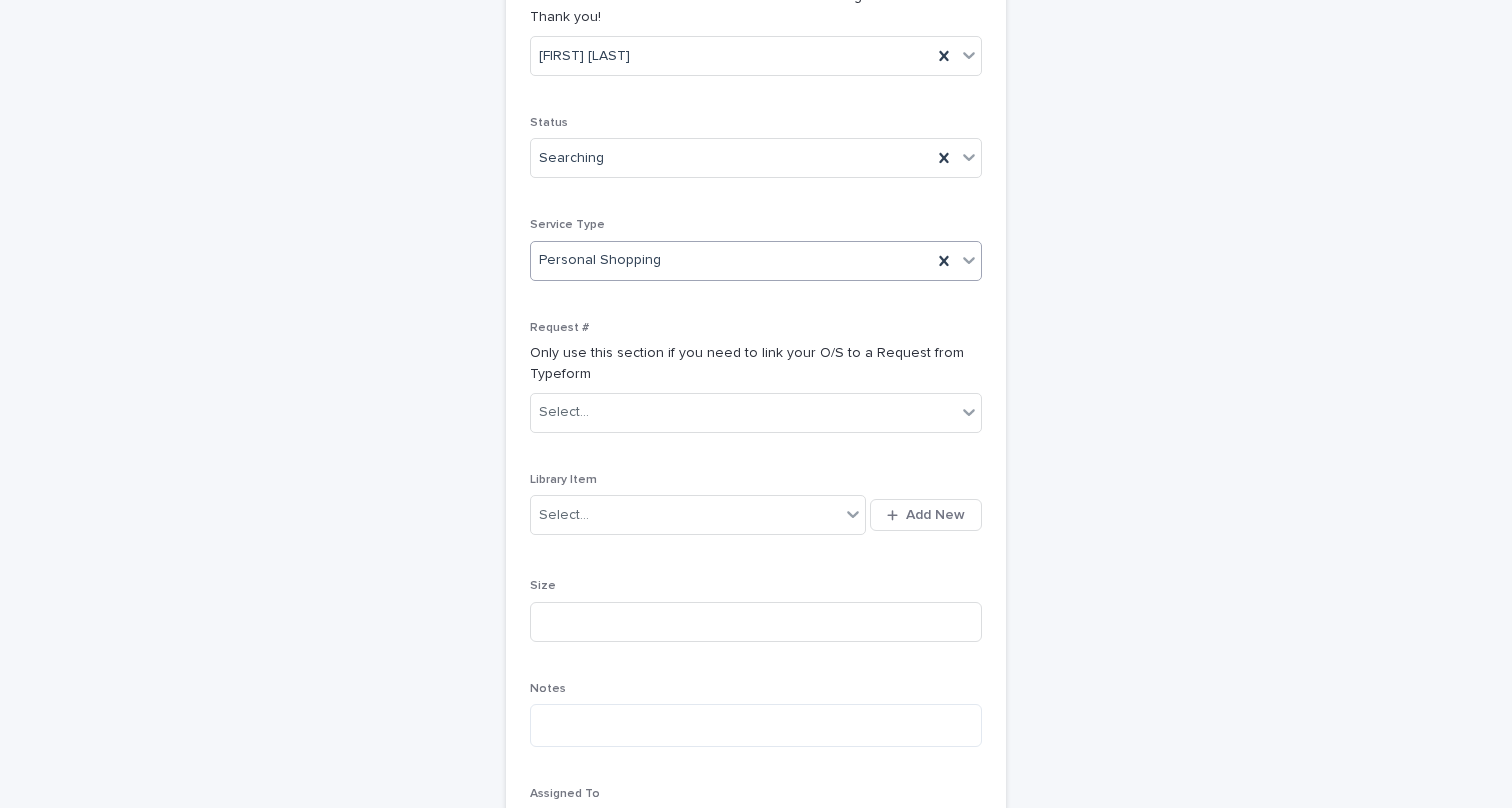 scroll, scrollTop: 356, scrollLeft: 0, axis: vertical 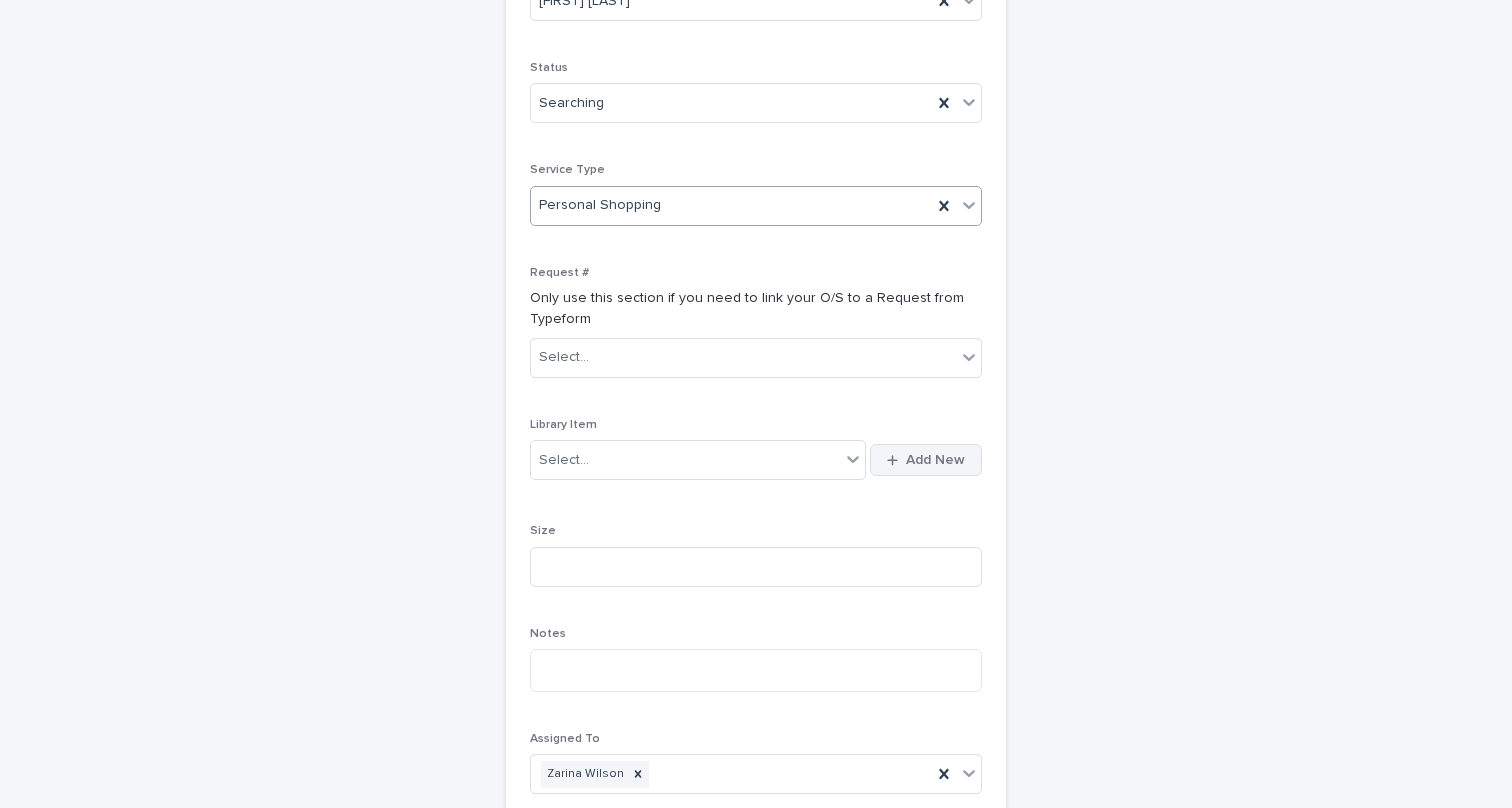 click on "Add New" at bounding box center (935, 460) 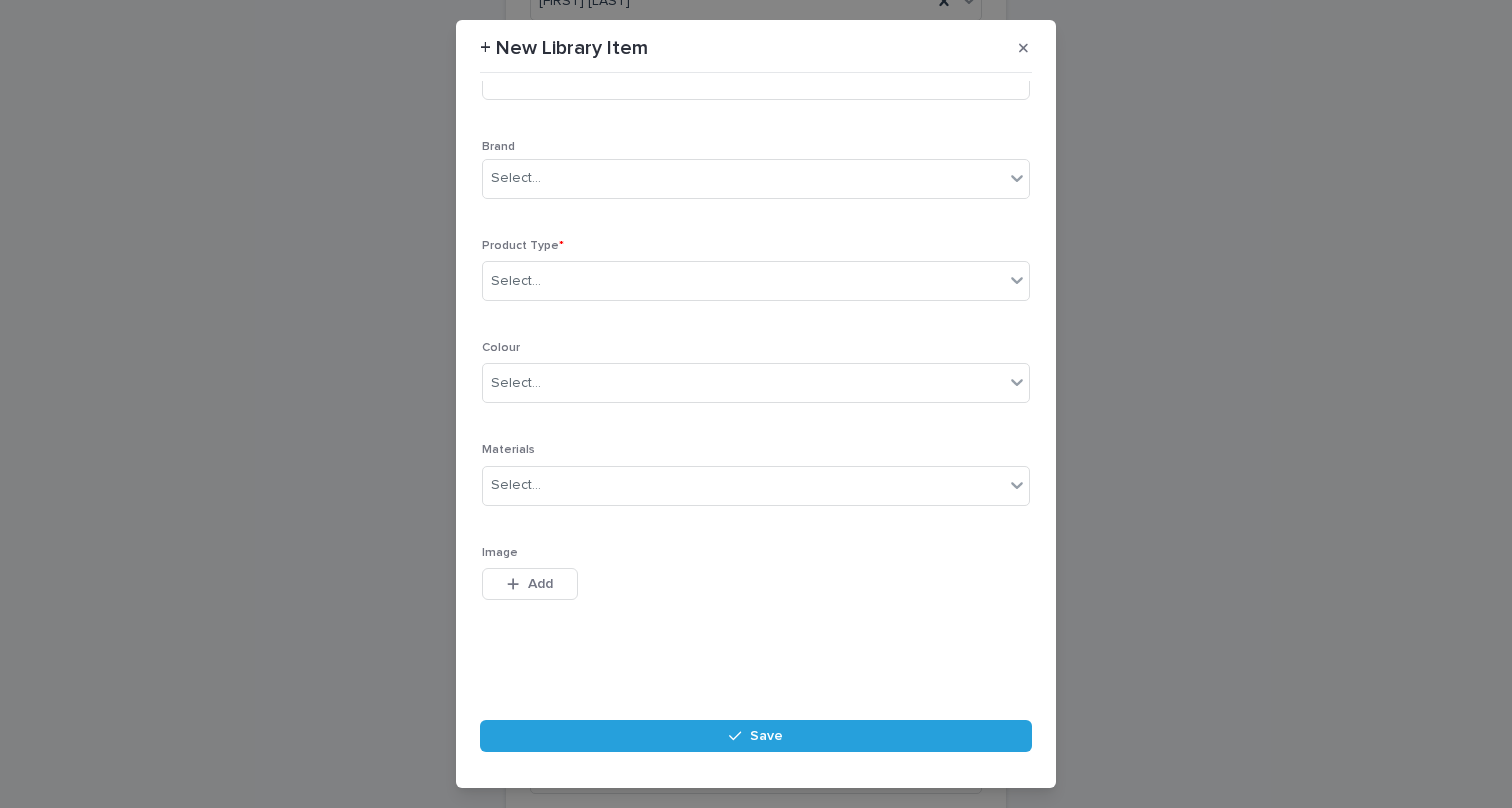 scroll, scrollTop: 0, scrollLeft: 0, axis: both 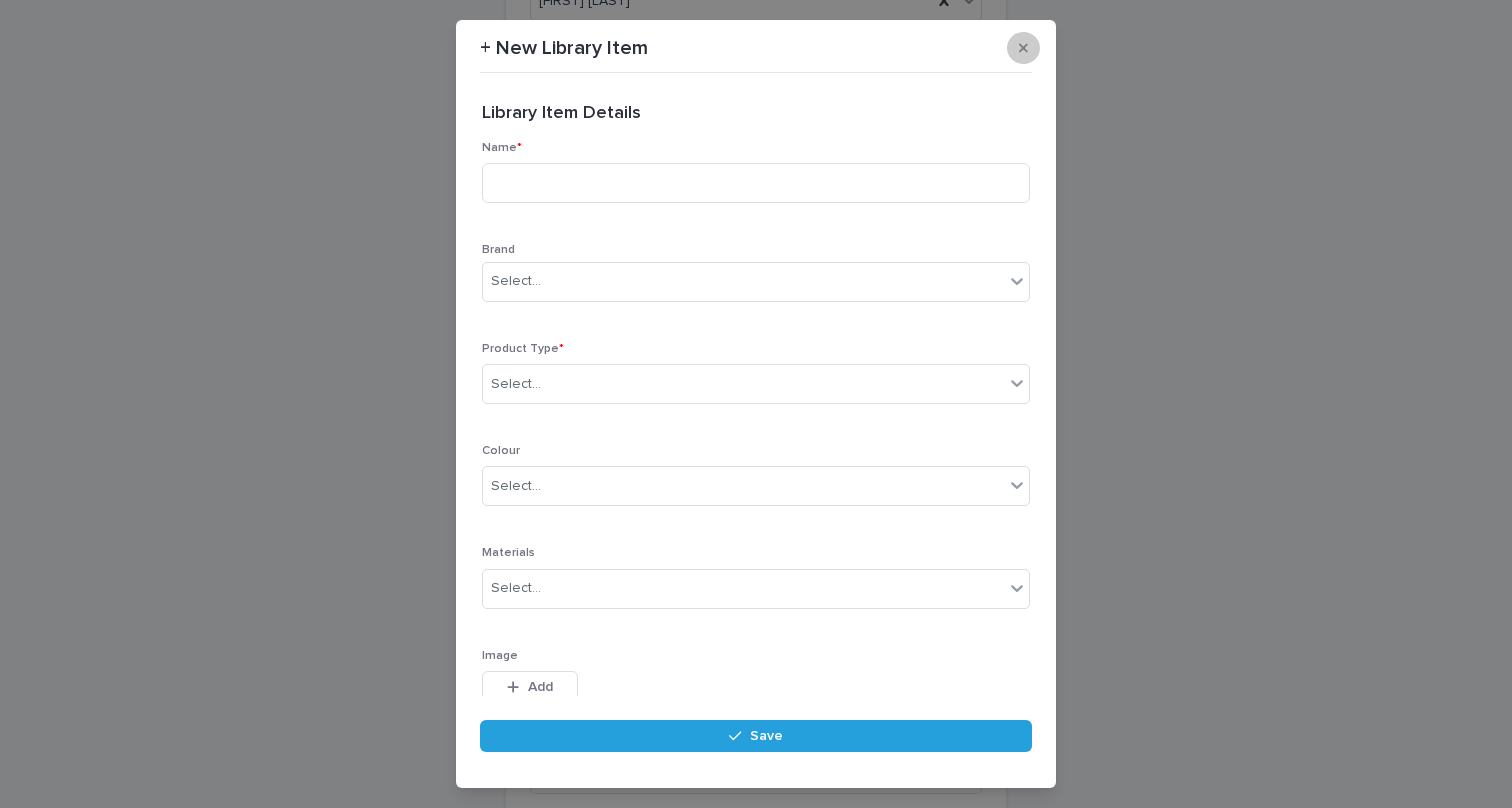 click 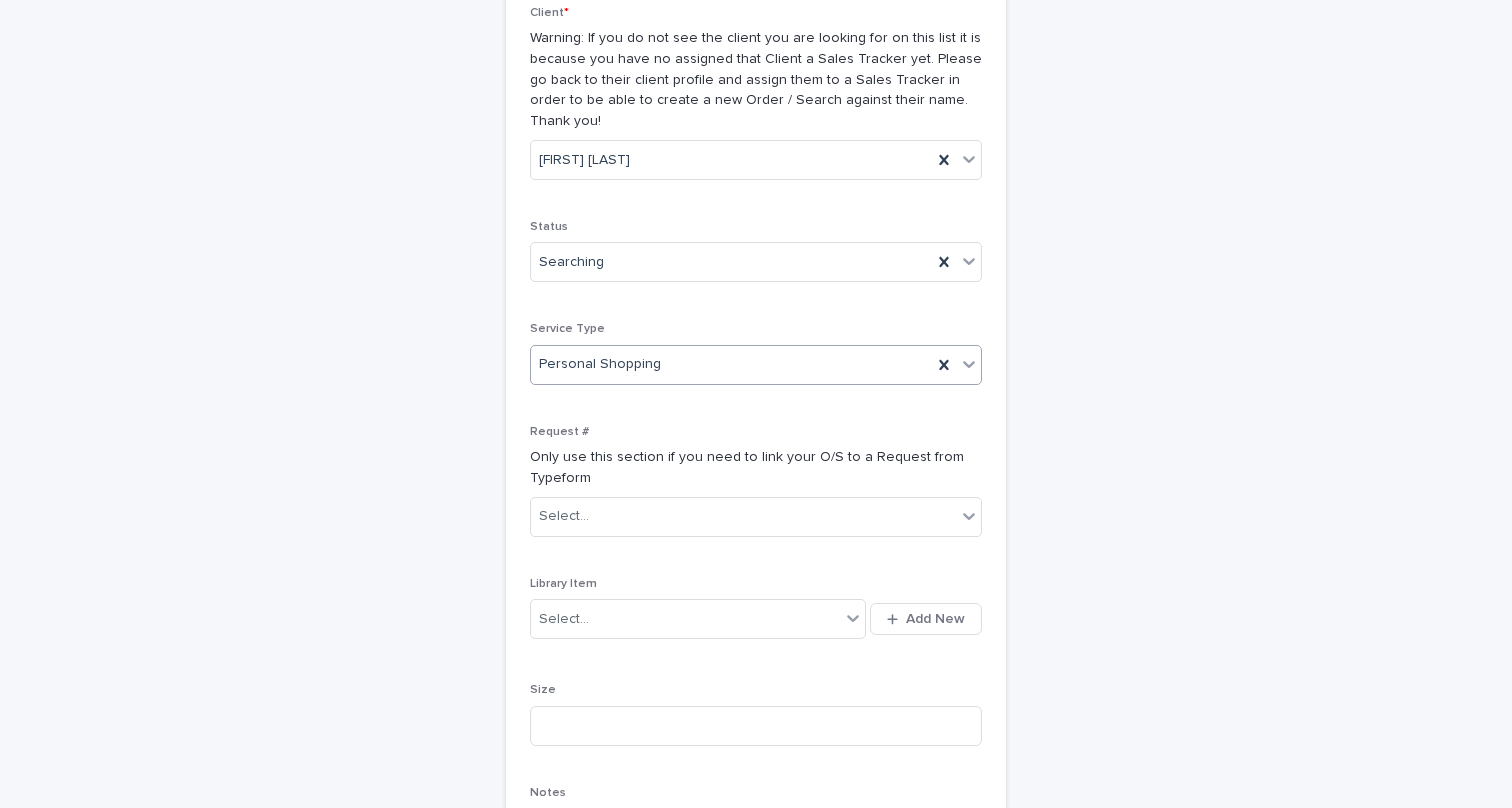 scroll, scrollTop: 199, scrollLeft: 0, axis: vertical 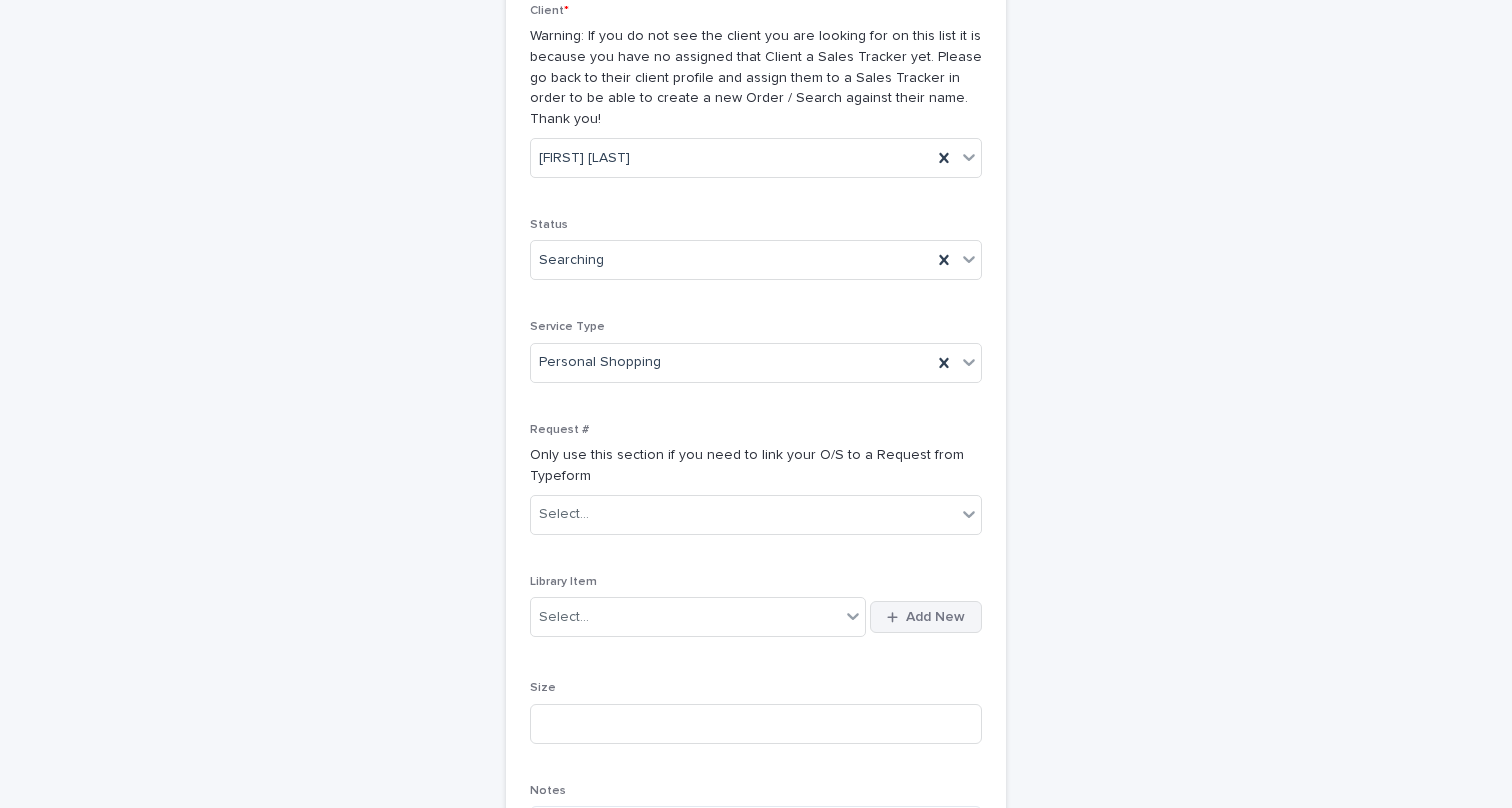 click on "Add New" at bounding box center [935, 617] 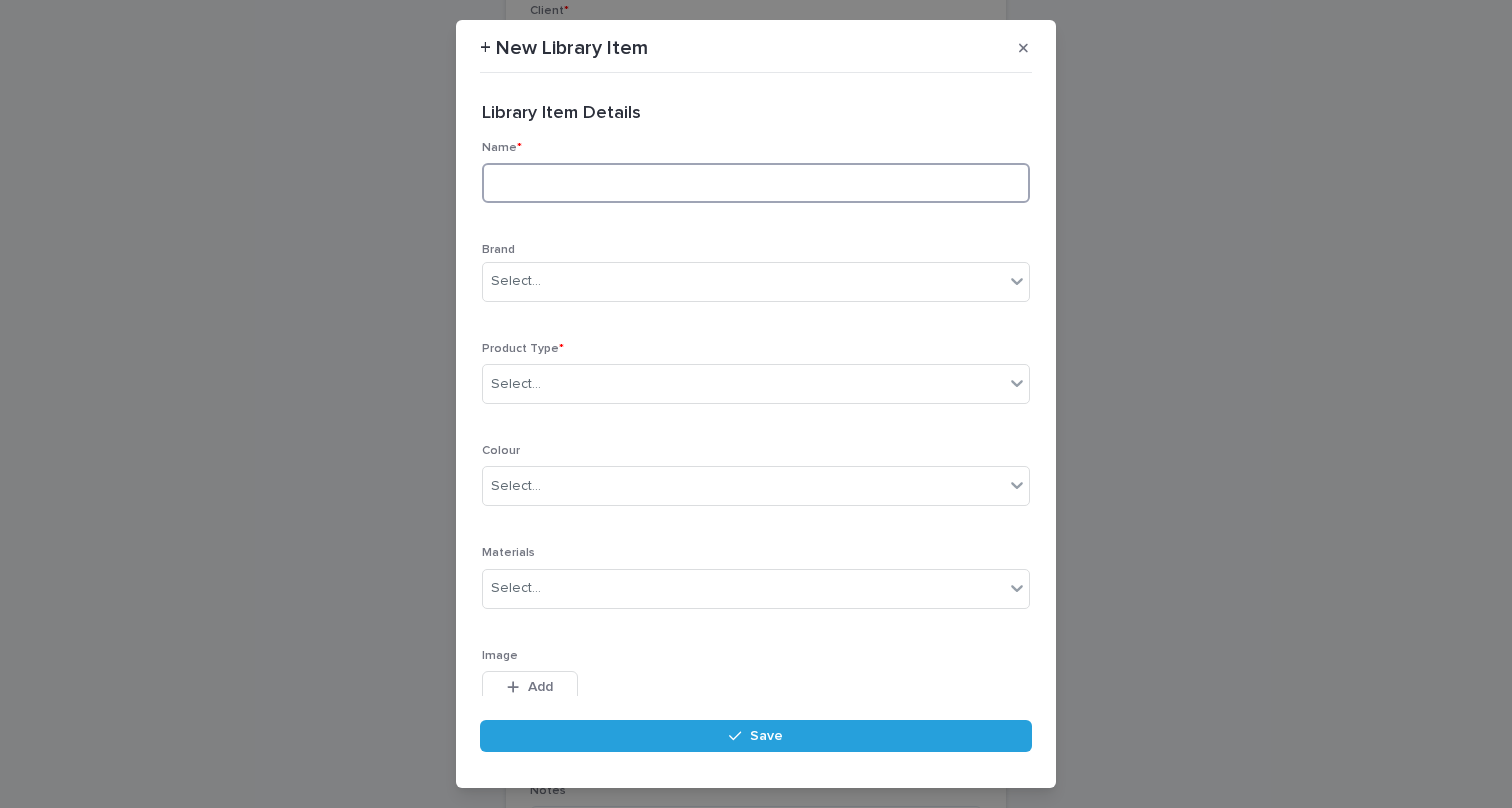 click at bounding box center [756, 183] 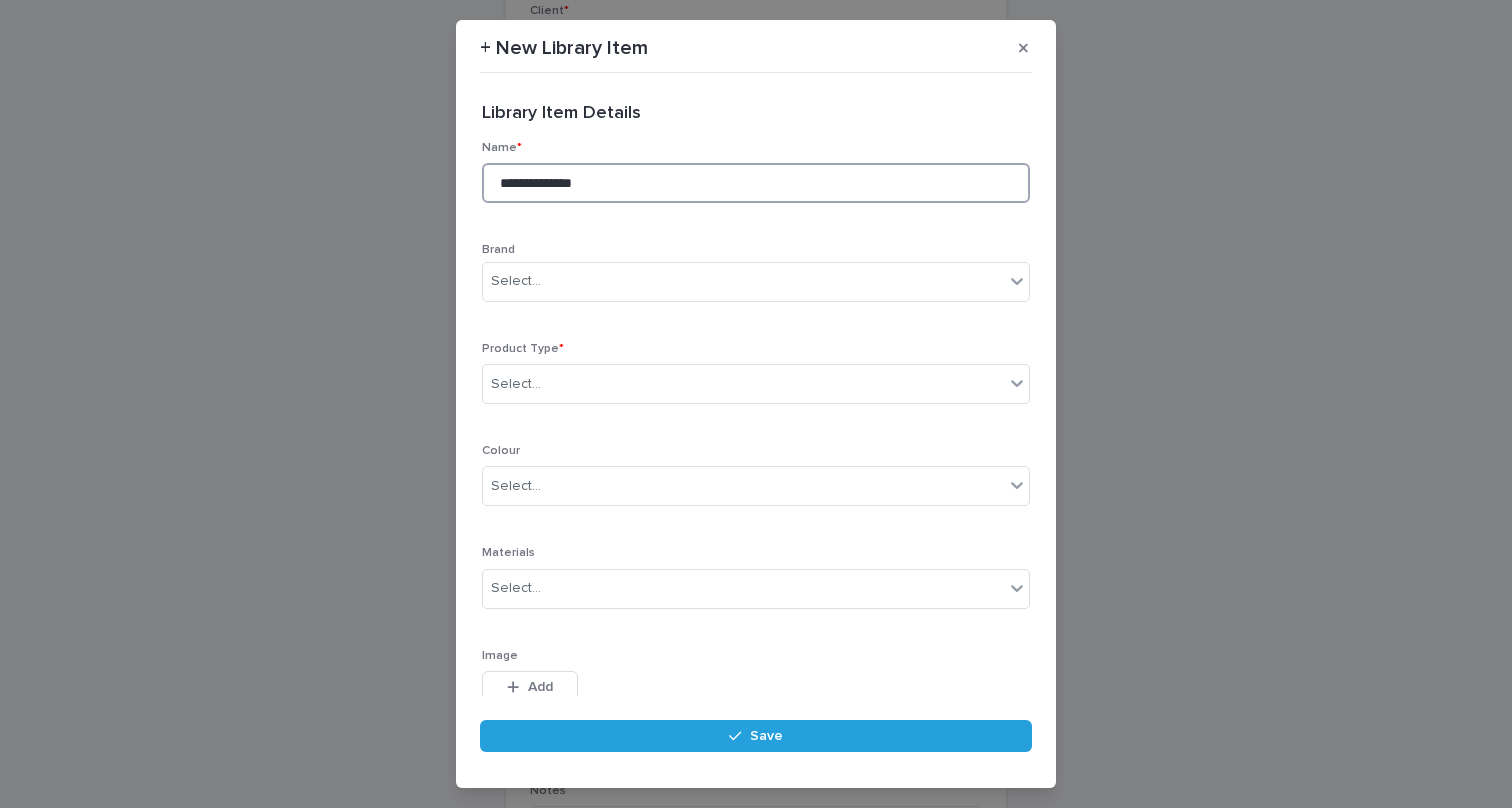 click on "**********" at bounding box center [756, 183] 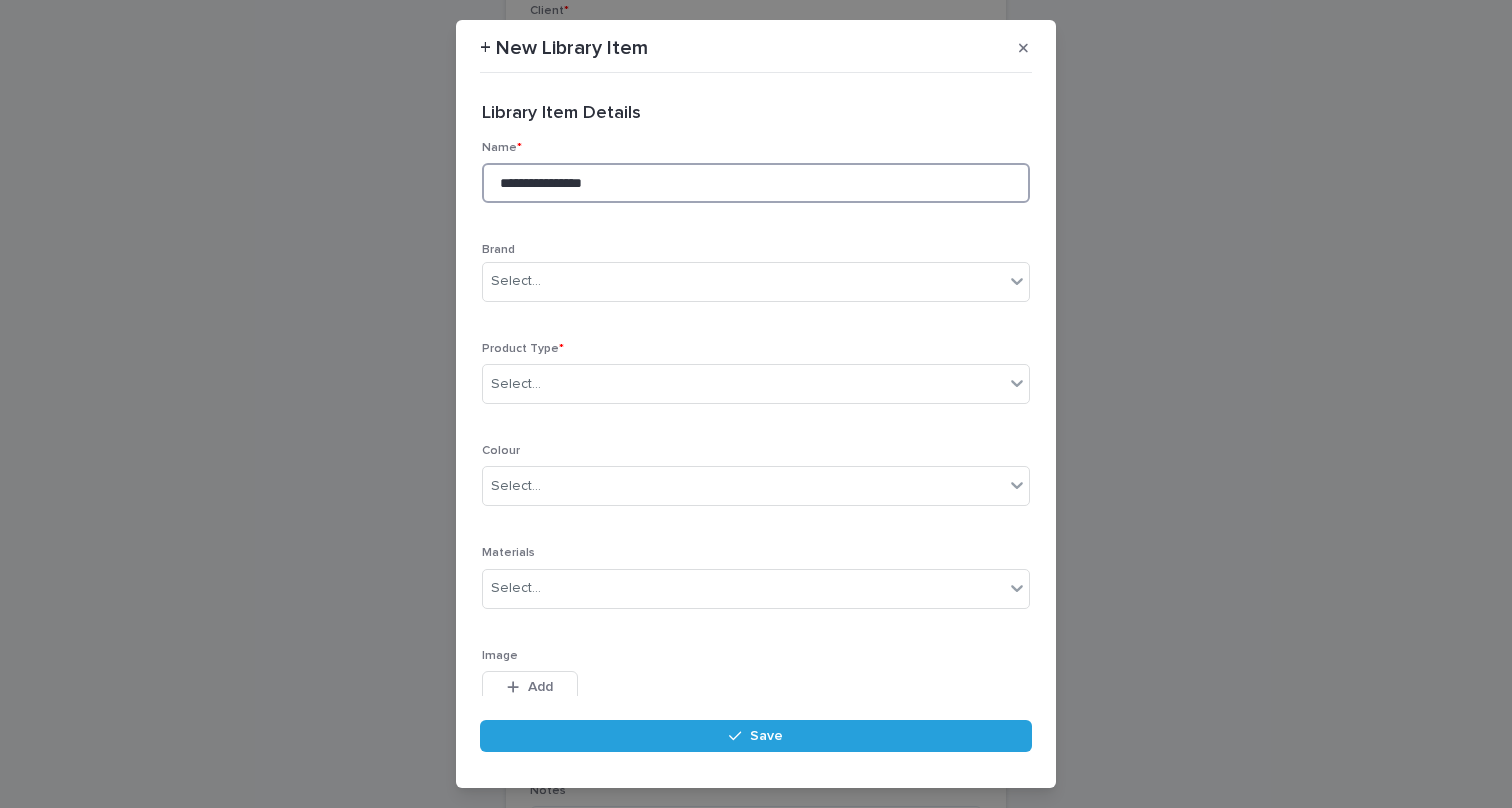 click on "**********" at bounding box center [756, 183] 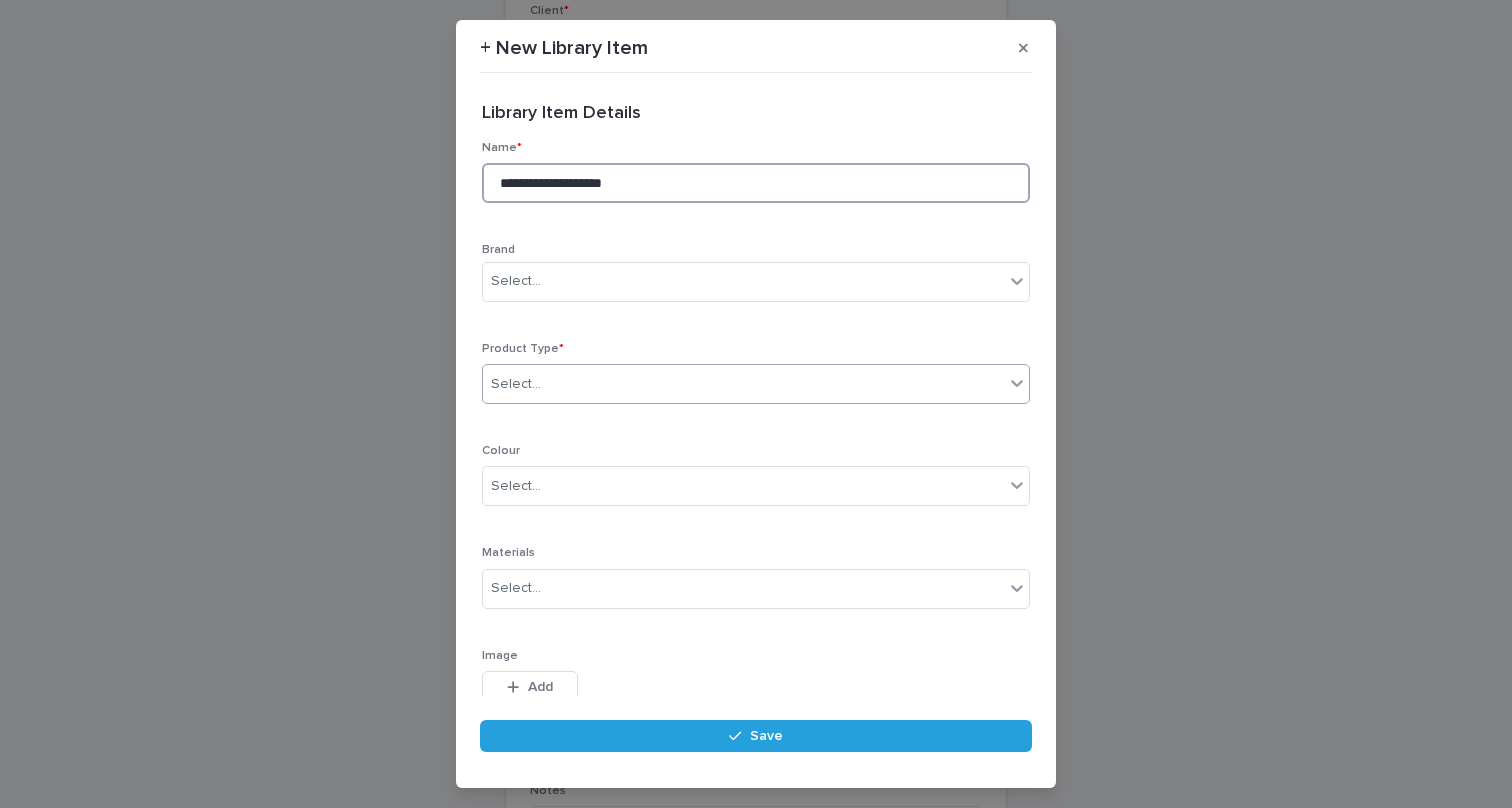 type on "**********" 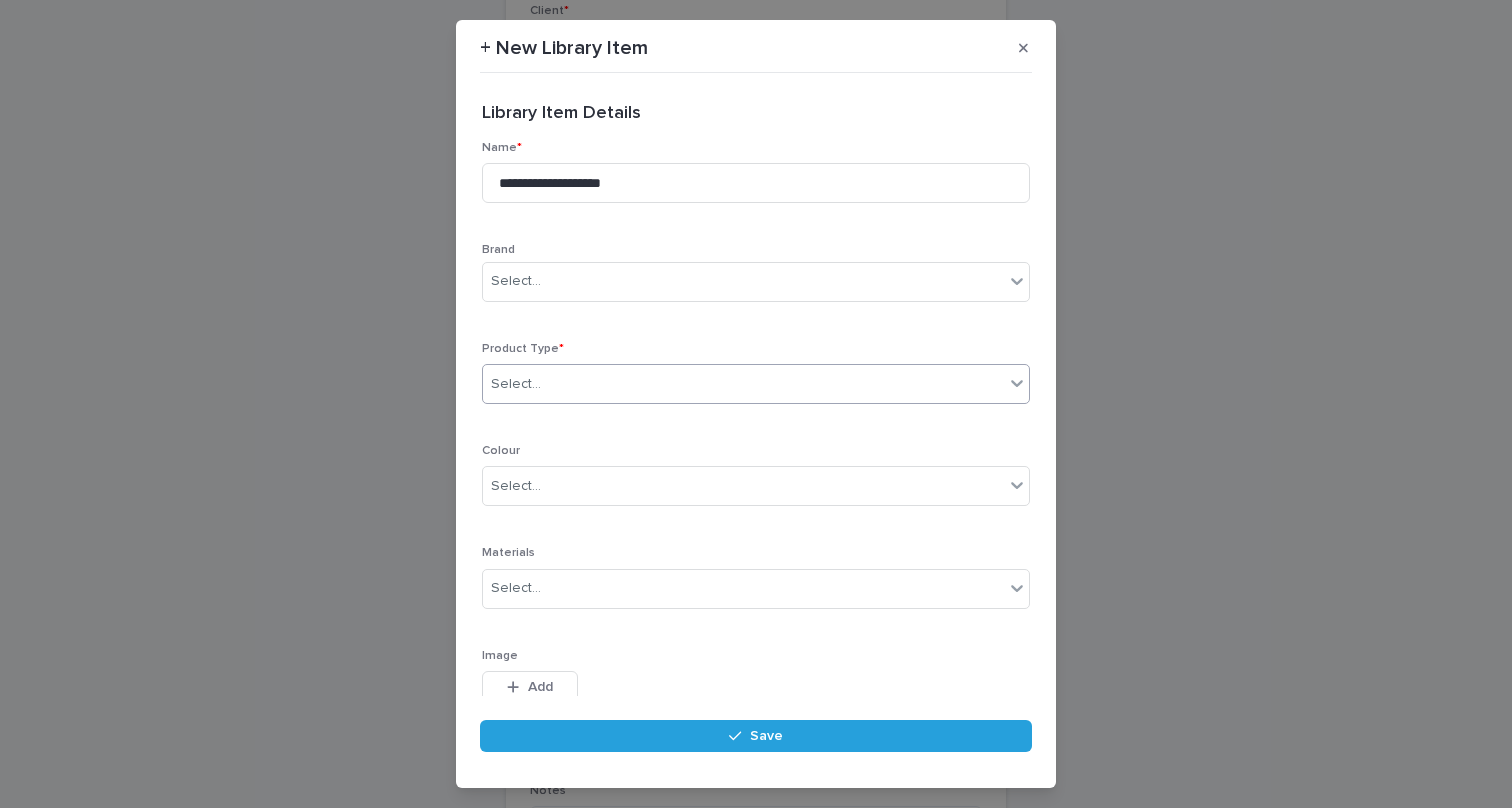 click on "Select..." at bounding box center (743, 384) 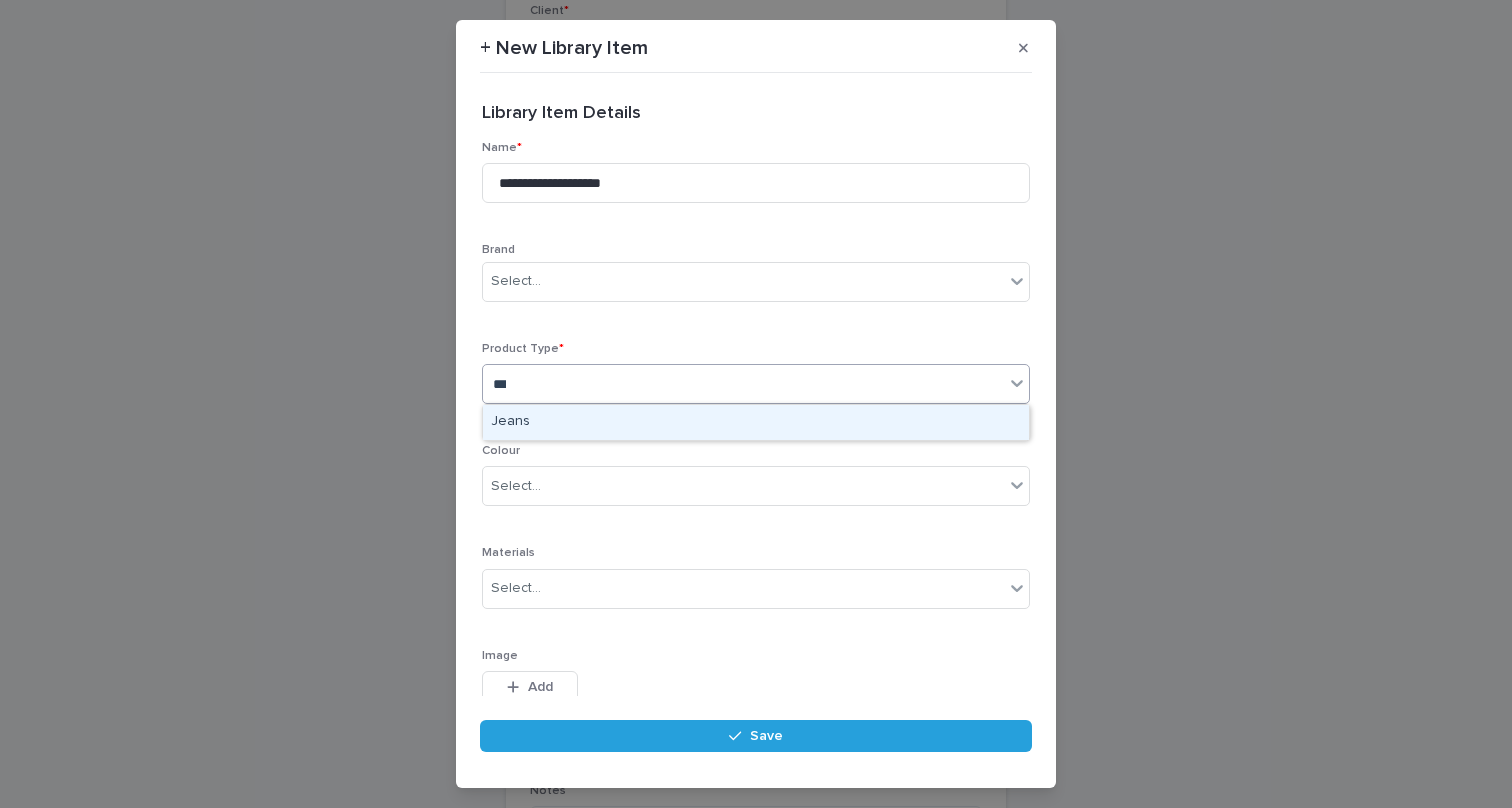 type on "****" 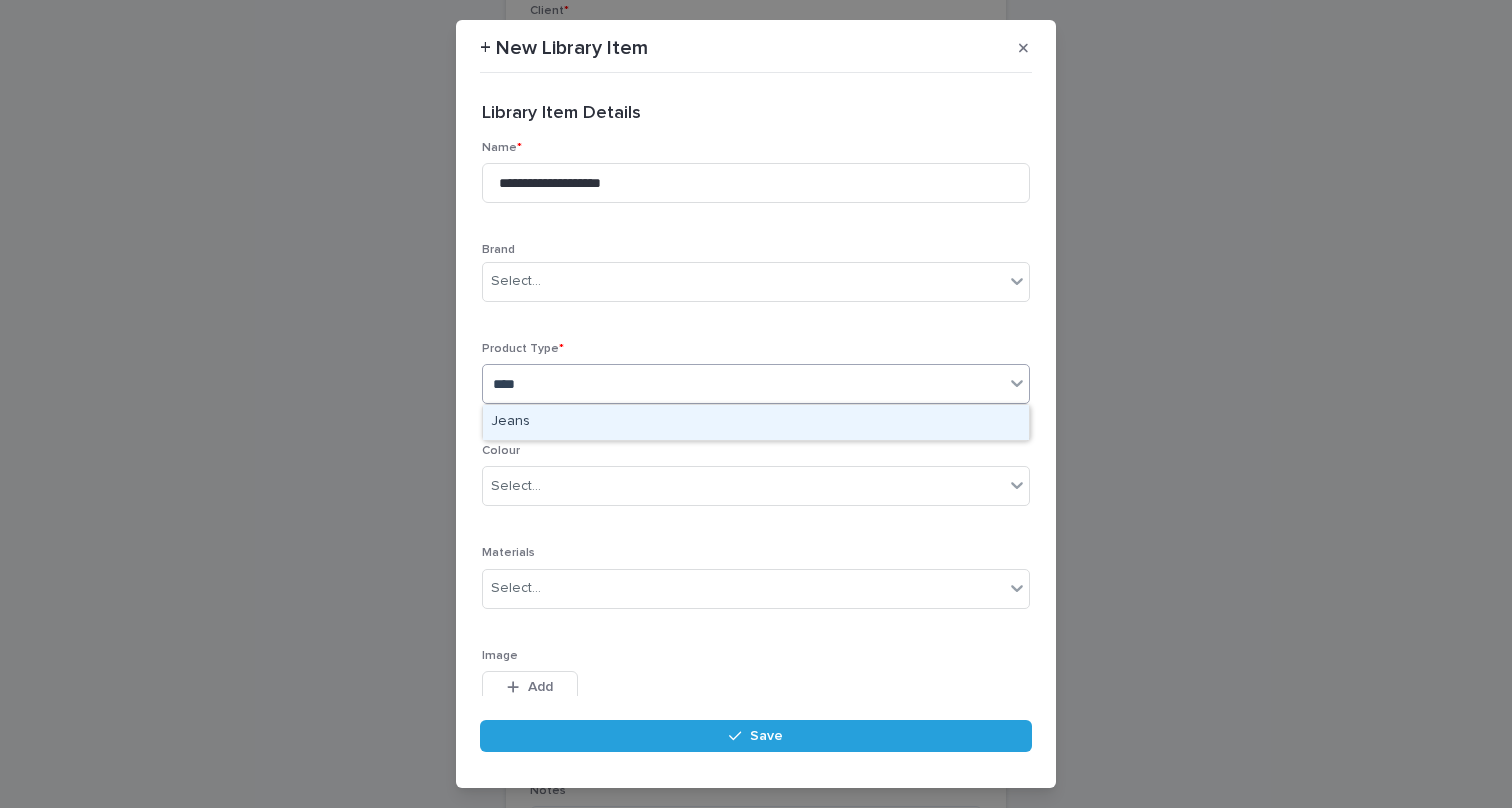 click on "Jeans" at bounding box center (756, 422) 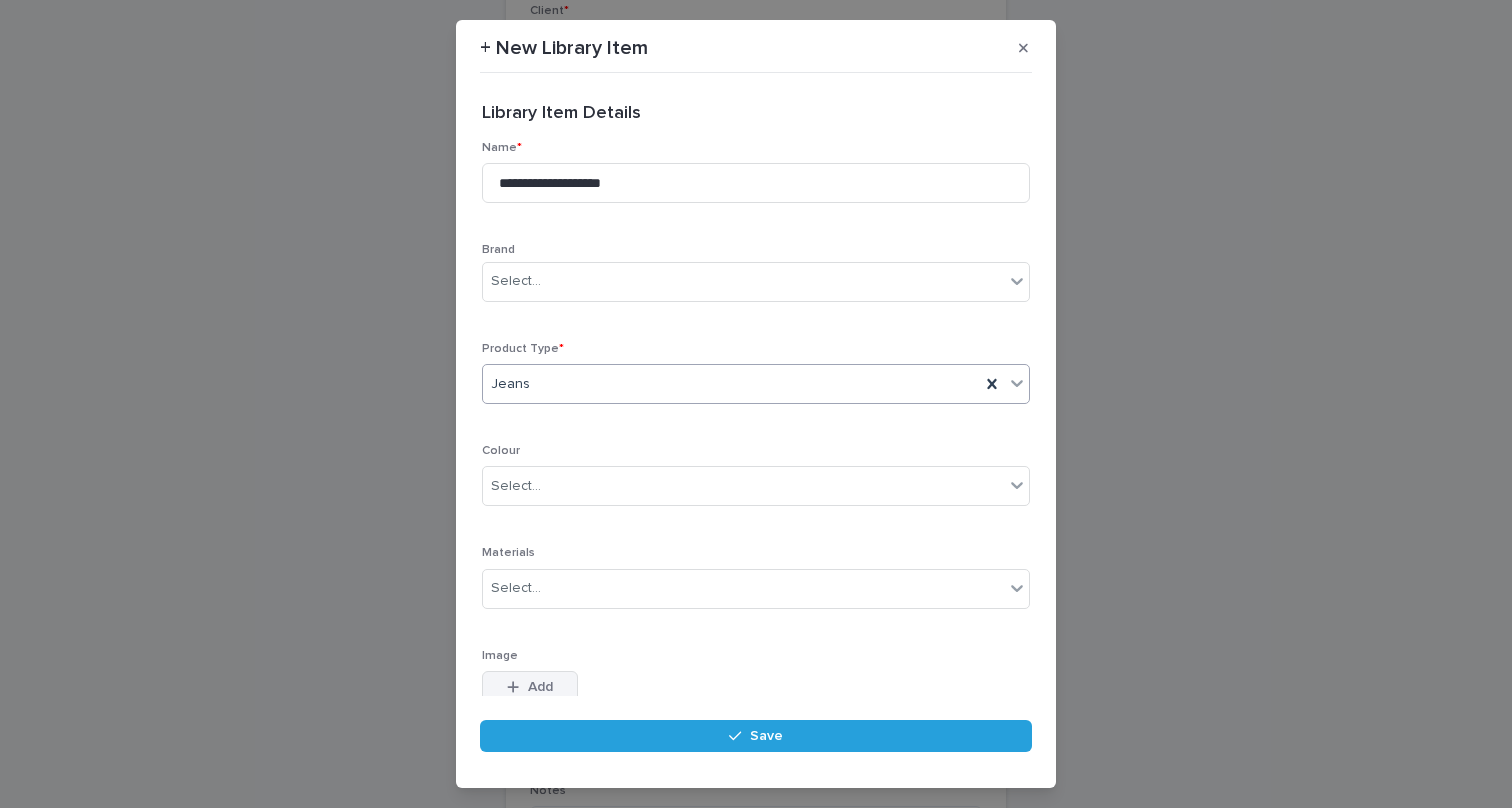 click on "Add" at bounding box center (540, 687) 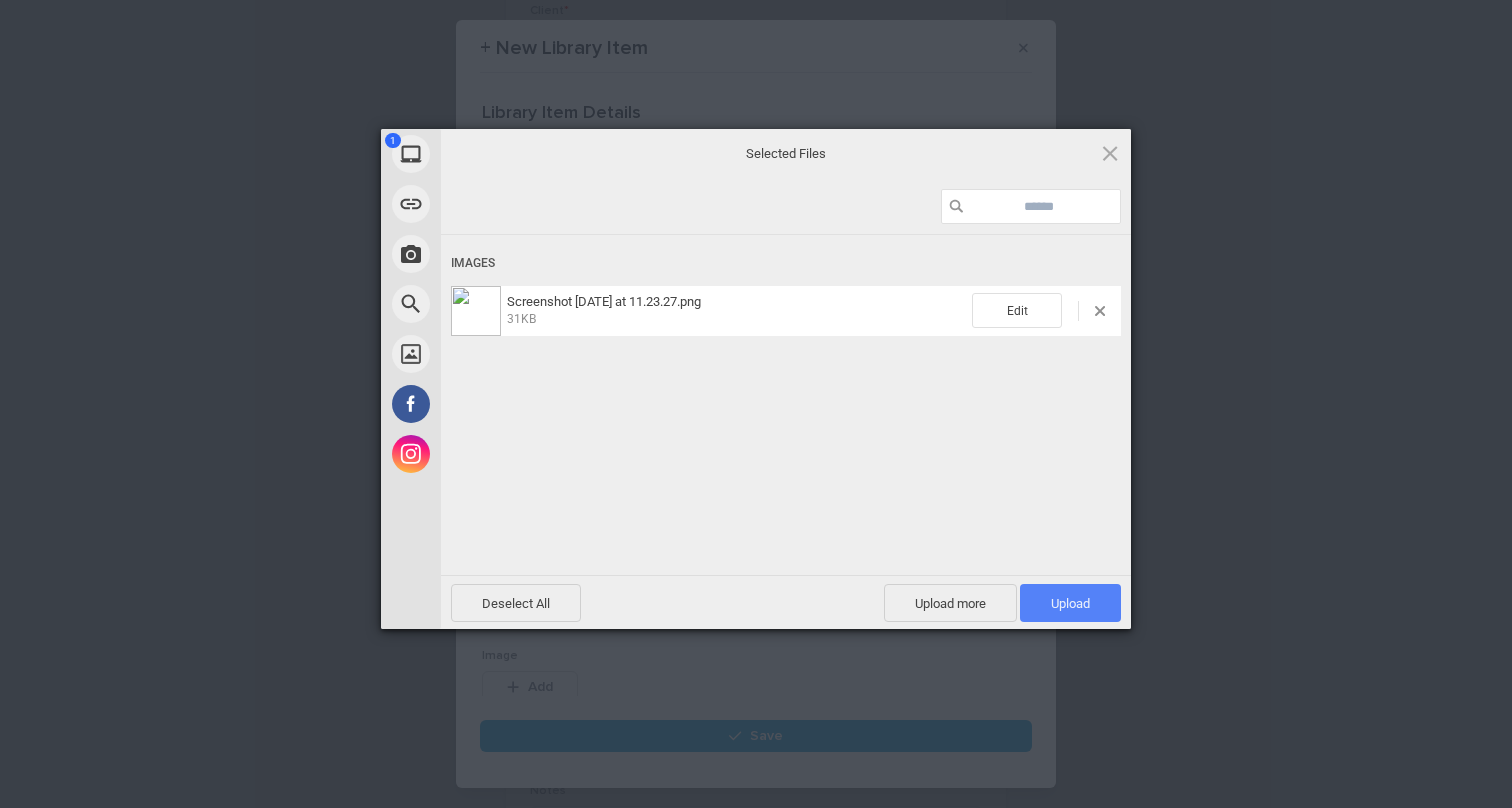 click on "Upload
1" at bounding box center (1070, 603) 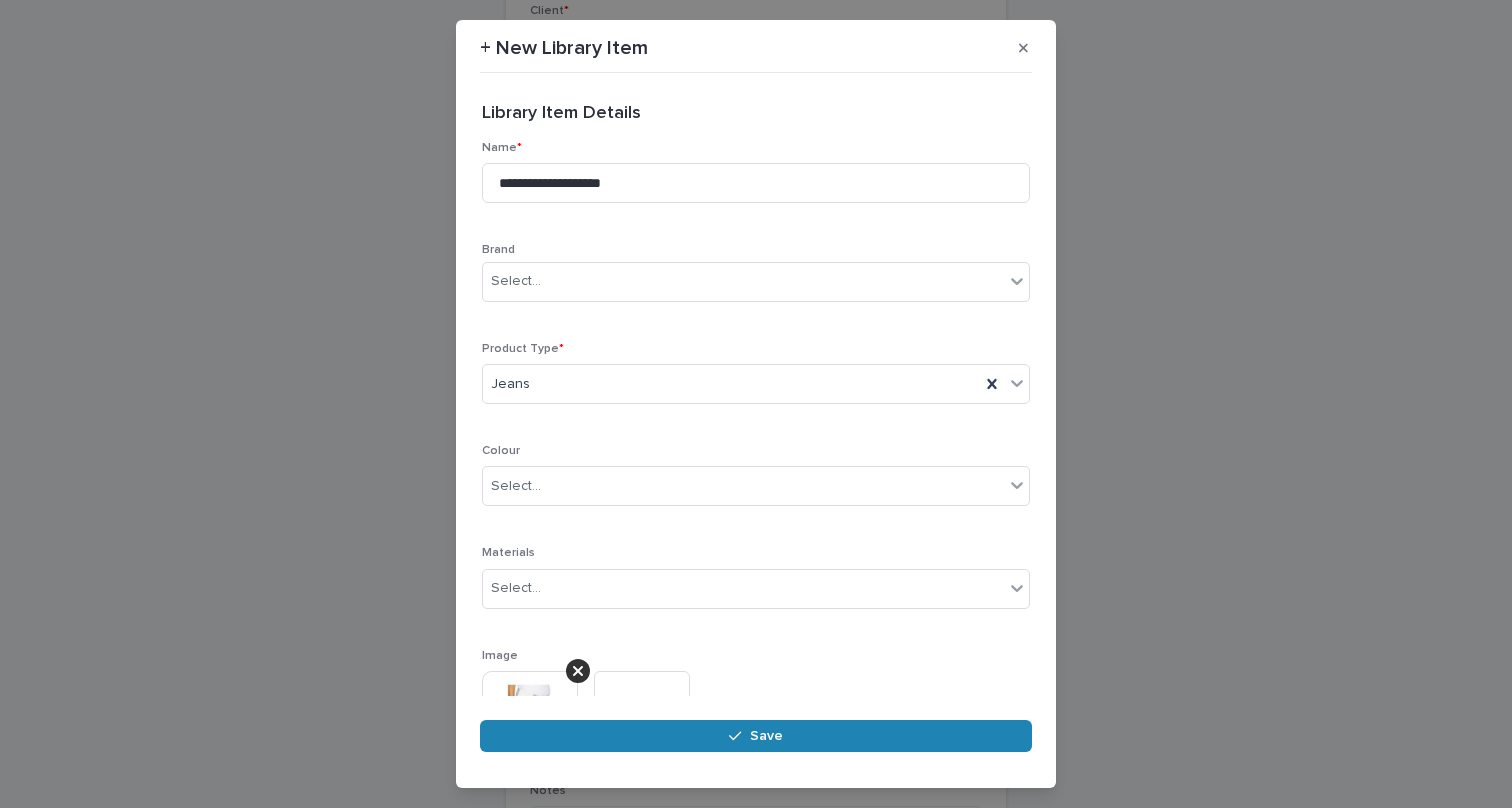 click on "Save" at bounding box center [756, 736] 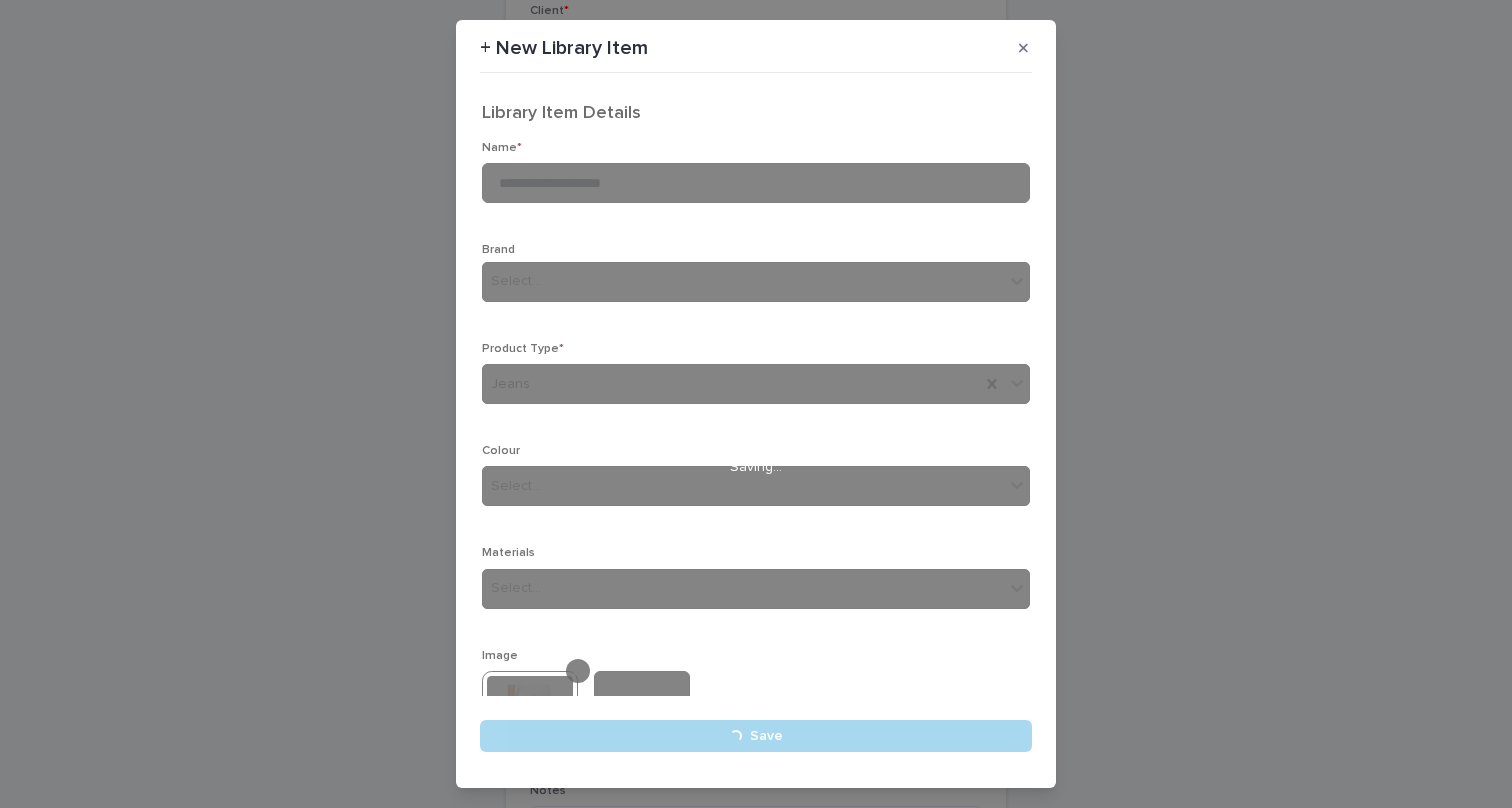 type 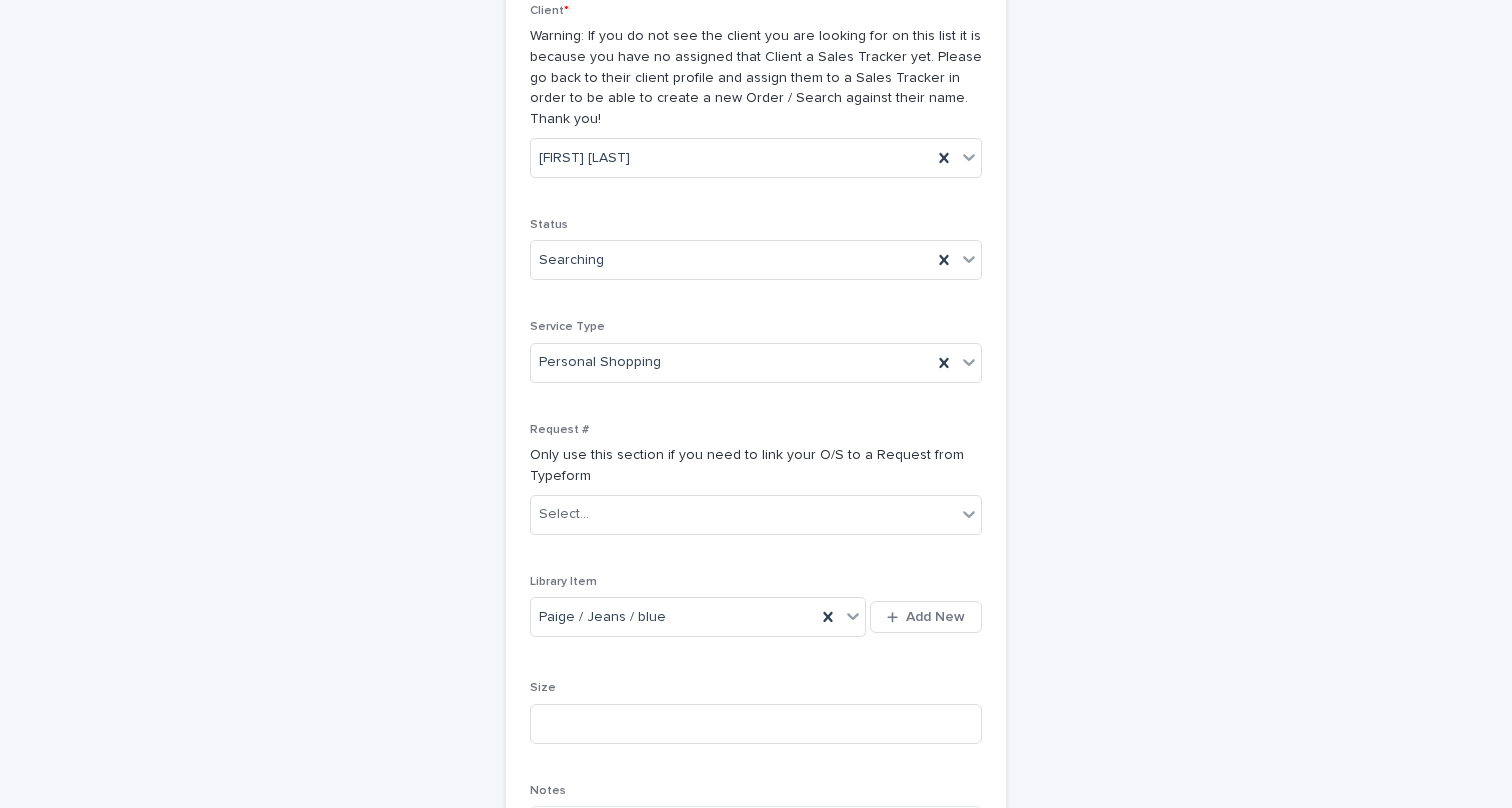 scroll, scrollTop: 509, scrollLeft: 0, axis: vertical 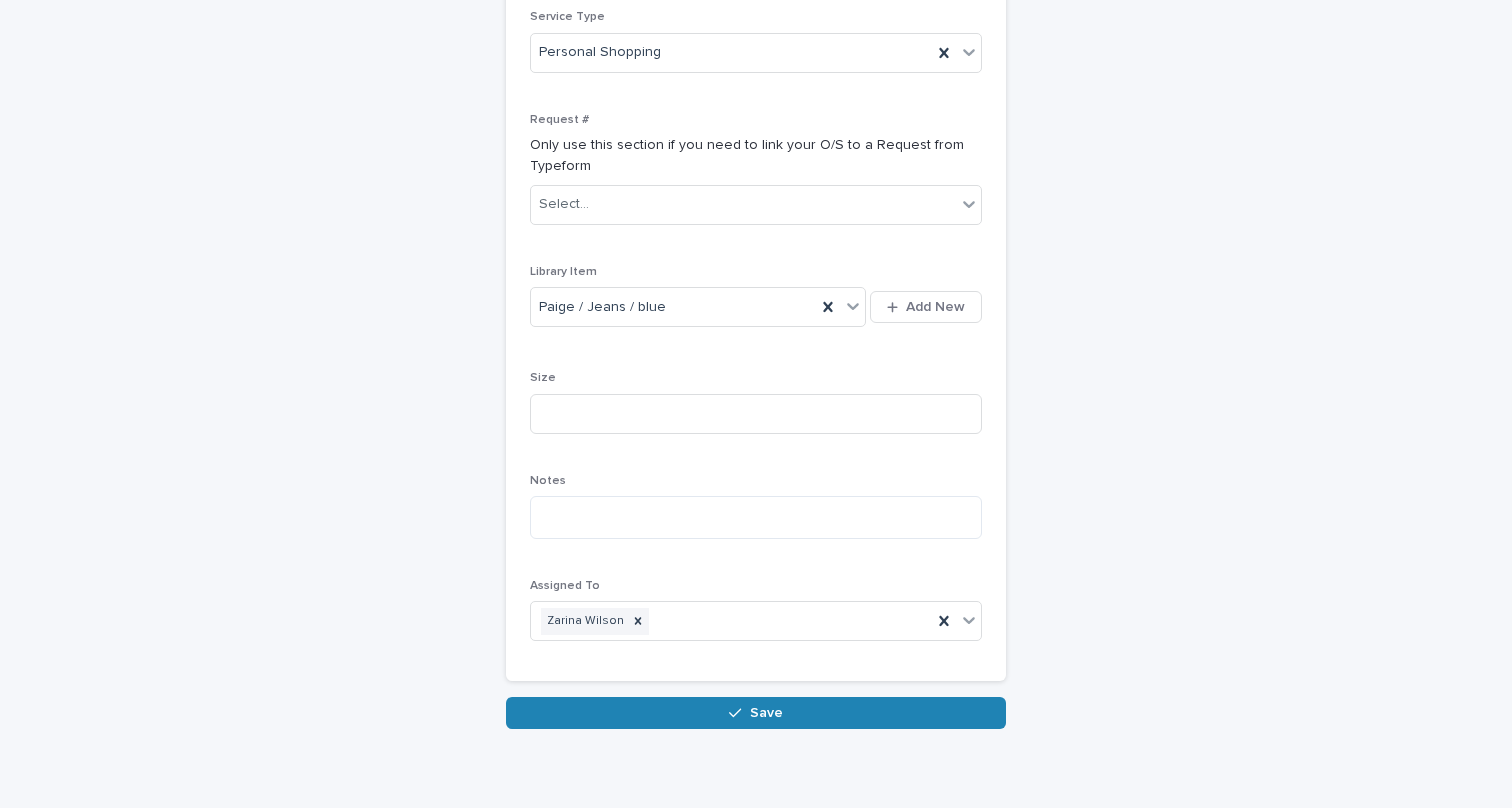 click on "Save" at bounding box center (756, 713) 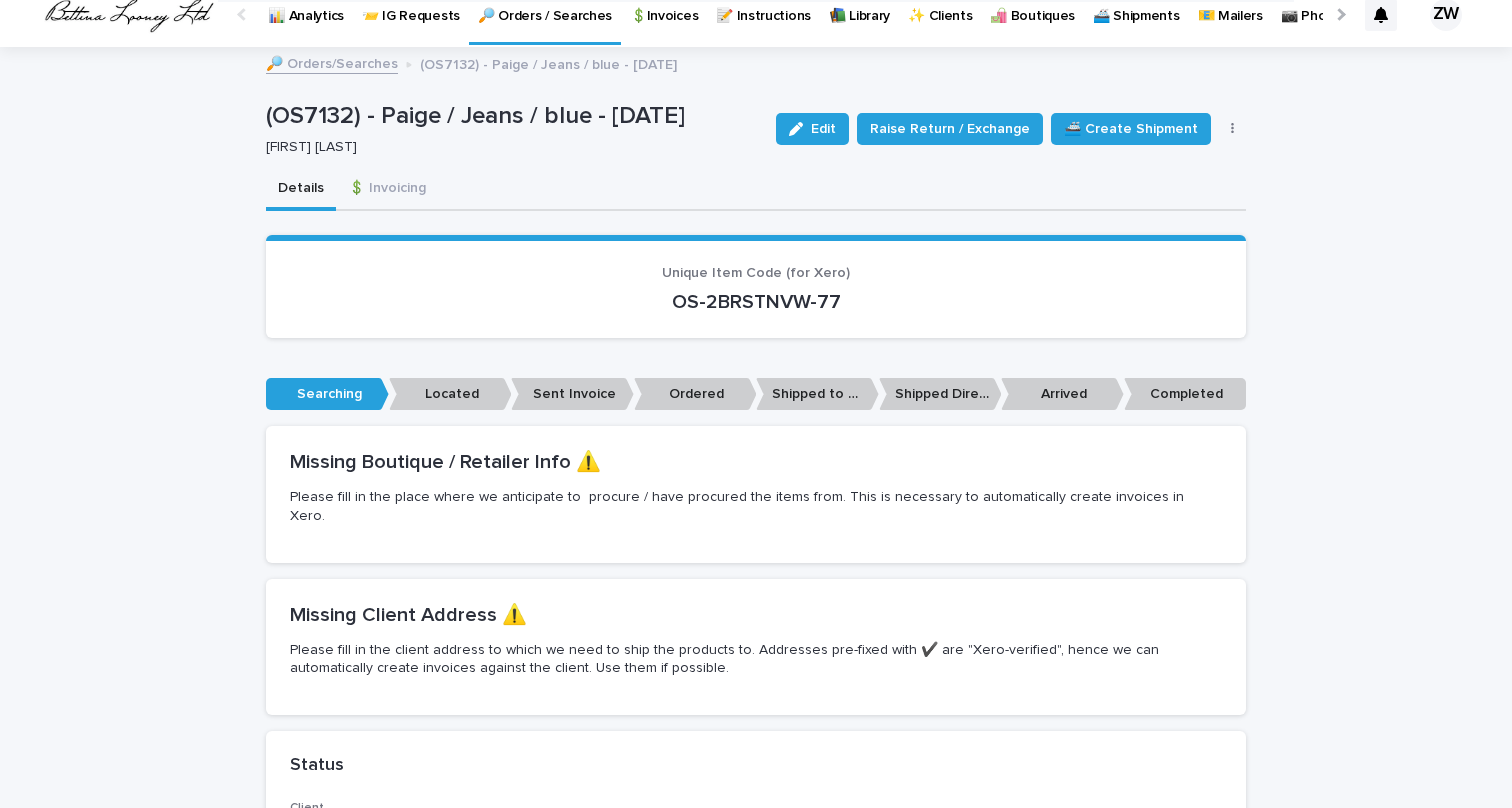 scroll, scrollTop: 0, scrollLeft: 0, axis: both 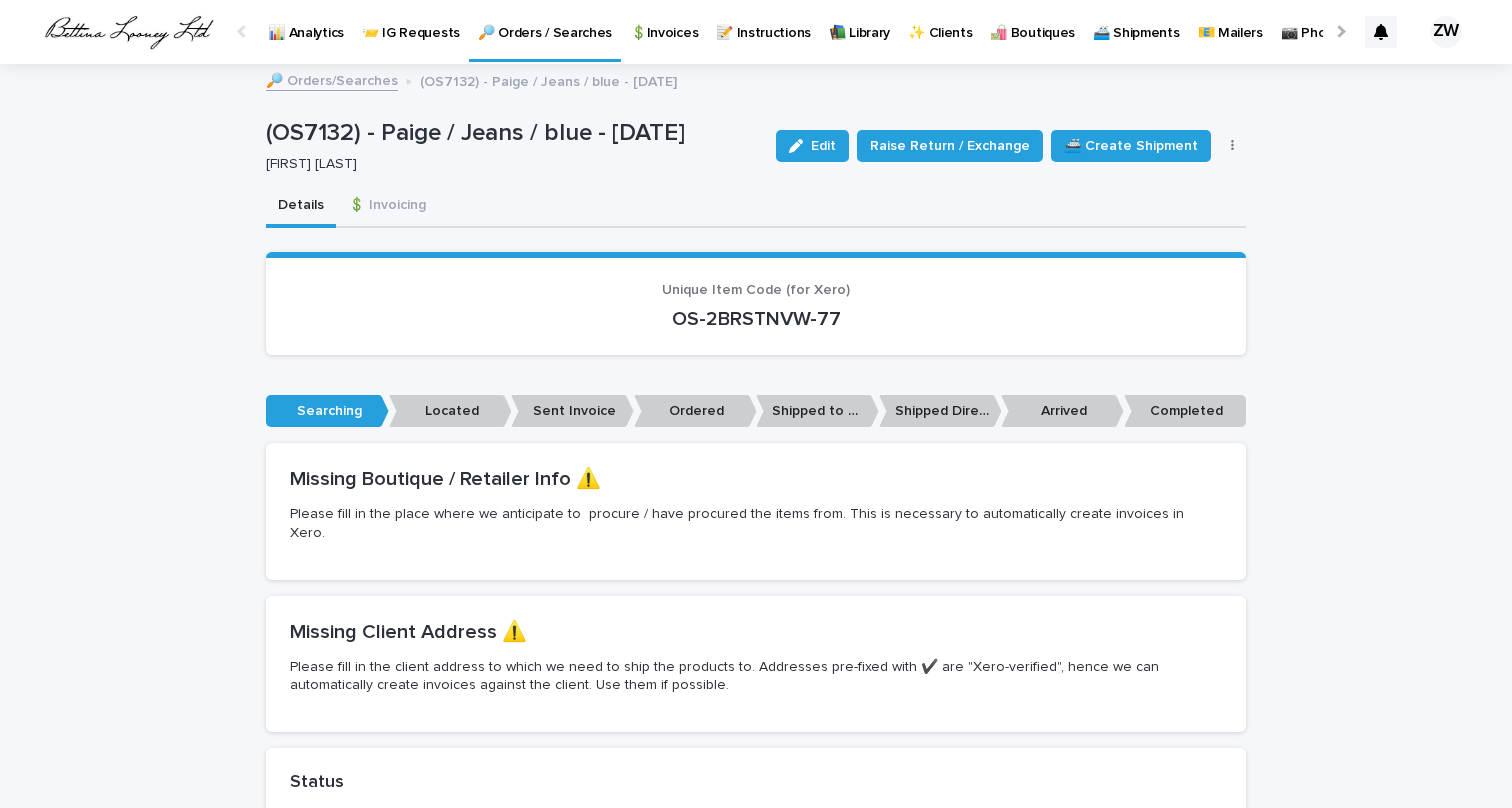click on "🔎 Orders / Searches" at bounding box center [545, 29] 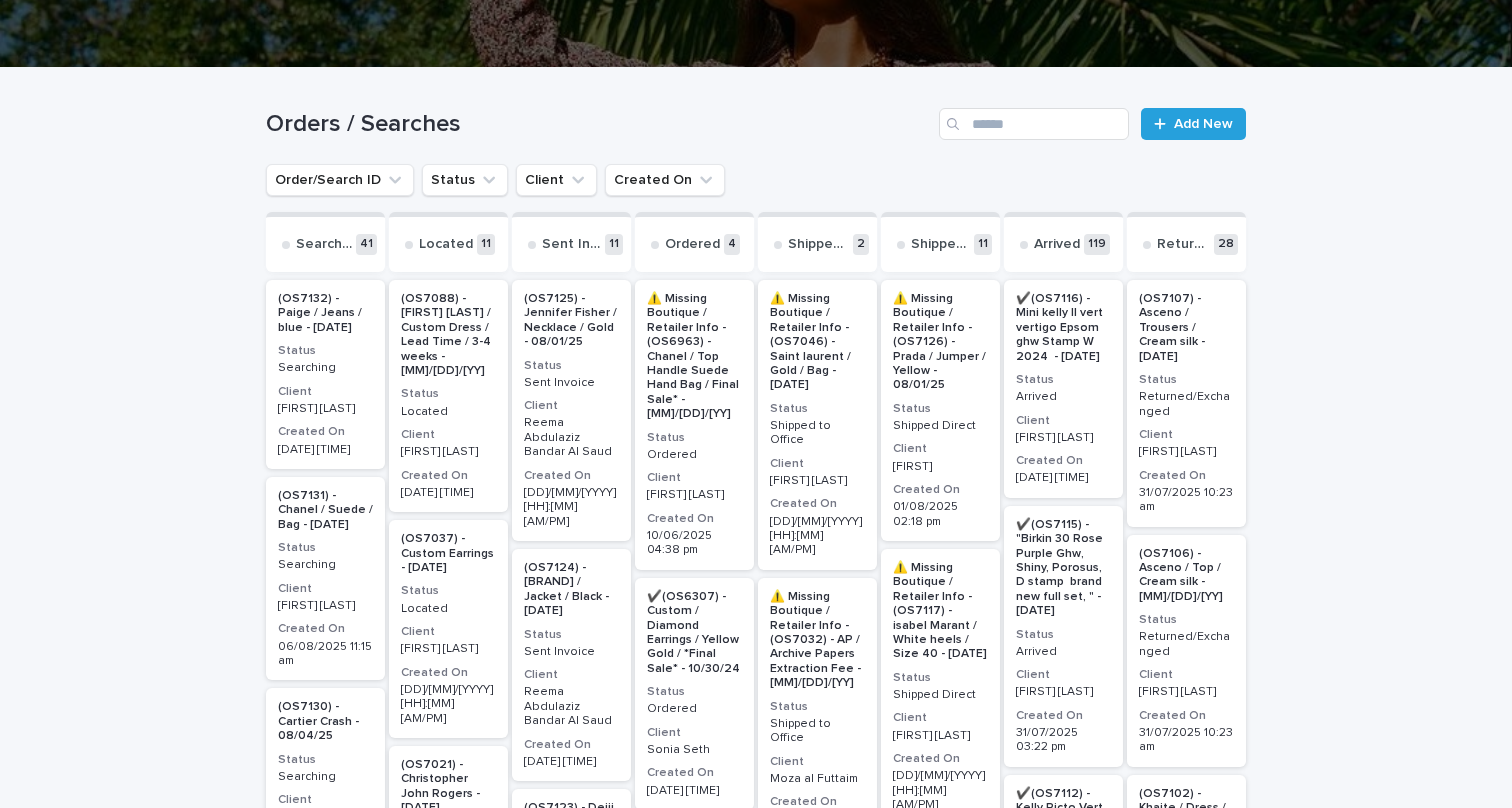 scroll, scrollTop: 0, scrollLeft: 0, axis: both 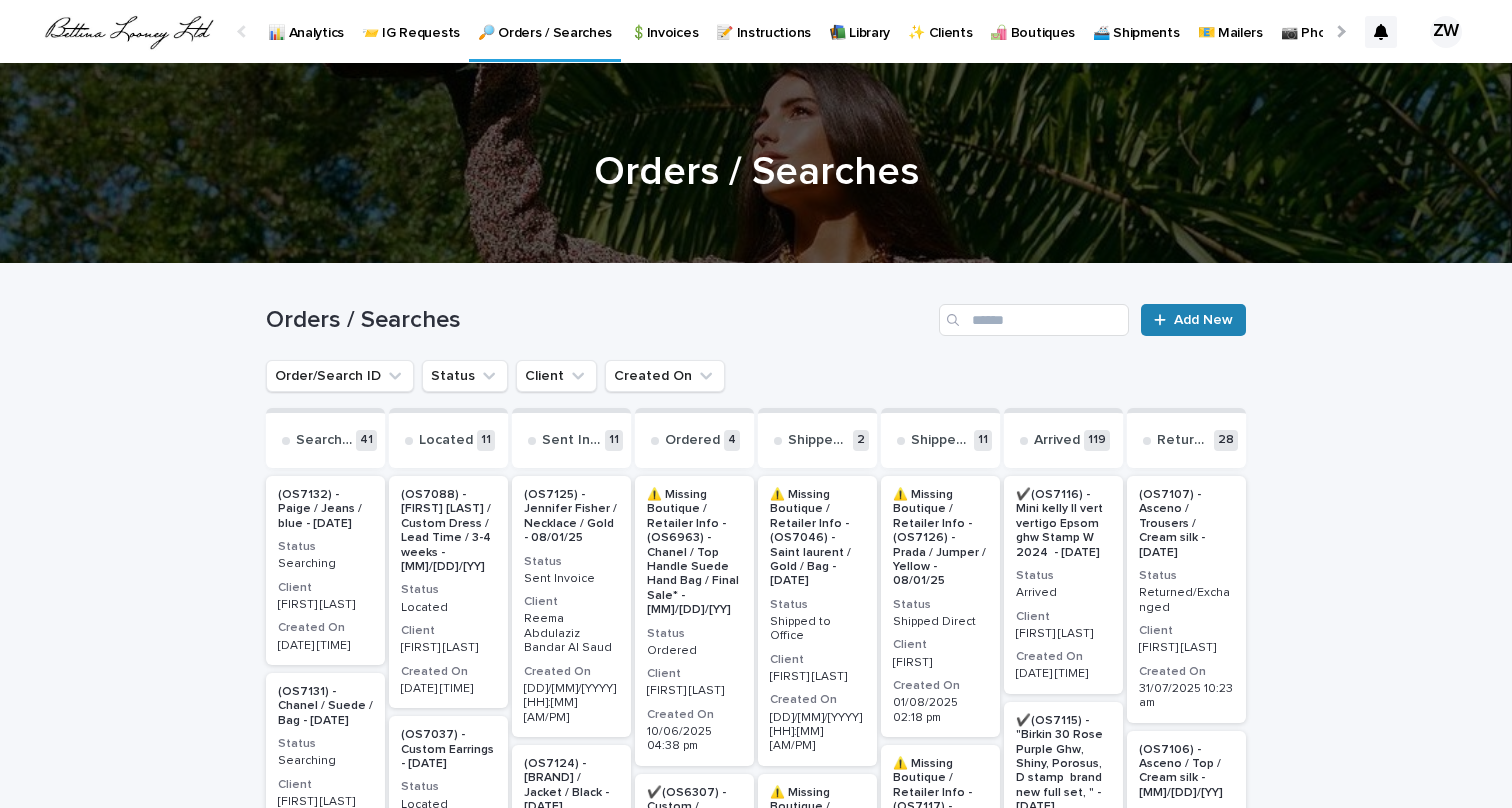 click on "Add New" at bounding box center (1203, 320) 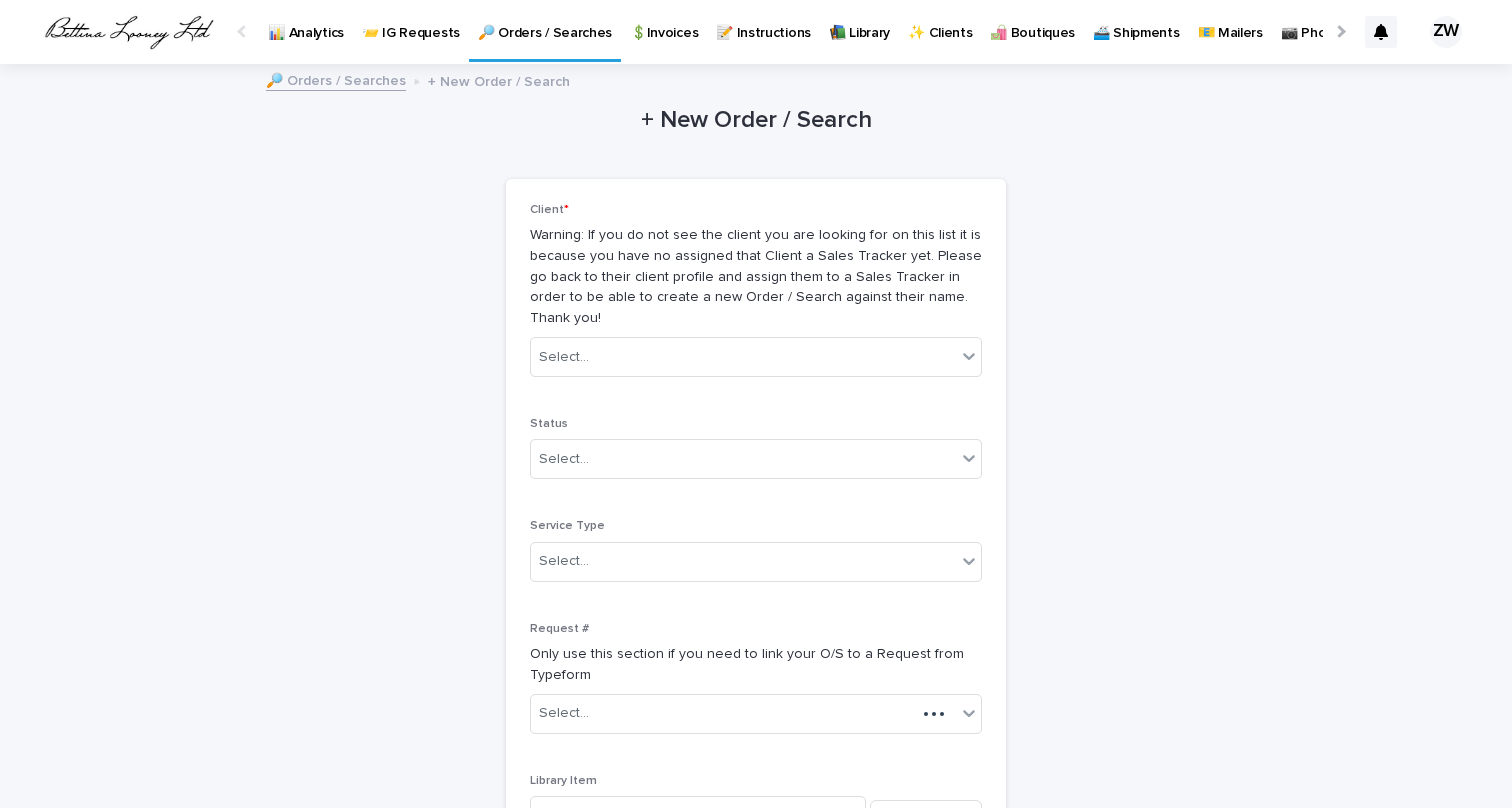 click on "Client * Warning: If you do not see the client you are looking for on this list it is because you have no assigned that Client a Sales Tracker yet. Please go back to their client profile and assign them to a Sales Tracker in order to be able to create a new Order / Search against their name. Thank you! Select..." at bounding box center (756, 298) 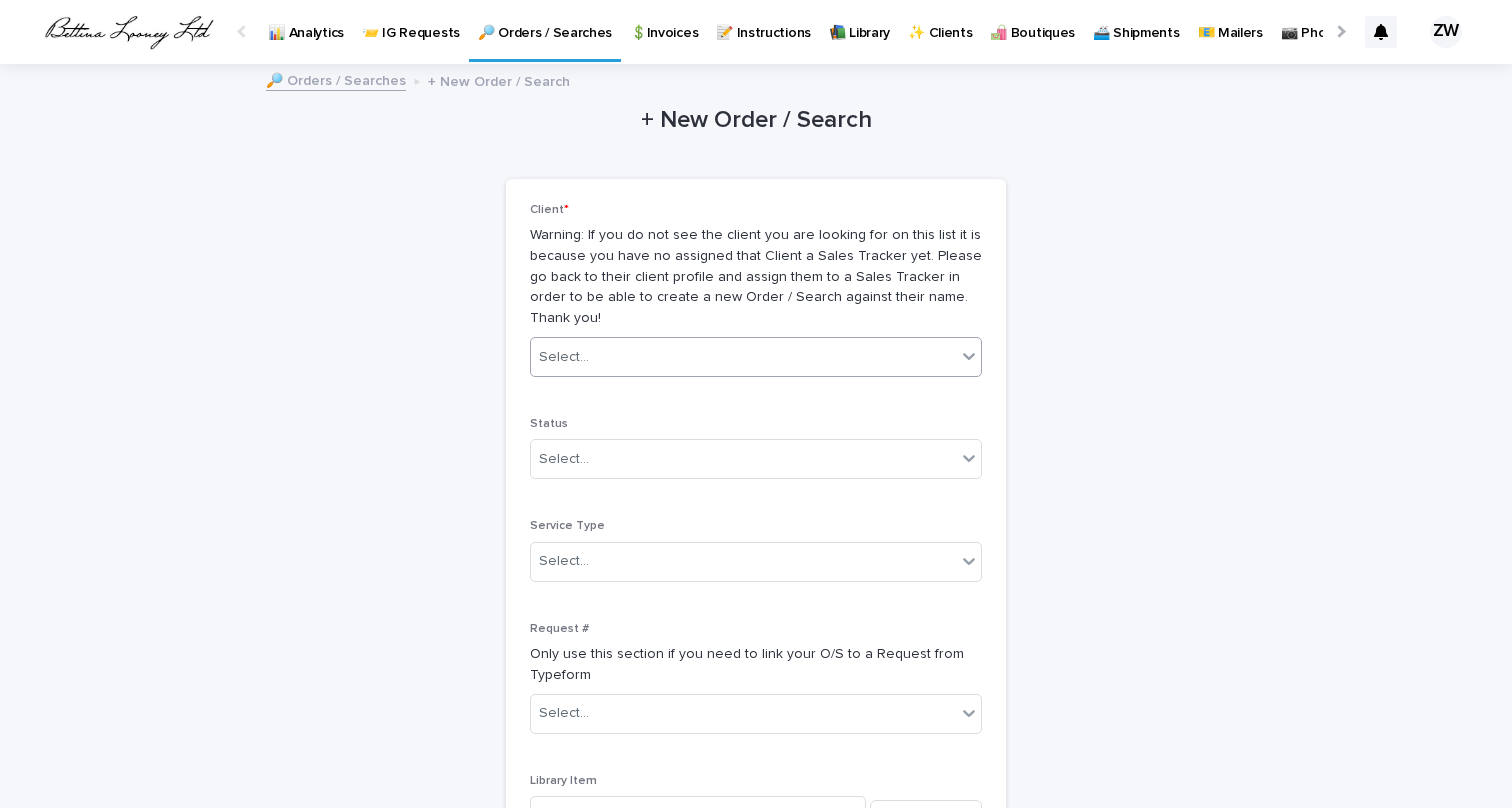 click on "Select..." at bounding box center (743, 357) 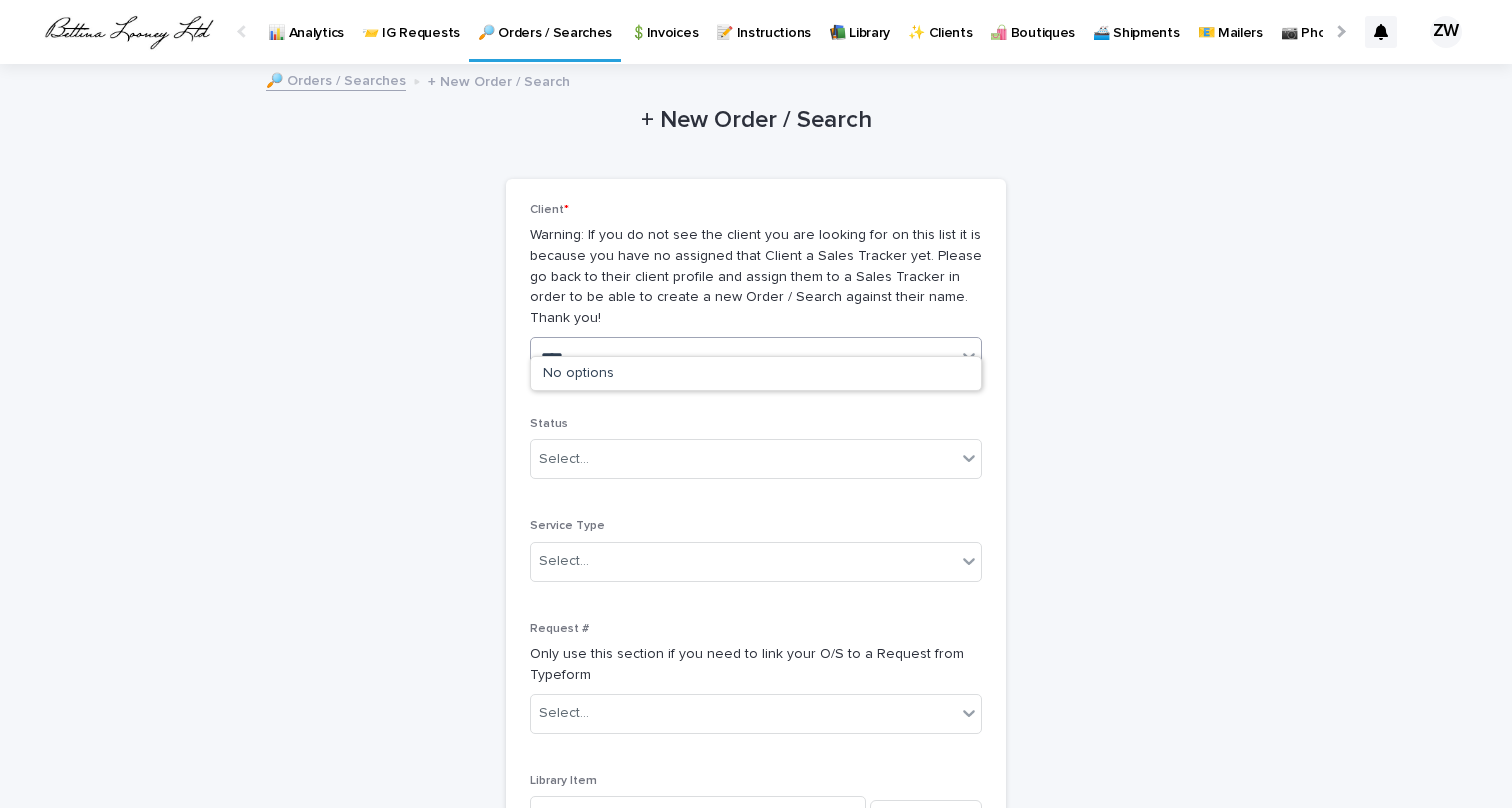 type on "*****" 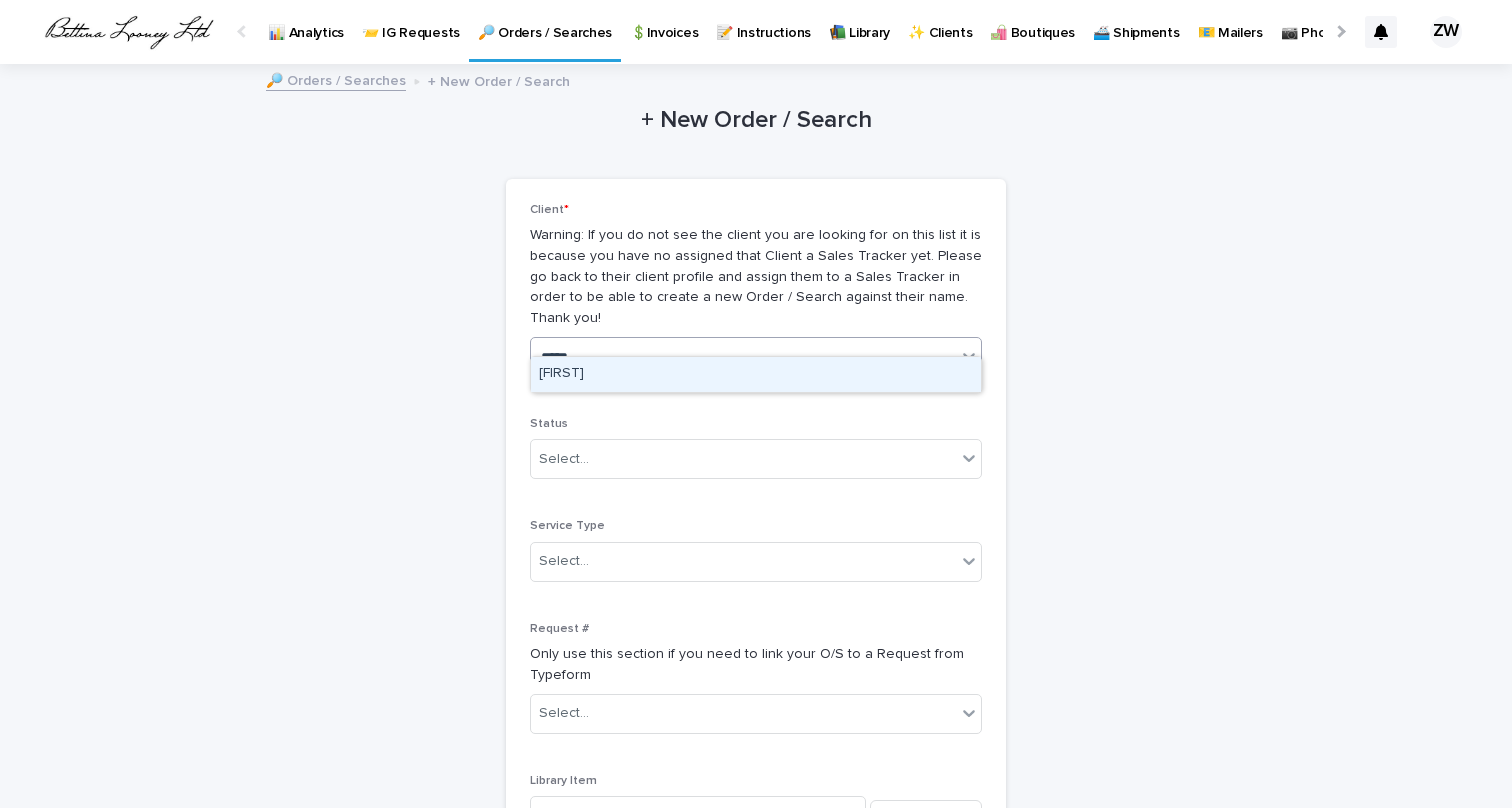 click on "[FIRST]" at bounding box center (756, 374) 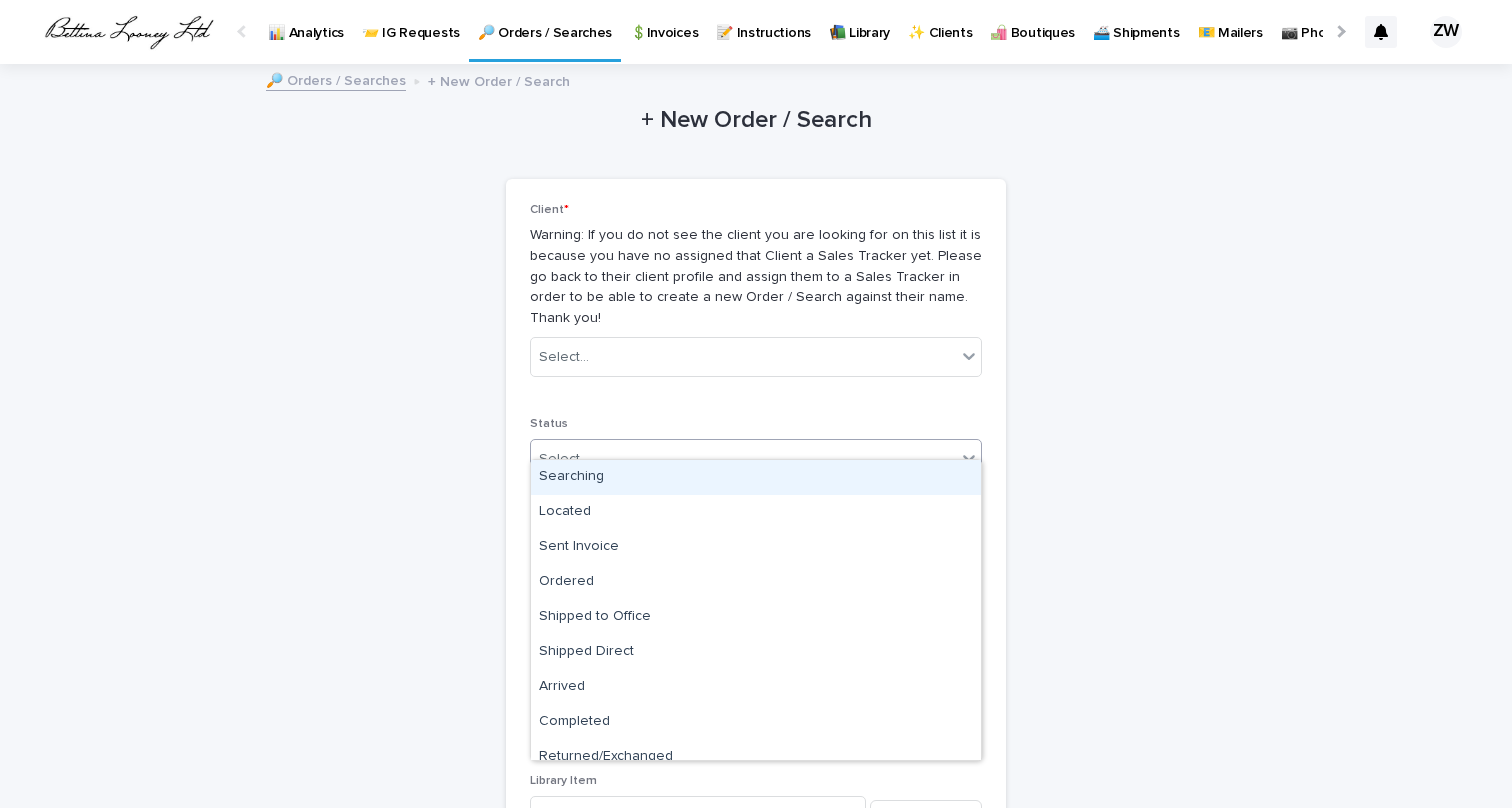 click on "Select..." at bounding box center [743, 459] 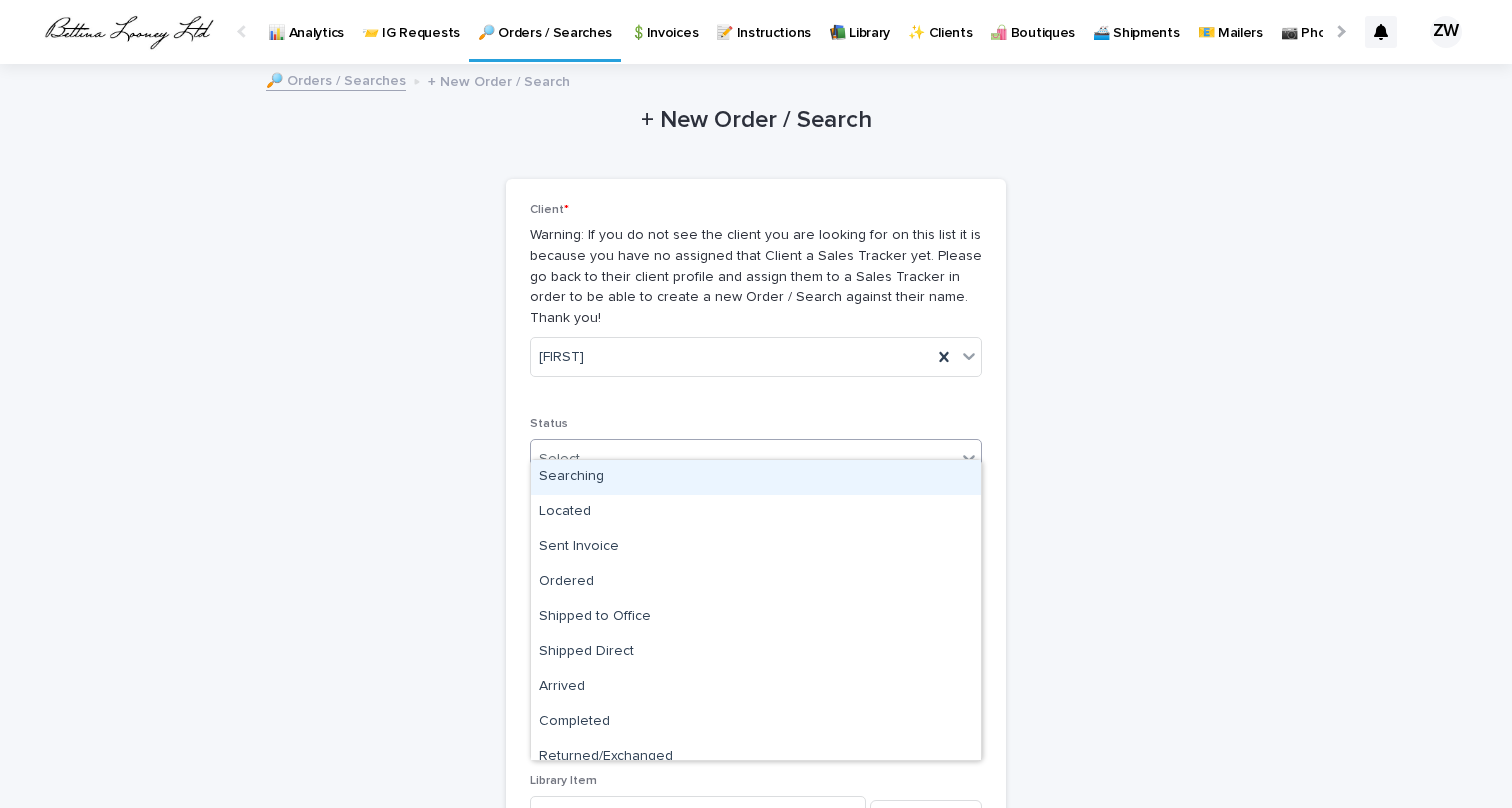 click on "Searching" at bounding box center (756, 477) 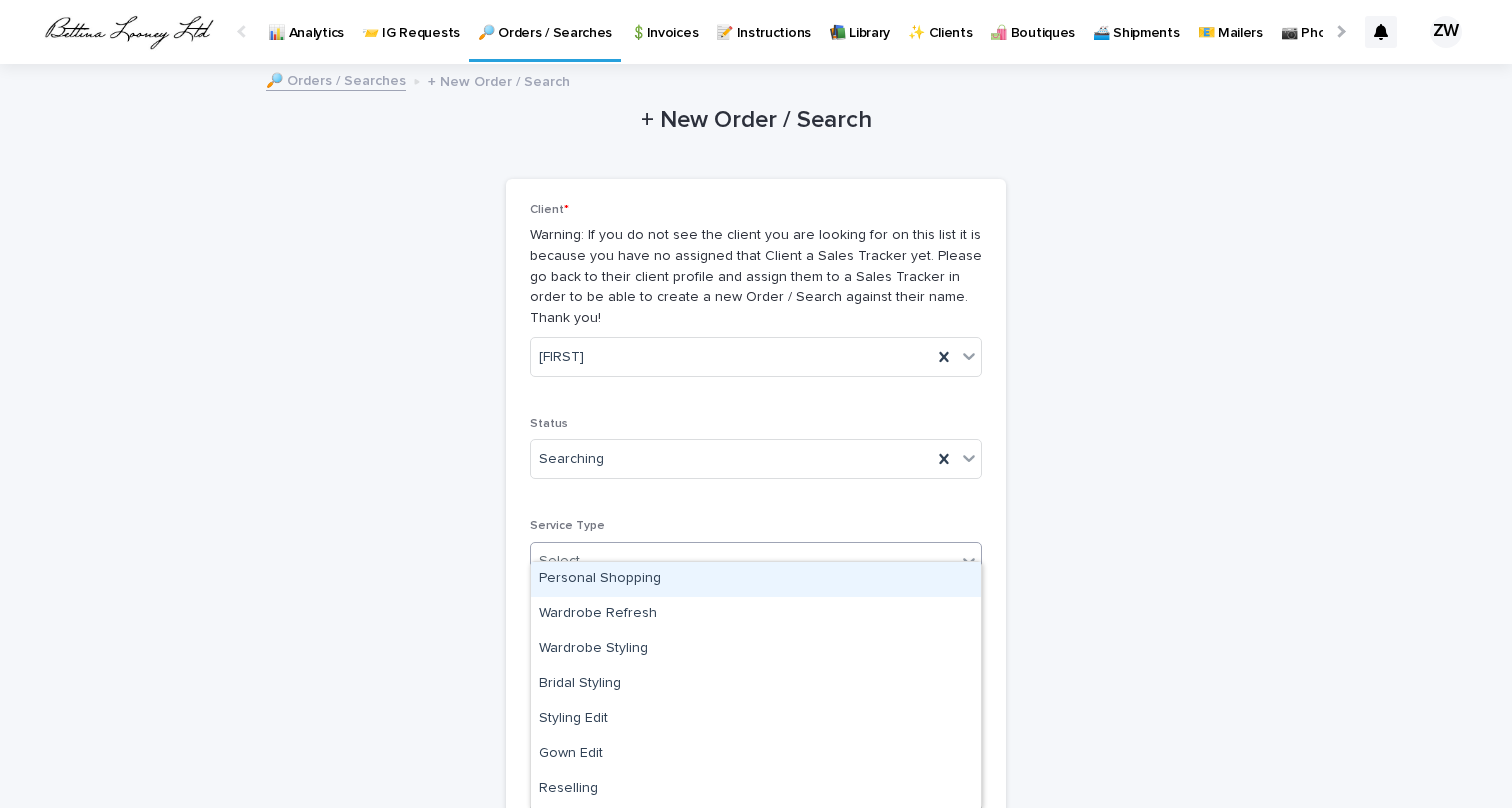 click on "Select..." at bounding box center [743, 561] 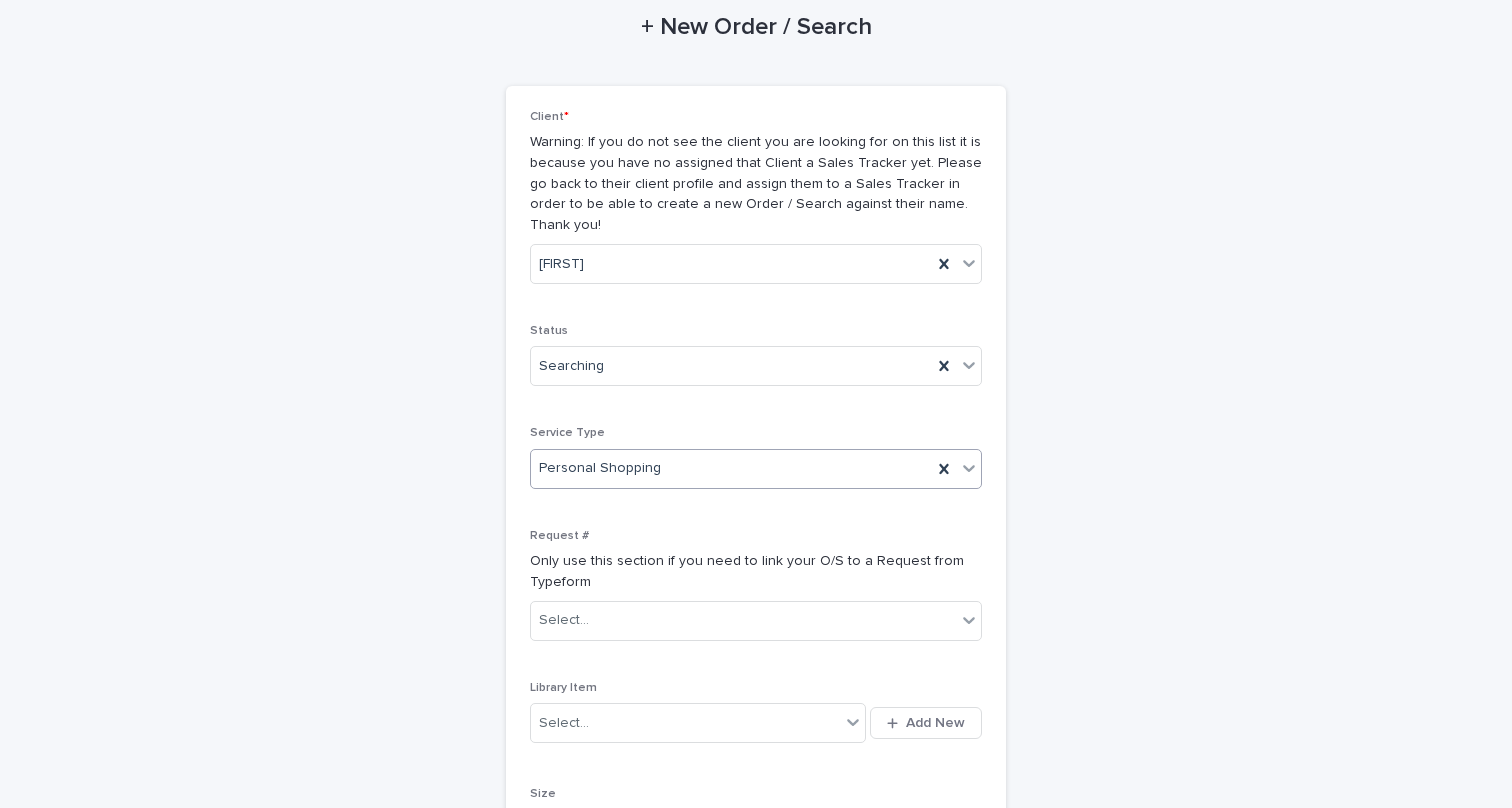 scroll, scrollTop: 114, scrollLeft: 0, axis: vertical 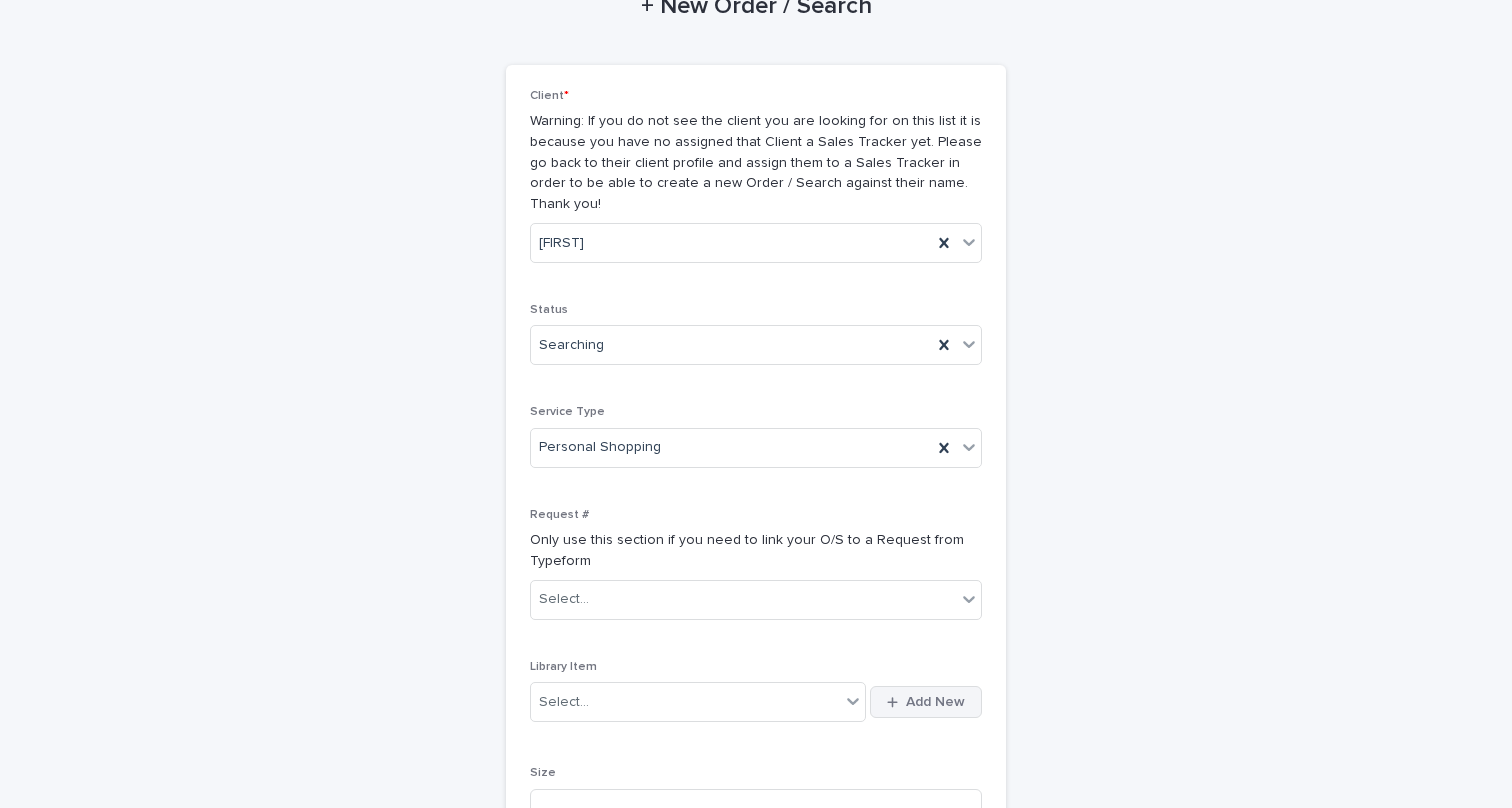 click on "Add New" at bounding box center (926, 702) 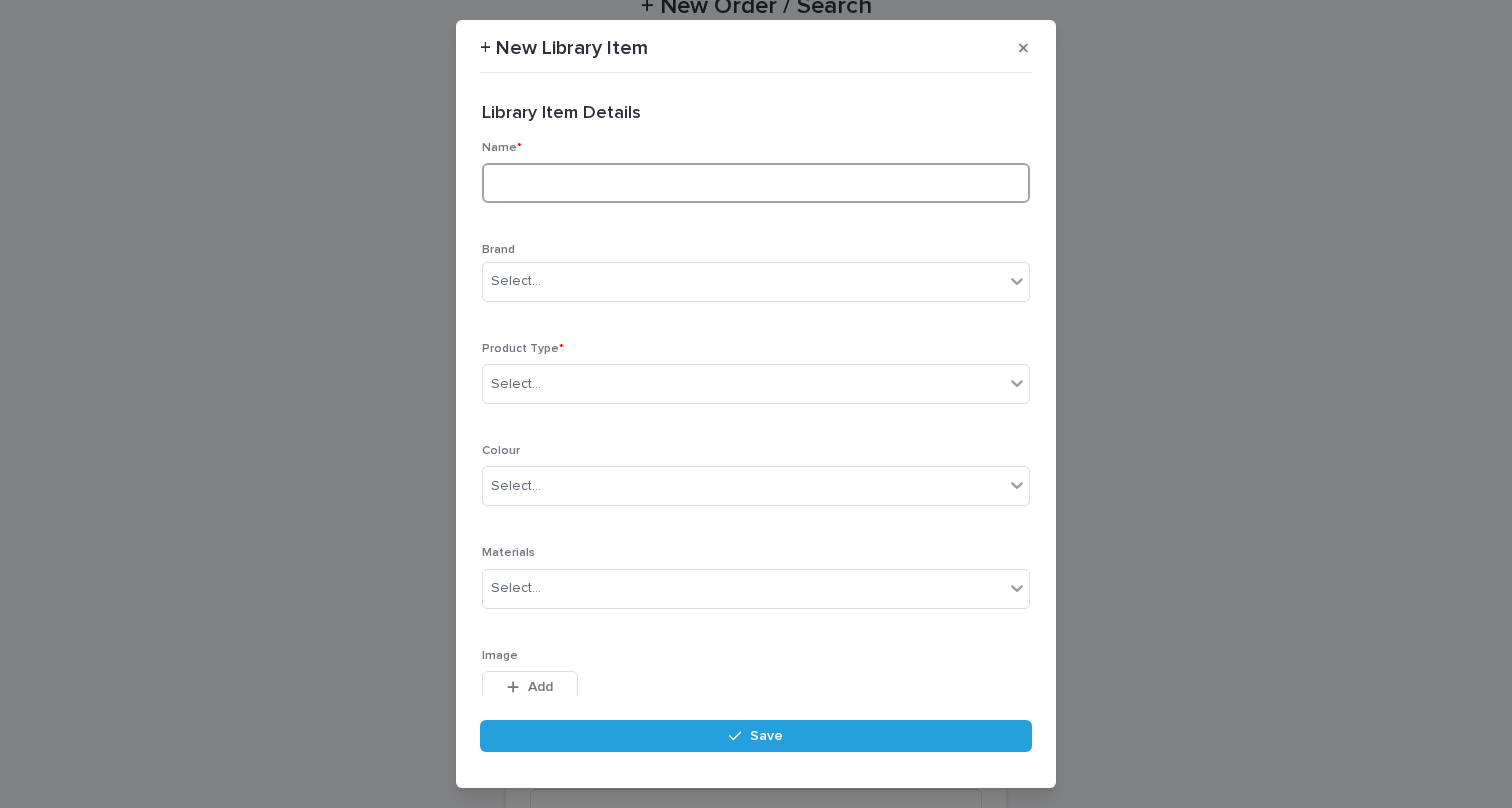 click at bounding box center (756, 183) 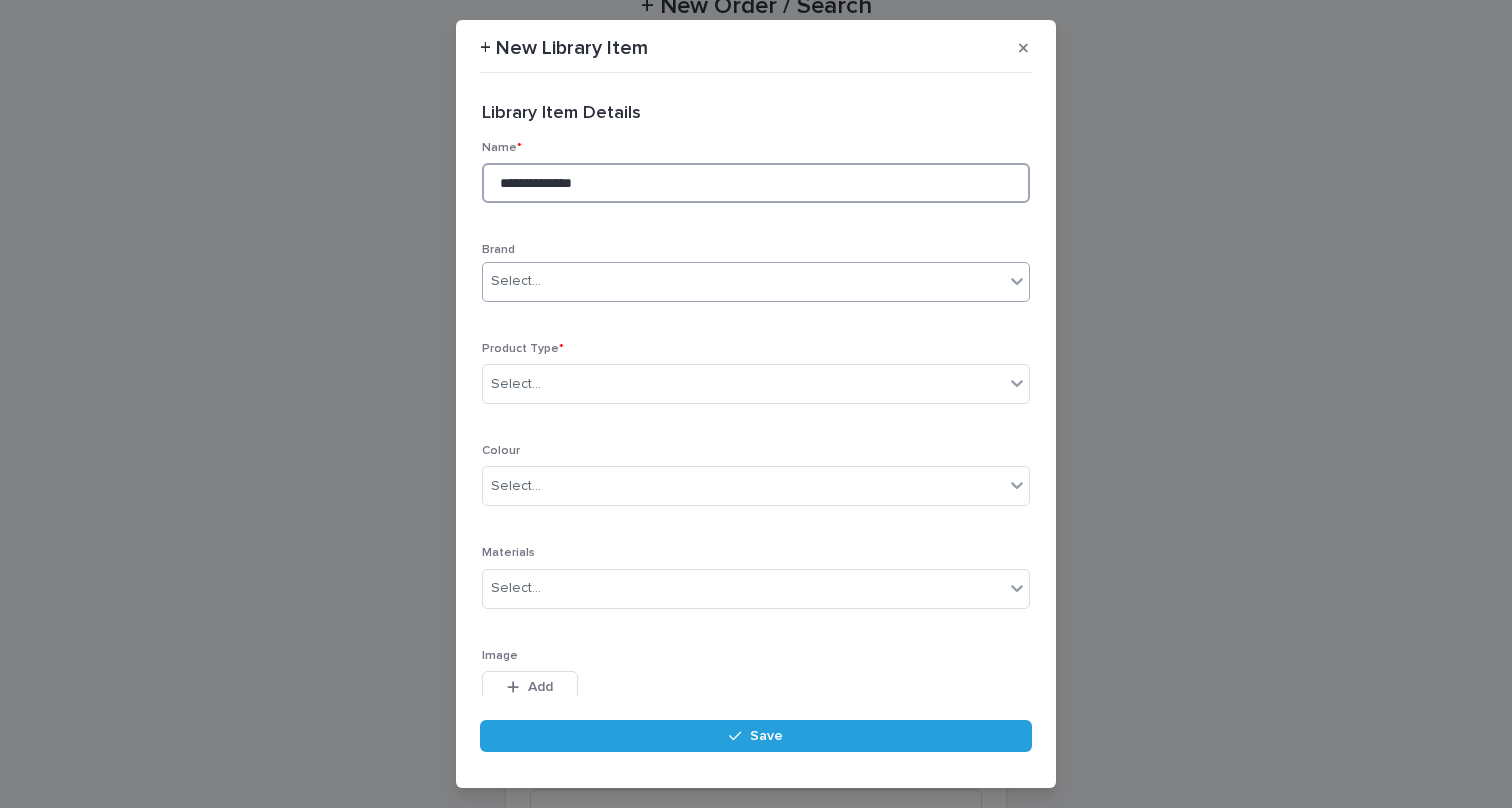 type on "**********" 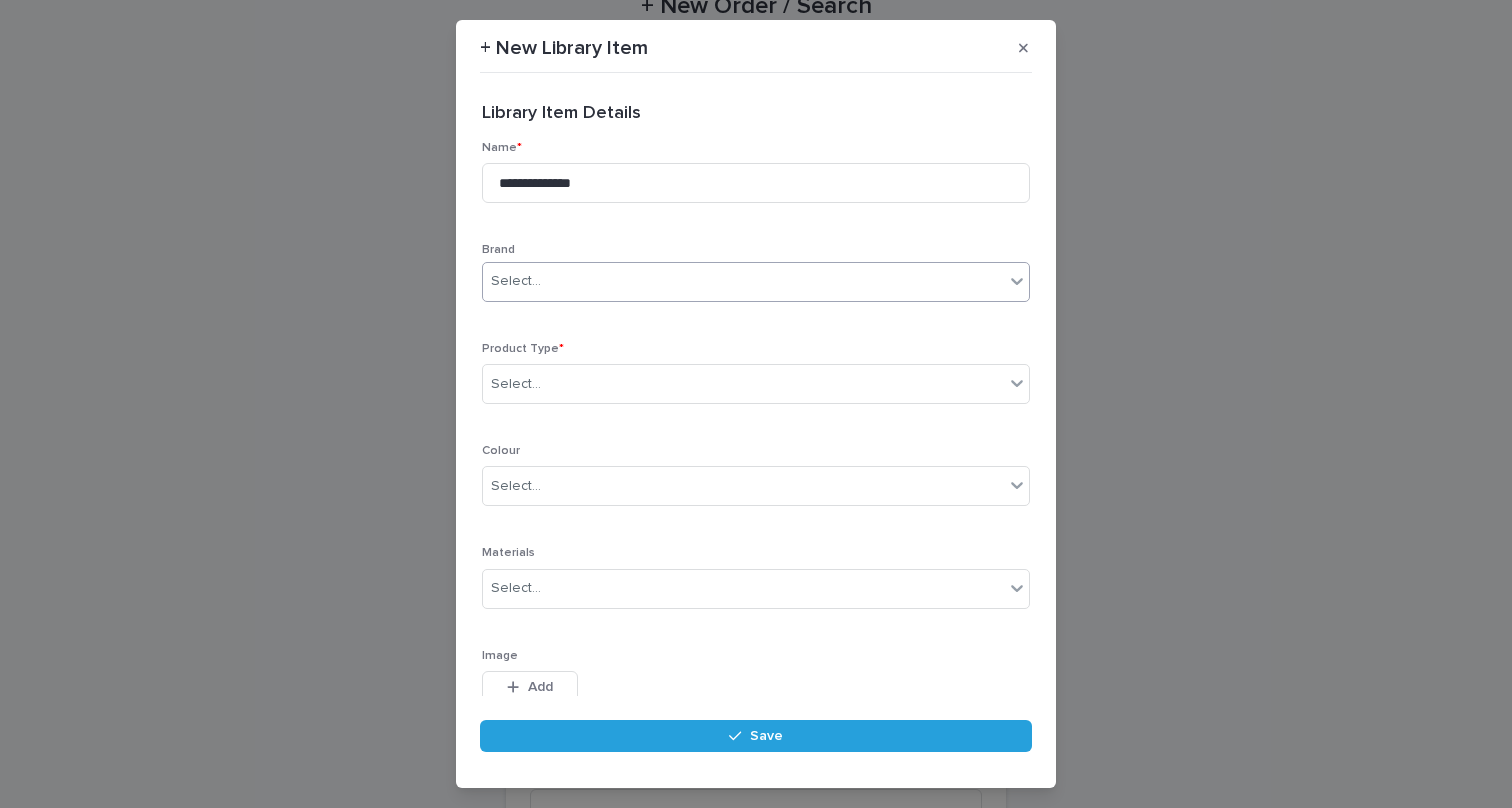 click on "Select..." at bounding box center [743, 281] 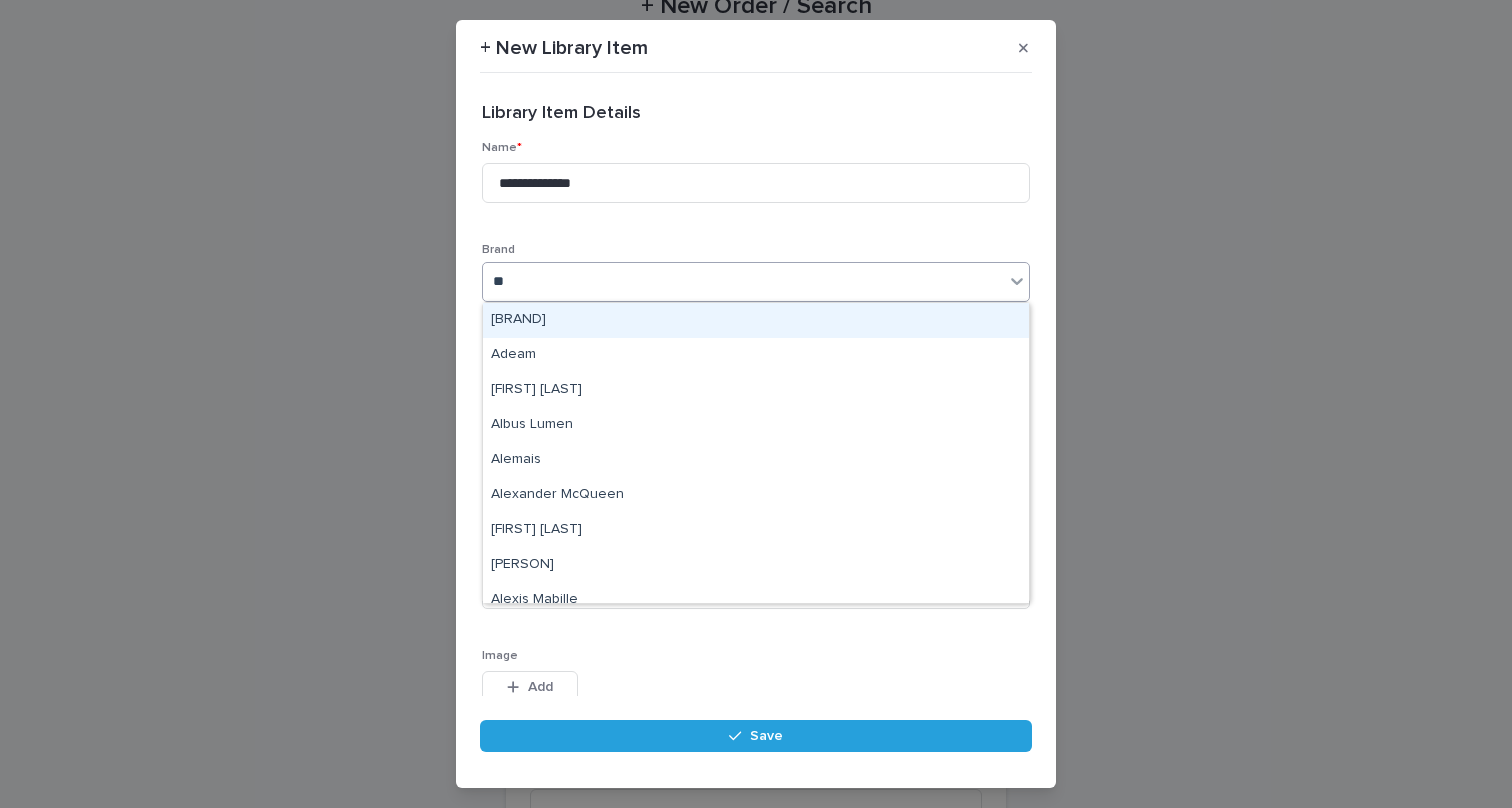 type on "***" 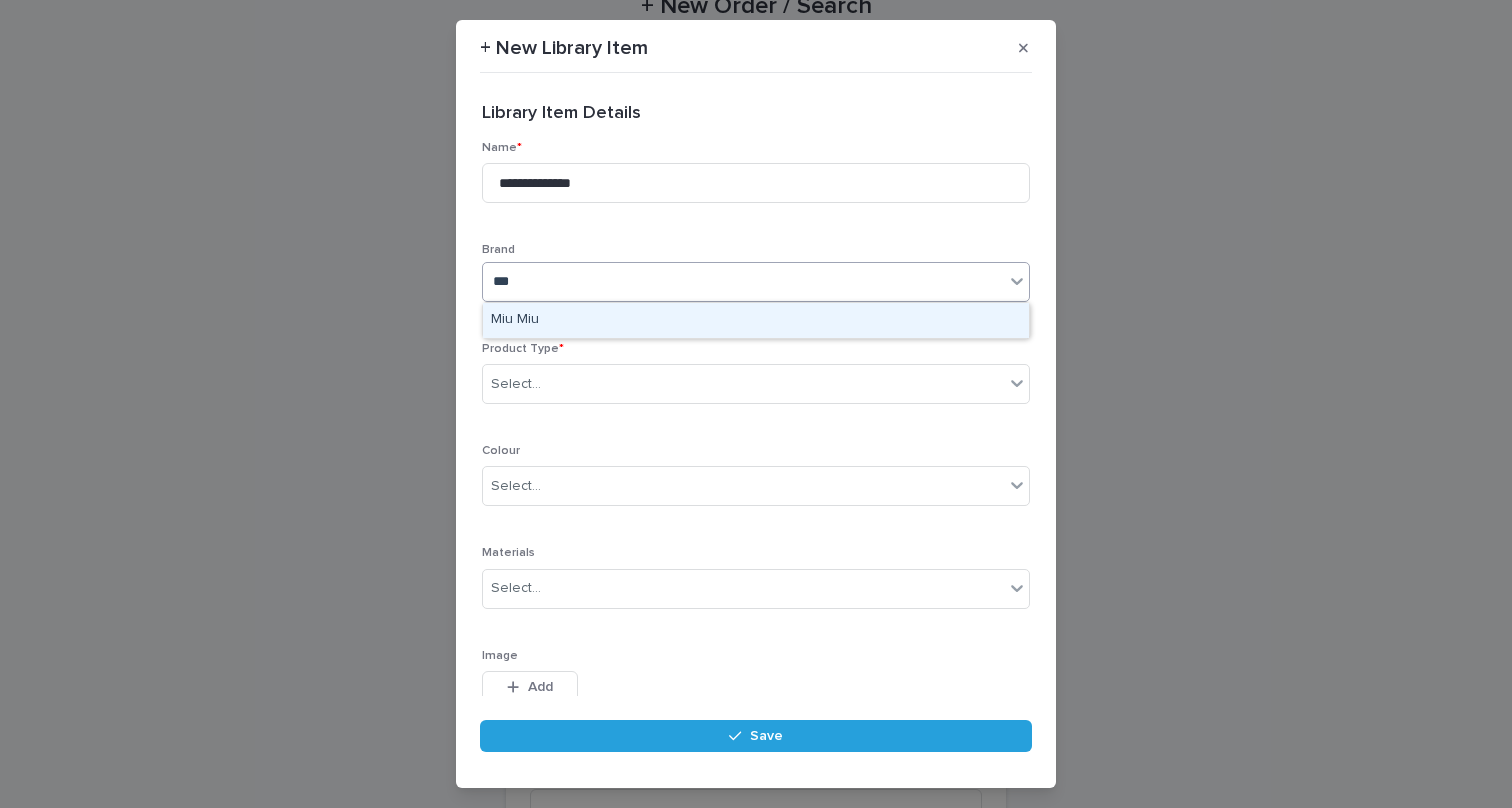 click on "Miu Miu" at bounding box center (756, 320) 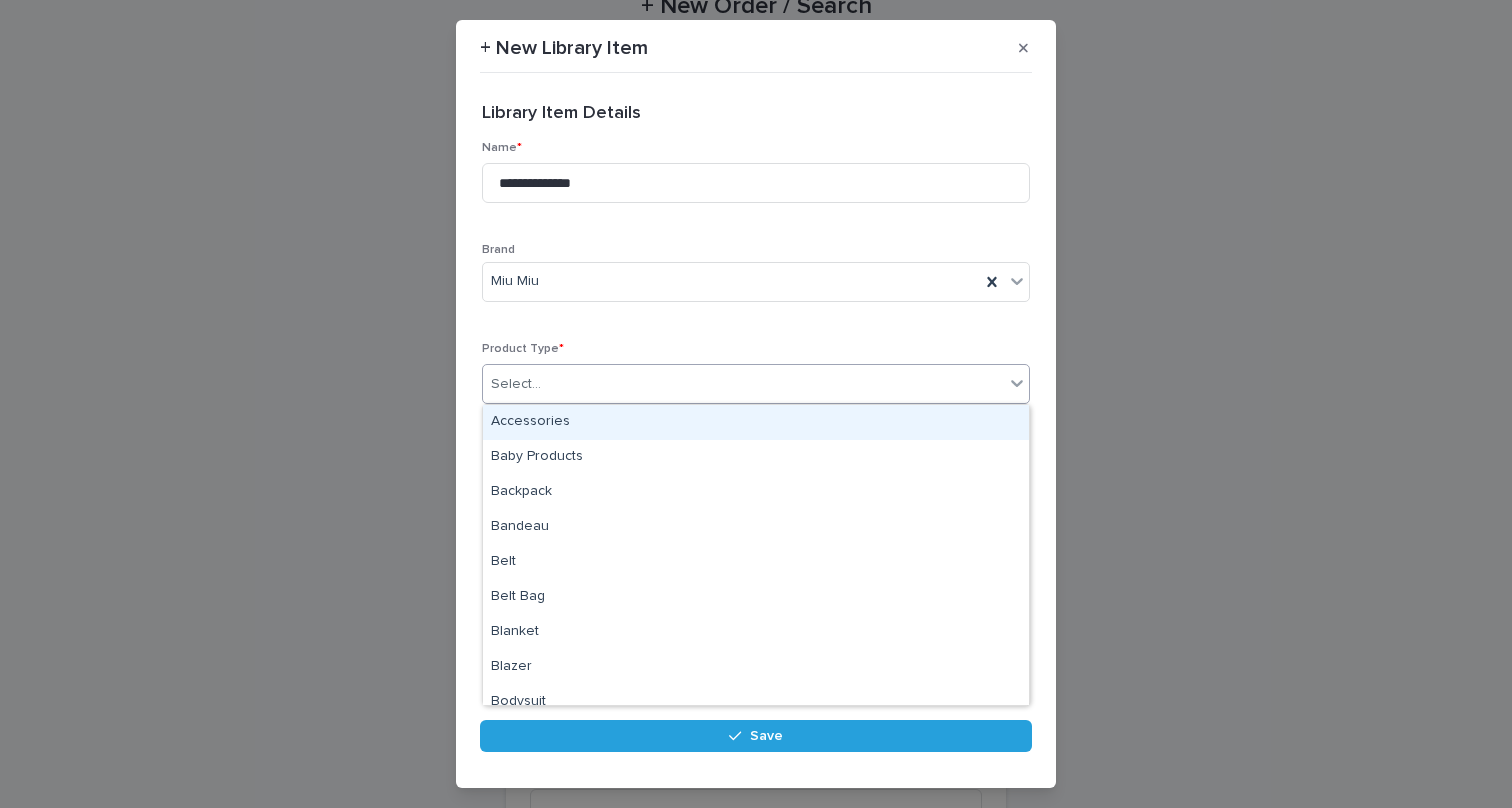 click on "Select..." at bounding box center (743, 384) 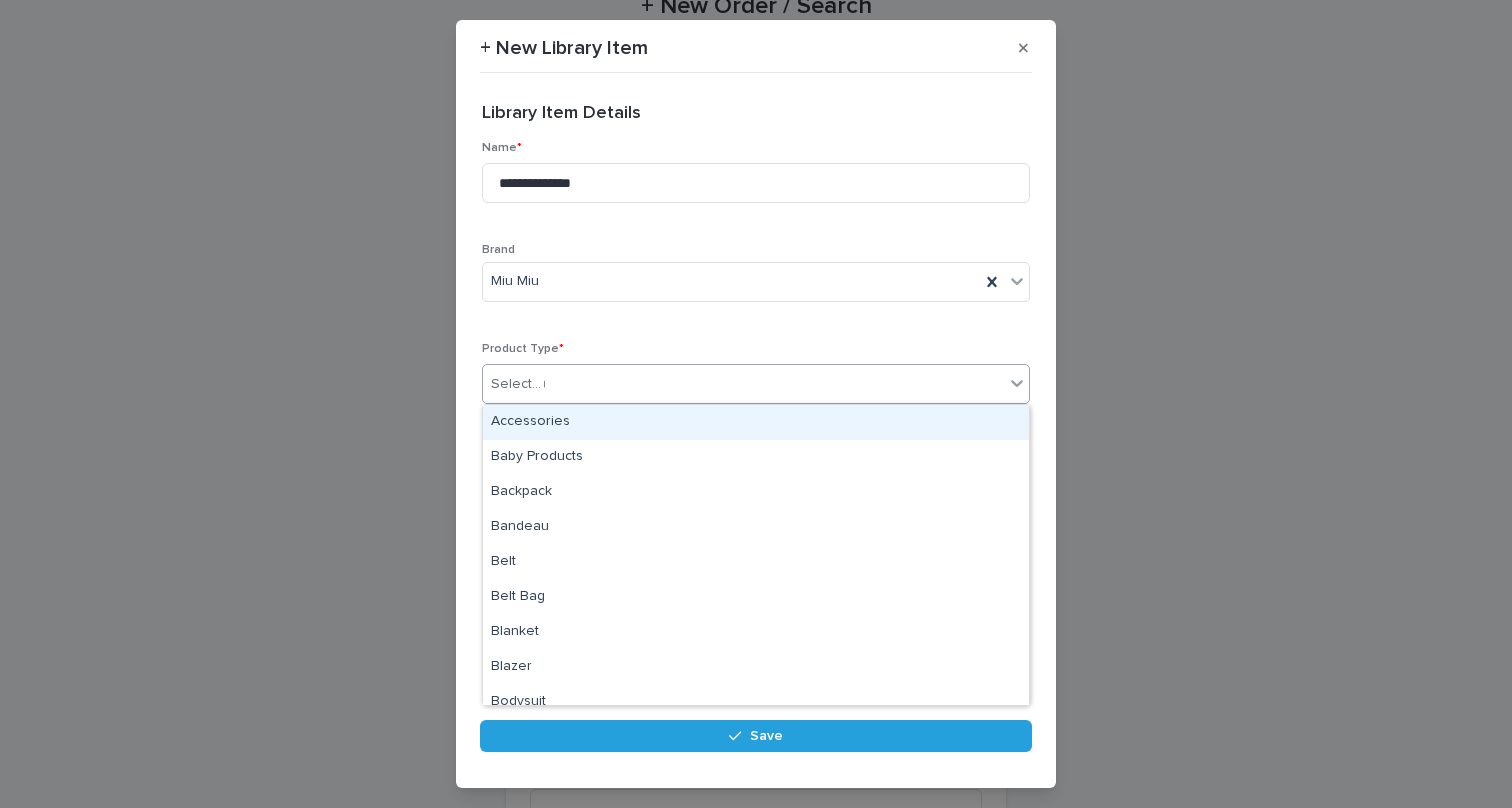 type on "***" 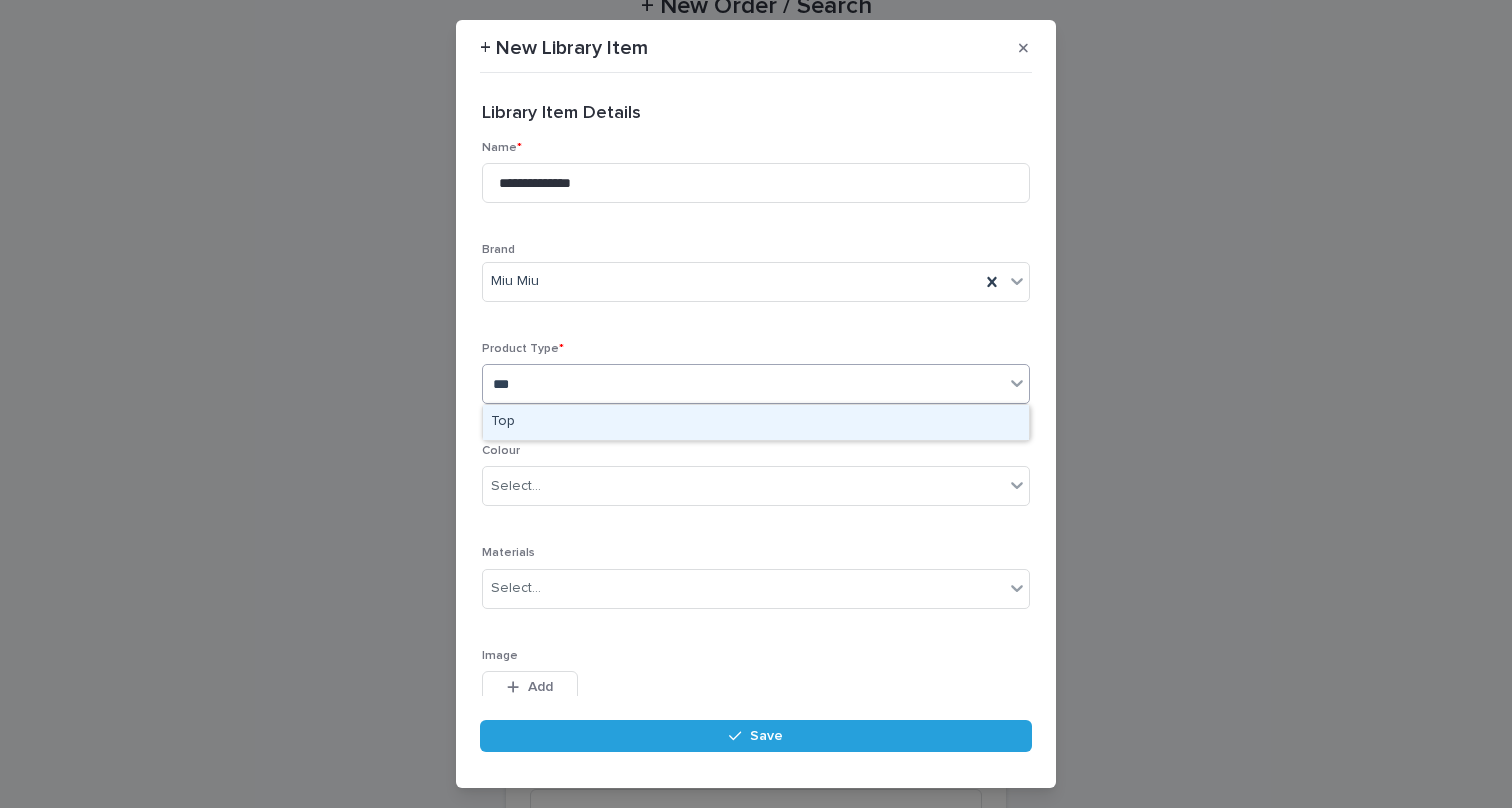 click on "Top" at bounding box center (756, 422) 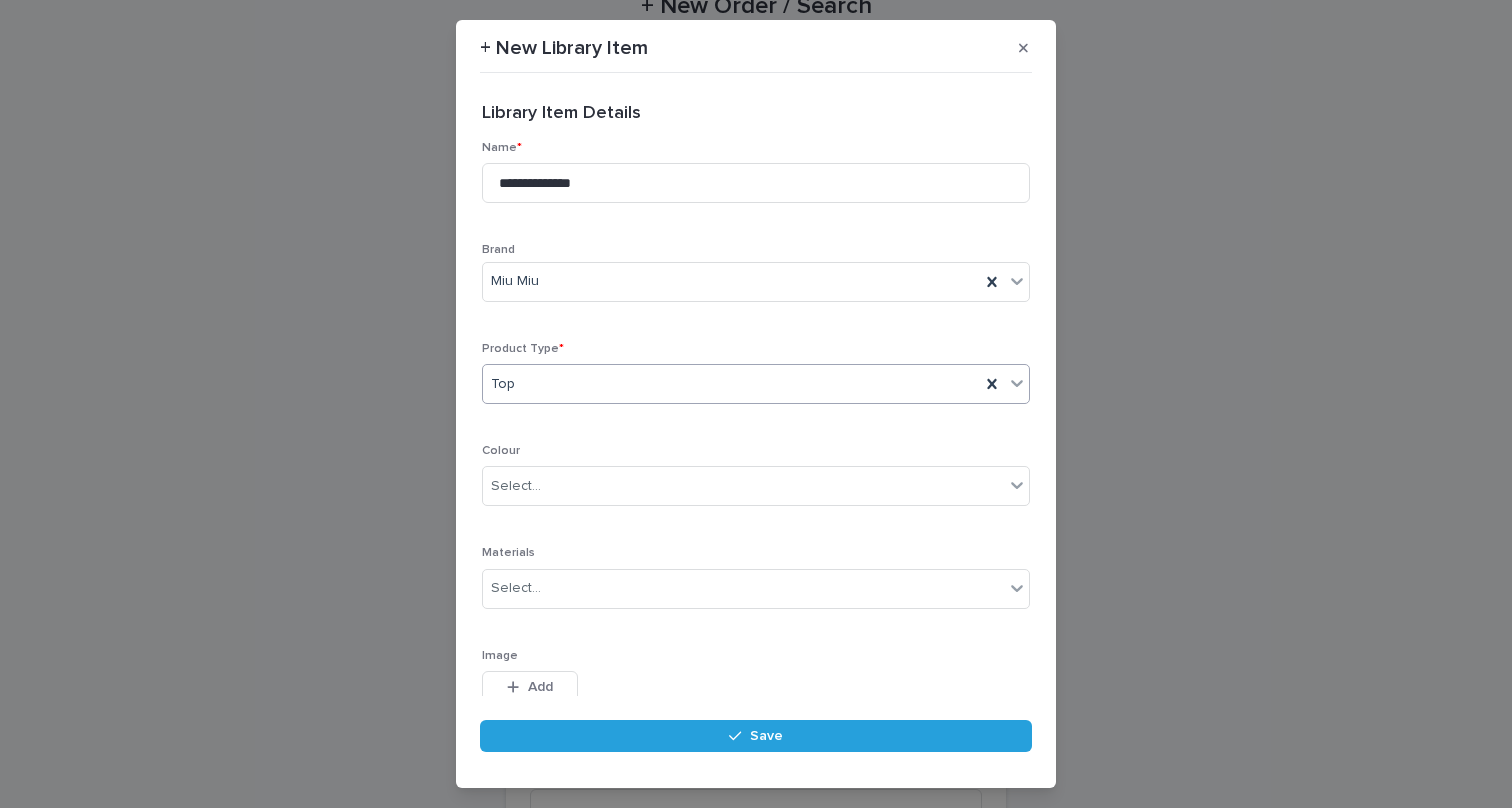 scroll, scrollTop: 46, scrollLeft: 0, axis: vertical 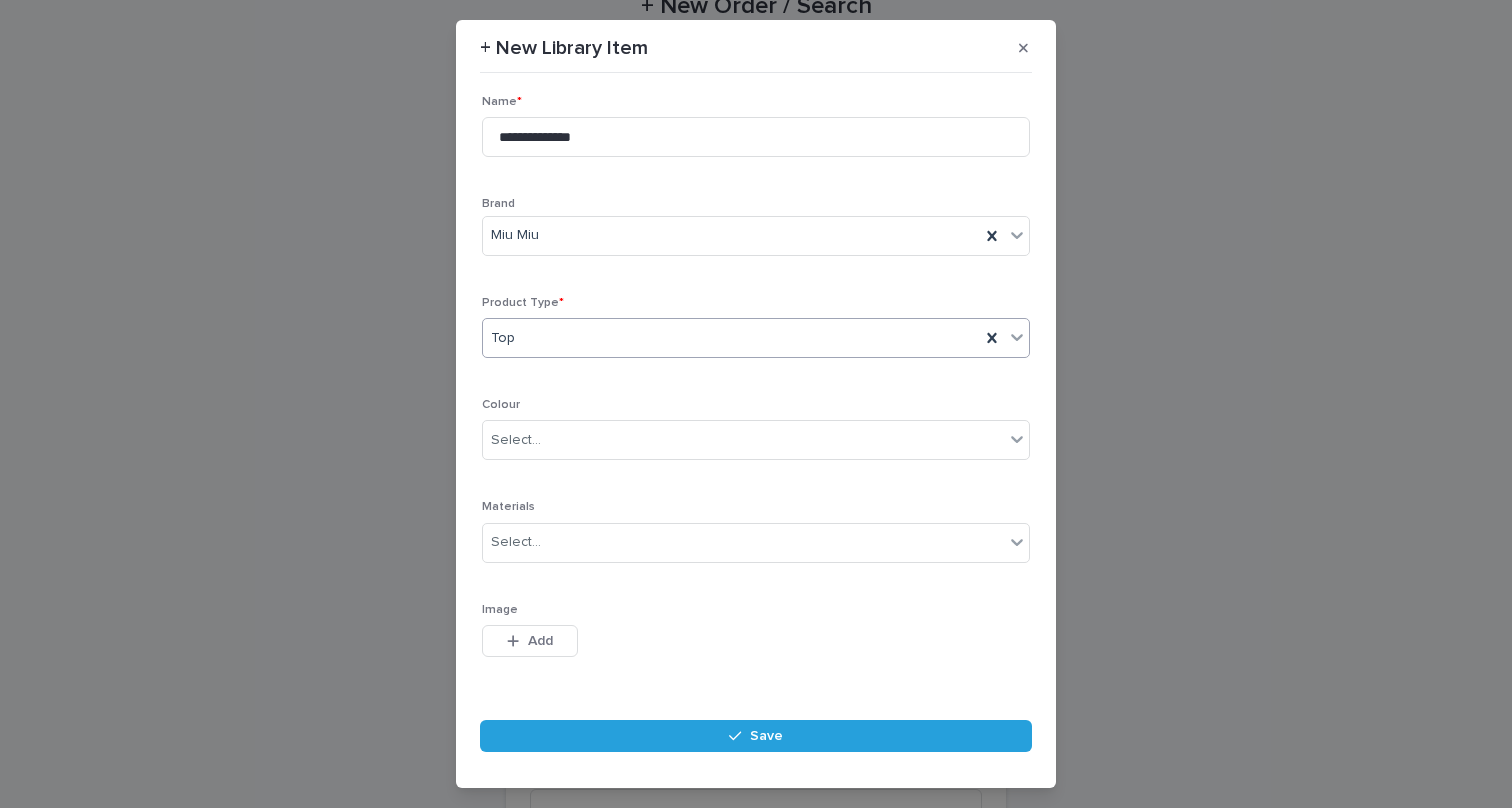 click on "Add" at bounding box center (540, 641) 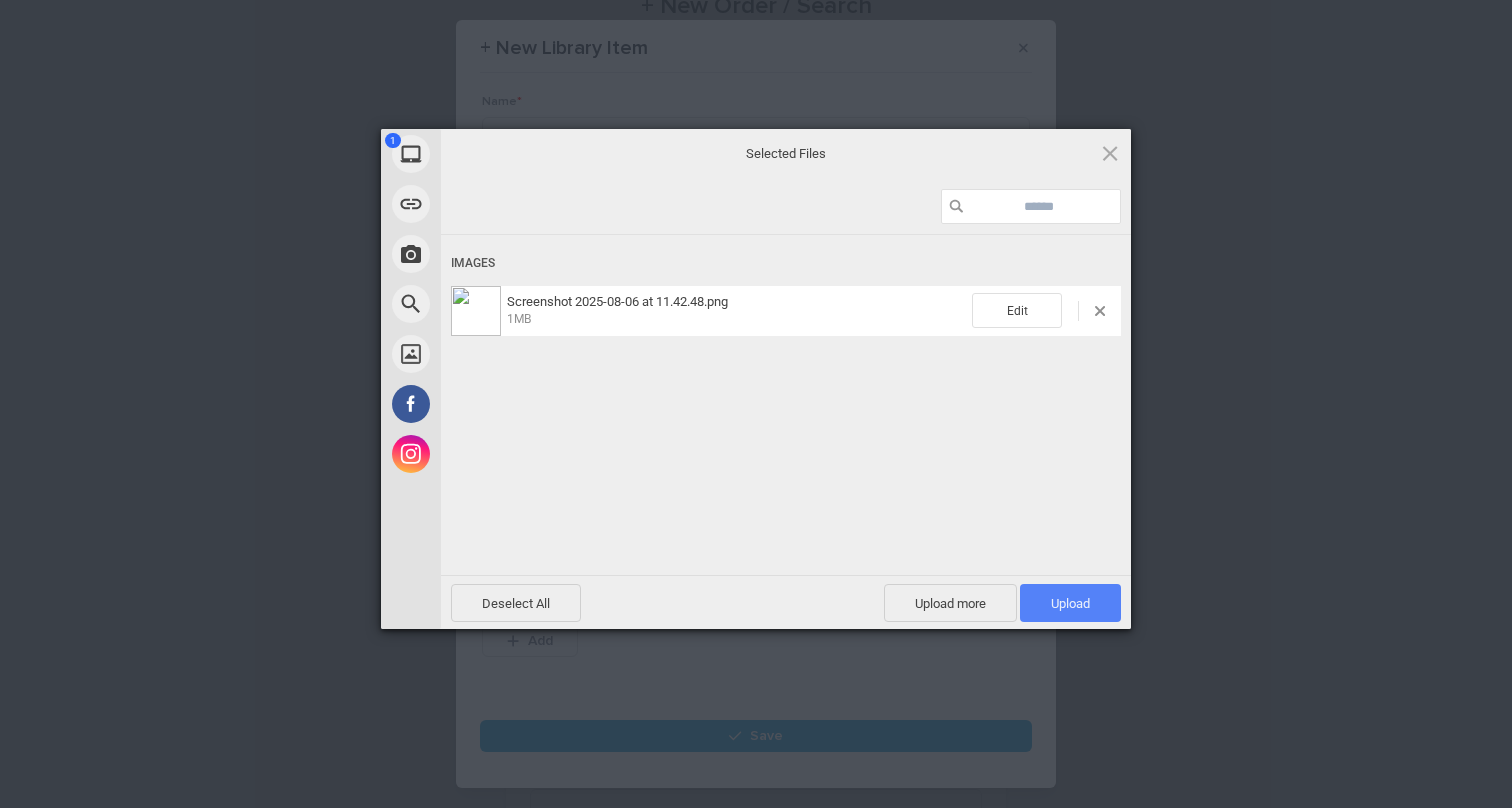 click on "Upload
1" at bounding box center [1070, 603] 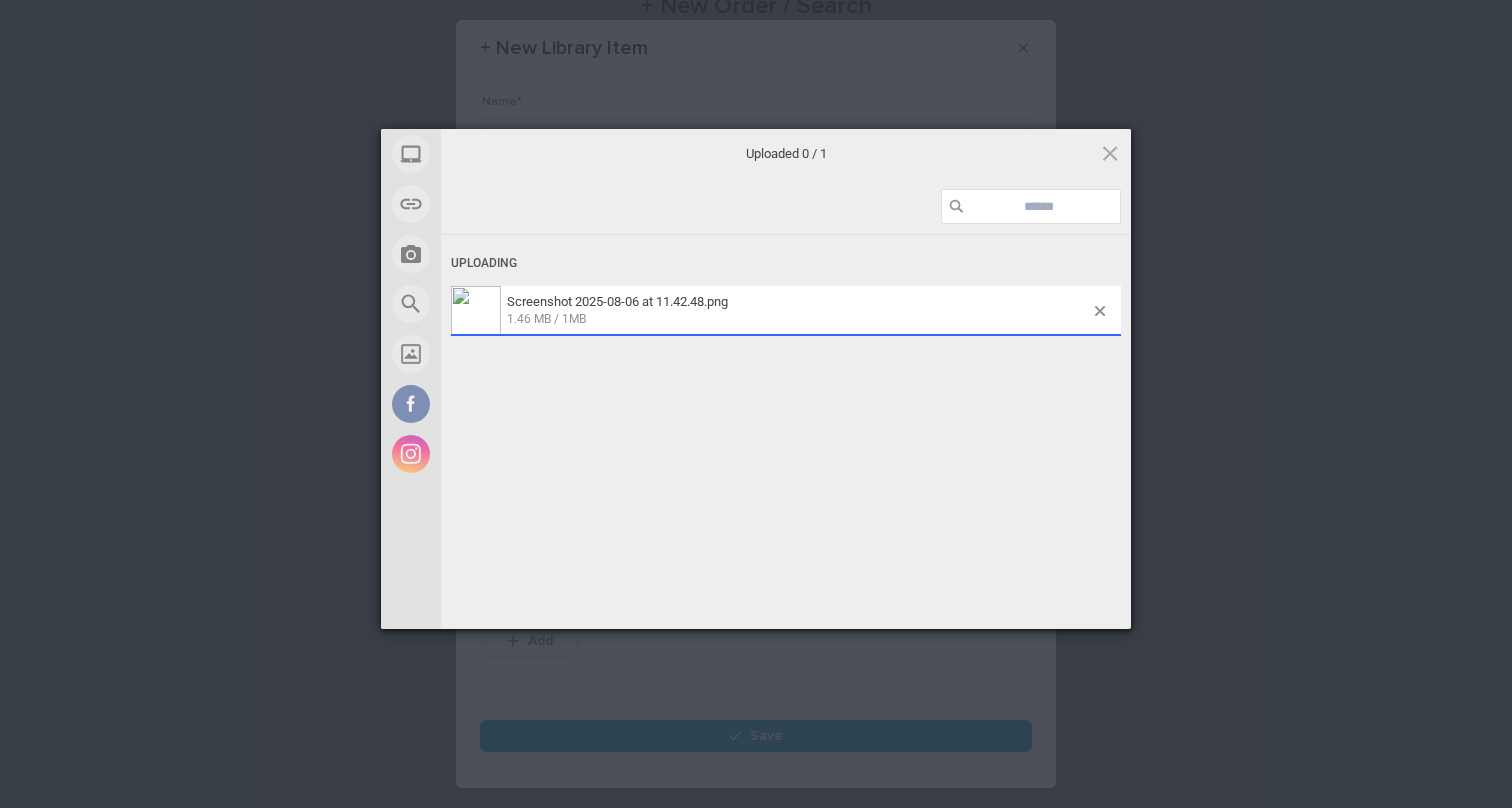 scroll, scrollTop: 82, scrollLeft: 0, axis: vertical 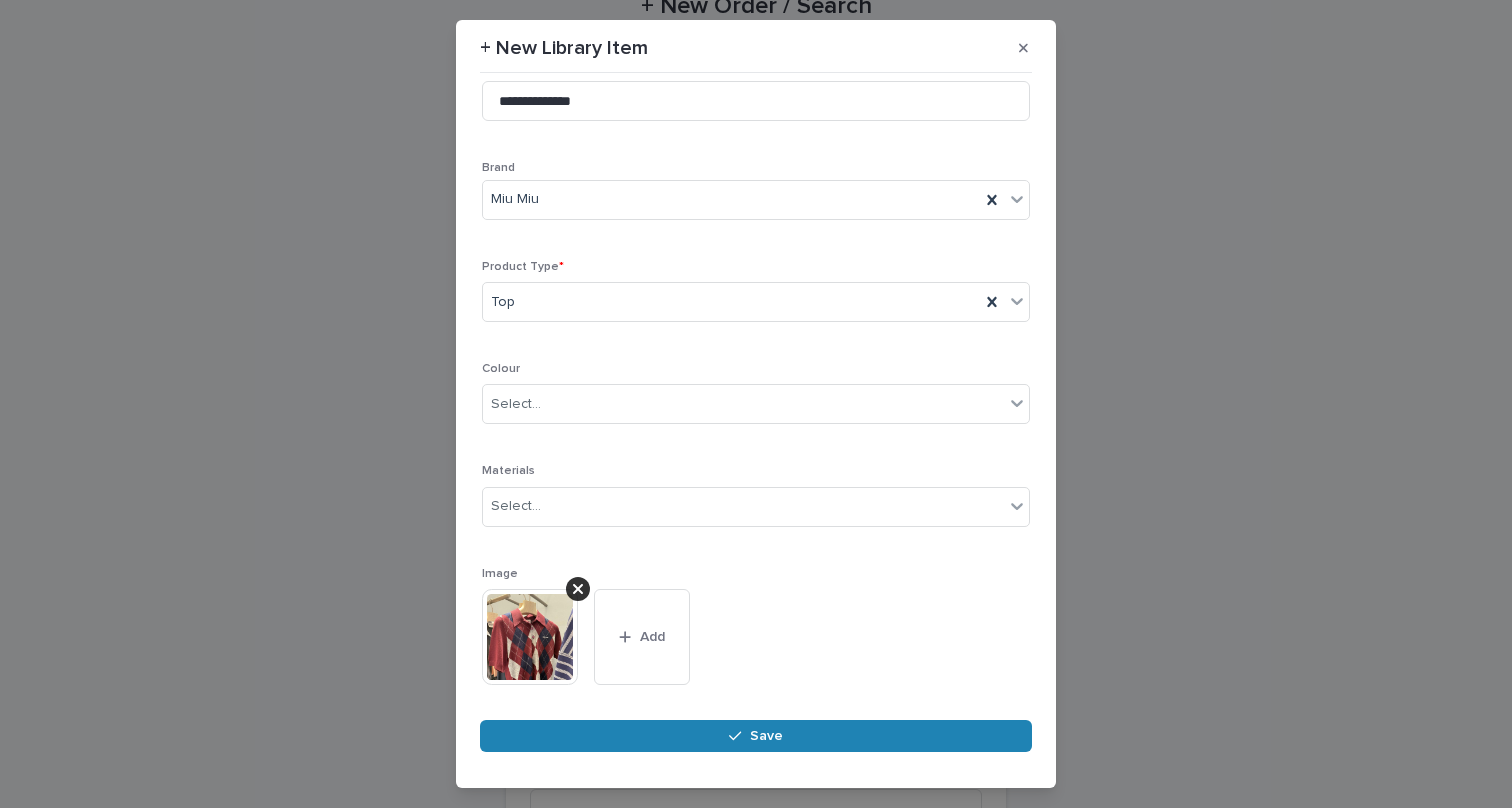 click on "Save" at bounding box center (756, 736) 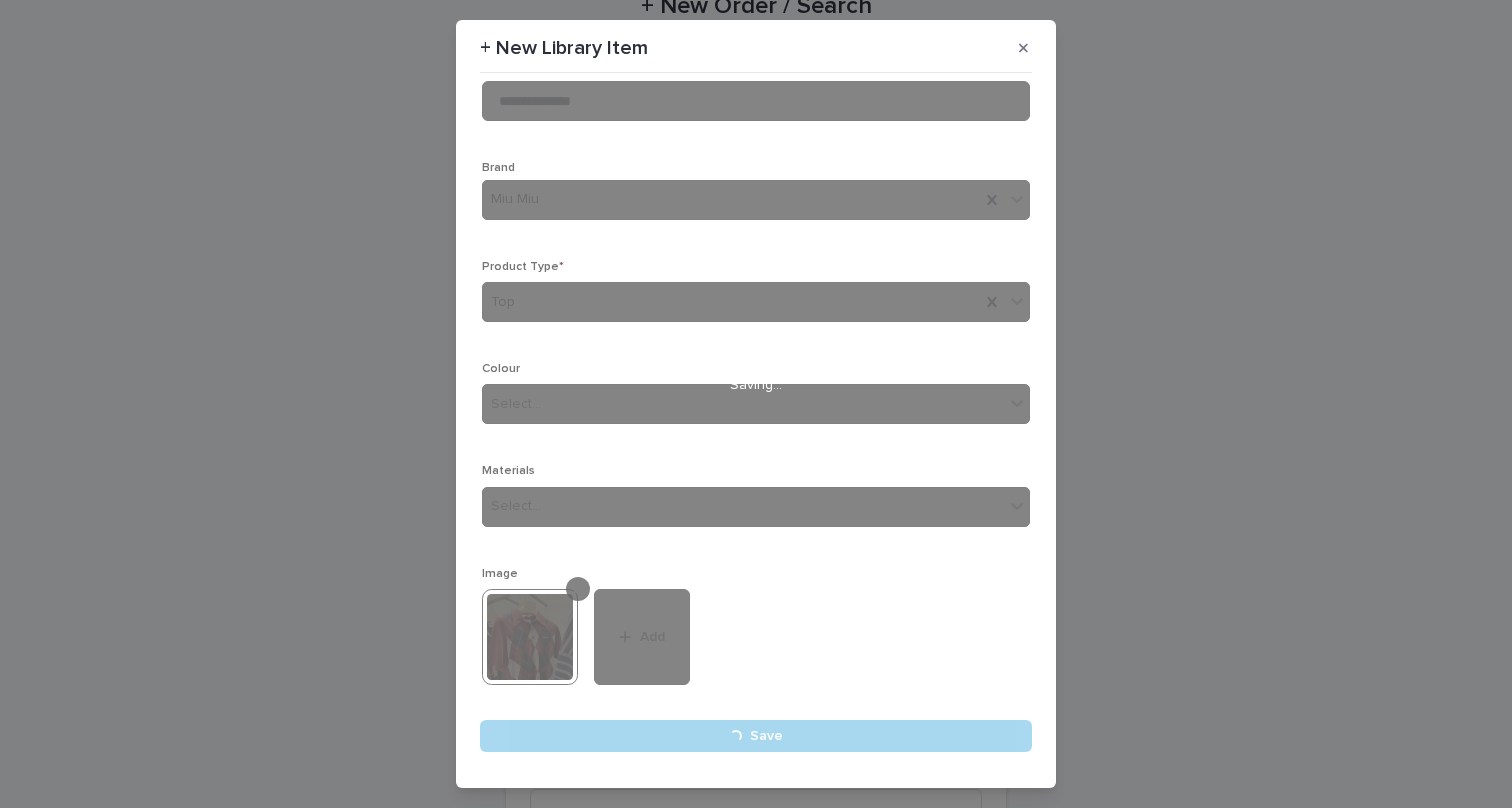 type 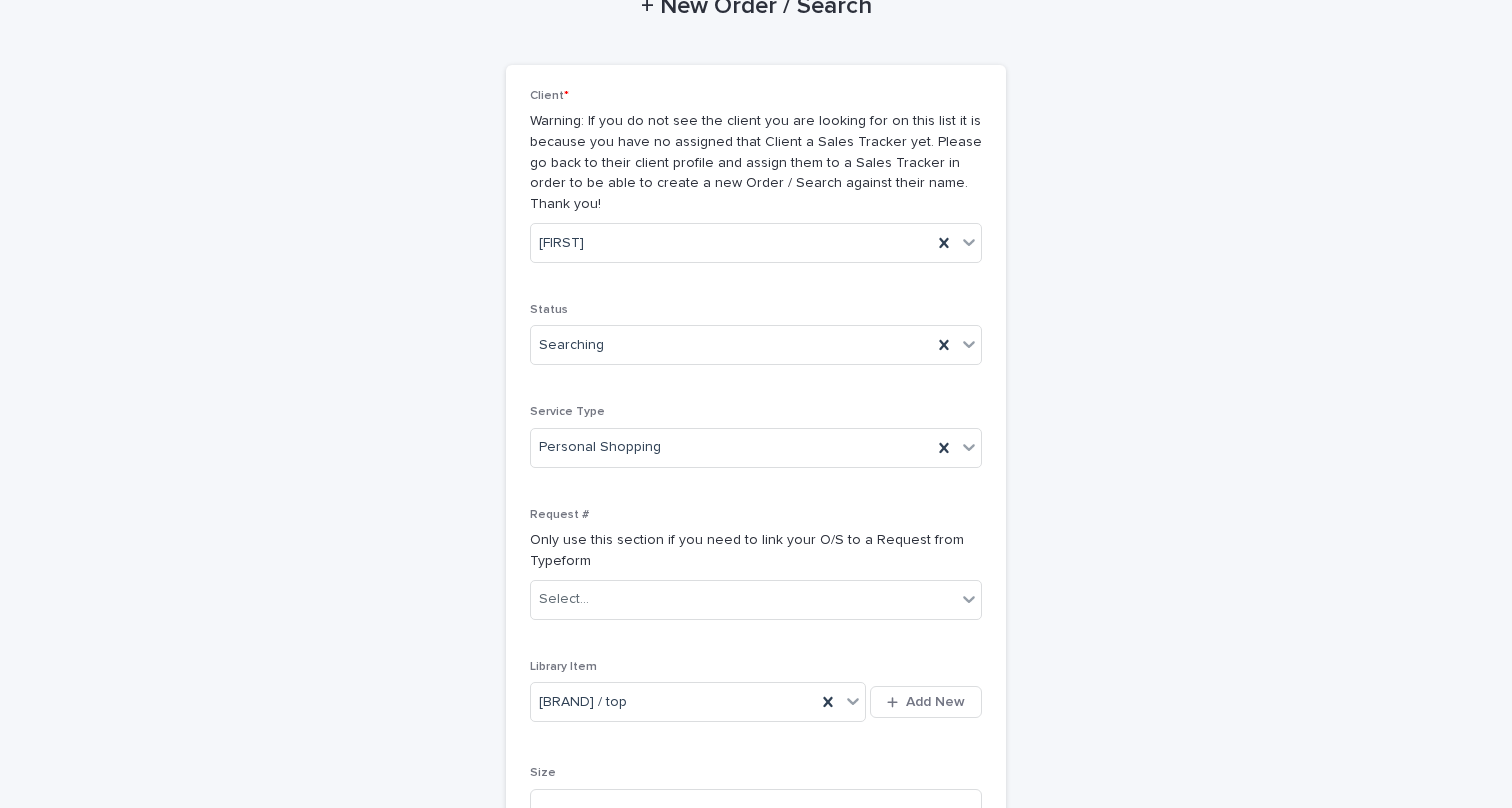 scroll, scrollTop: 509, scrollLeft: 0, axis: vertical 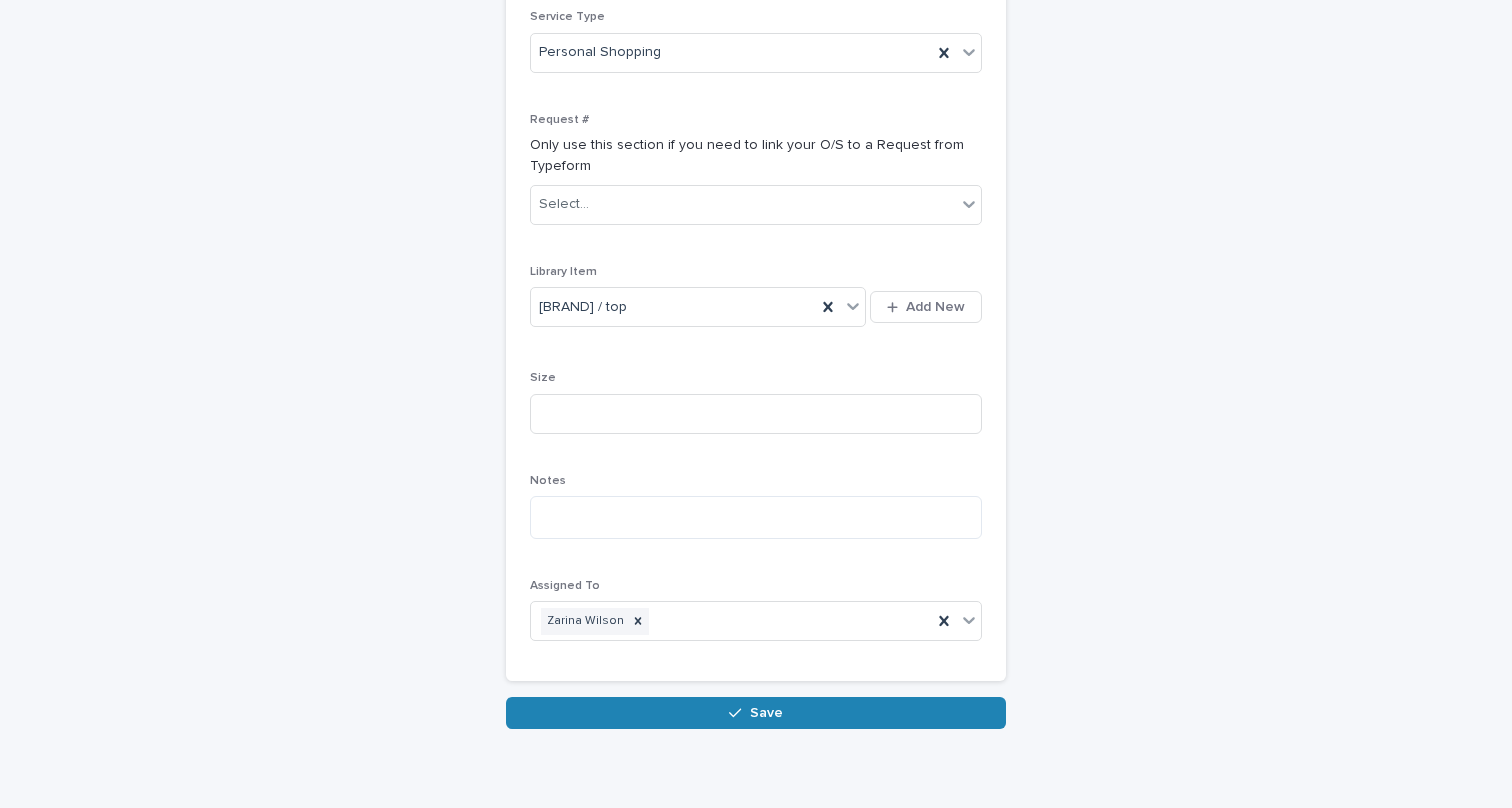 click on "Save" at bounding box center [756, 713] 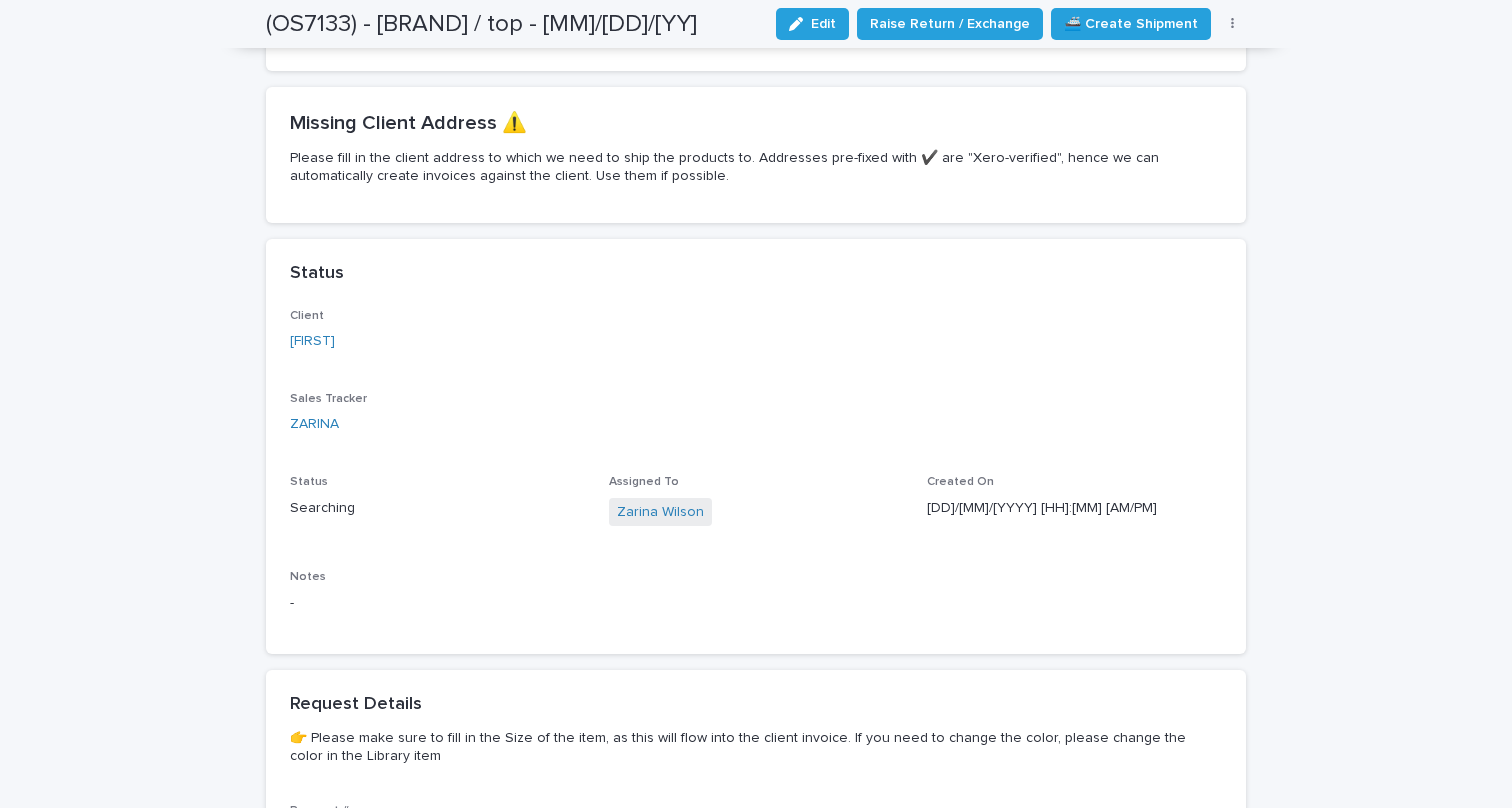 scroll, scrollTop: 0, scrollLeft: 0, axis: both 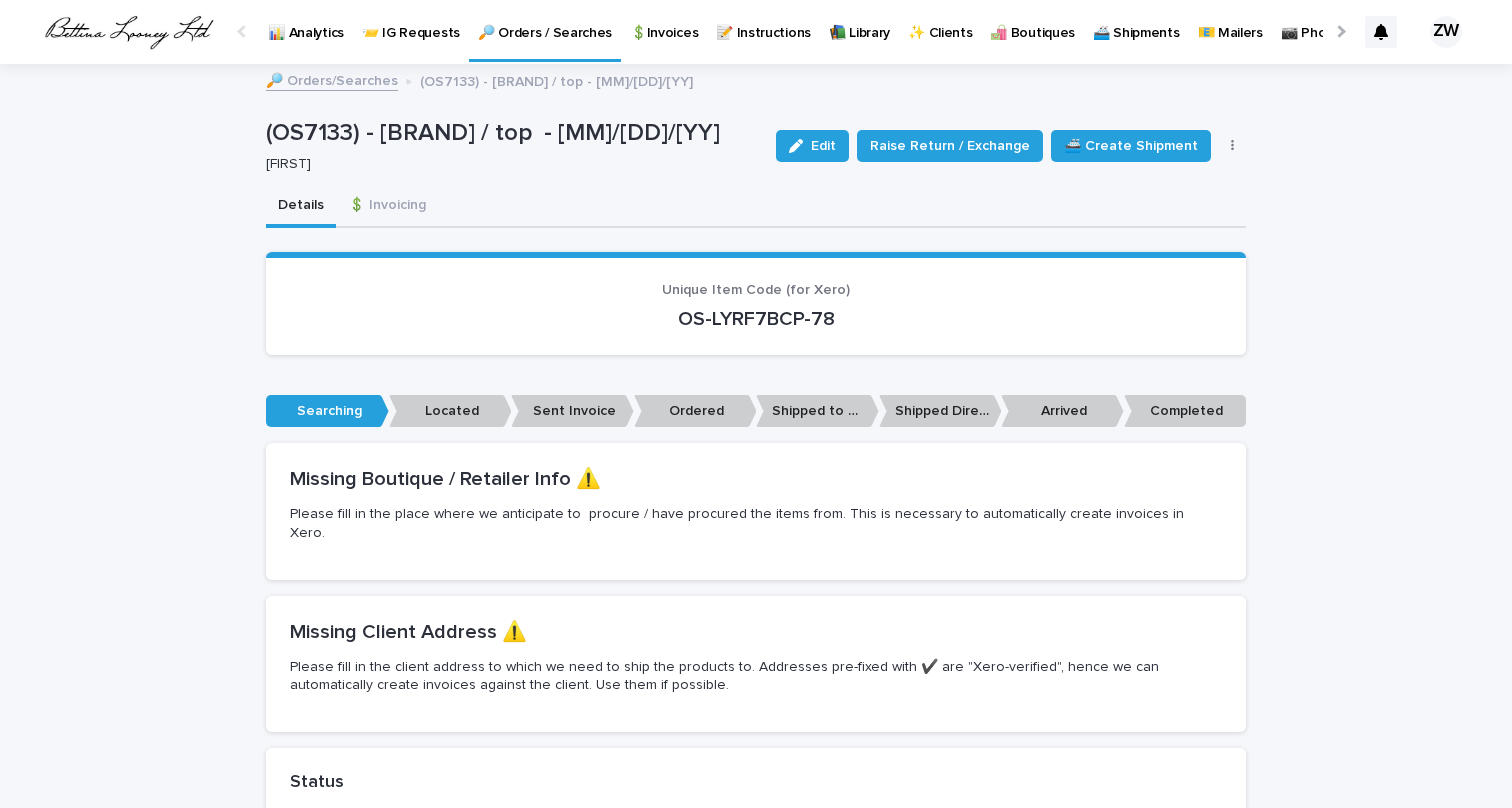 click on "🔎 Orders / Searches" at bounding box center (545, 29) 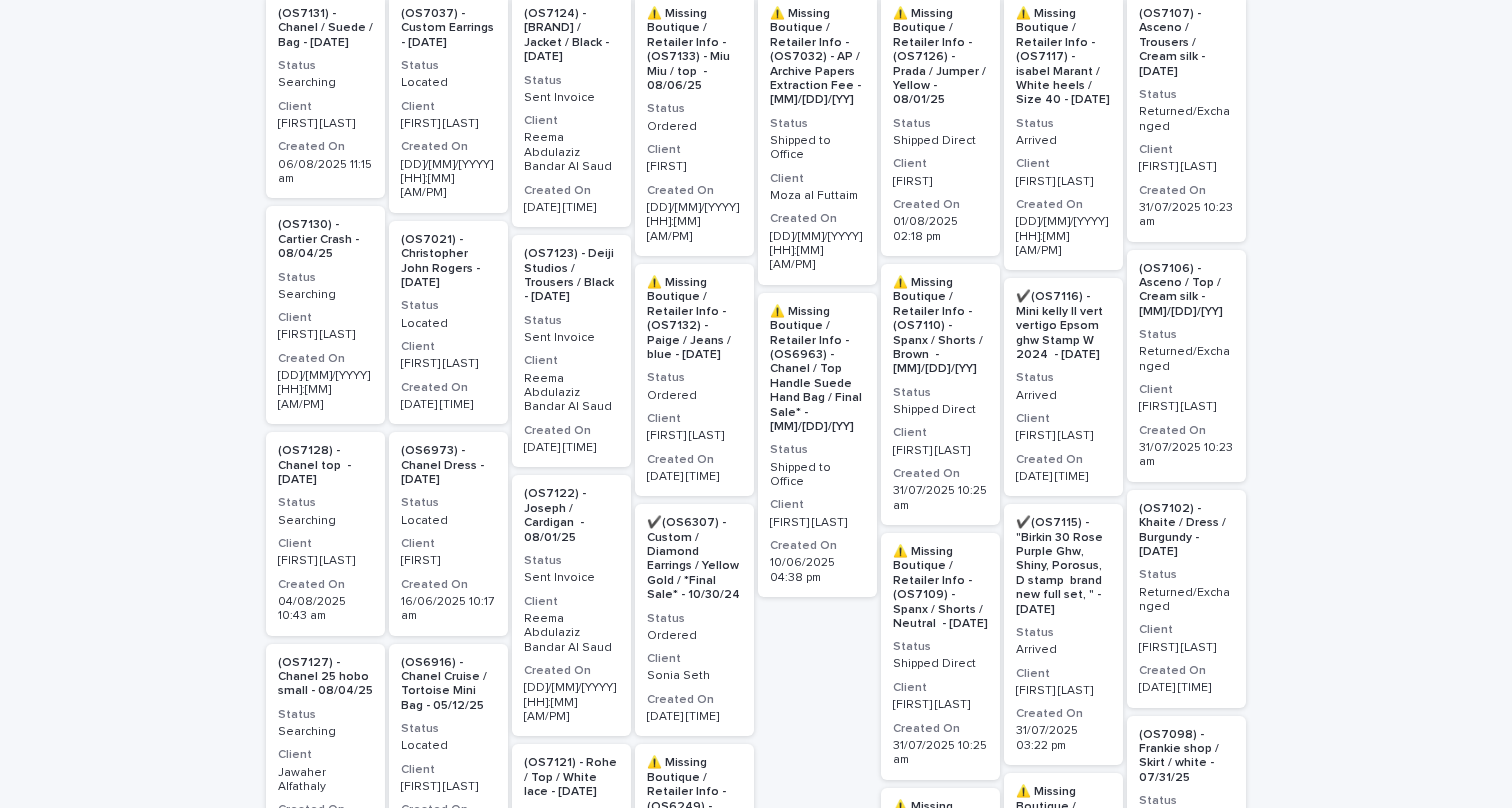 scroll, scrollTop: 0, scrollLeft: 0, axis: both 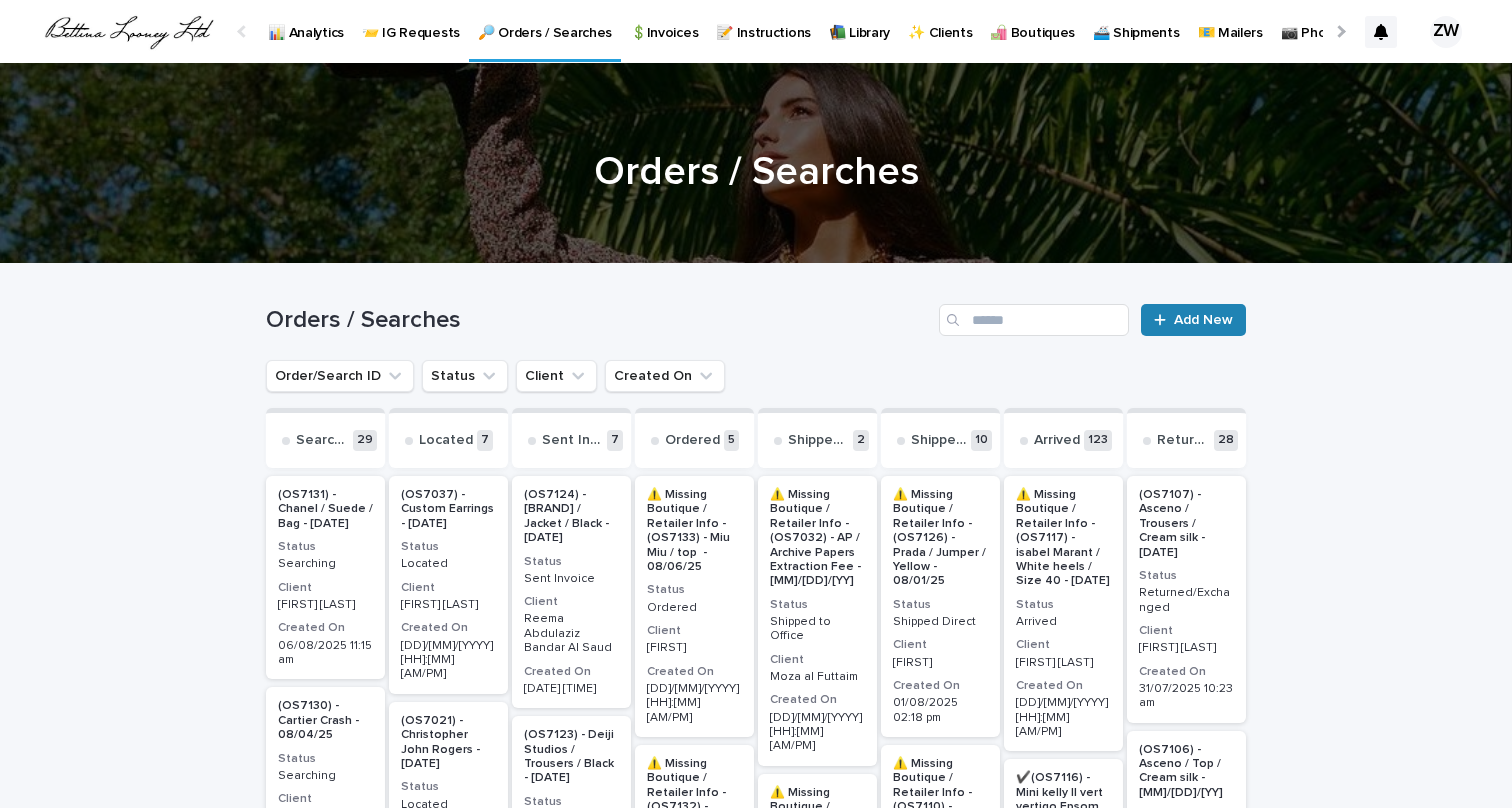 click on "Add New" at bounding box center [1203, 320] 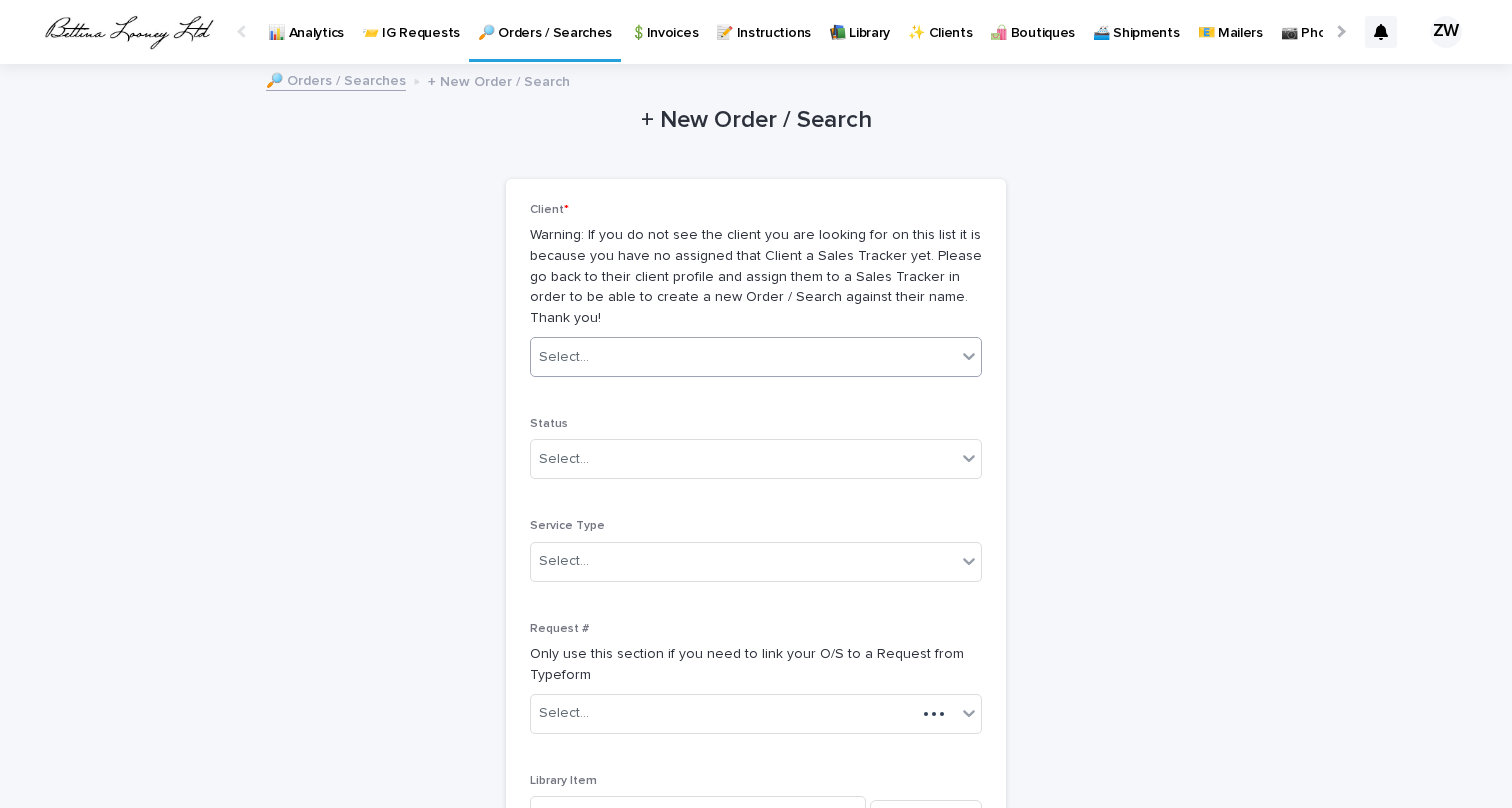 click on "Select..." at bounding box center [743, 357] 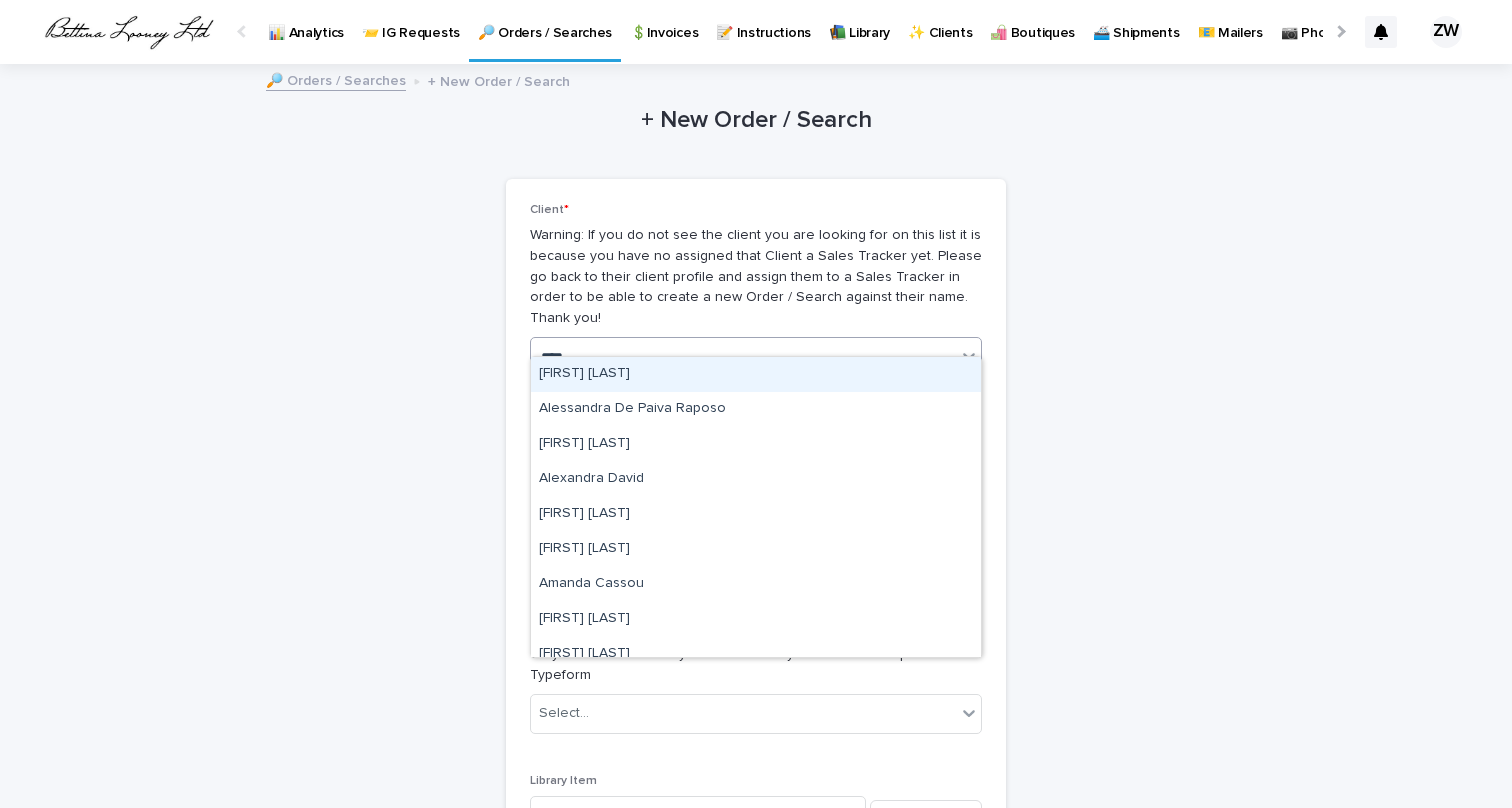 type on "*****" 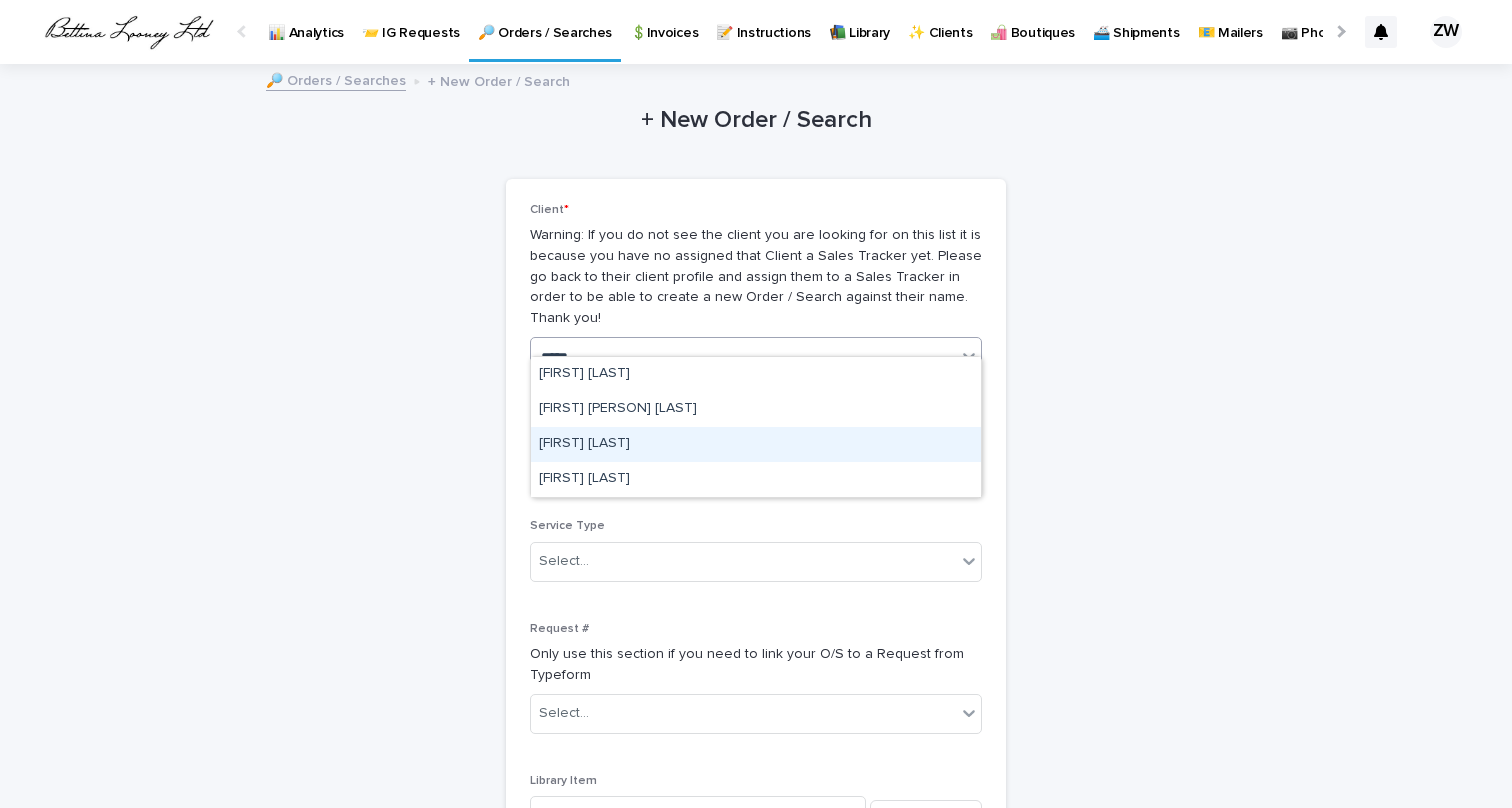 click on "[FIRST] [LAST]" at bounding box center (756, 444) 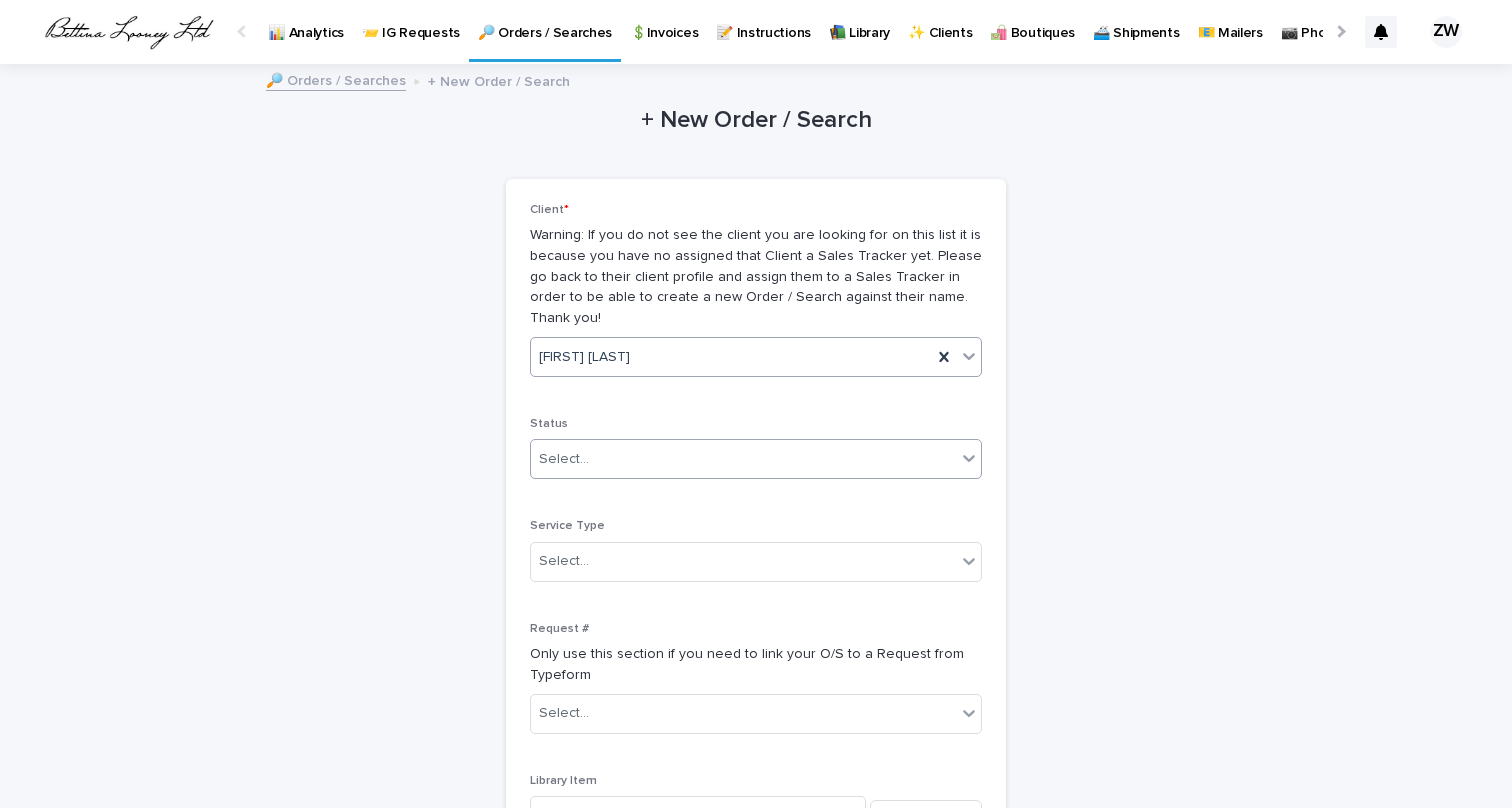 click on "Select..." at bounding box center (743, 459) 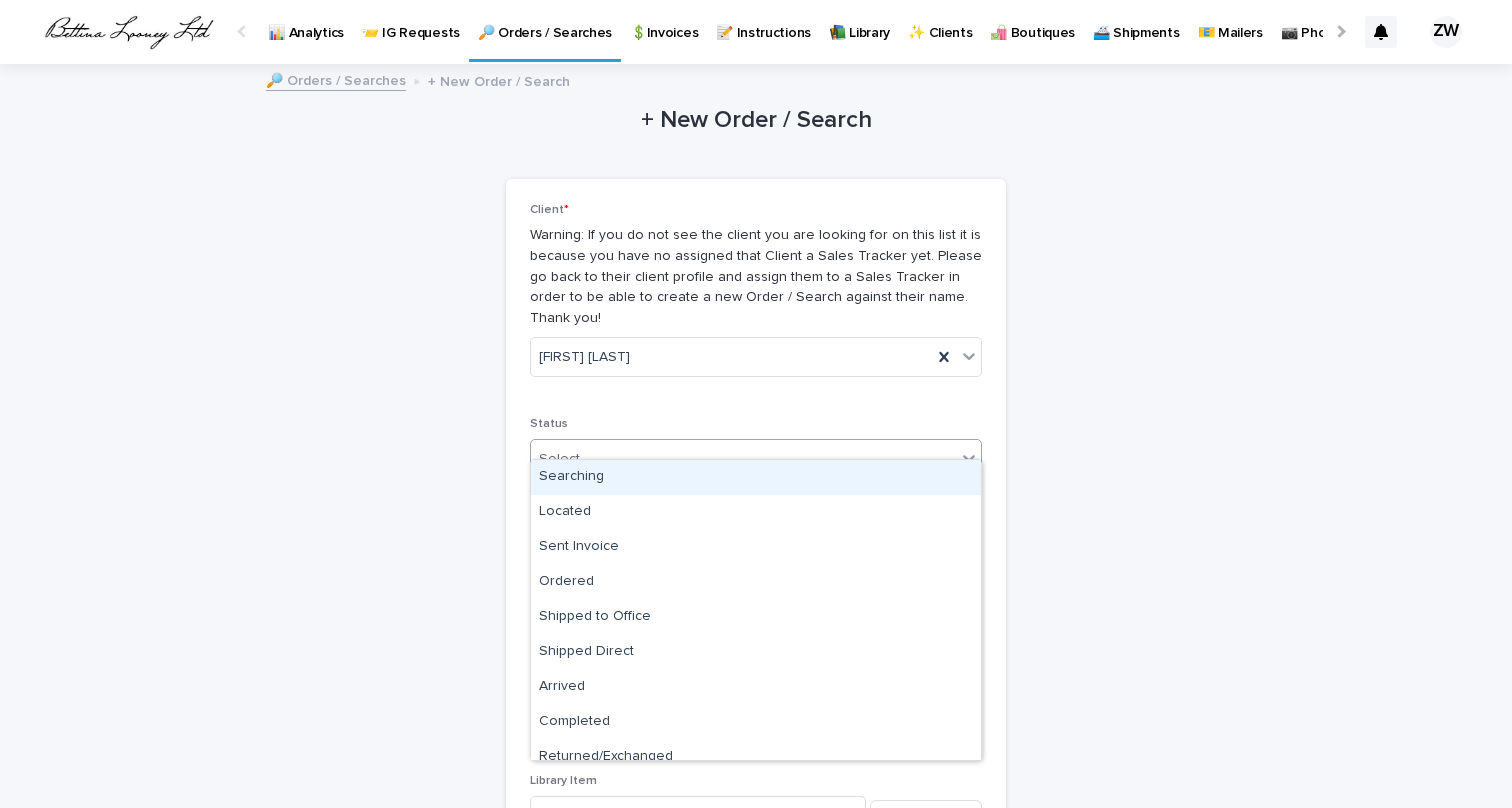 click on "Searching" at bounding box center [756, 477] 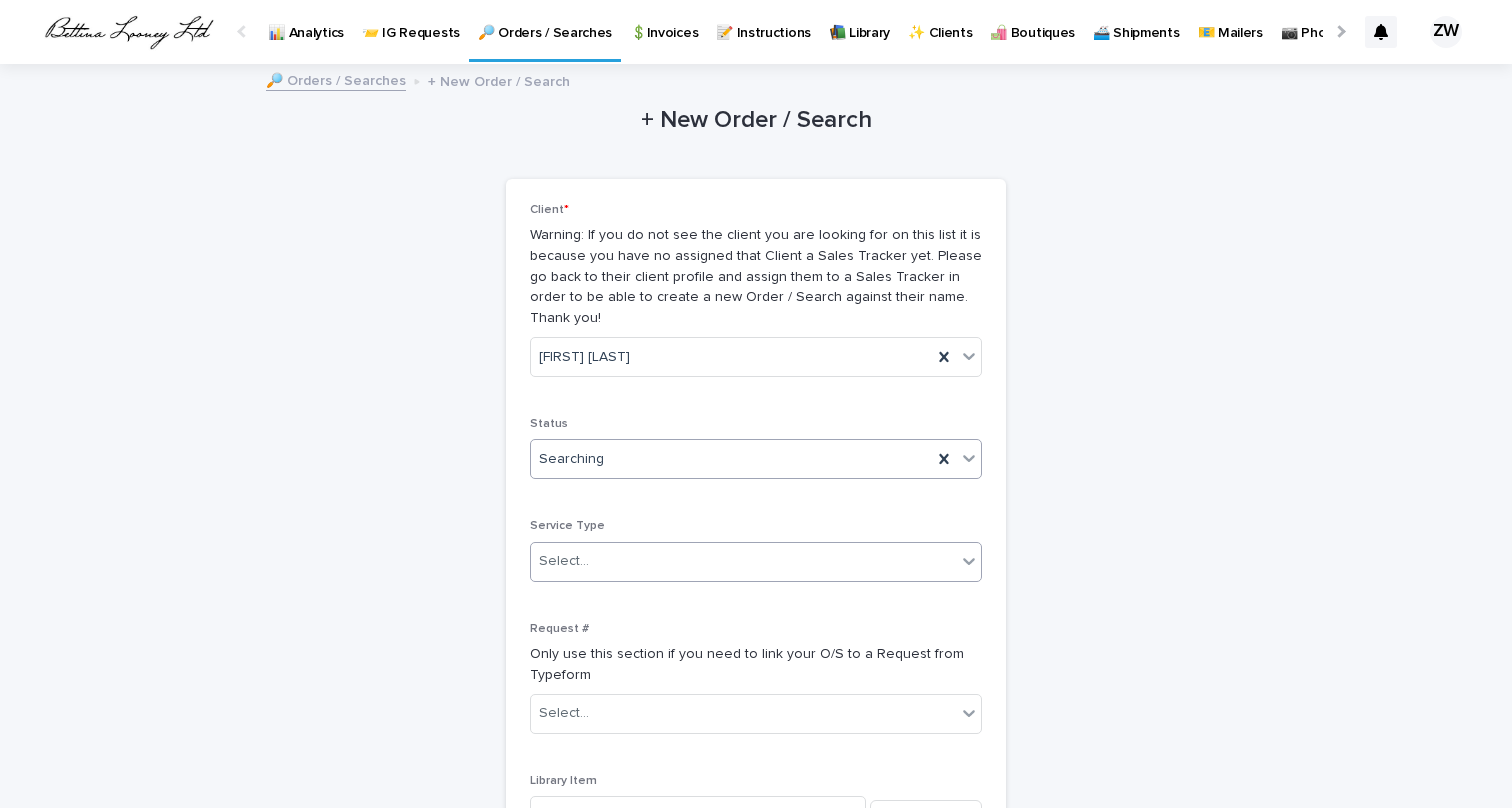click on "Select..." at bounding box center (743, 561) 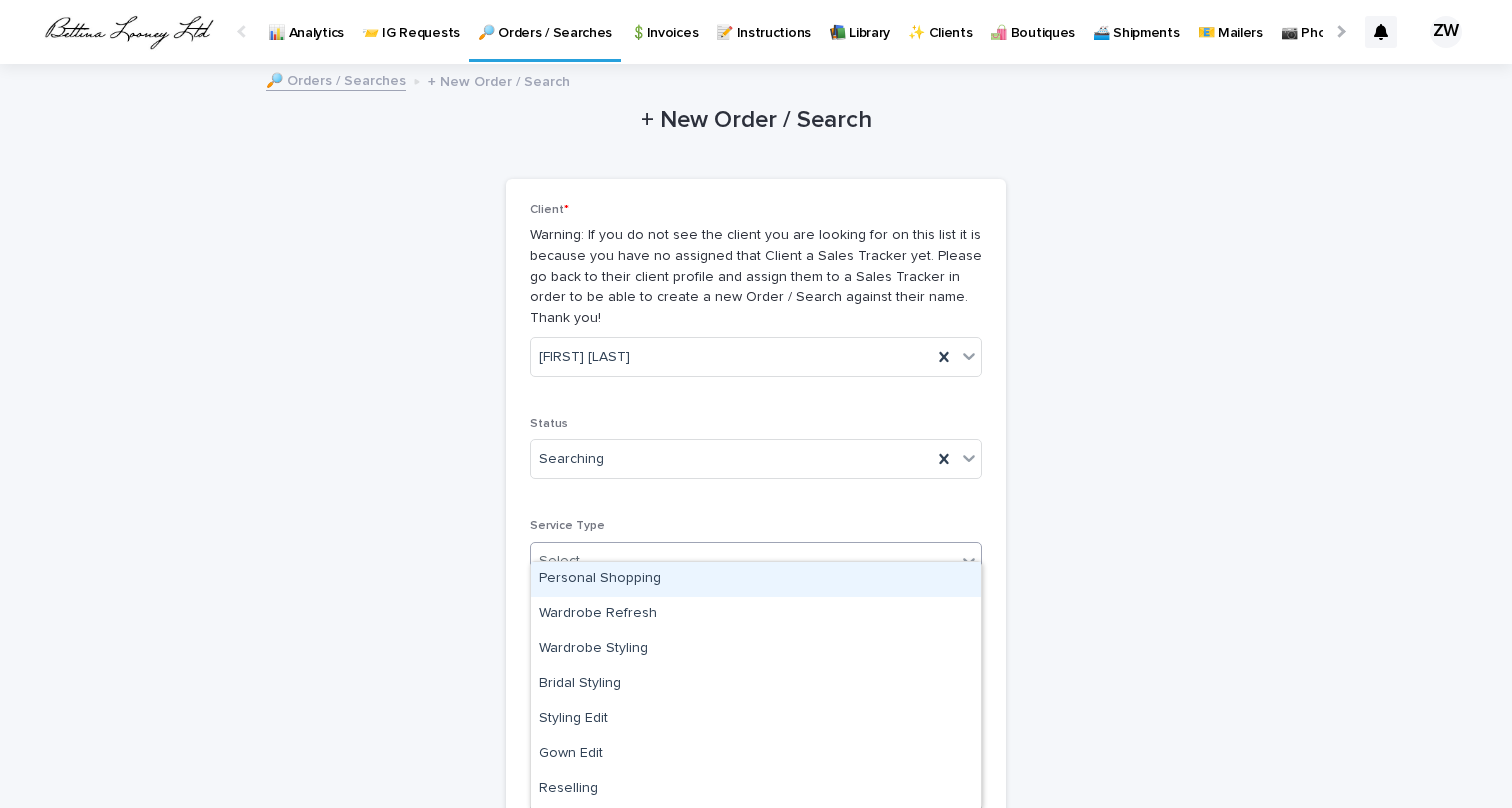 click on "Personal Shopping" at bounding box center [756, 579] 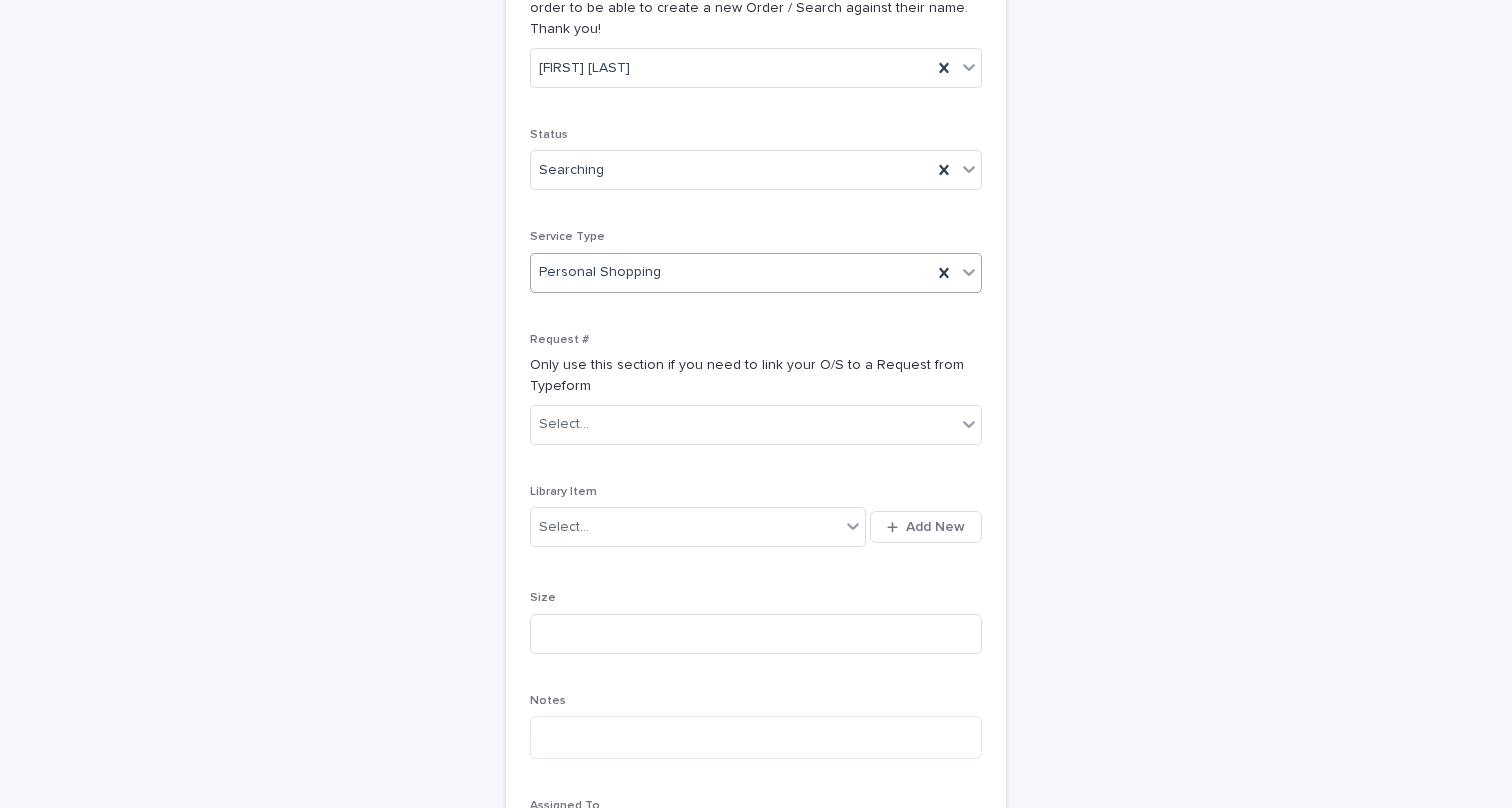 scroll, scrollTop: 334, scrollLeft: 0, axis: vertical 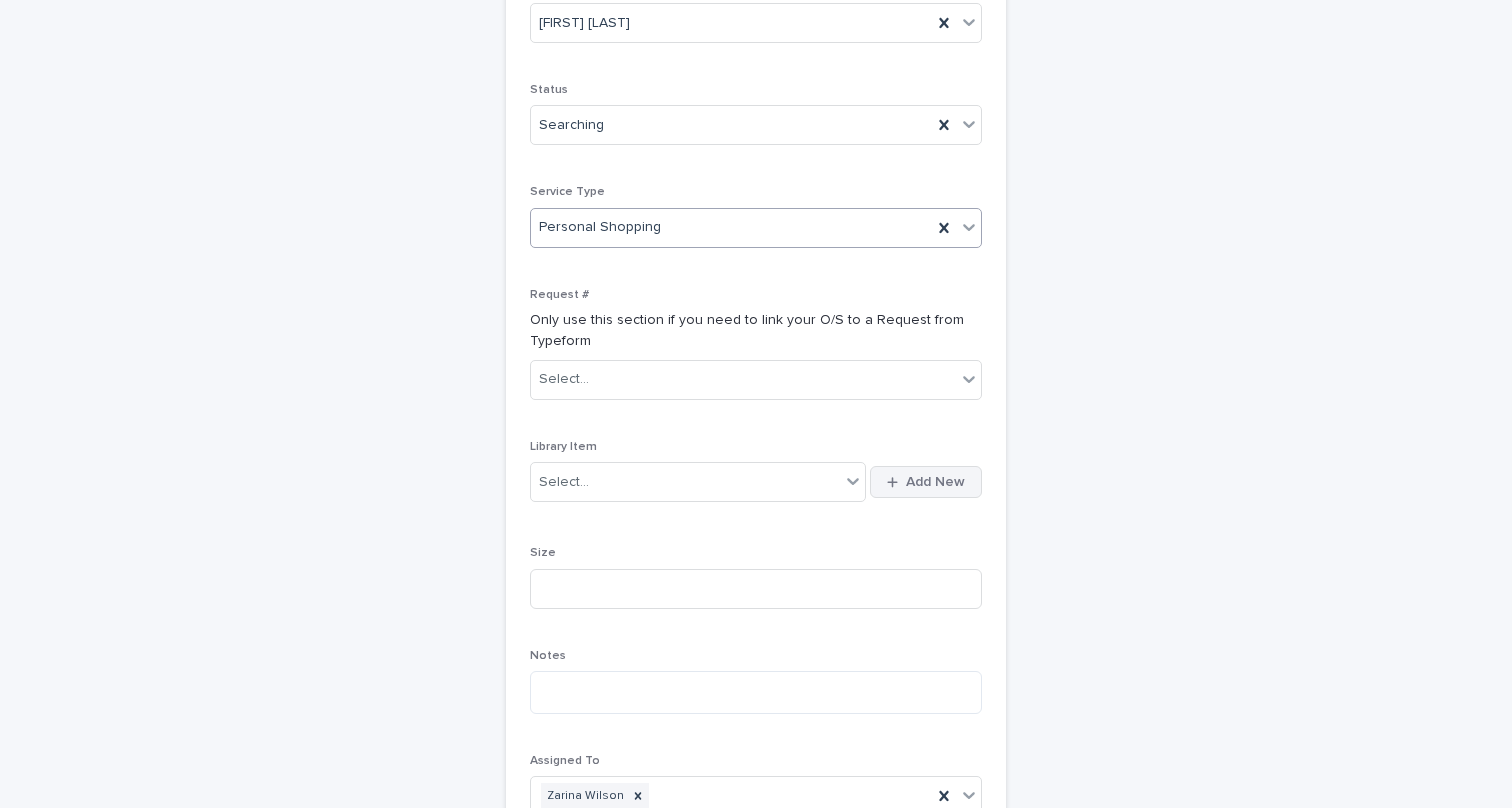 click on "Add New" at bounding box center [935, 482] 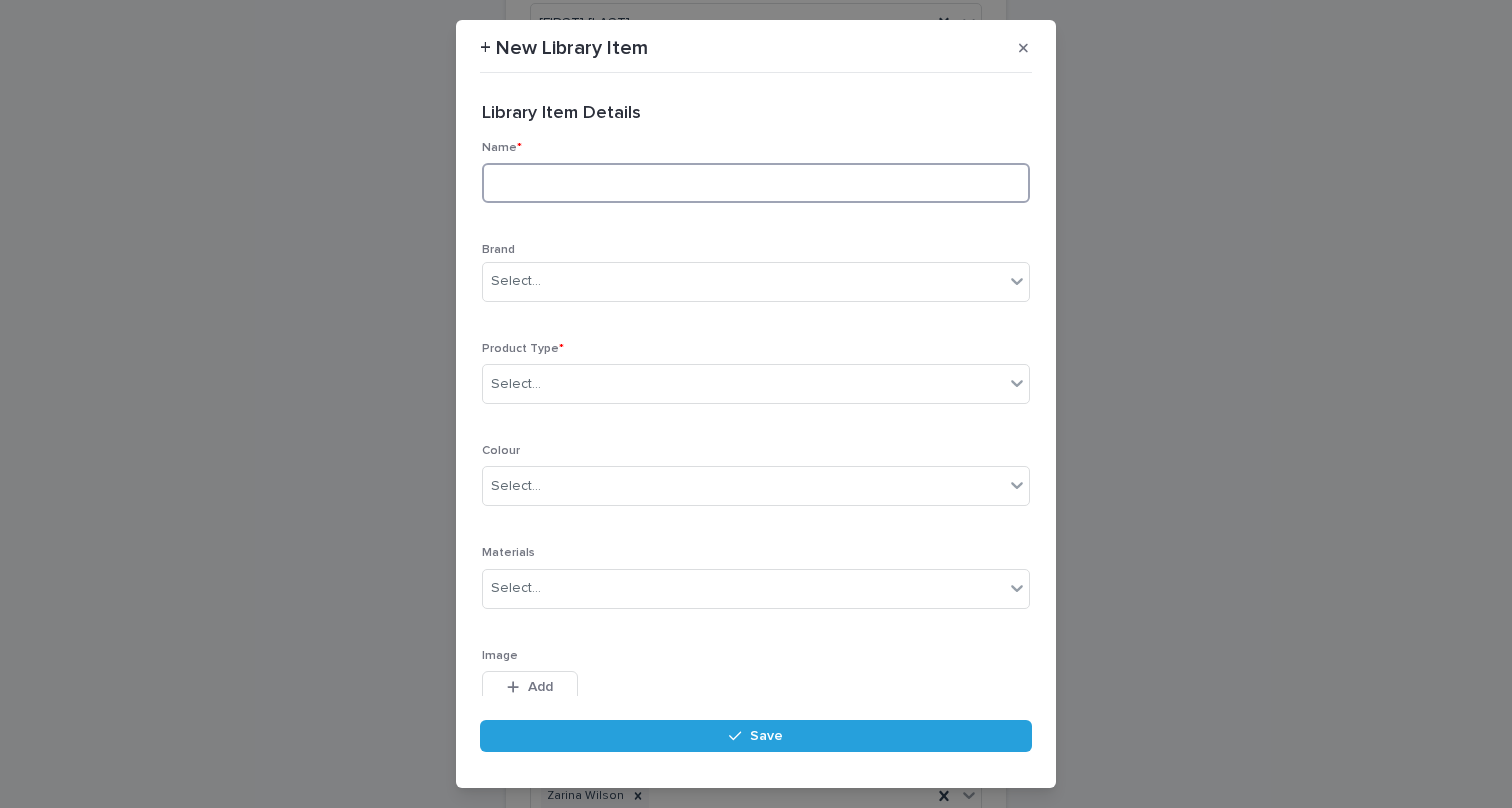 click at bounding box center (756, 183) 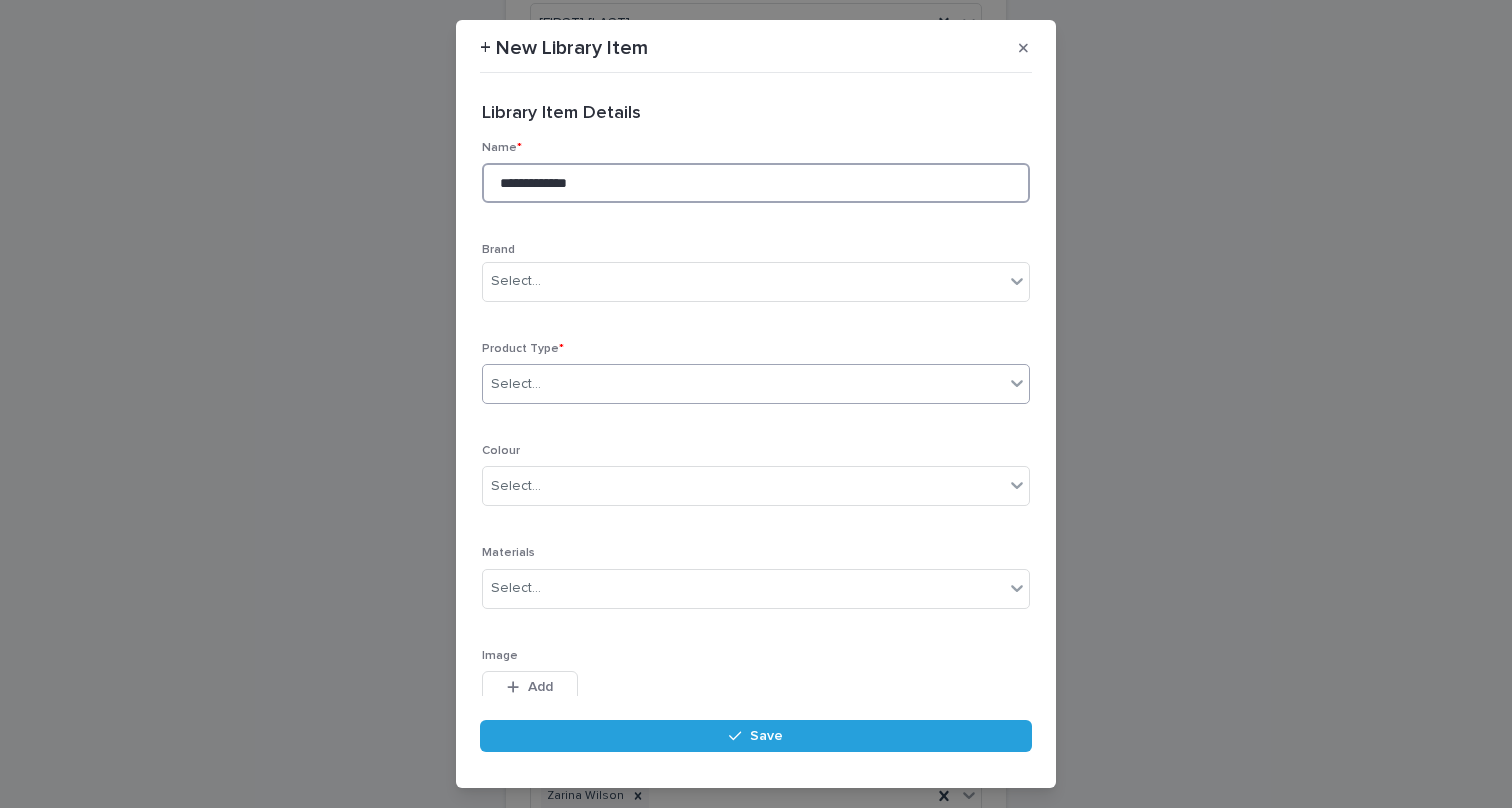 type on "**********" 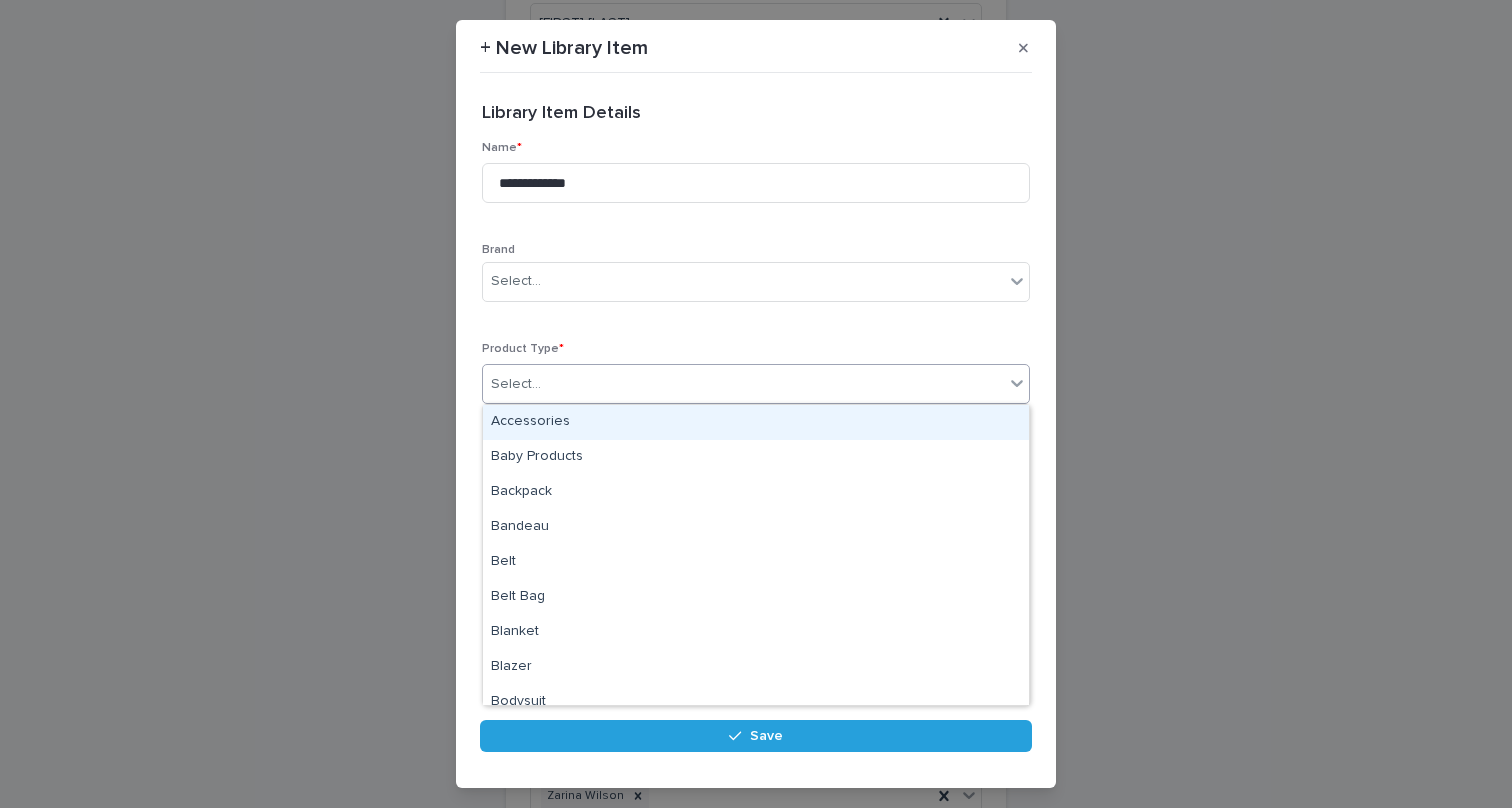 click on "Select..." at bounding box center (743, 384) 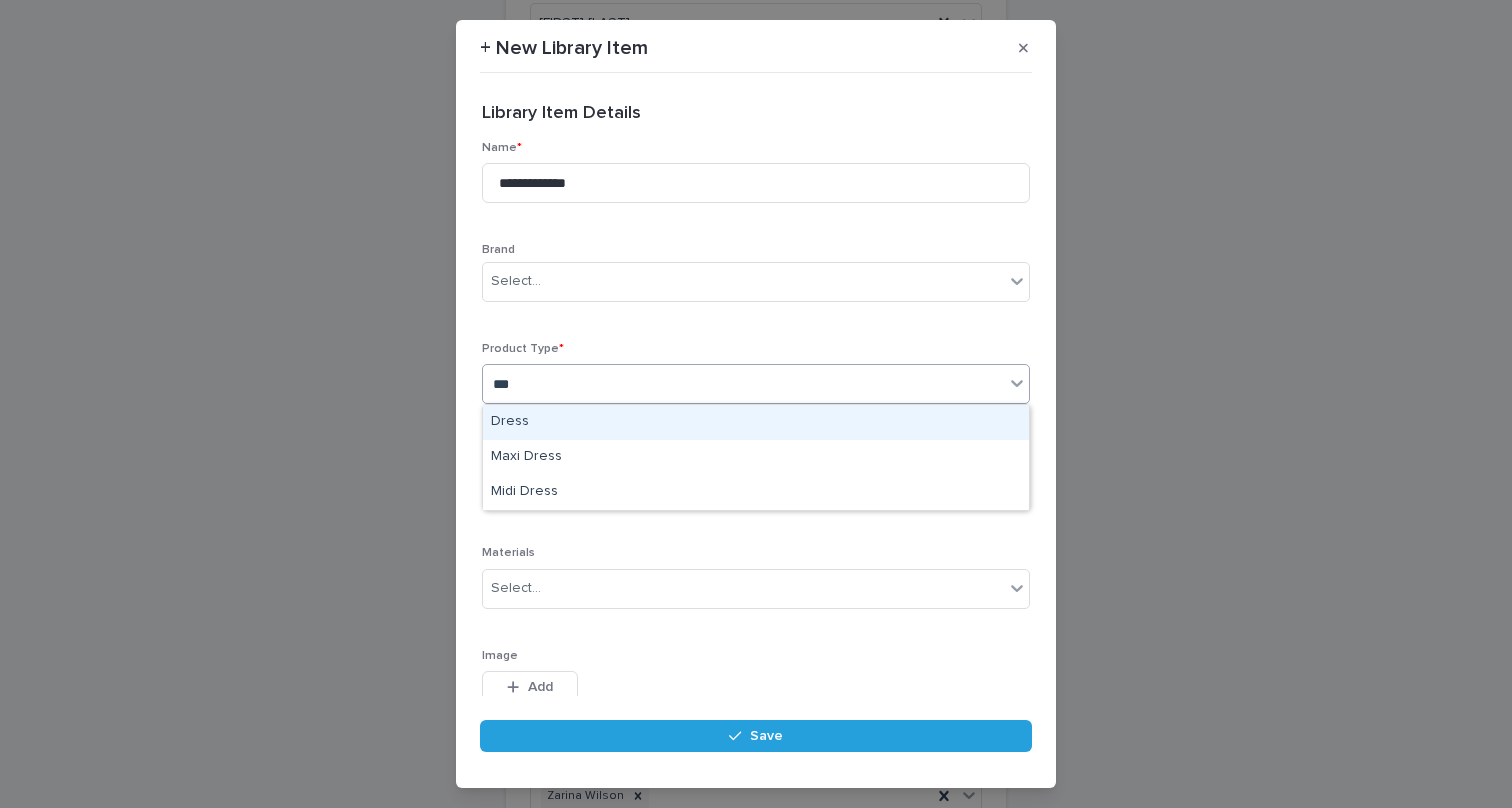 type on "****" 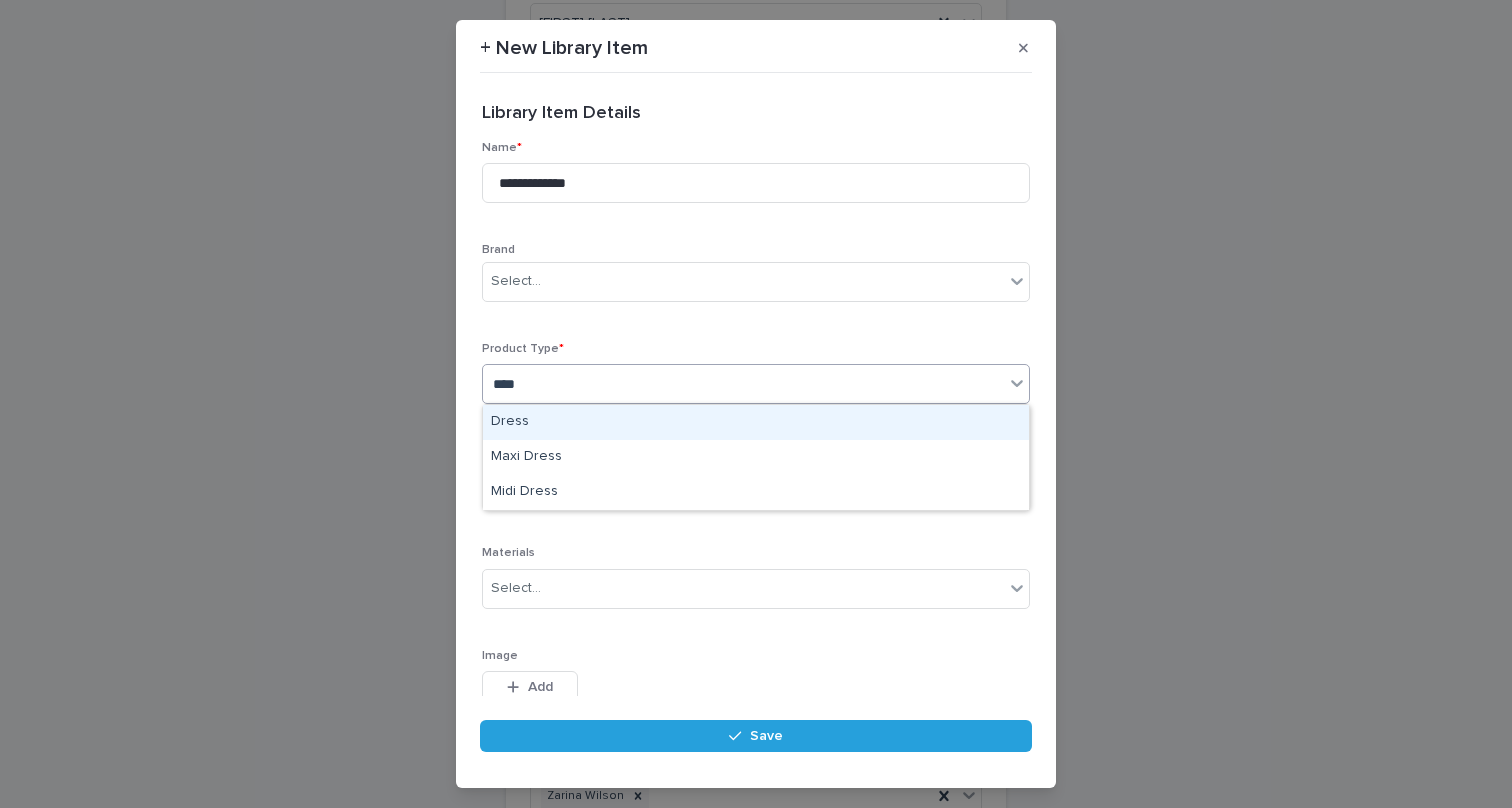 click on "Dress" at bounding box center [756, 422] 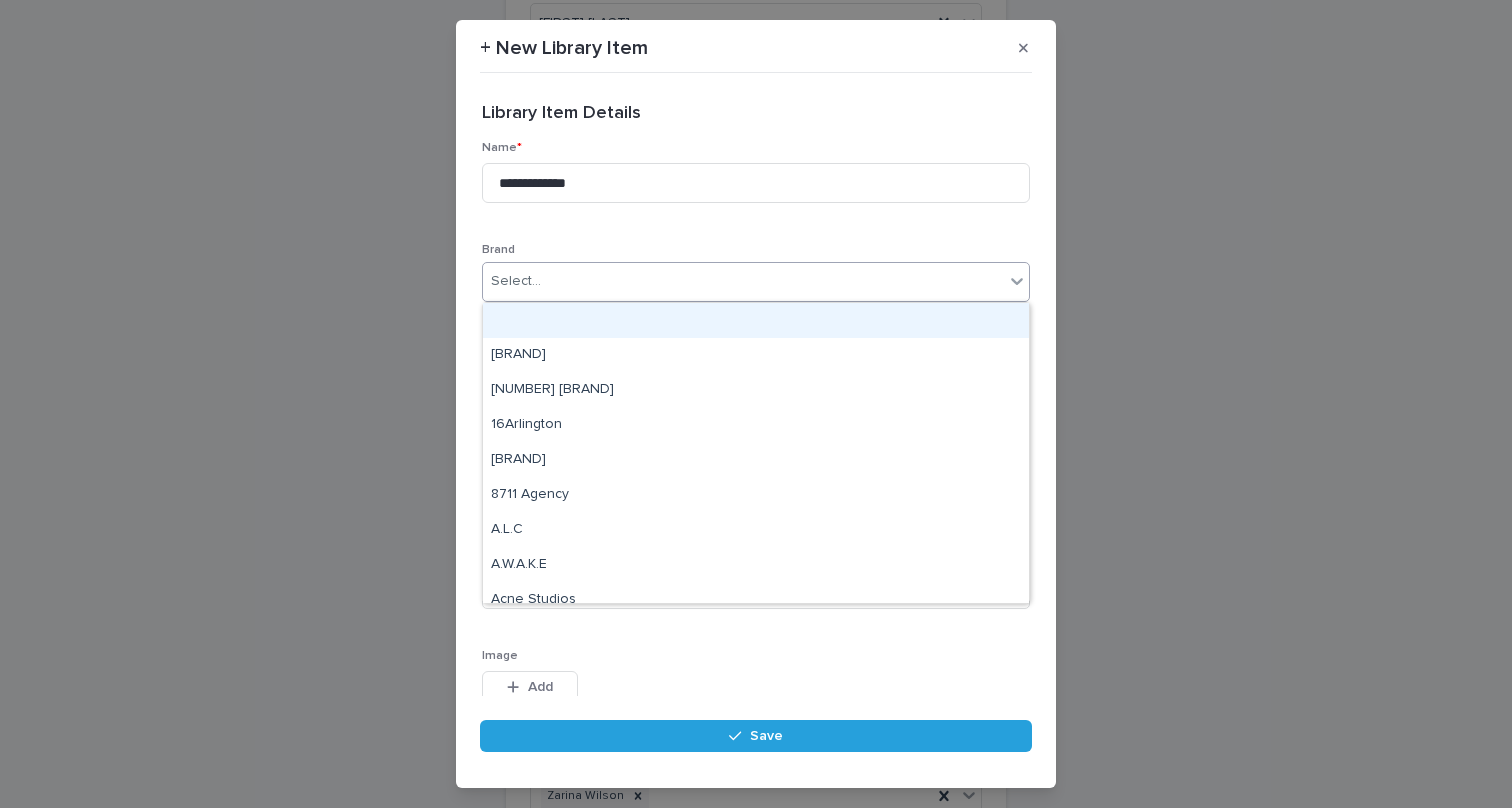 click on "Select..." at bounding box center (743, 281) 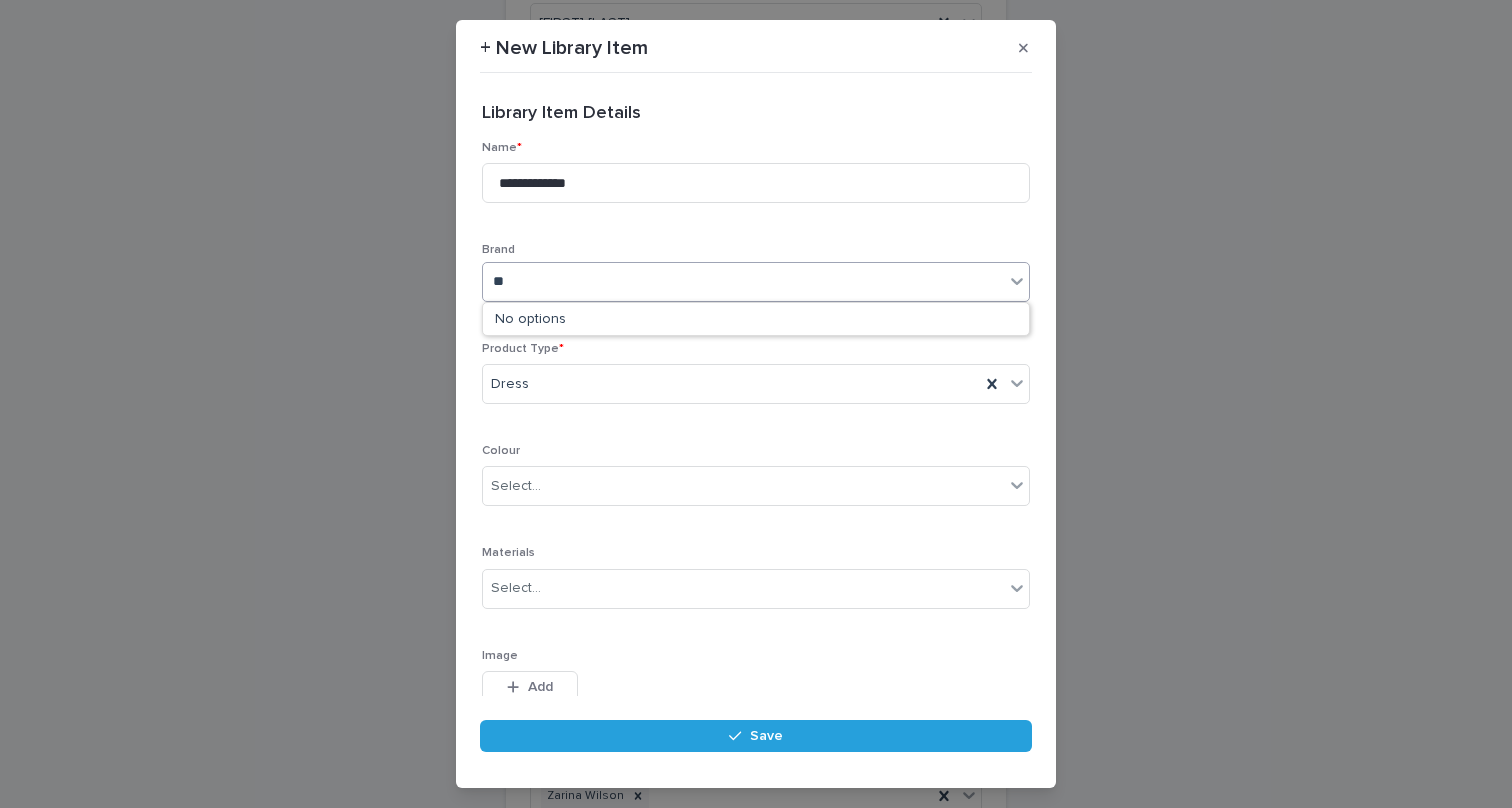 type on "*" 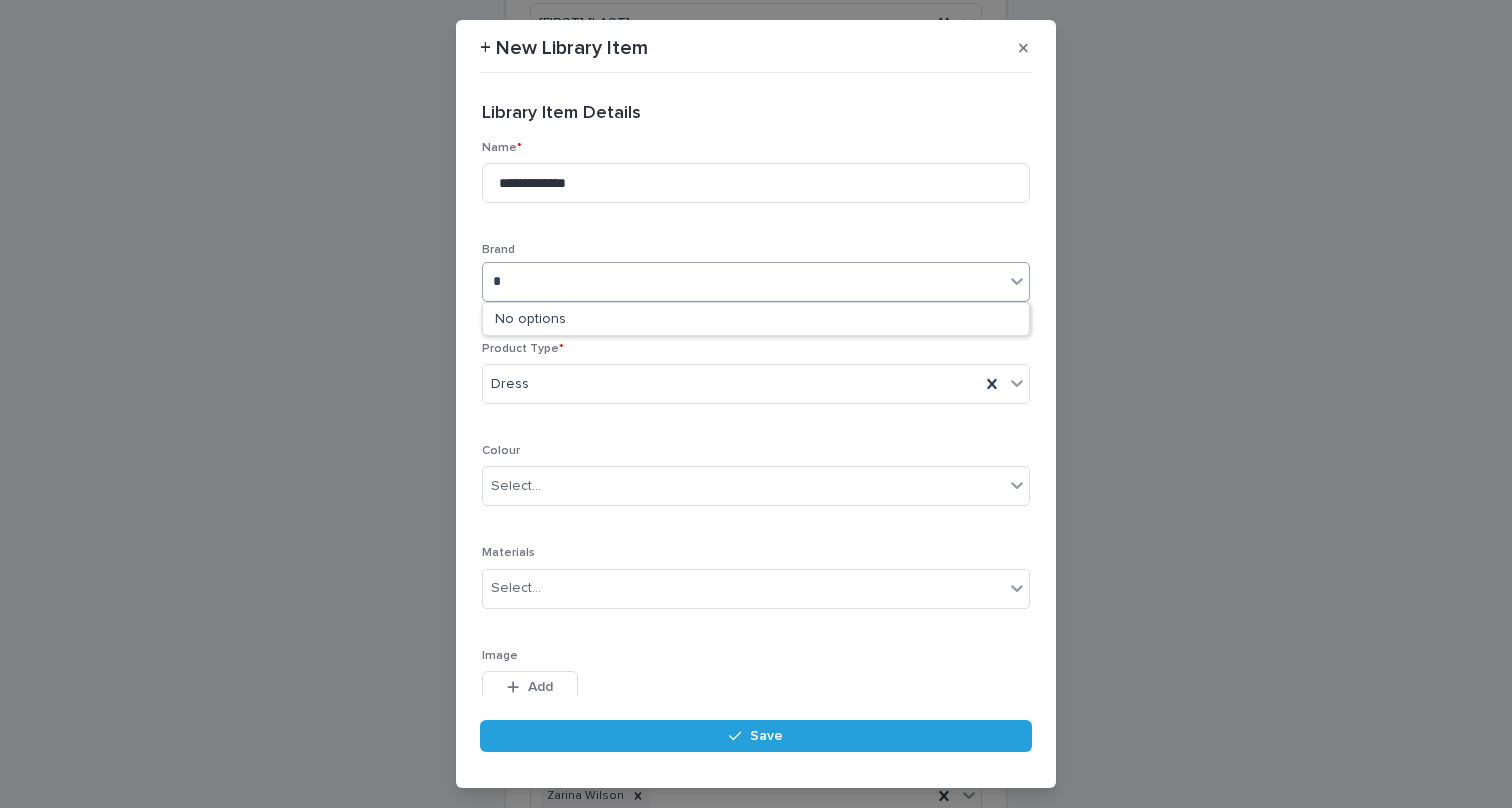 type 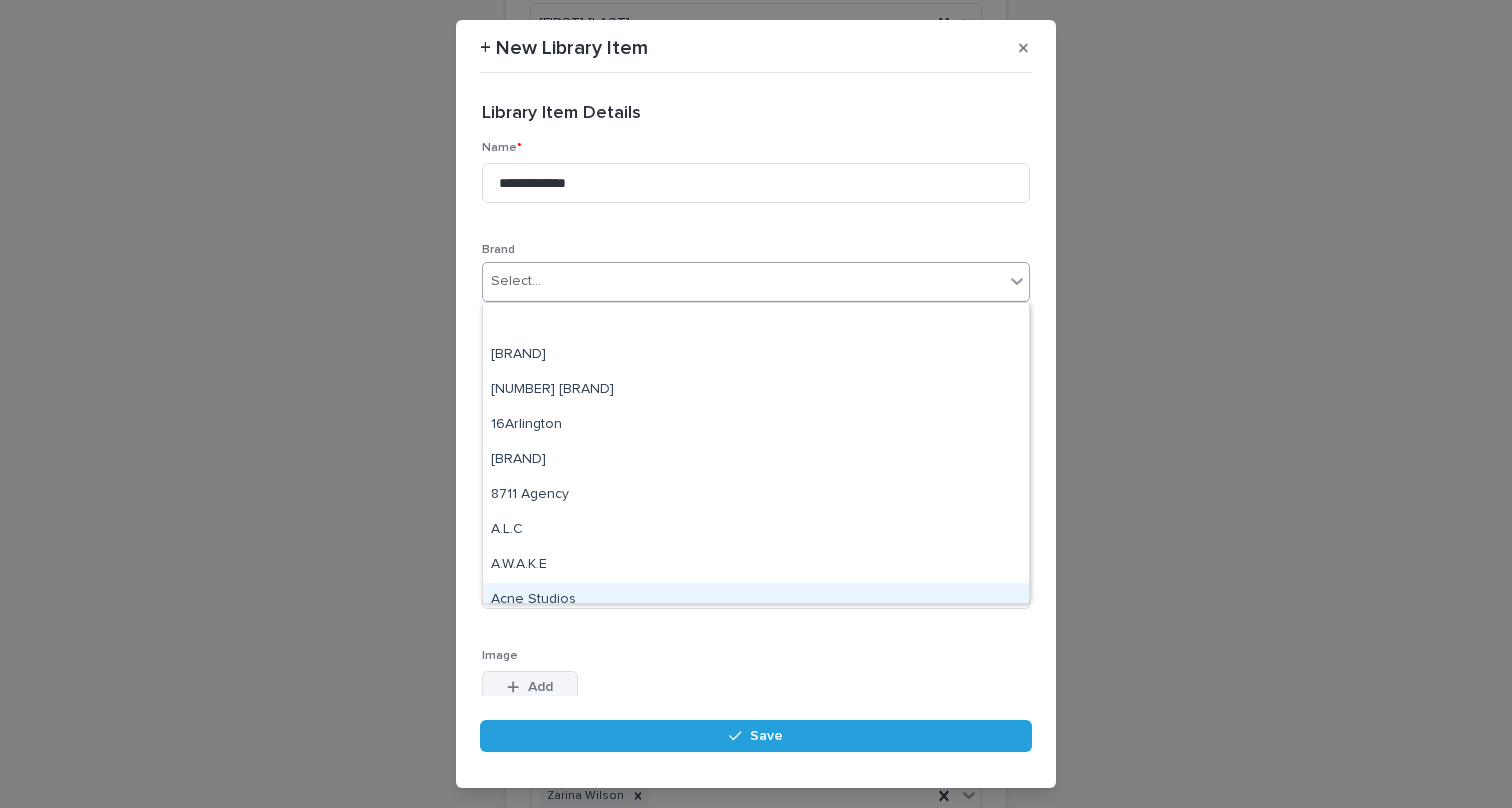 click on "Add" at bounding box center [540, 687] 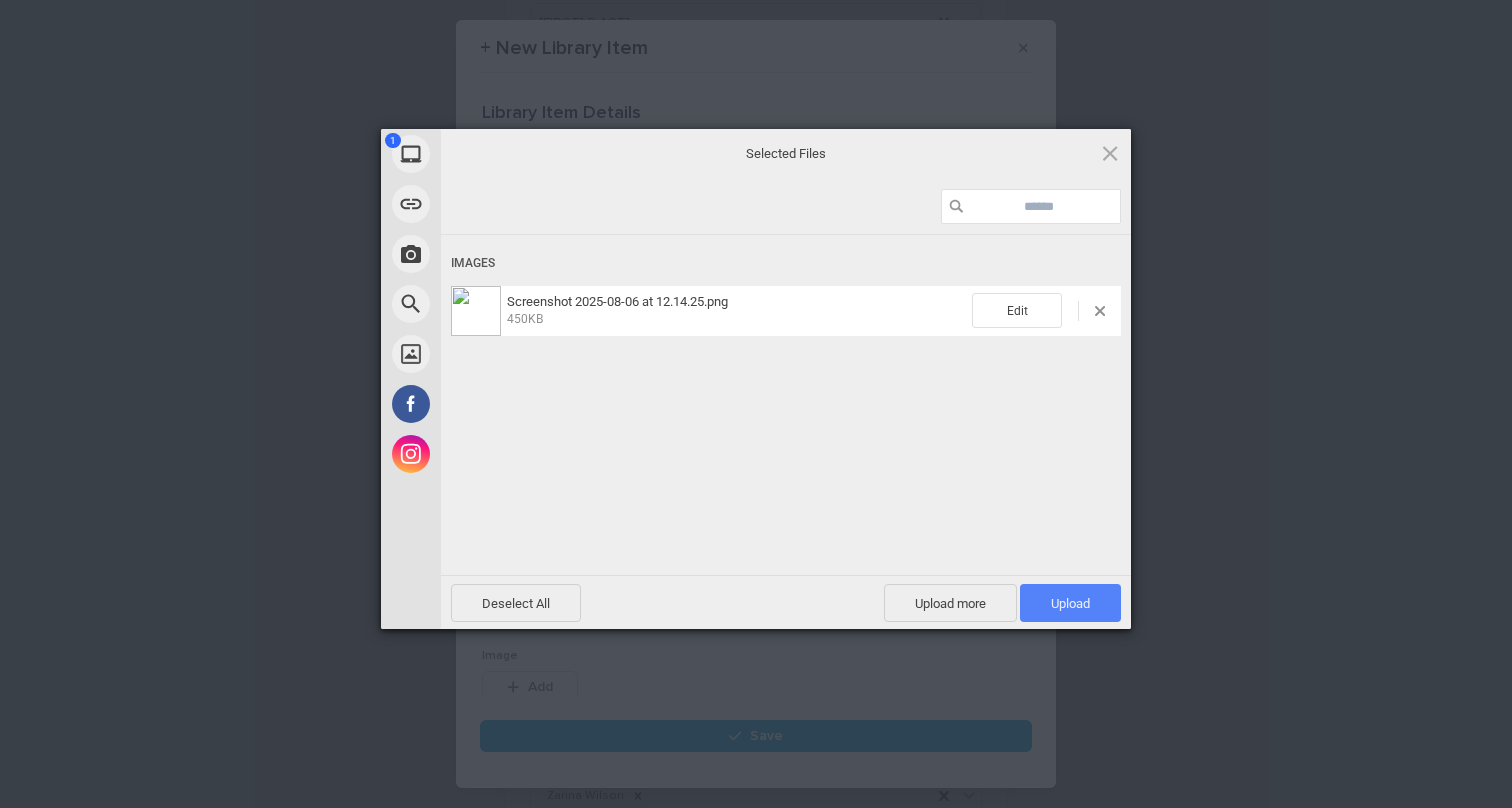 click on "Upload
1" at bounding box center [1070, 603] 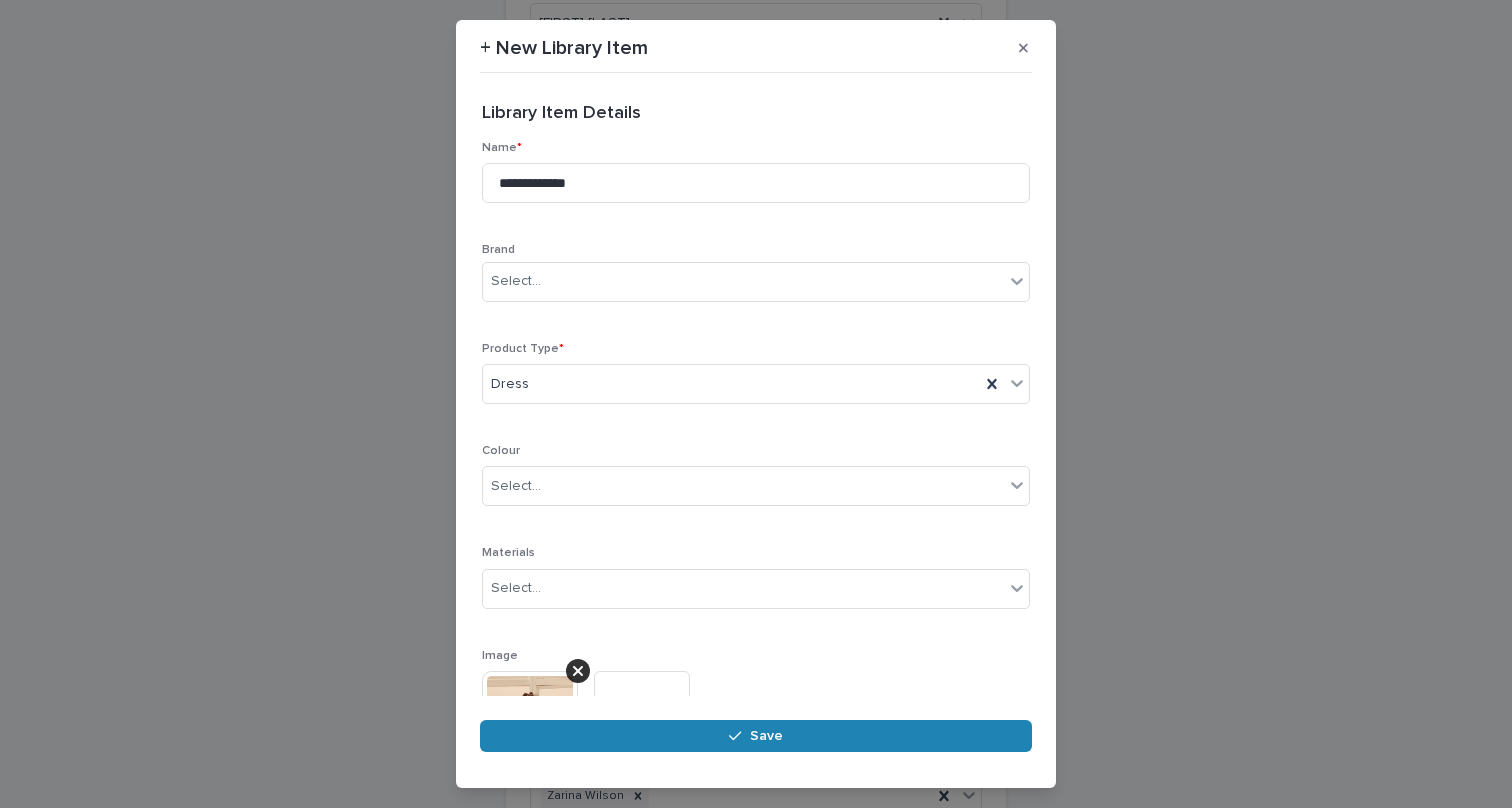 click on "Save" at bounding box center [756, 736] 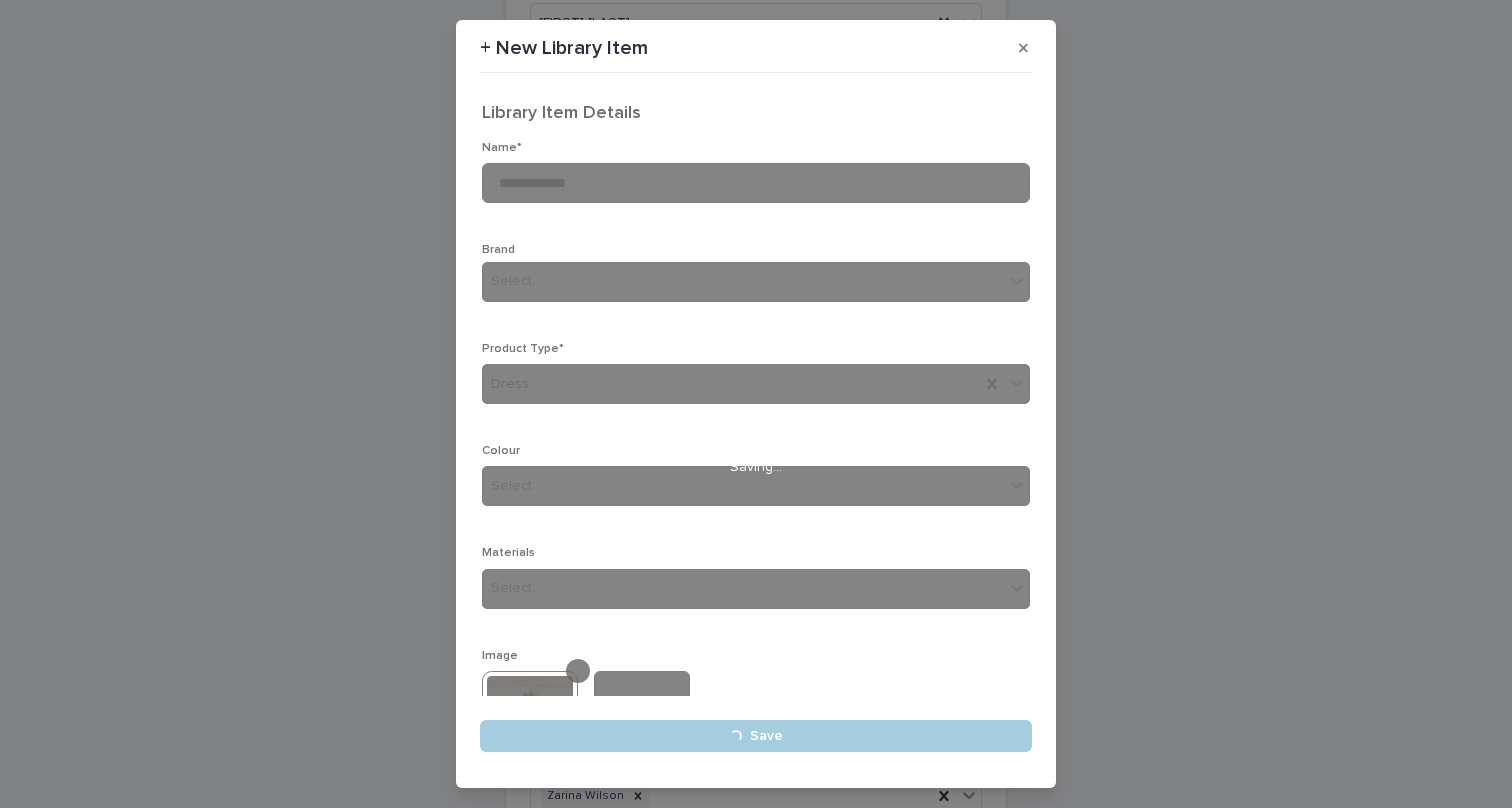 type 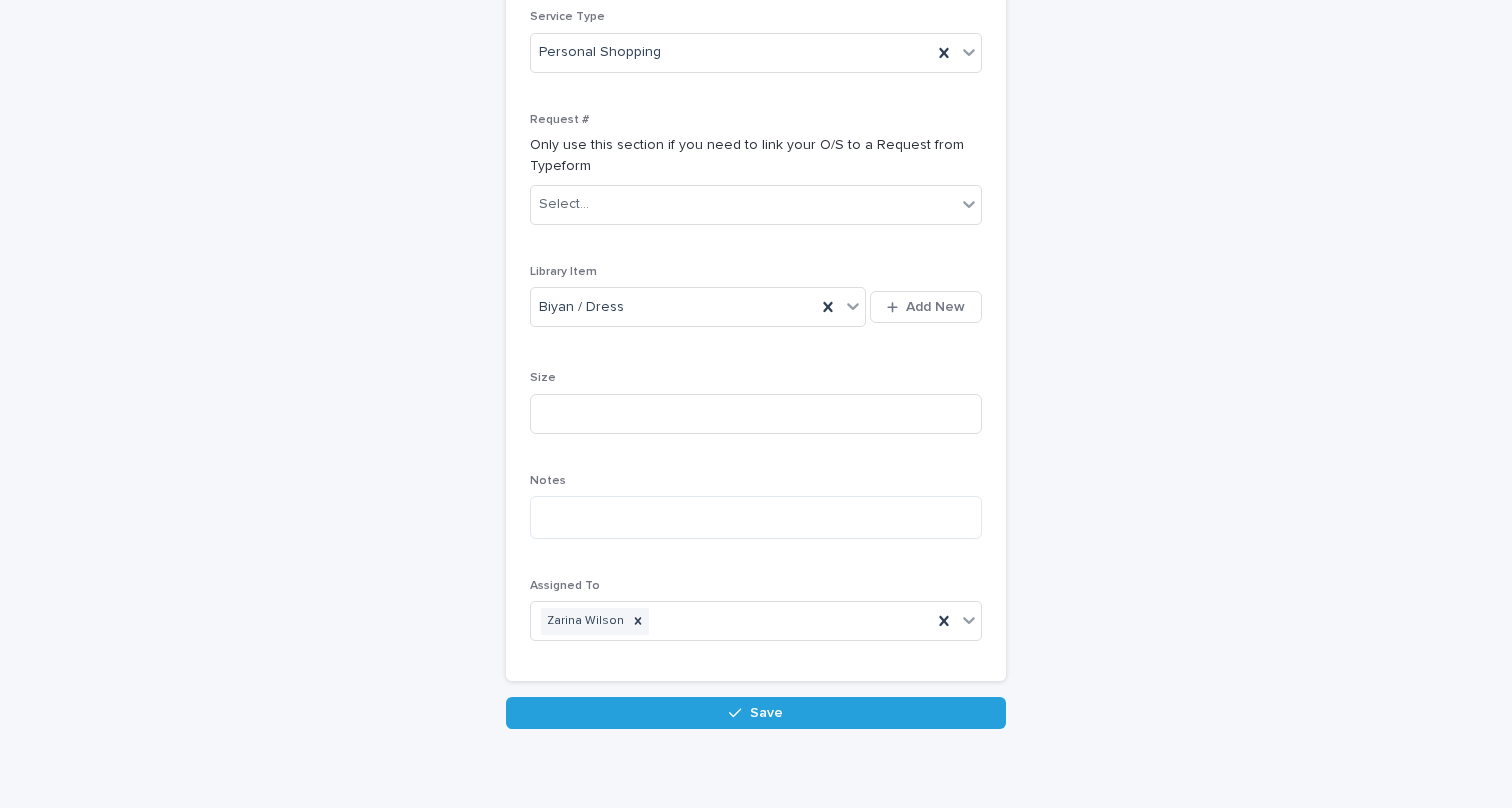 scroll, scrollTop: 500, scrollLeft: 0, axis: vertical 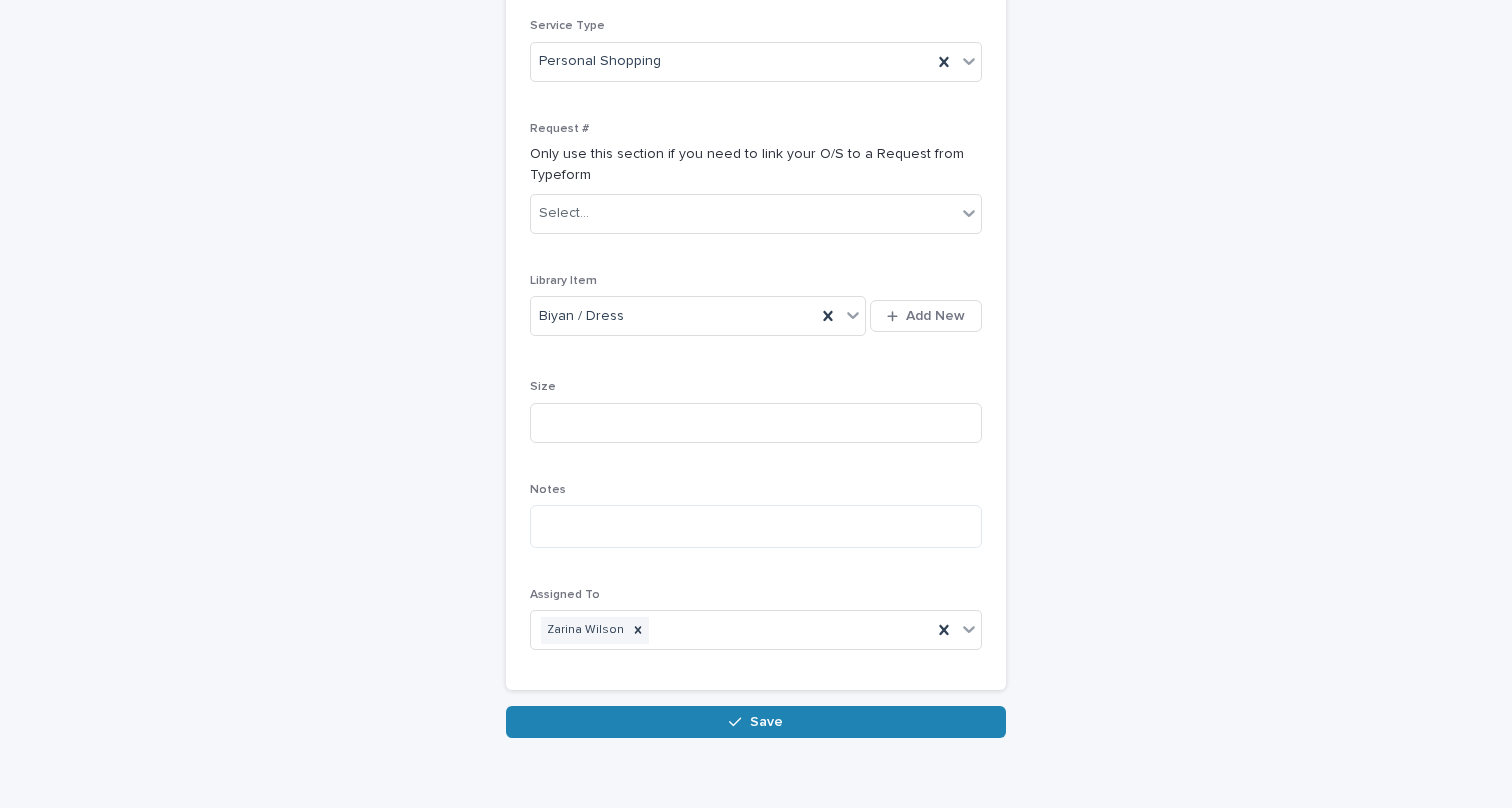 click on "Save" at bounding box center [766, 722] 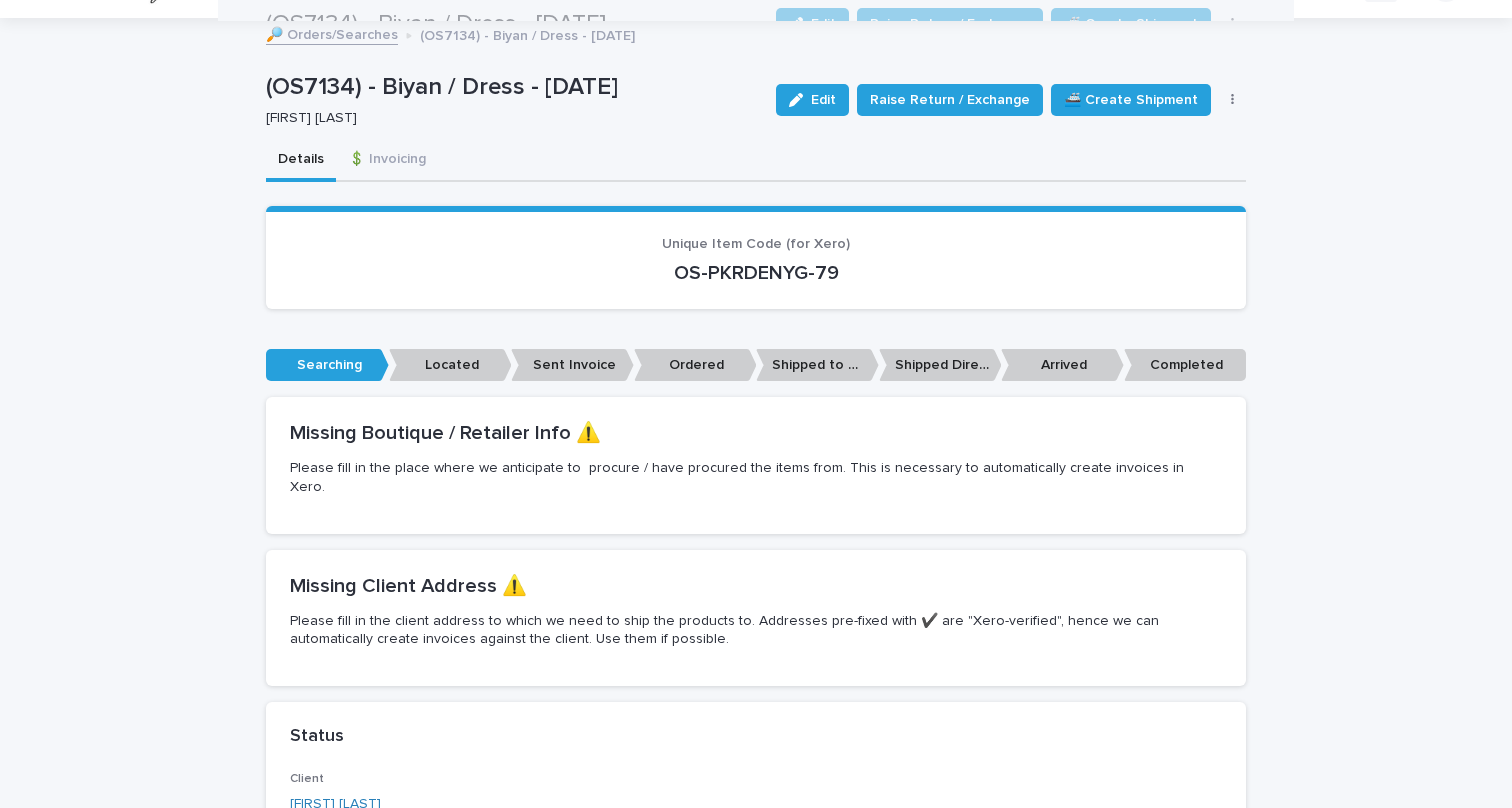 scroll, scrollTop: 0, scrollLeft: 0, axis: both 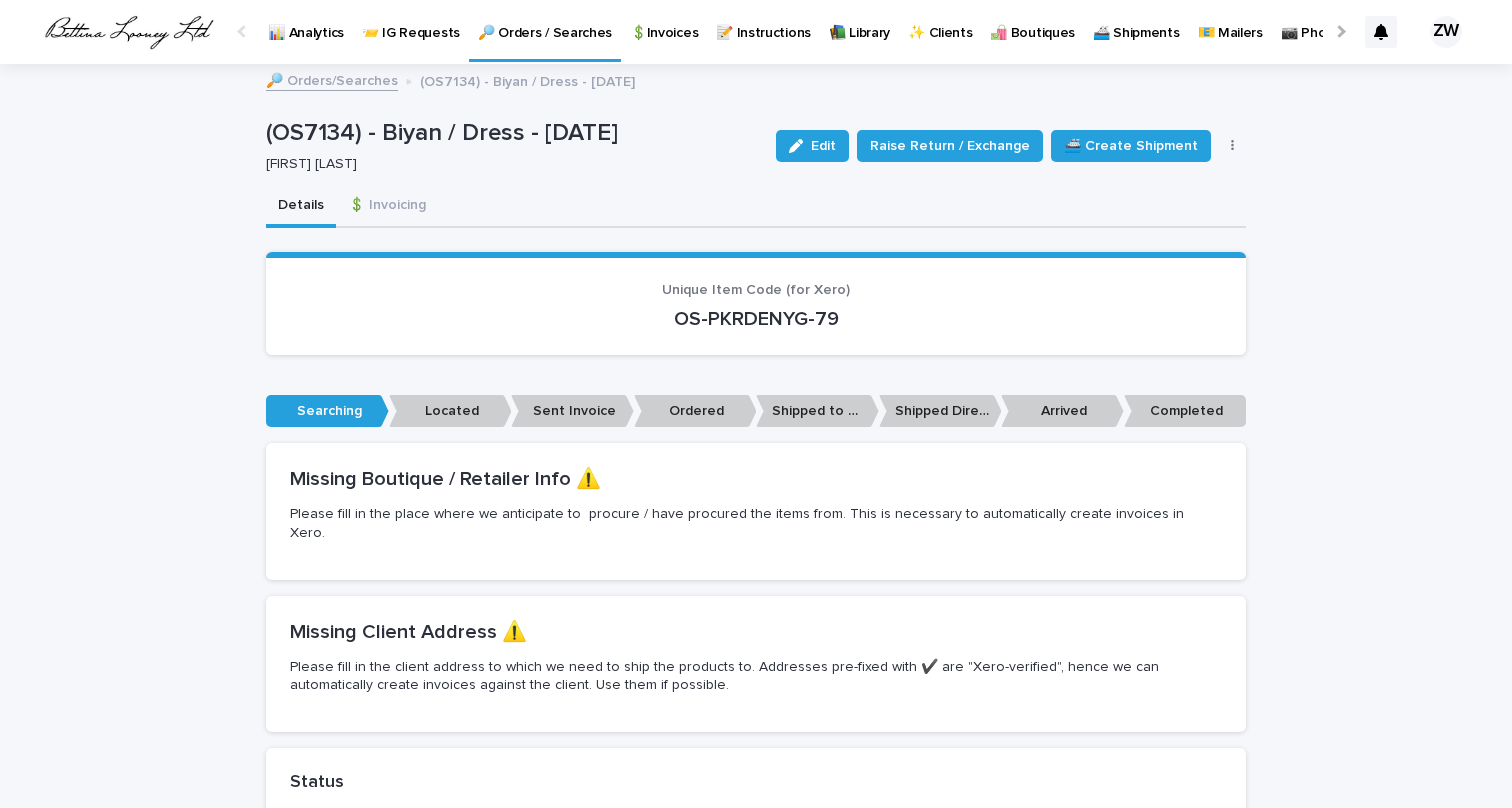 click on "🔎 Orders / Searches" at bounding box center [545, 21] 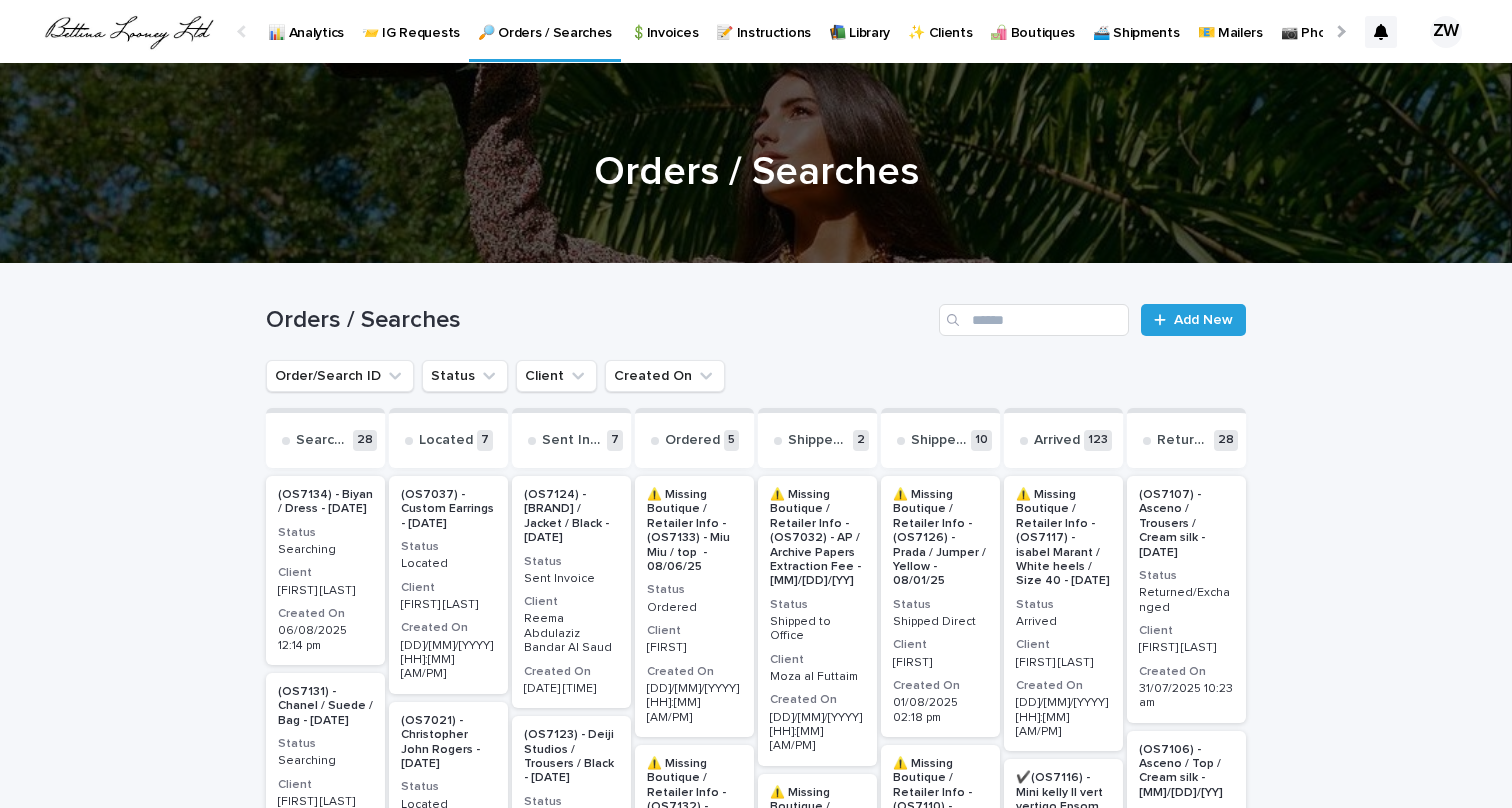 click on "Orders / Searches Add New" at bounding box center (756, 312) 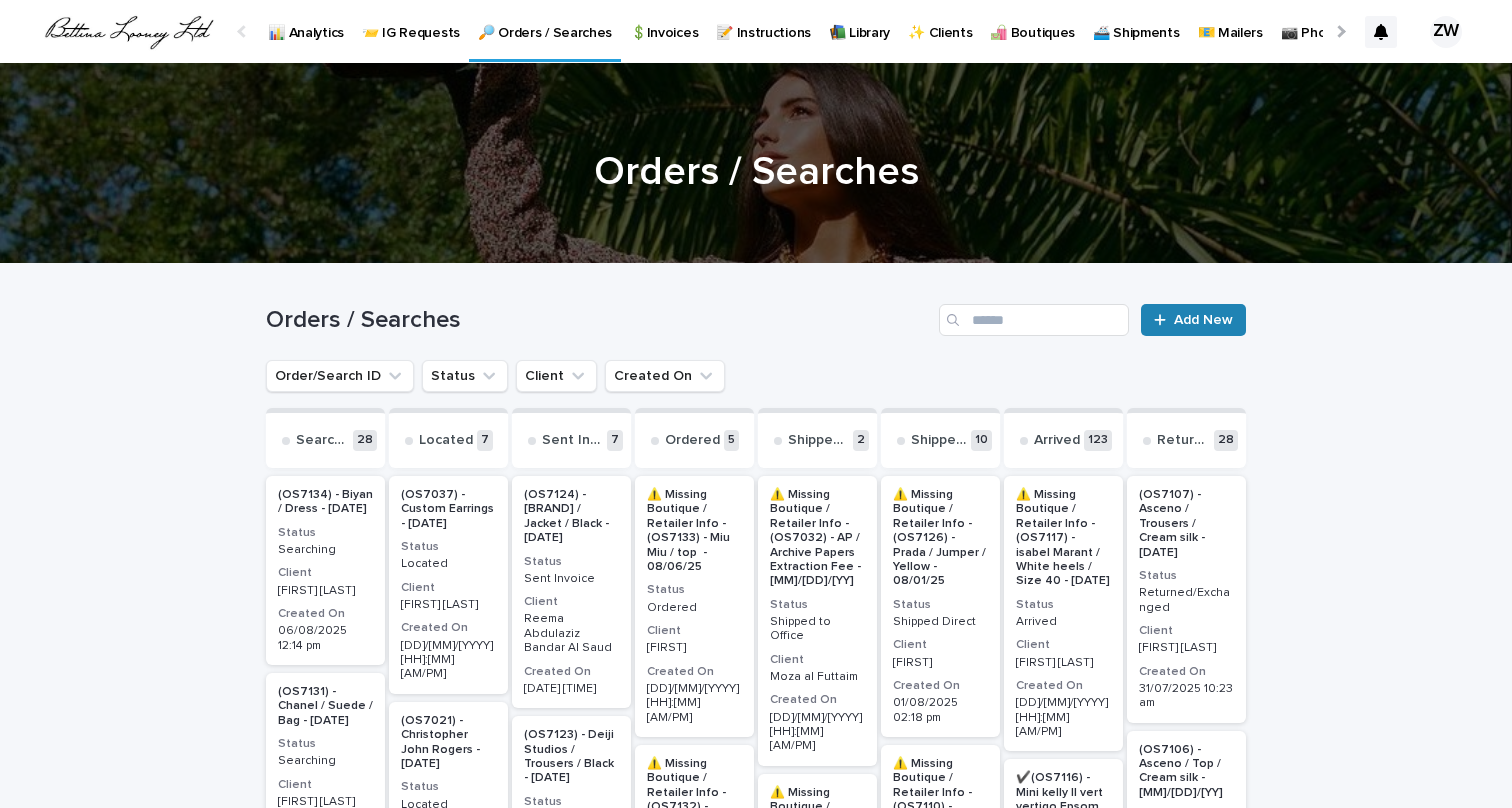 click on "Add New" at bounding box center (1203, 320) 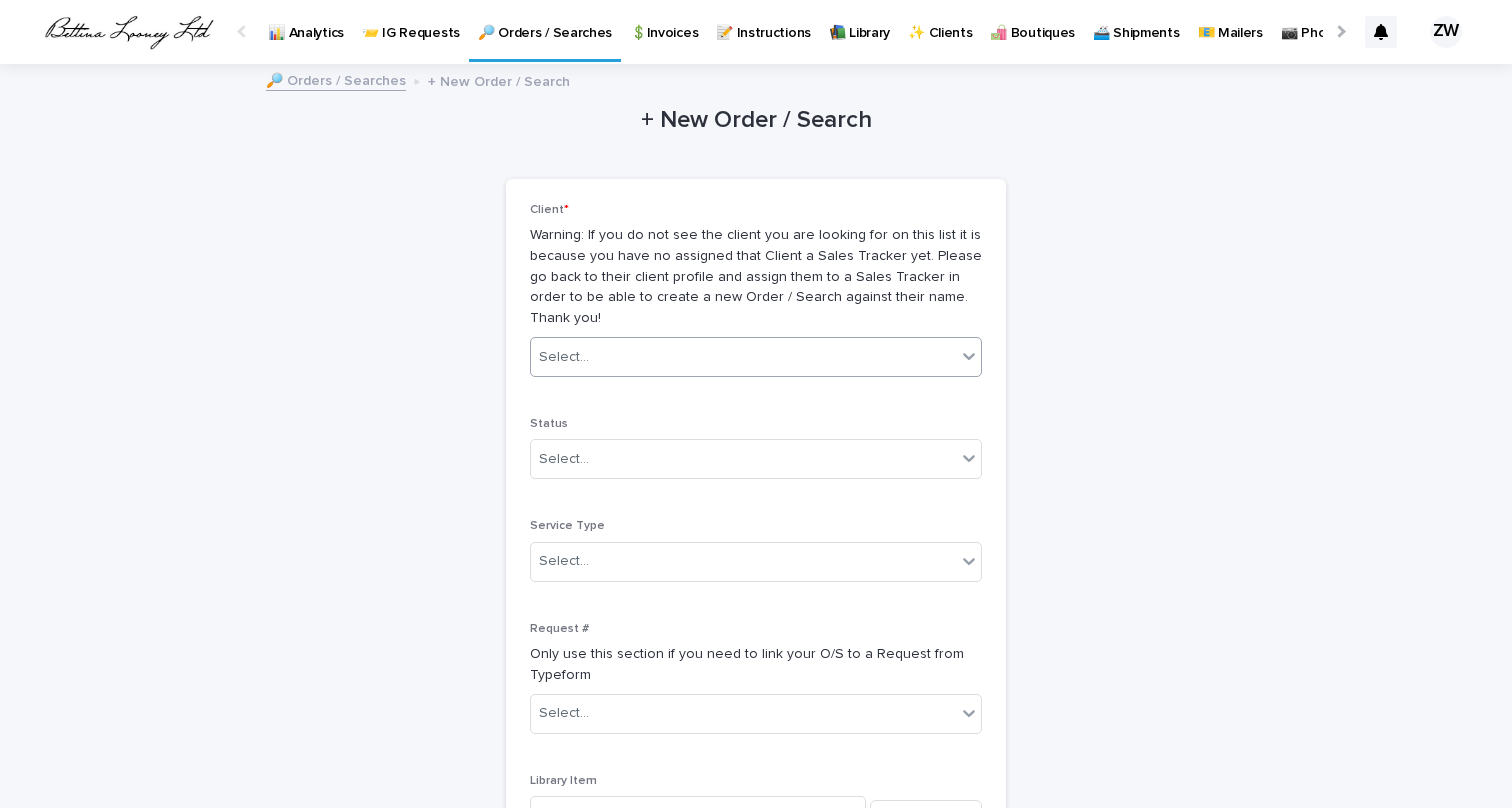 click on "Select..." at bounding box center [743, 357] 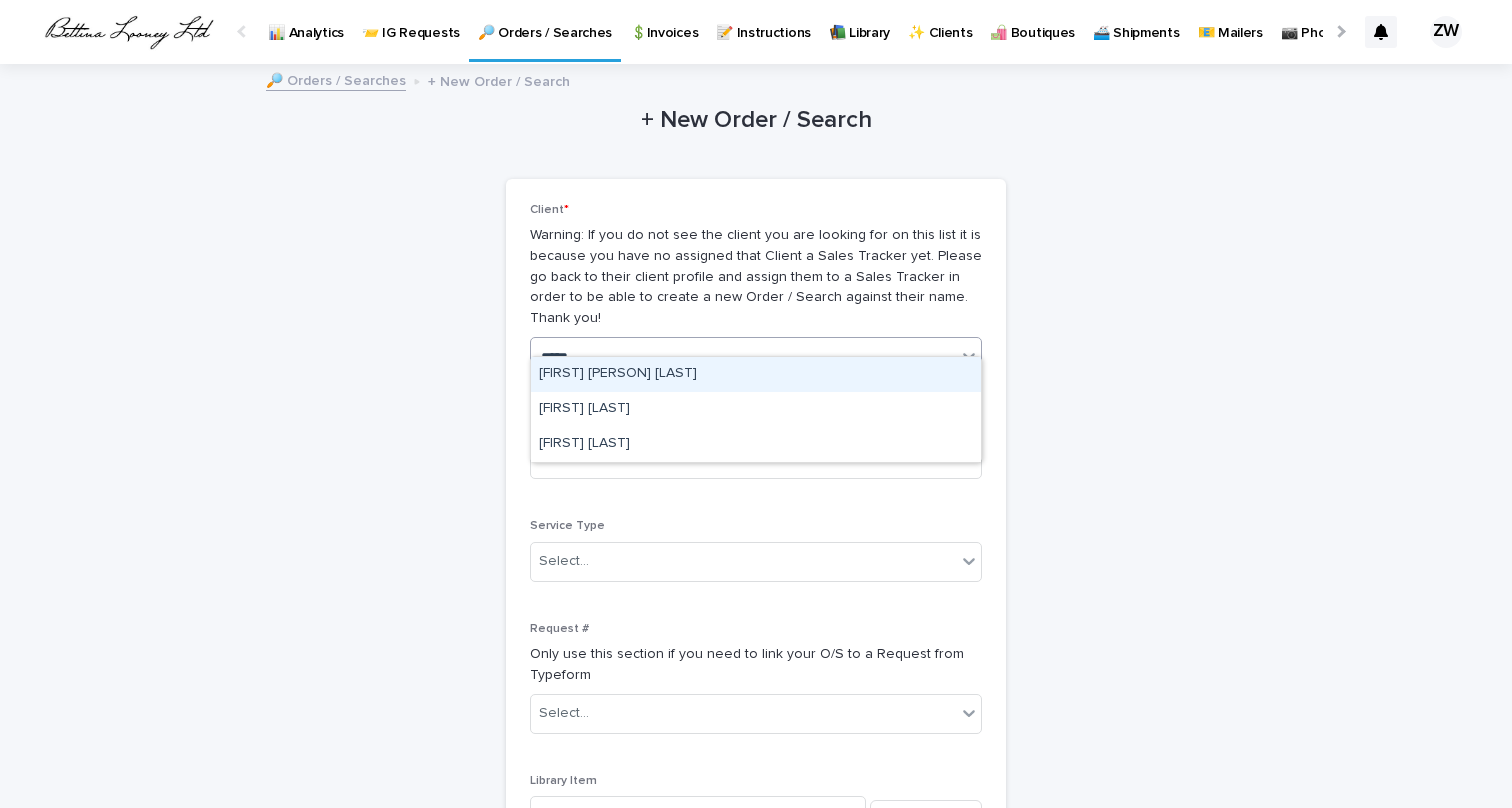 type on "******" 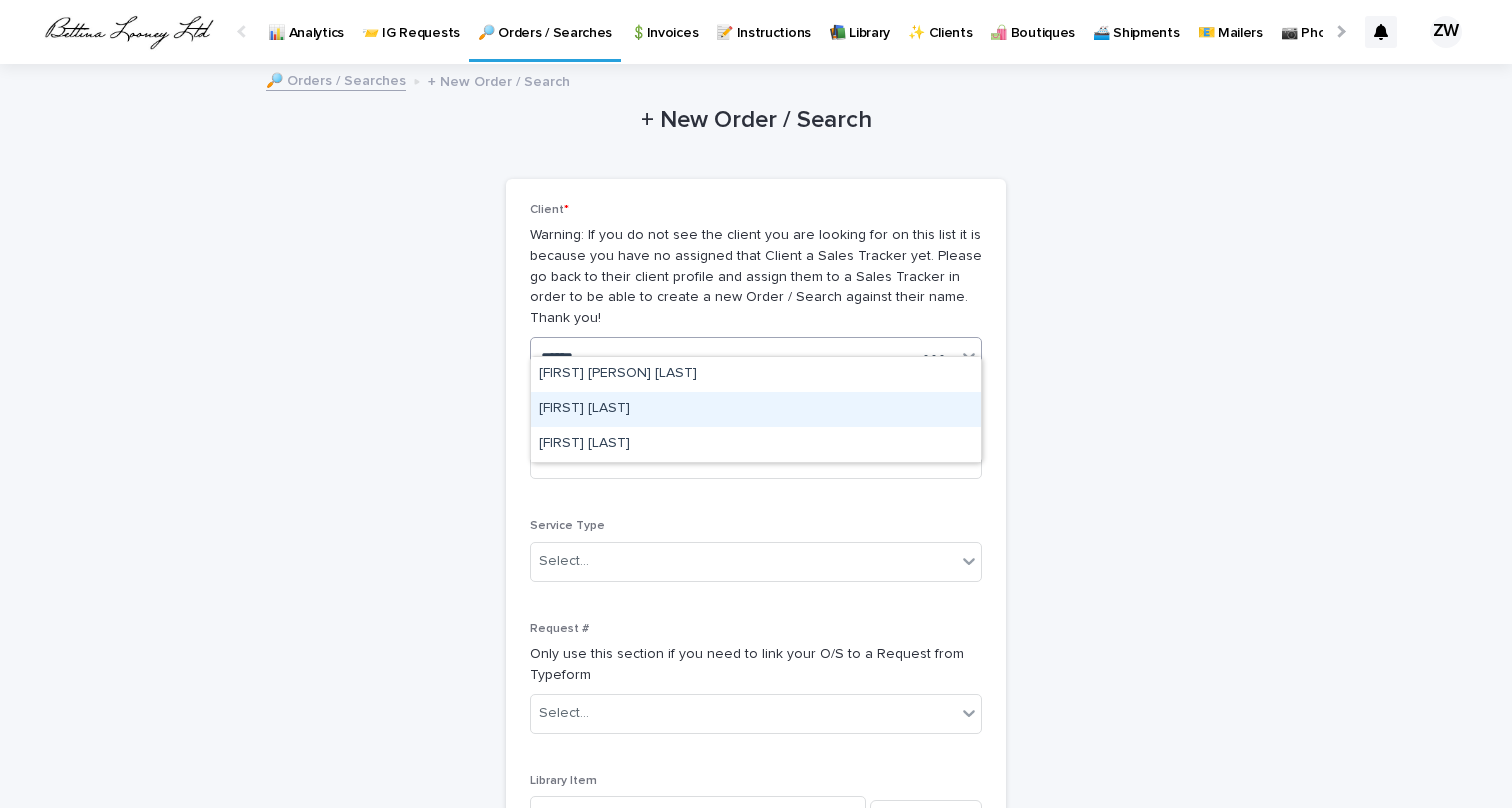 type 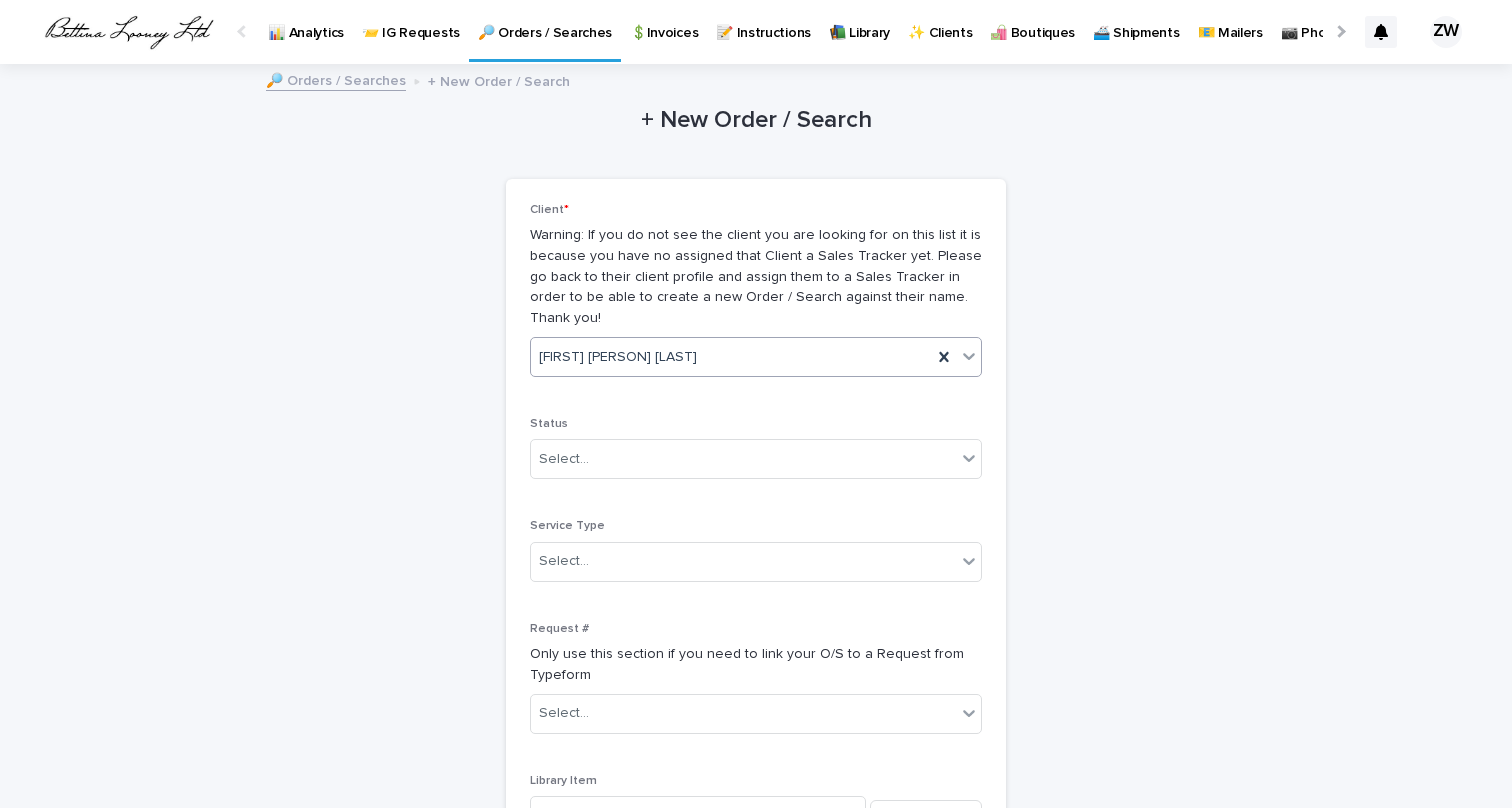 click on "[FIRST] [PERSON] [LAST]" at bounding box center (618, 357) 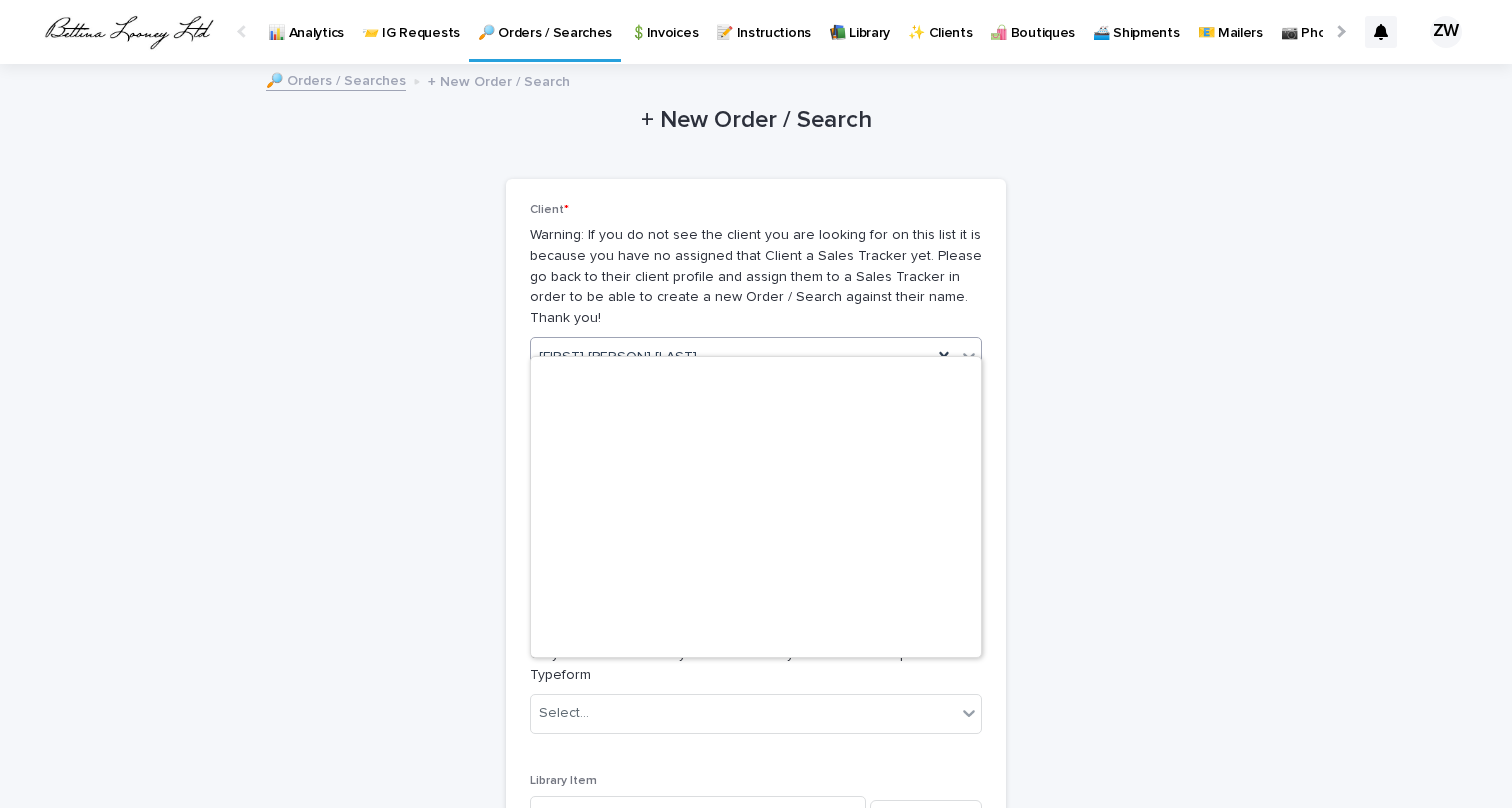 scroll, scrollTop: 3255, scrollLeft: 0, axis: vertical 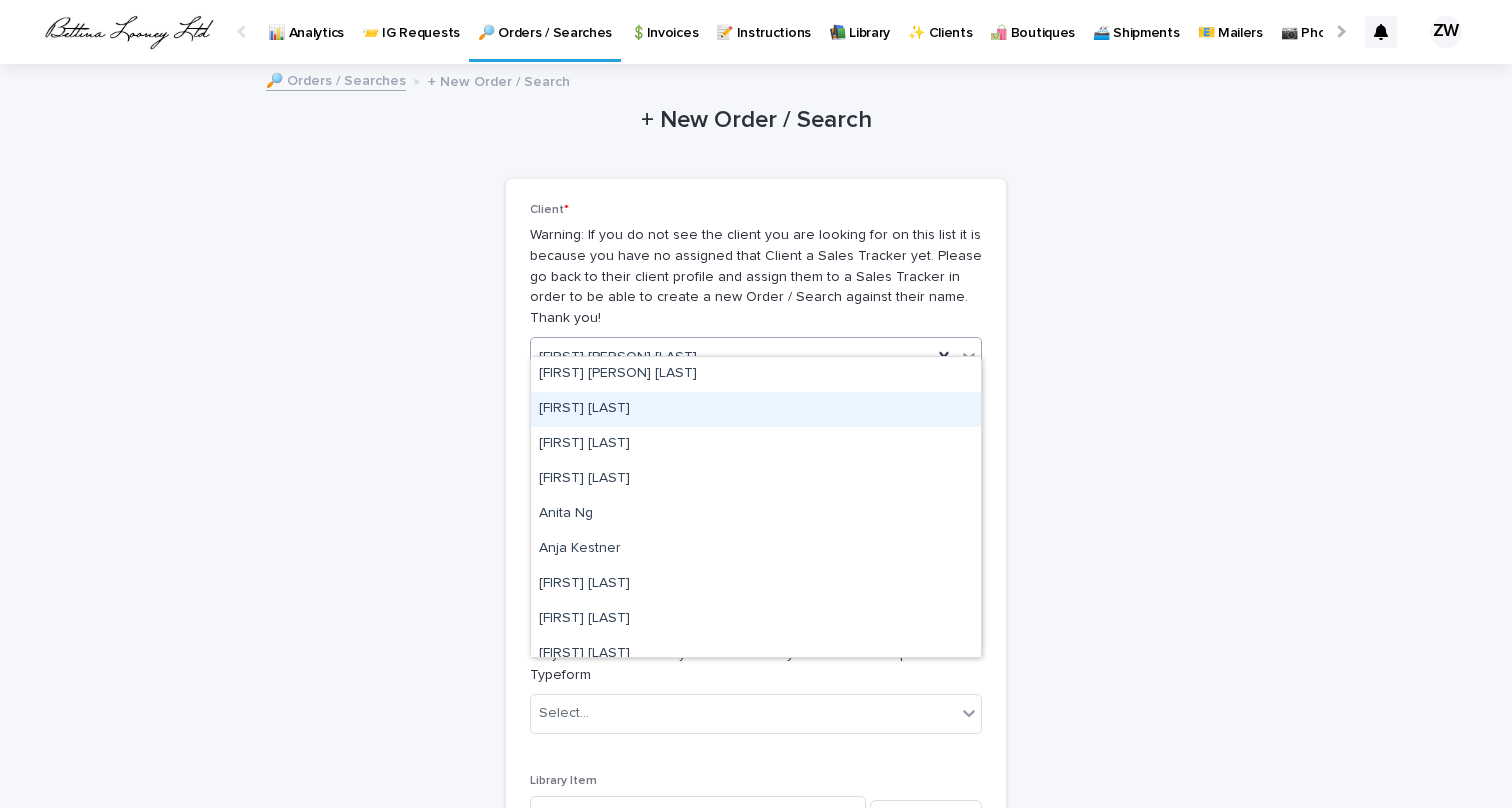 click on "[FIRST] [LAST]" at bounding box center [756, 409] 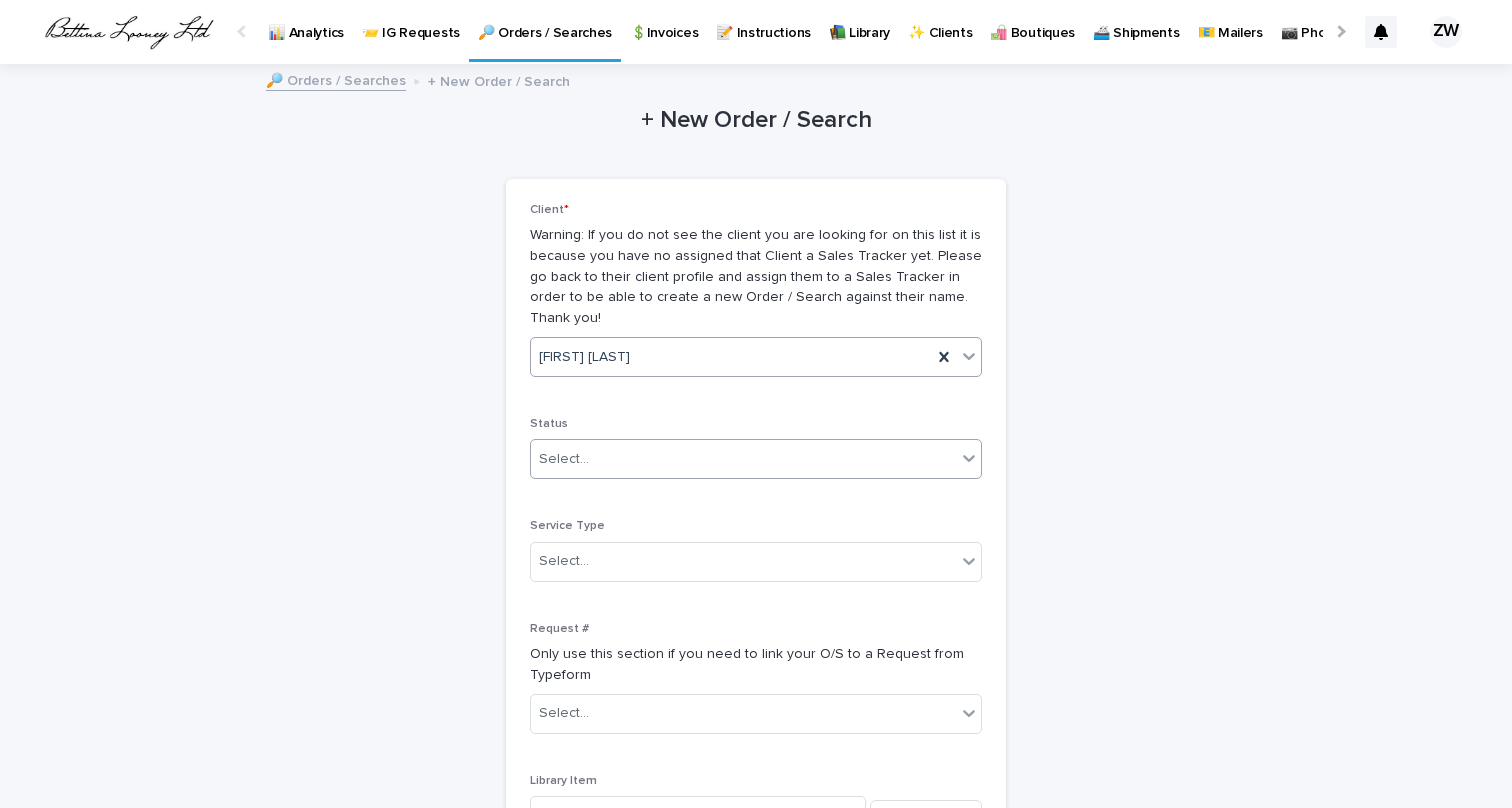 click on "Select..." at bounding box center (743, 459) 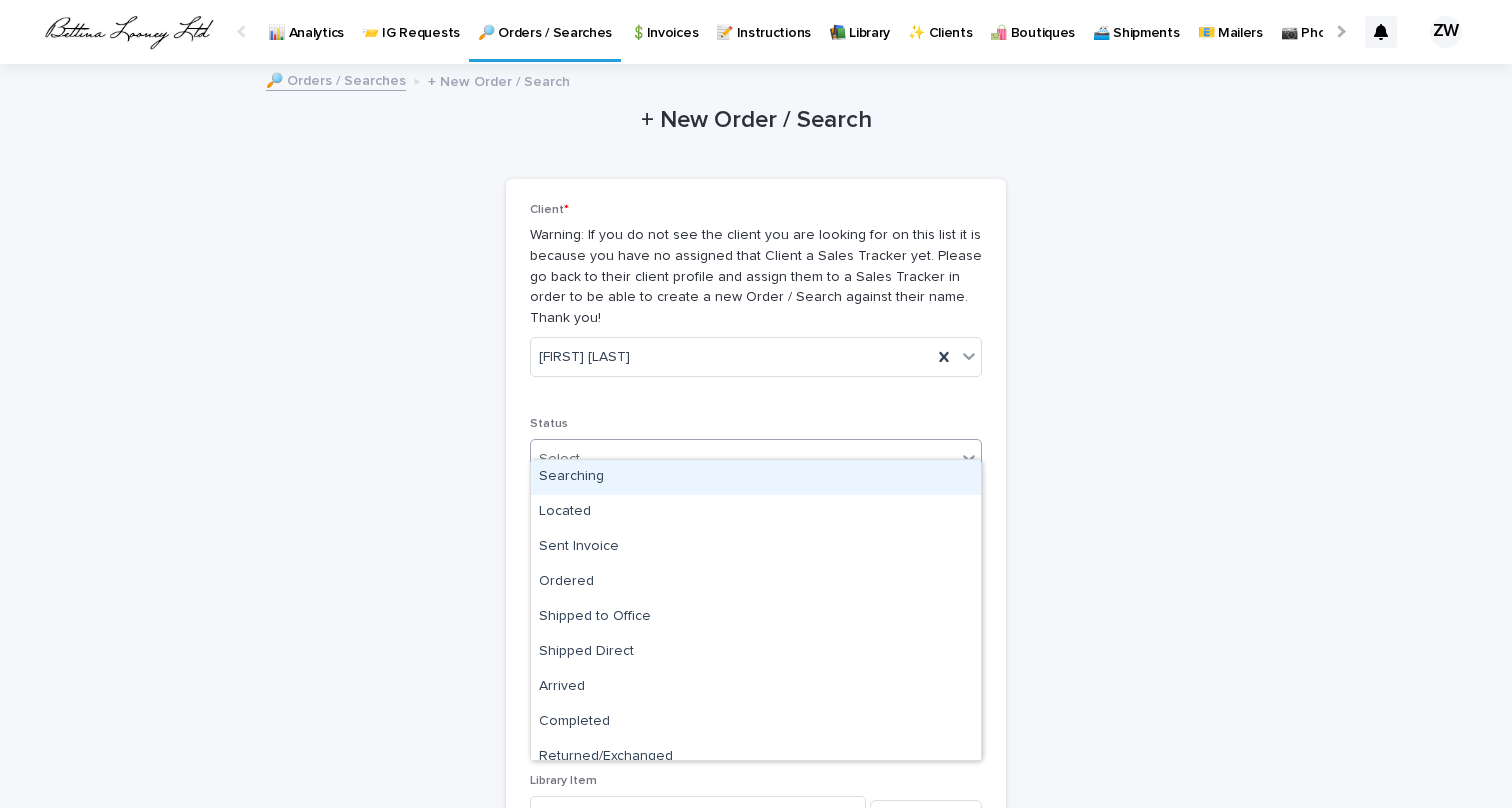 click on "Searching" at bounding box center (756, 477) 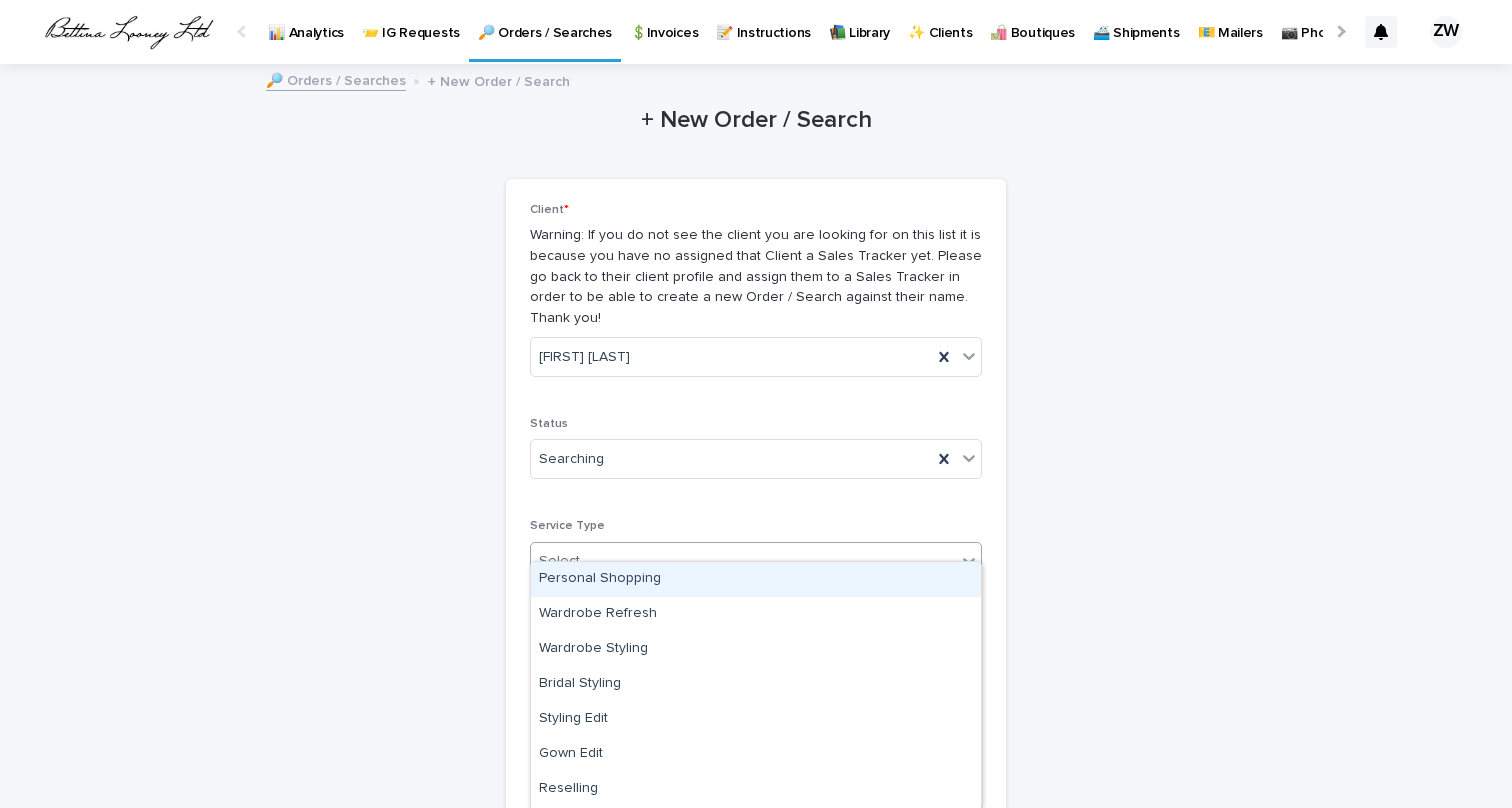 click on "Select..." at bounding box center (743, 561) 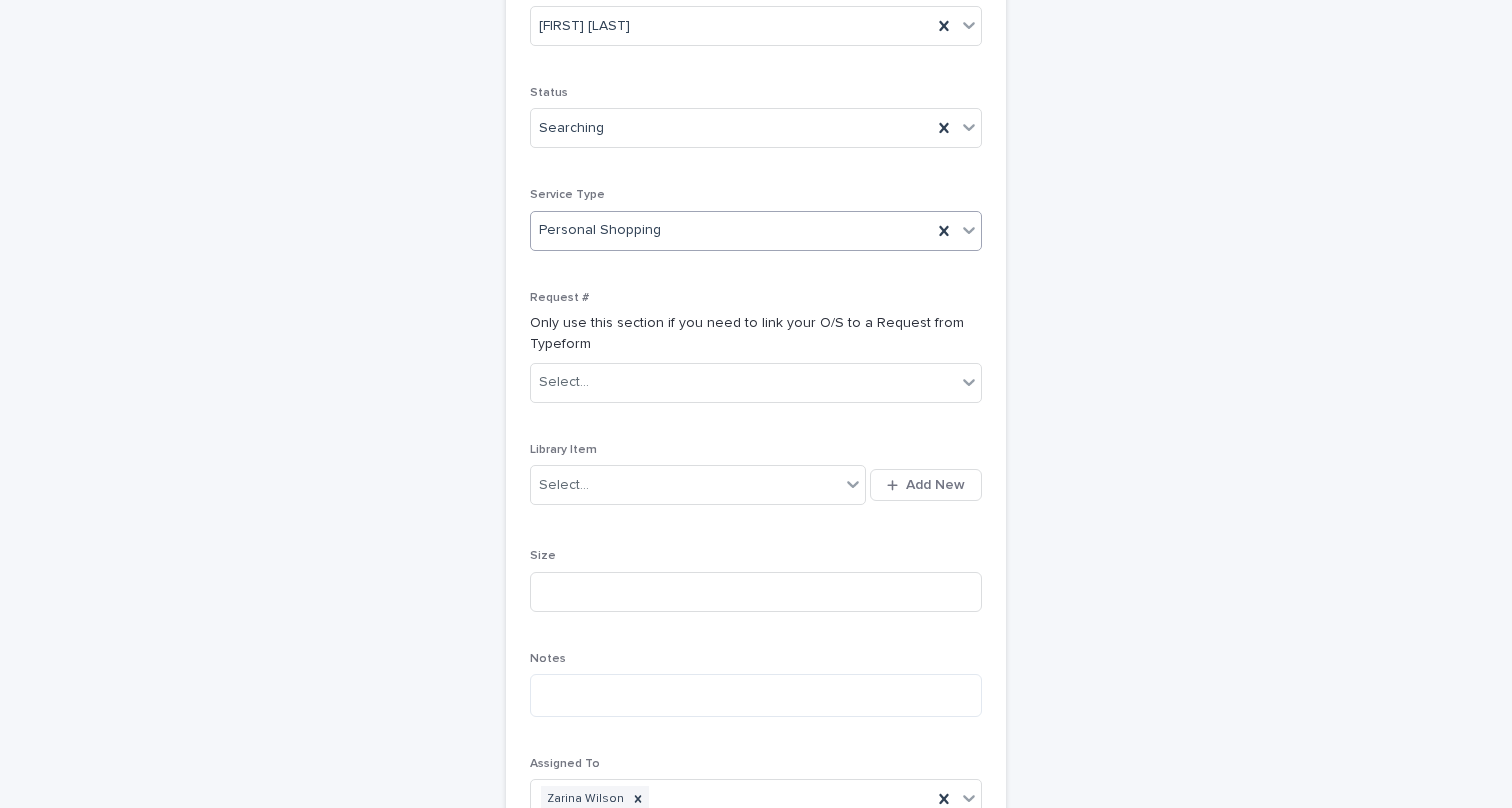 scroll, scrollTop: 361, scrollLeft: 0, axis: vertical 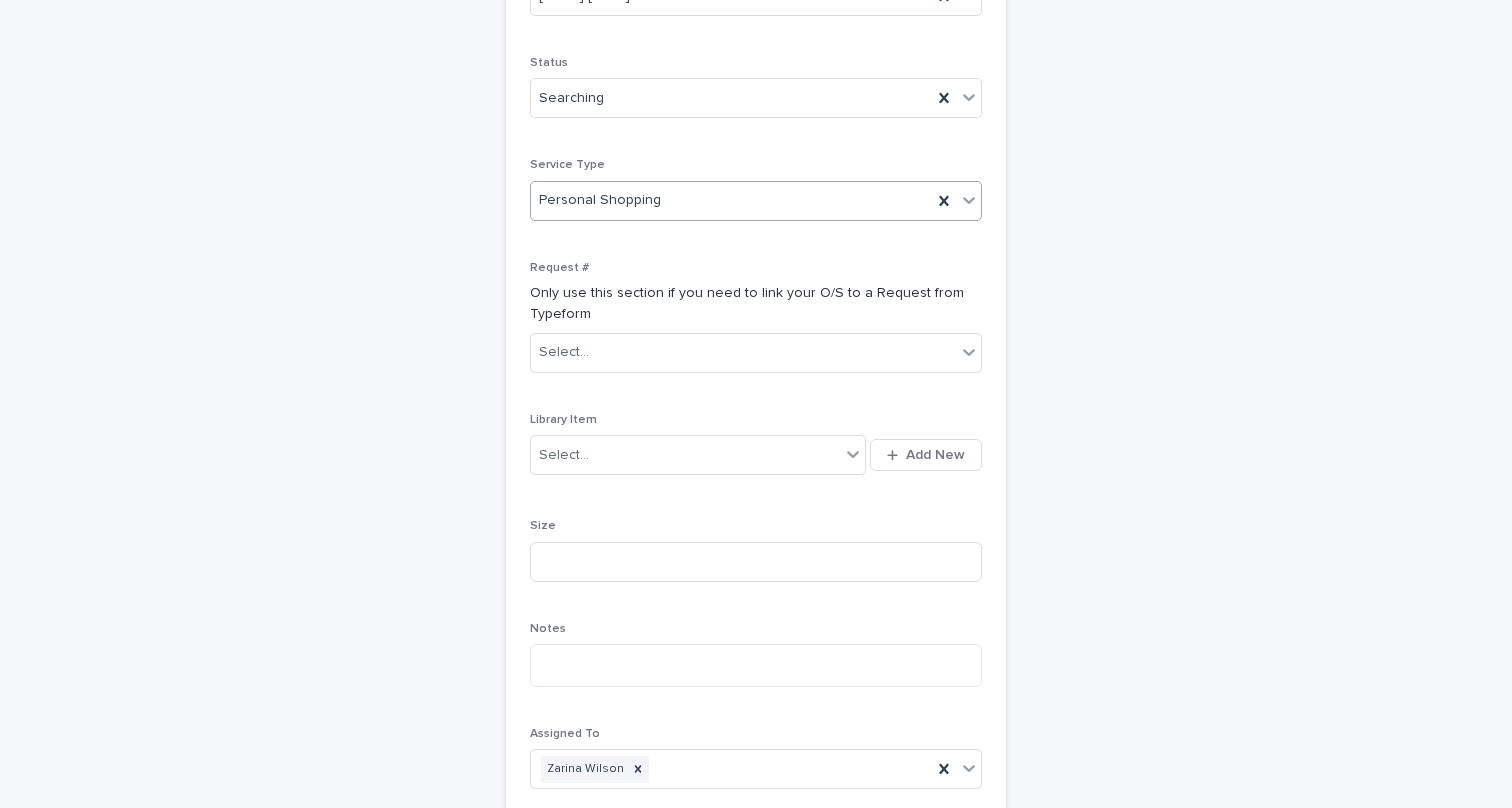 click on "Select... Add New" at bounding box center [756, 455] 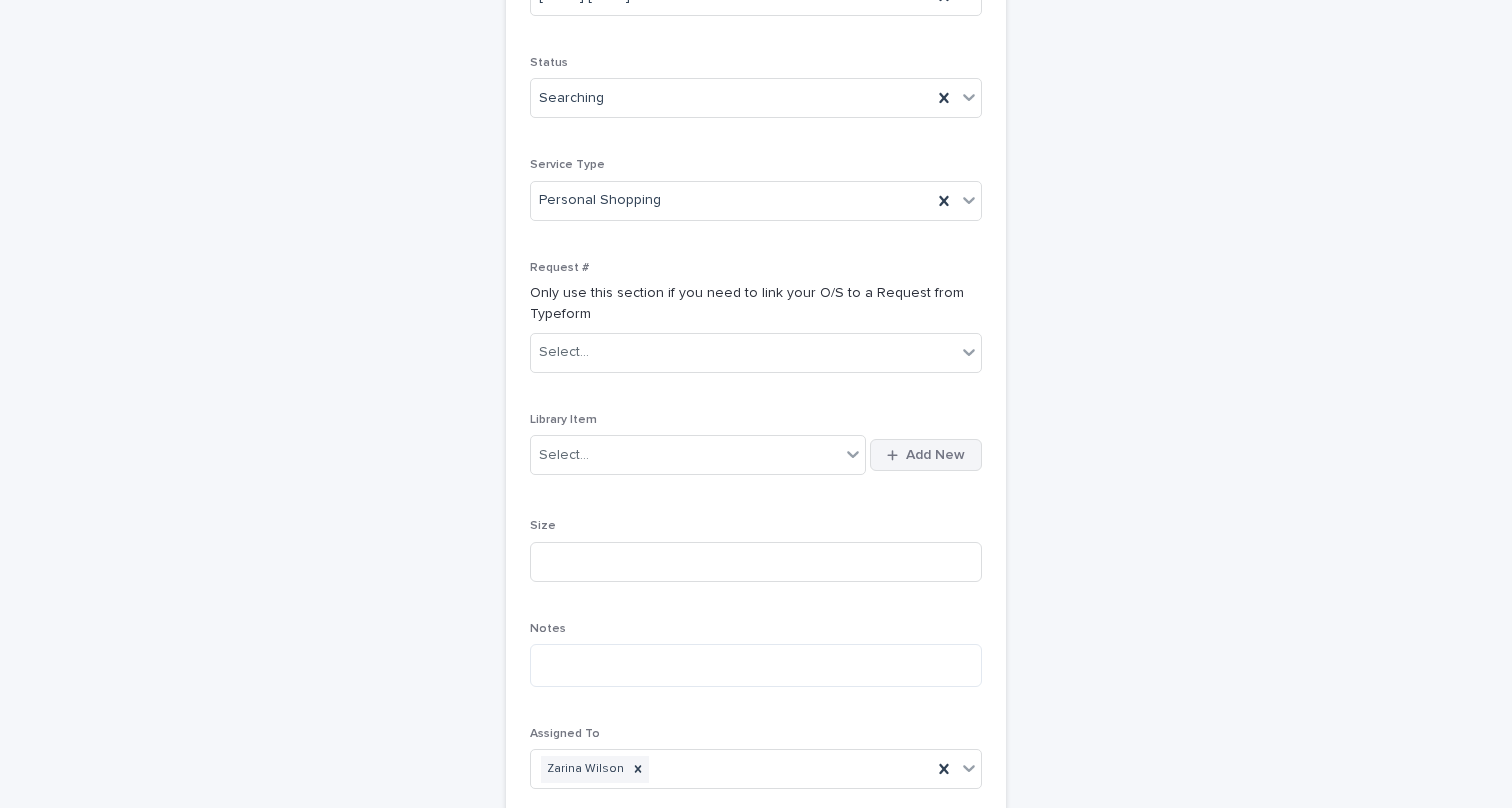 click on "Add New" at bounding box center [935, 455] 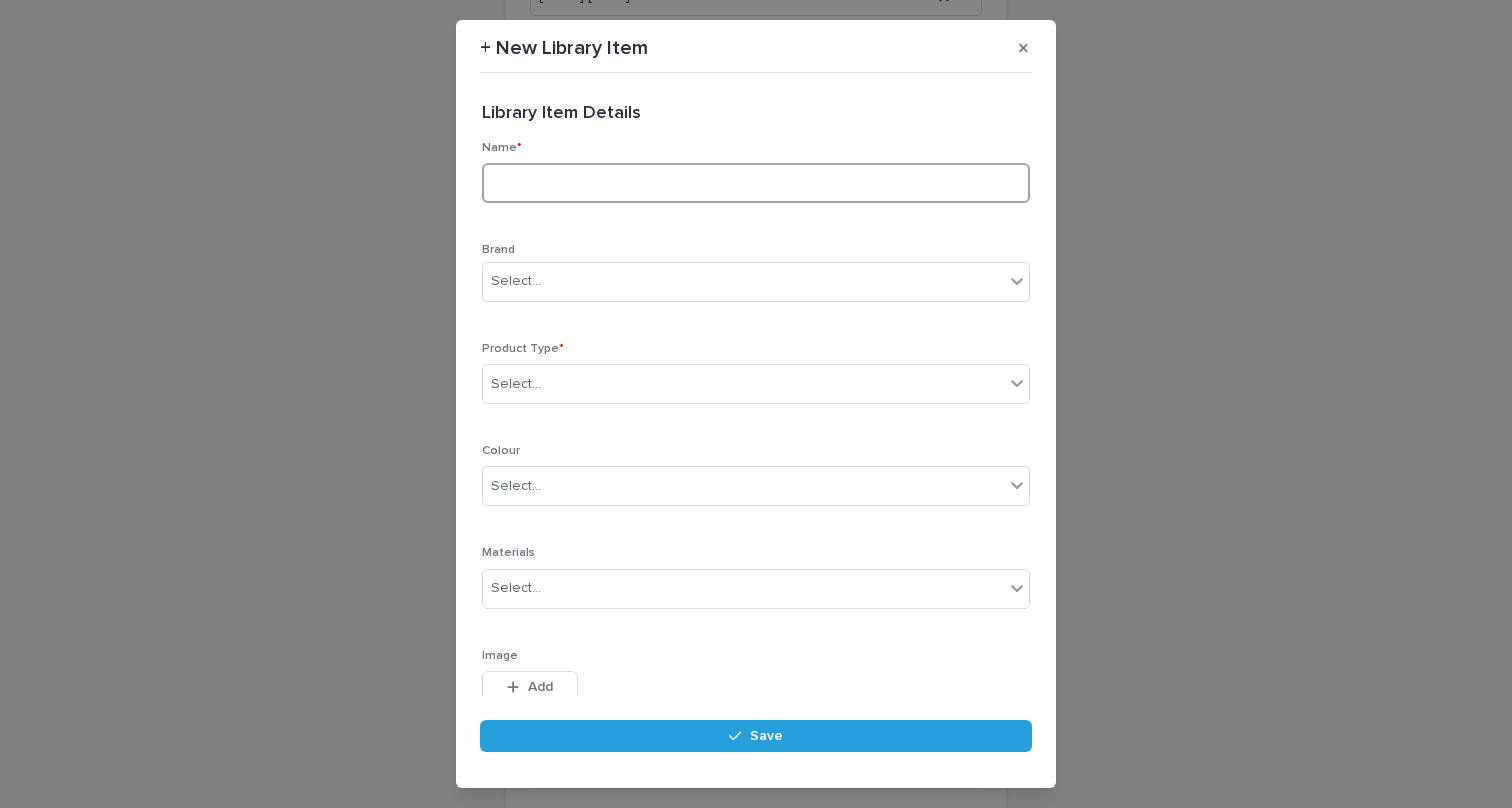 click at bounding box center (756, 183) 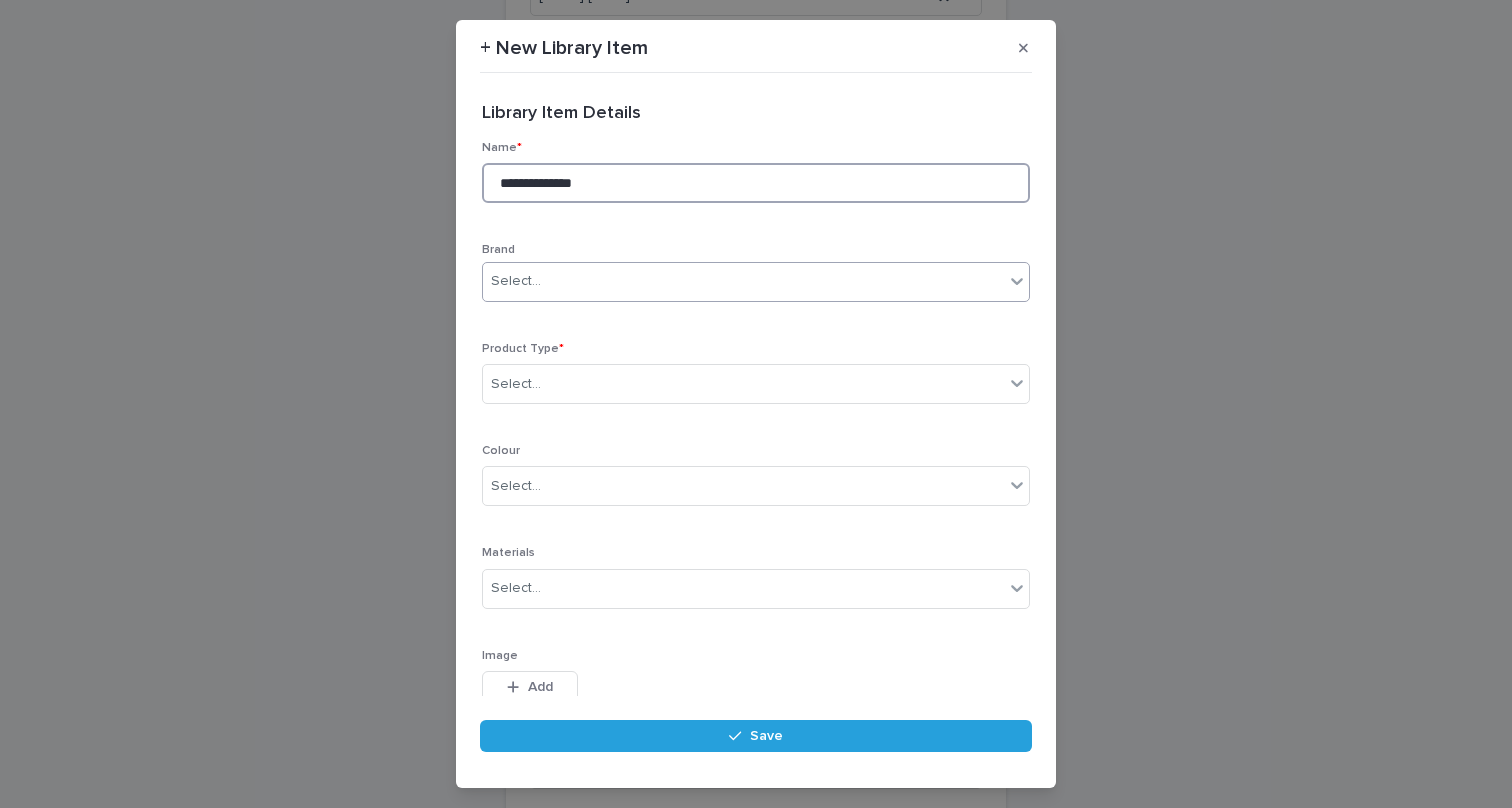 type on "**********" 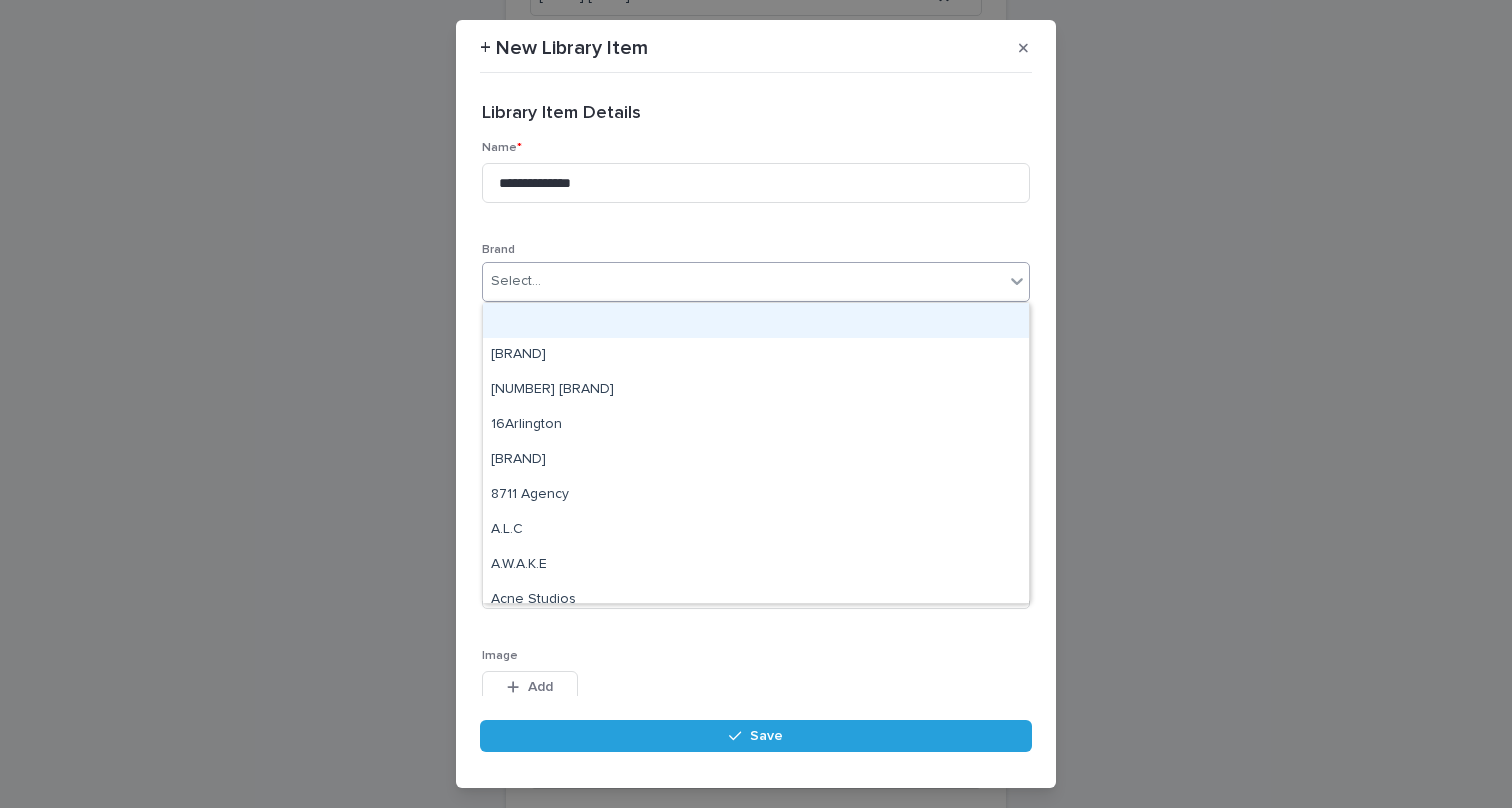 click on "Select..." at bounding box center [743, 281] 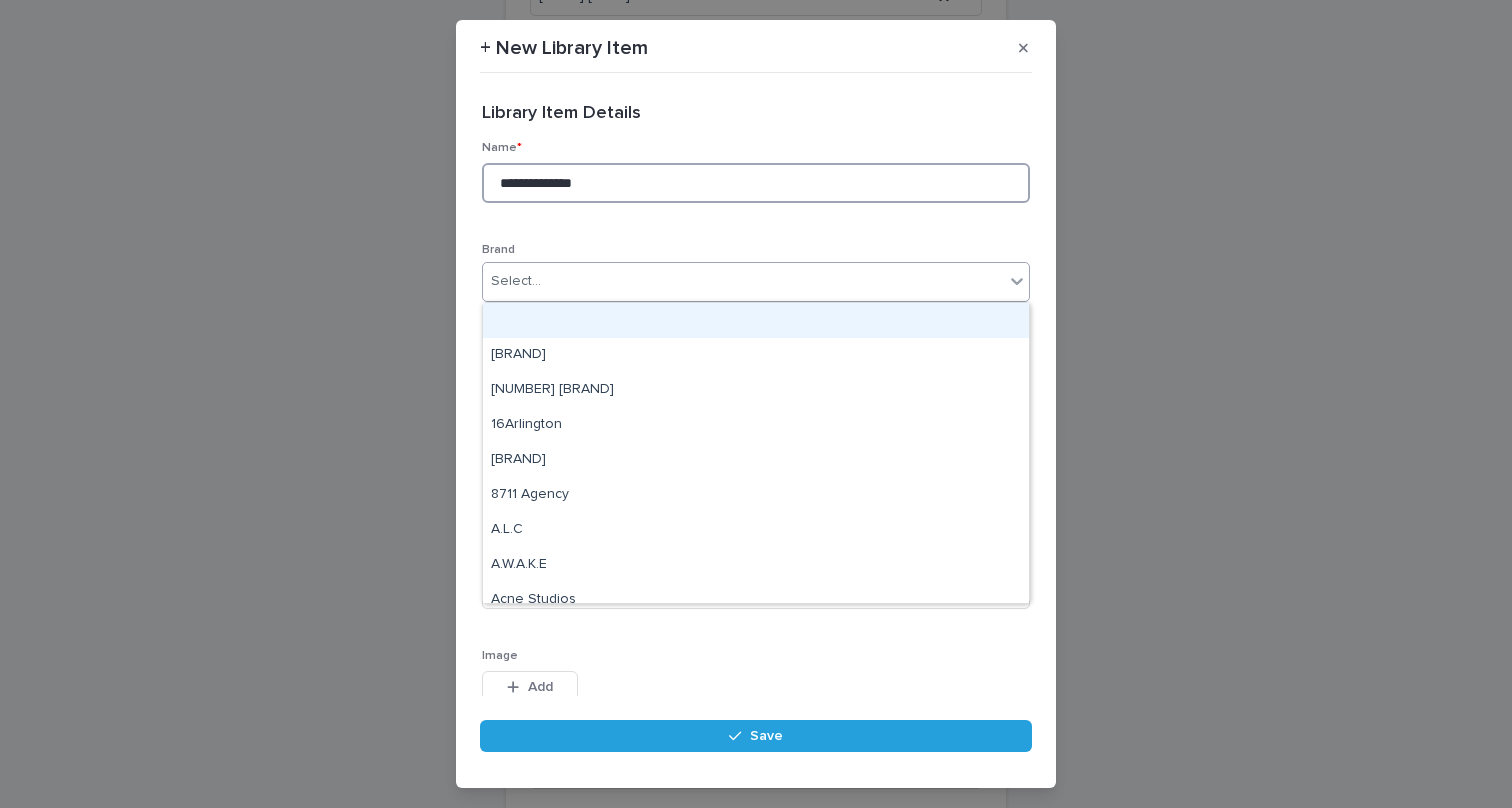 click on "**********" at bounding box center [756, 183] 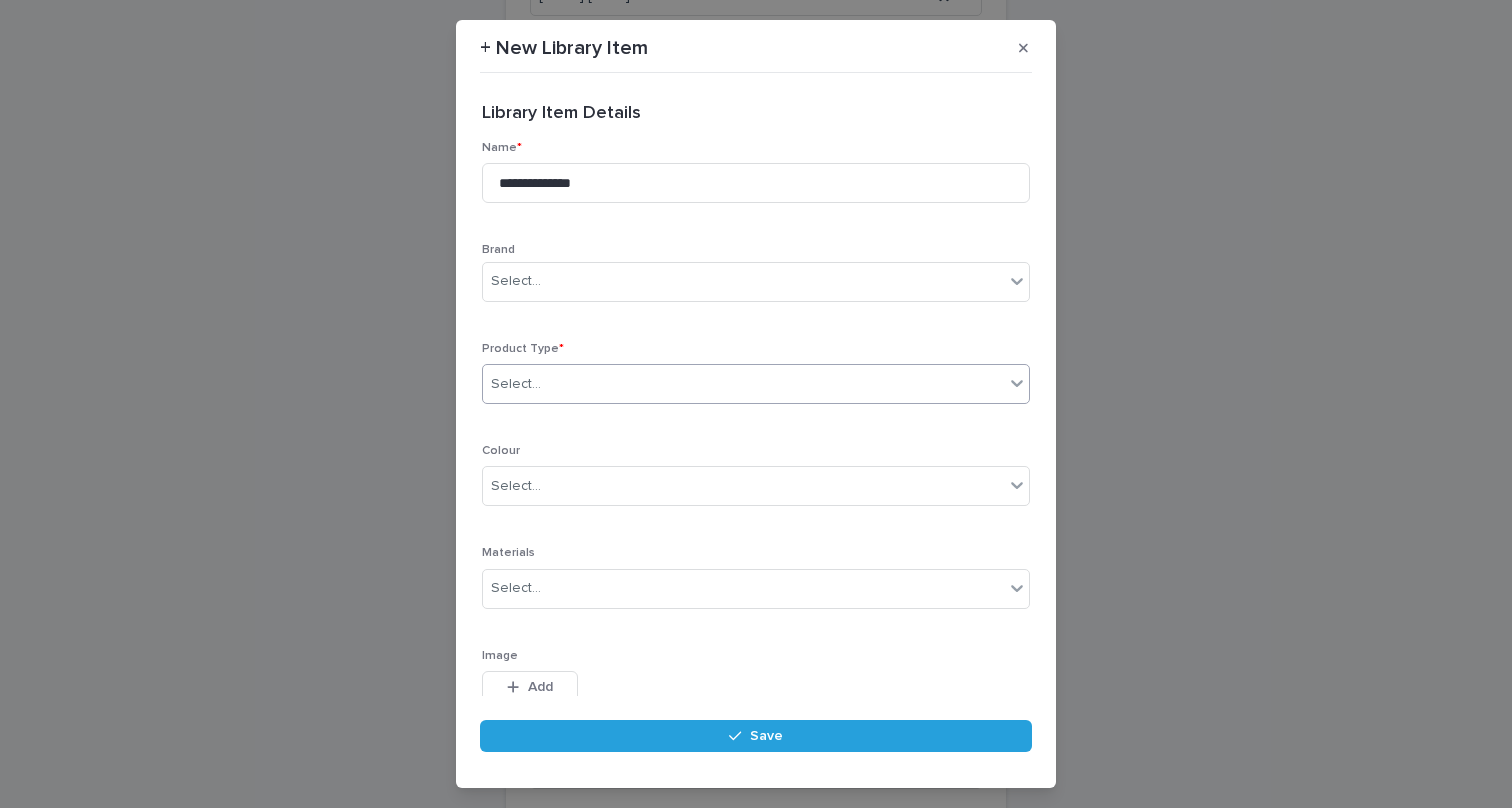 click on "Select..." at bounding box center [743, 384] 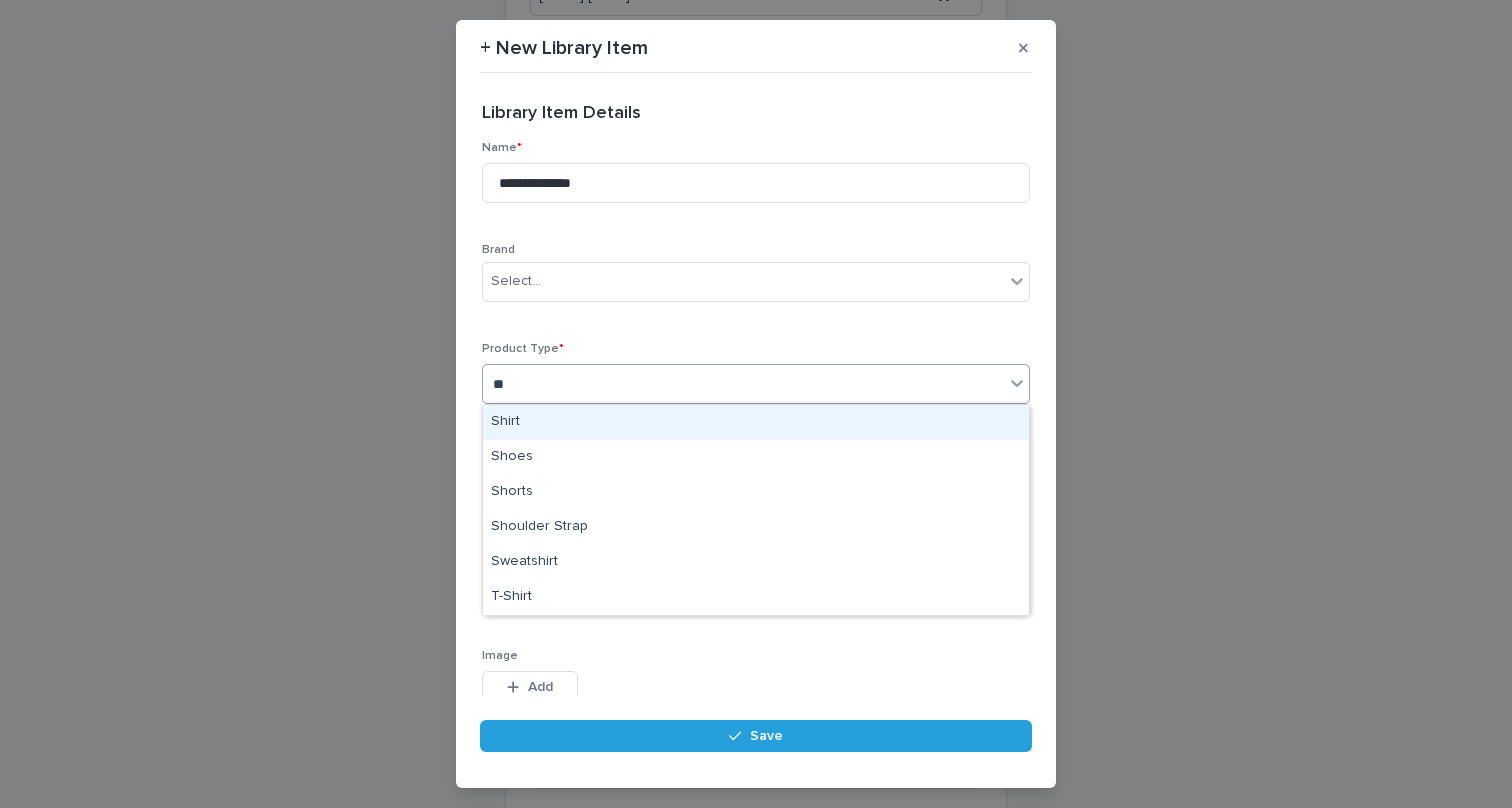 type on "*" 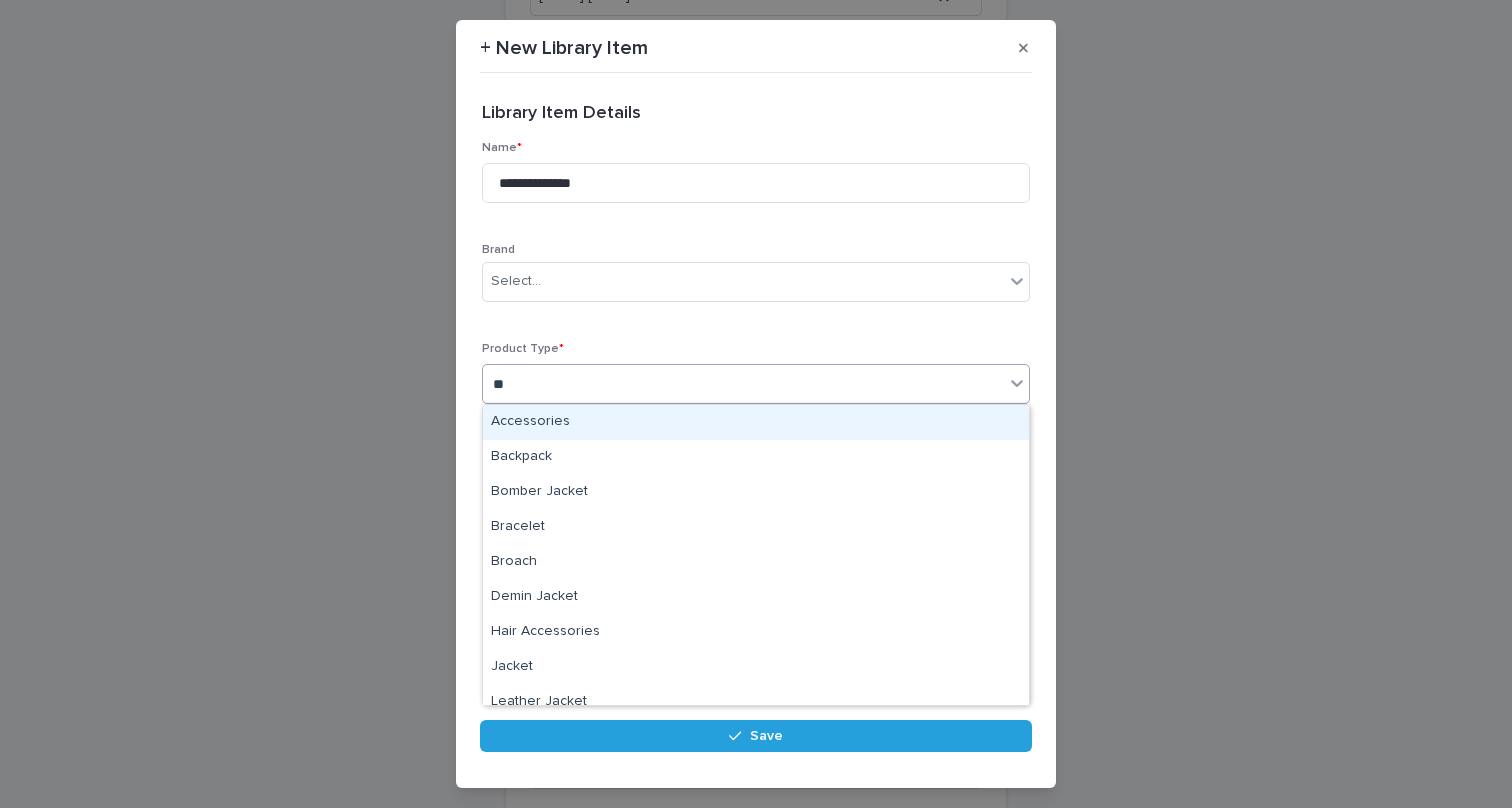 type on "***" 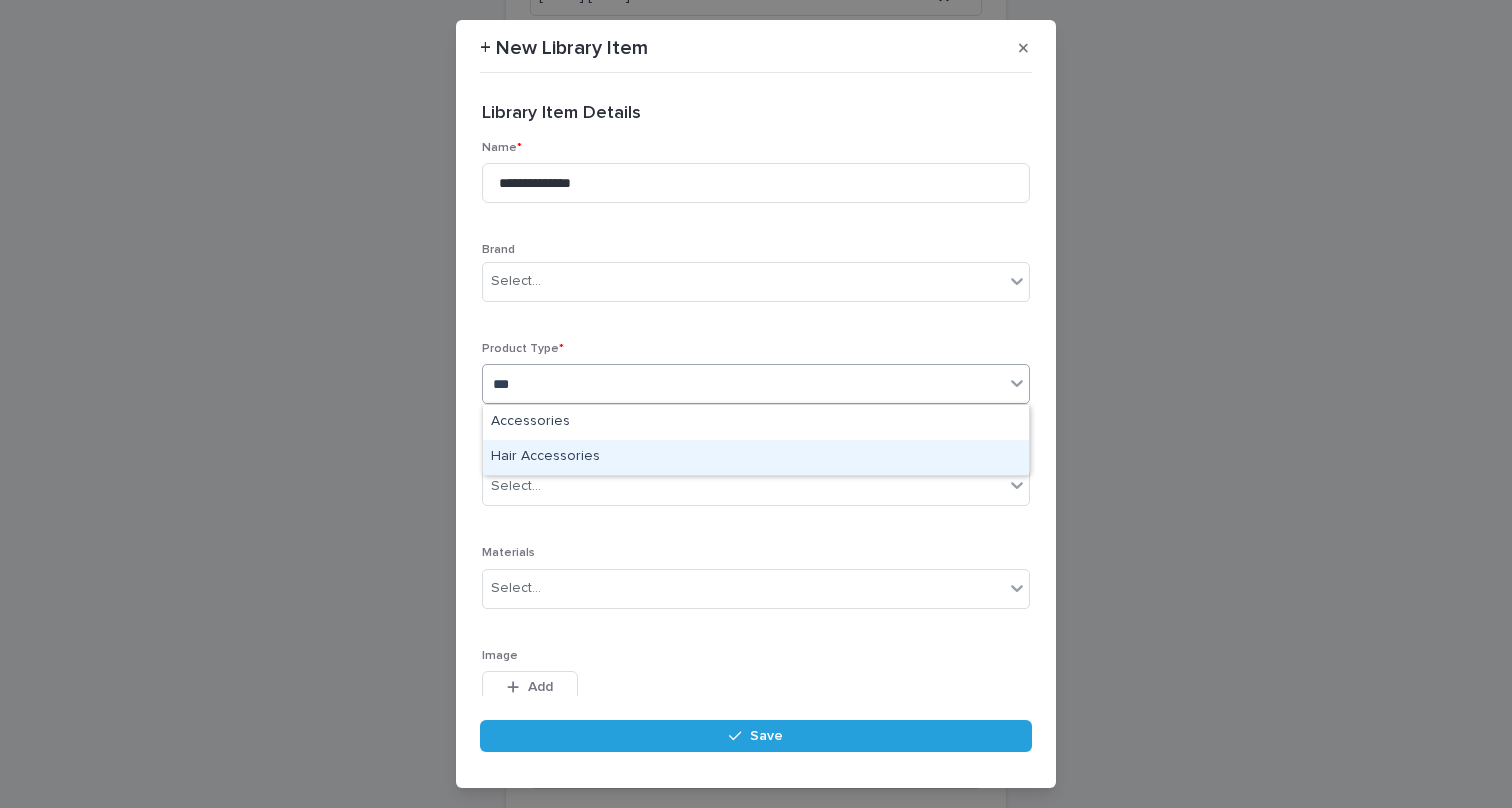 type 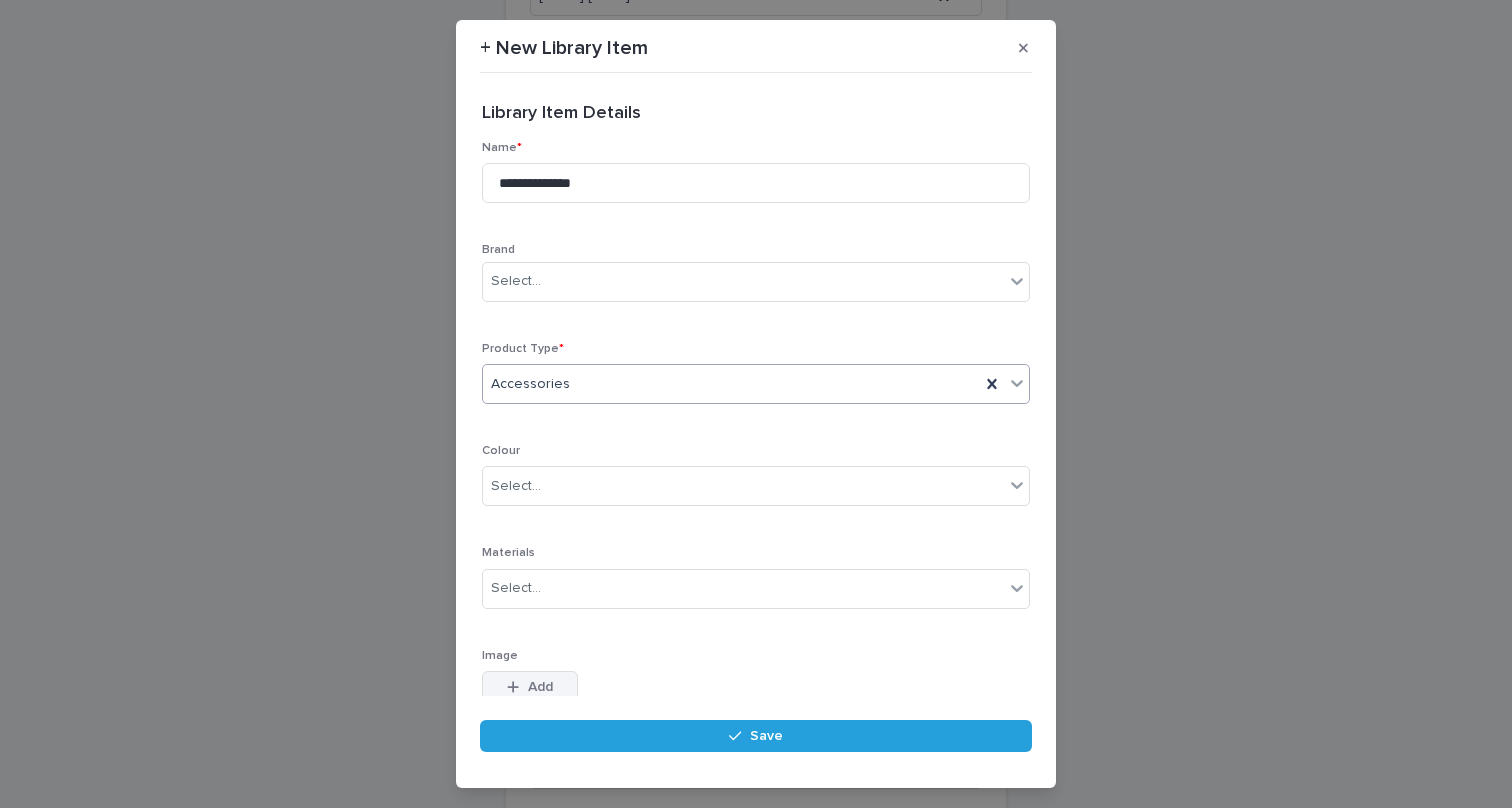 click on "Add" at bounding box center (540, 687) 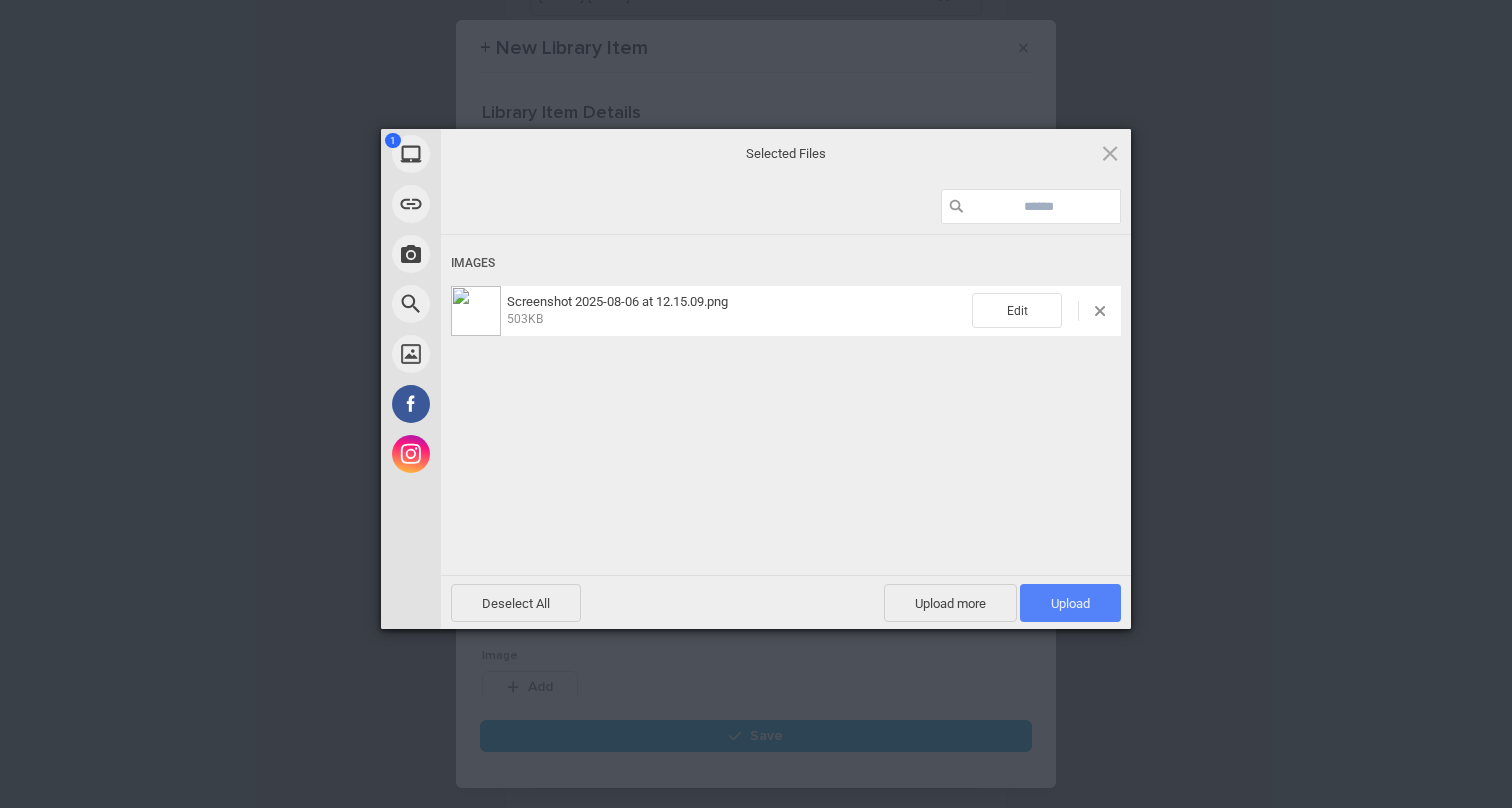 click on "Upload
1" at bounding box center (1070, 603) 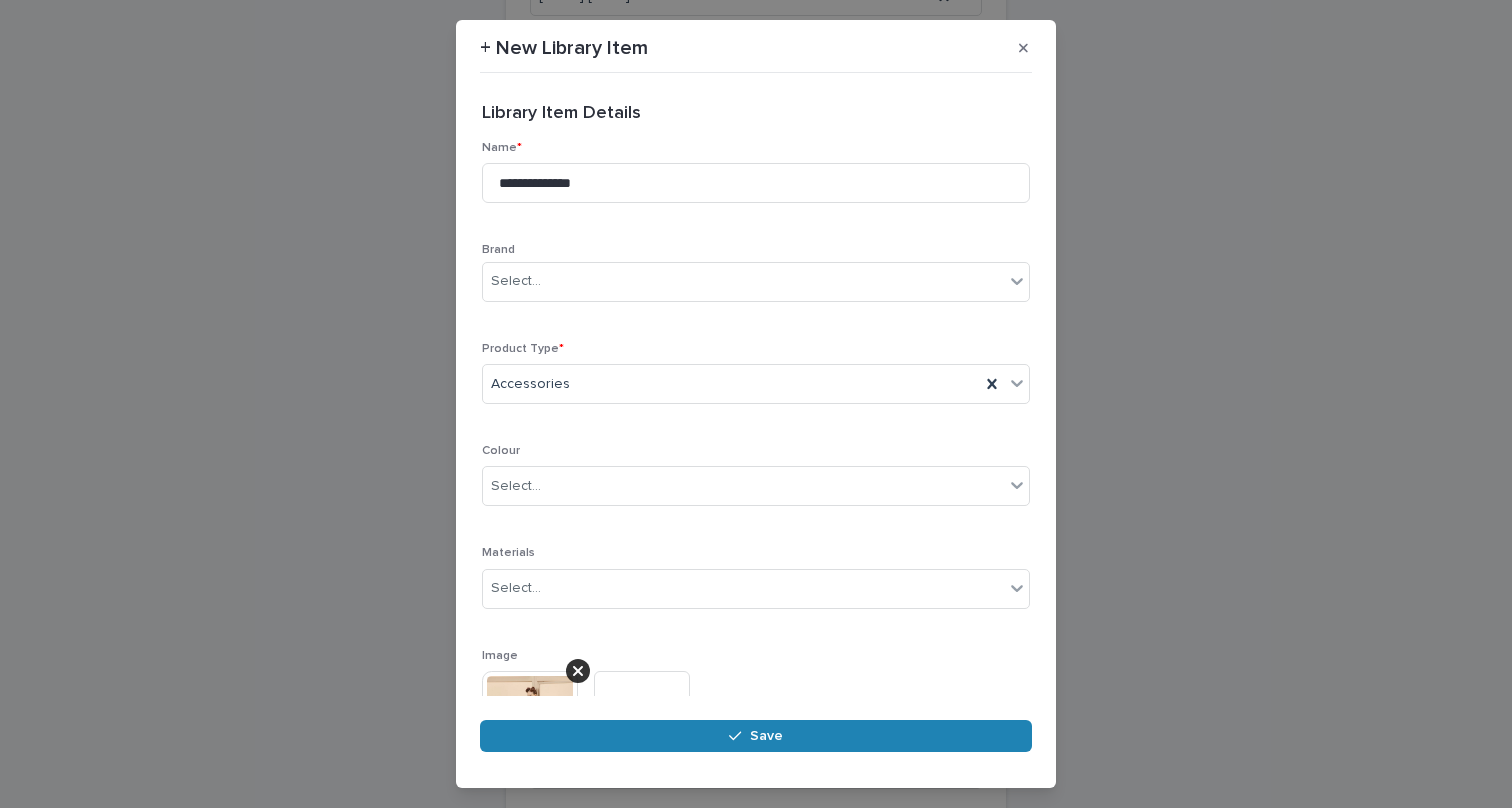 click on "Save" at bounding box center [756, 736] 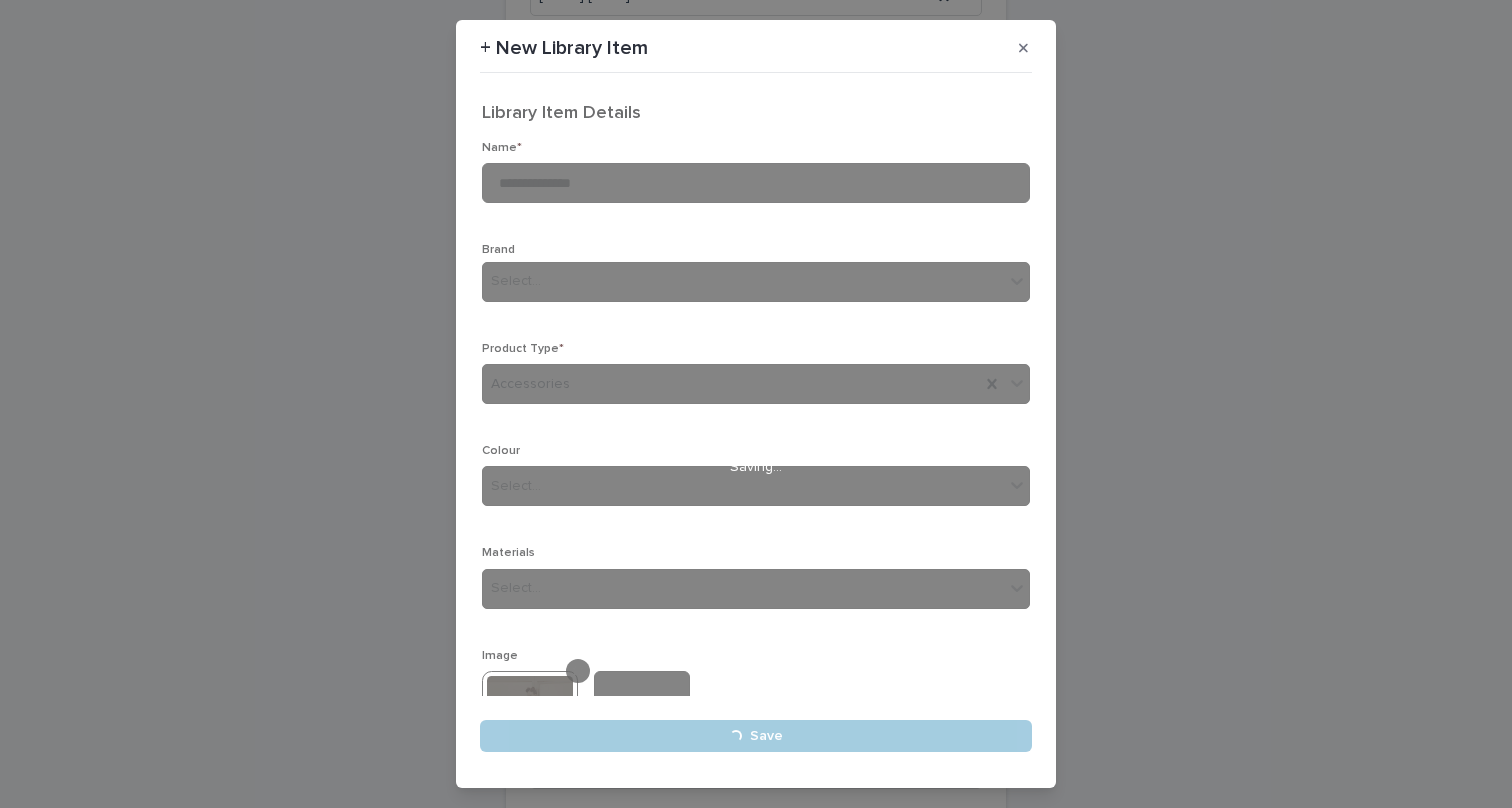 type 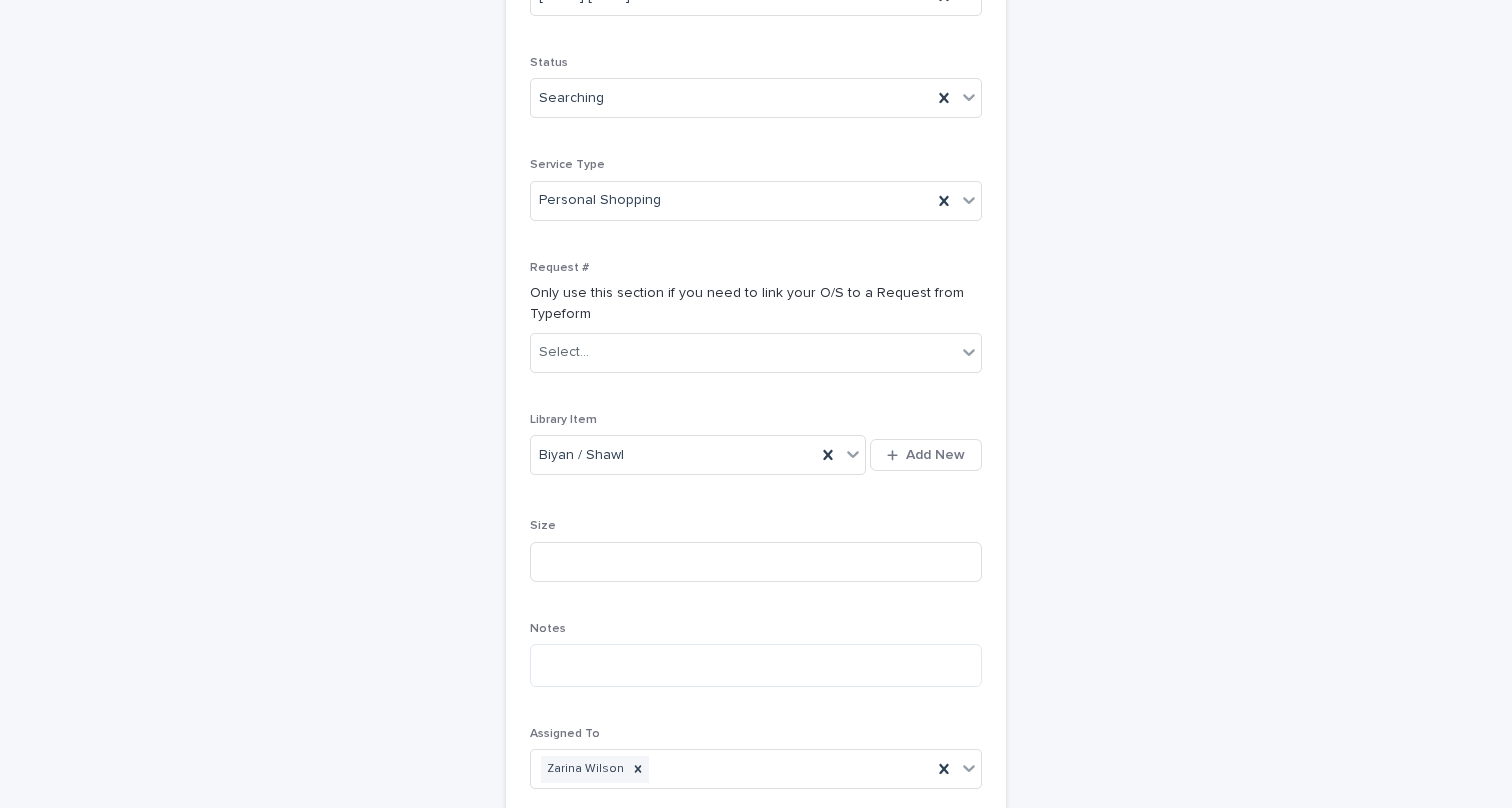 scroll, scrollTop: 509, scrollLeft: 0, axis: vertical 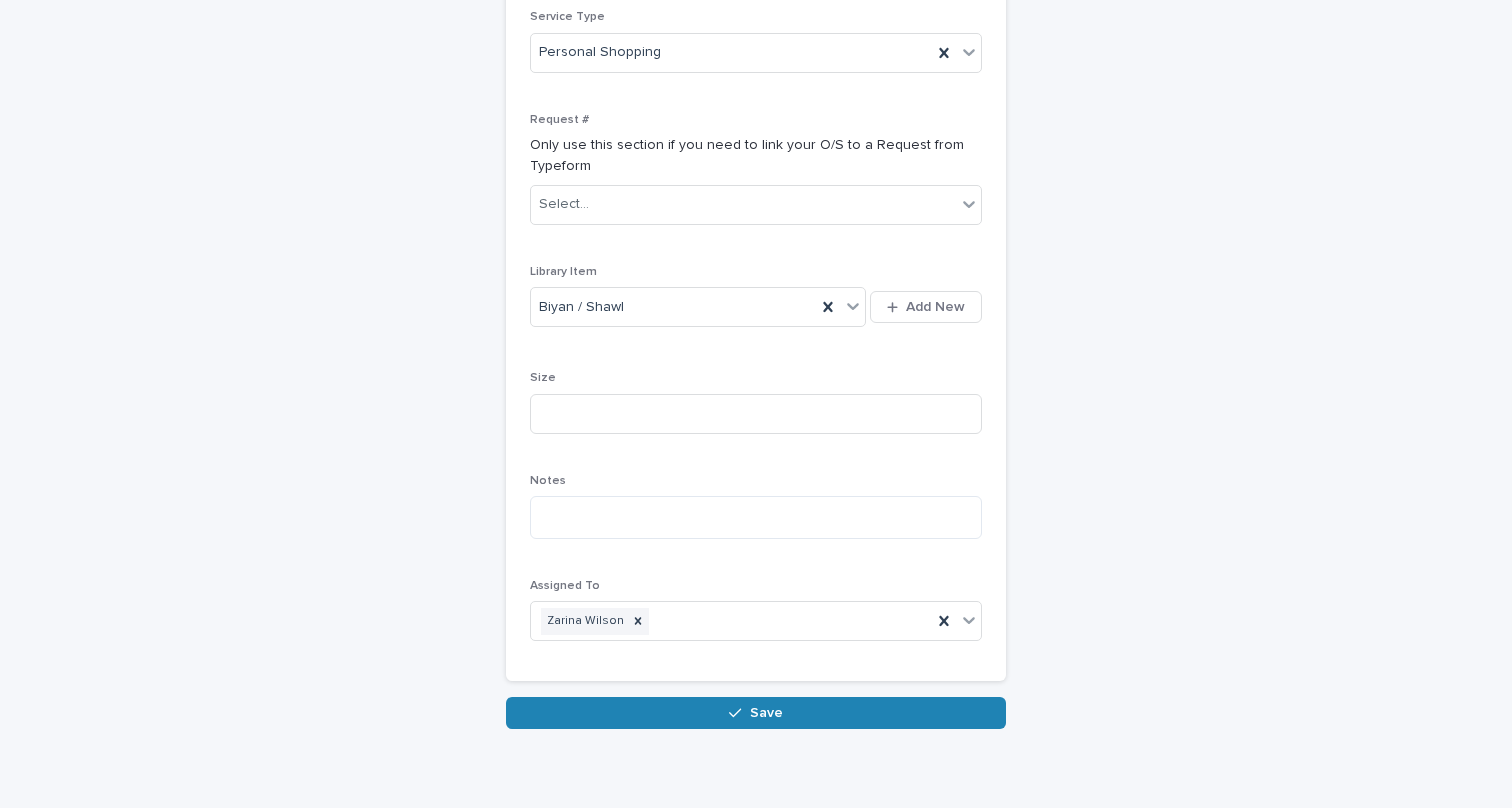 click at bounding box center (739, 713) 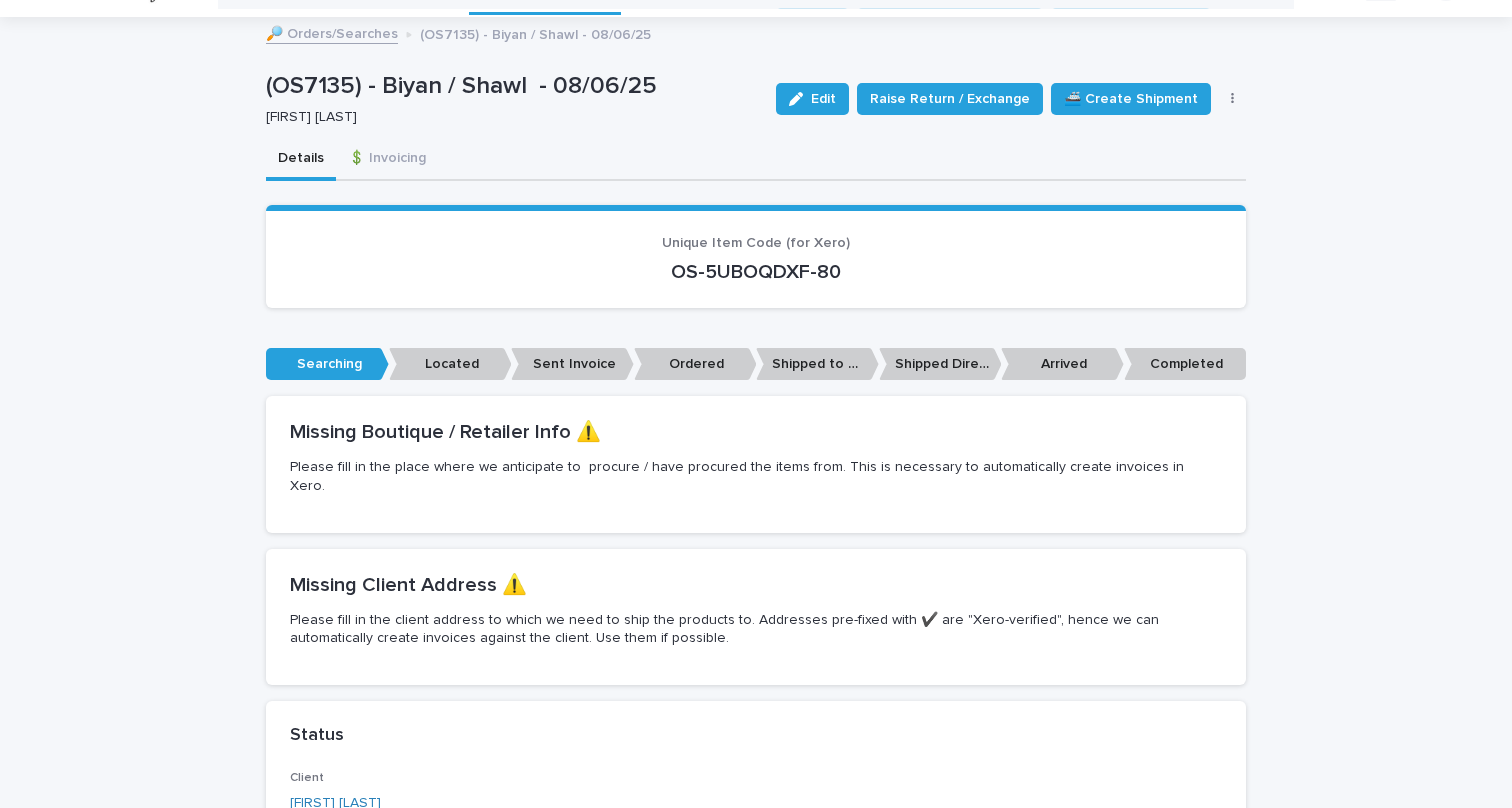scroll, scrollTop: 0, scrollLeft: 0, axis: both 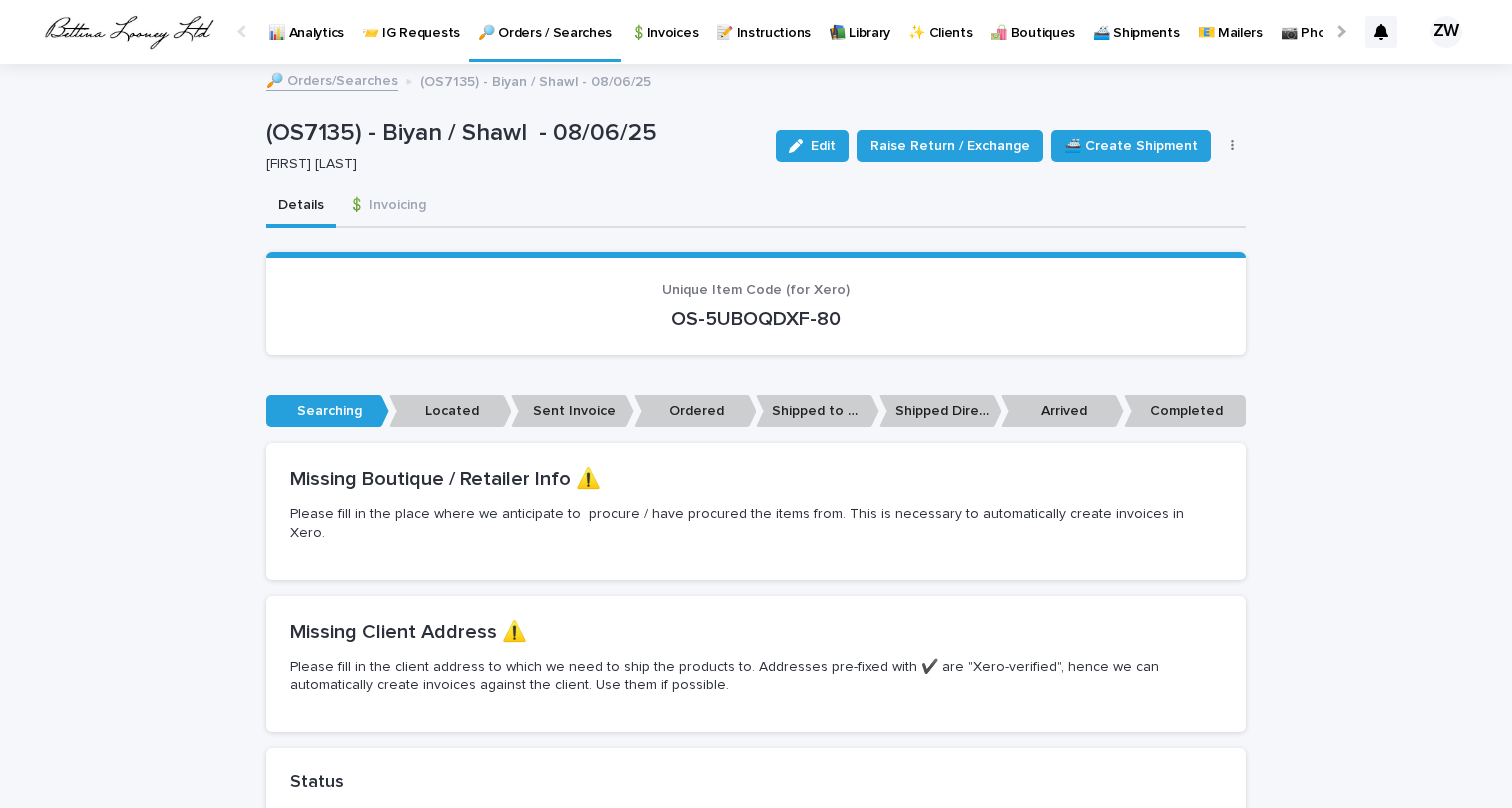 click on "🔎 Orders / Searches" at bounding box center (545, 21) 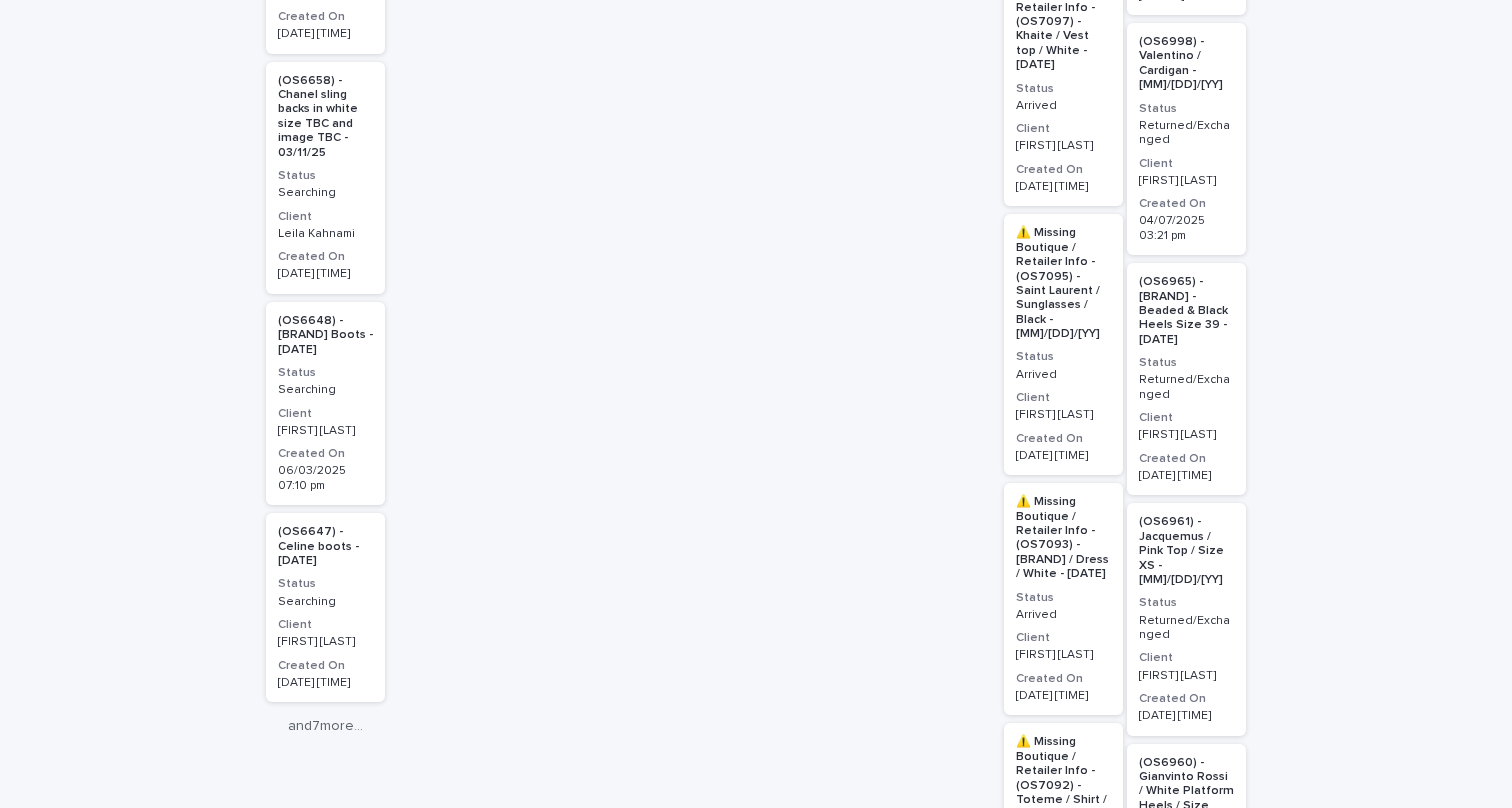 scroll, scrollTop: 4117, scrollLeft: 0, axis: vertical 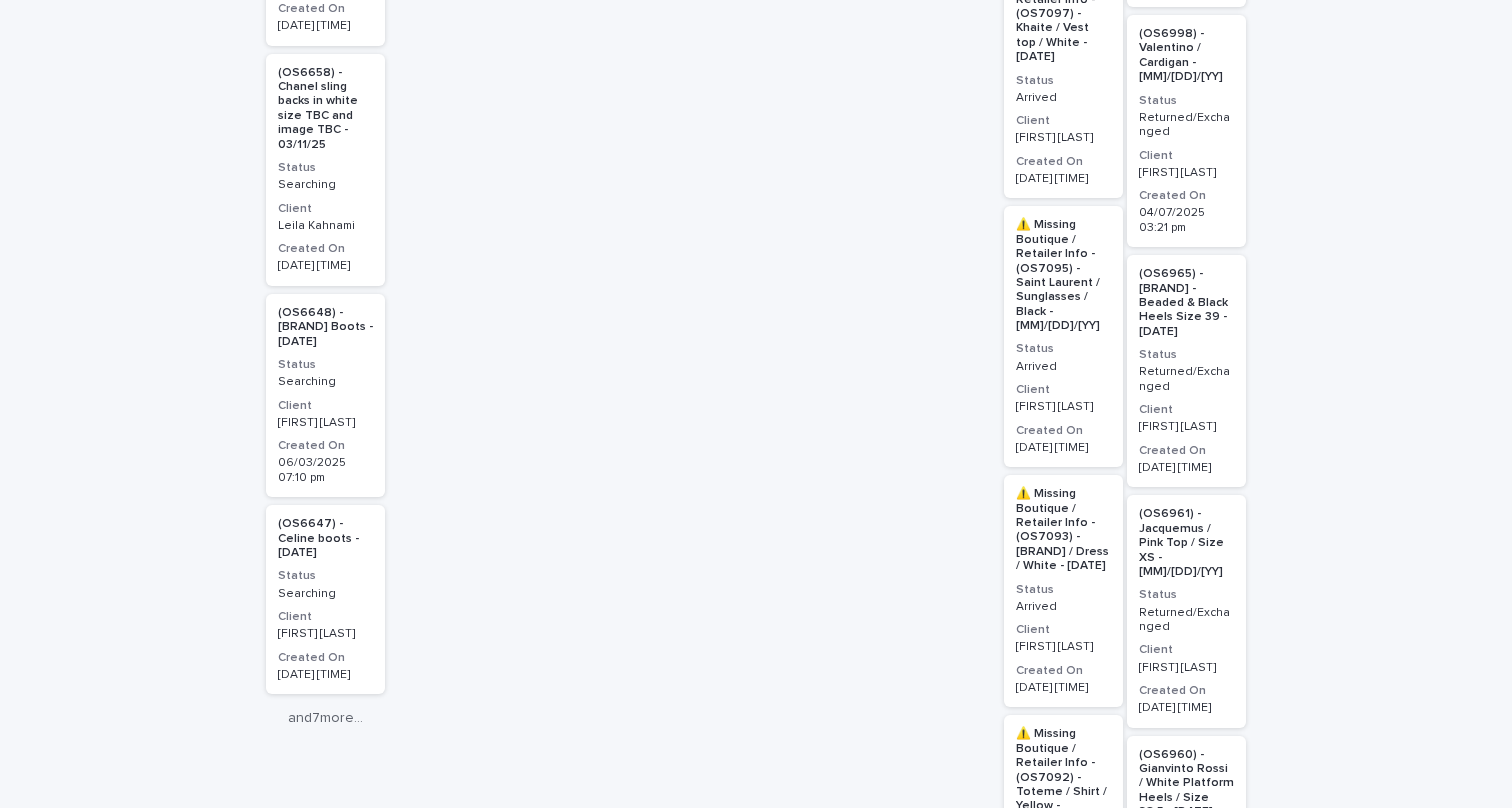 click on "(OS7135) - Biyan / Shawl  - [DATE] Status Searching Client [FIRST] [LAST] Created On [DATE] [TIME] (OS7134) - Biyan / Dress - [DATE] Status Searching Client [FIRST] [LAST] Created On [DATE] [TIME] (OS7131) - Chanel / Suede / Bag - [DATE] Status Searching Client [FIRST] [LAST] Created On [DATE] [TIME] (OS7130) - Cartier Crash - [DATE] Status Searching Client [FIRST] [LAST] Created On [DATE] [TIME] (OS7128) - Chanel top  - [DATE] Status Searching Client [FIRST] [LAST] Created On [DATE] [TIME] (OS7127) - Chanel 25 hobo small - [DATE] Status Searching Client [FIRST] [LAST] Created On [DATE] [TIME] (OS7084) - Rolex / 1908 - [DATE] Status Searching Client [FIRST] [LAST] Created On [DATE] [TIME] (OS7035) - B30 Matte Croc Brown croco PHW - [DATE] Status Searching Client [FIRST] [LAST] Created On [DATE] [TIME] (OS7001) - Chanel / Denim Jacket - [DATE] Status Searching Client [FIRST] [LAST] Created On [DATE] [TIME] Status Searching Client Created On" at bounding box center (325, -1014) 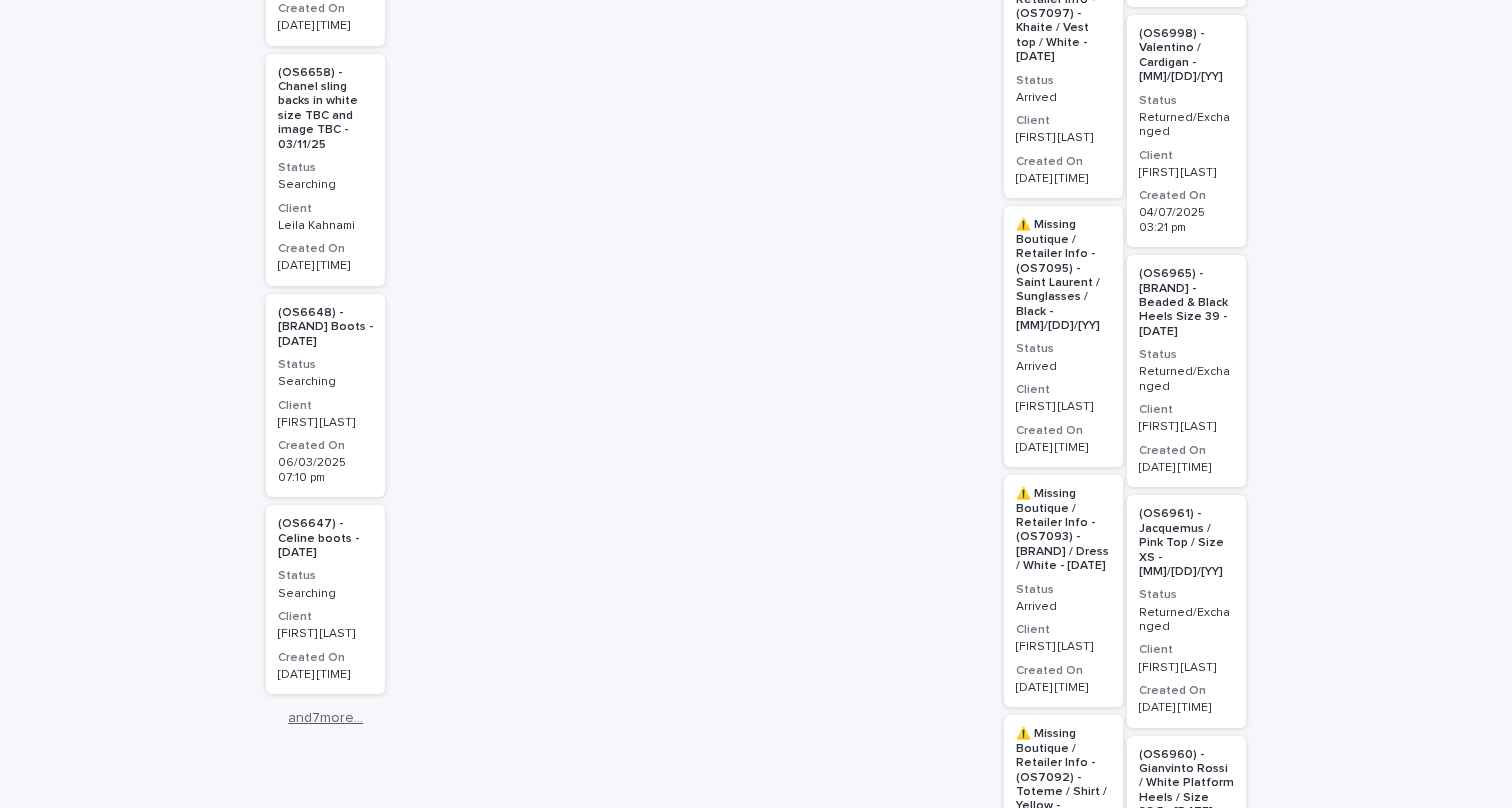 click on "and  7  more..." at bounding box center (325, 718) 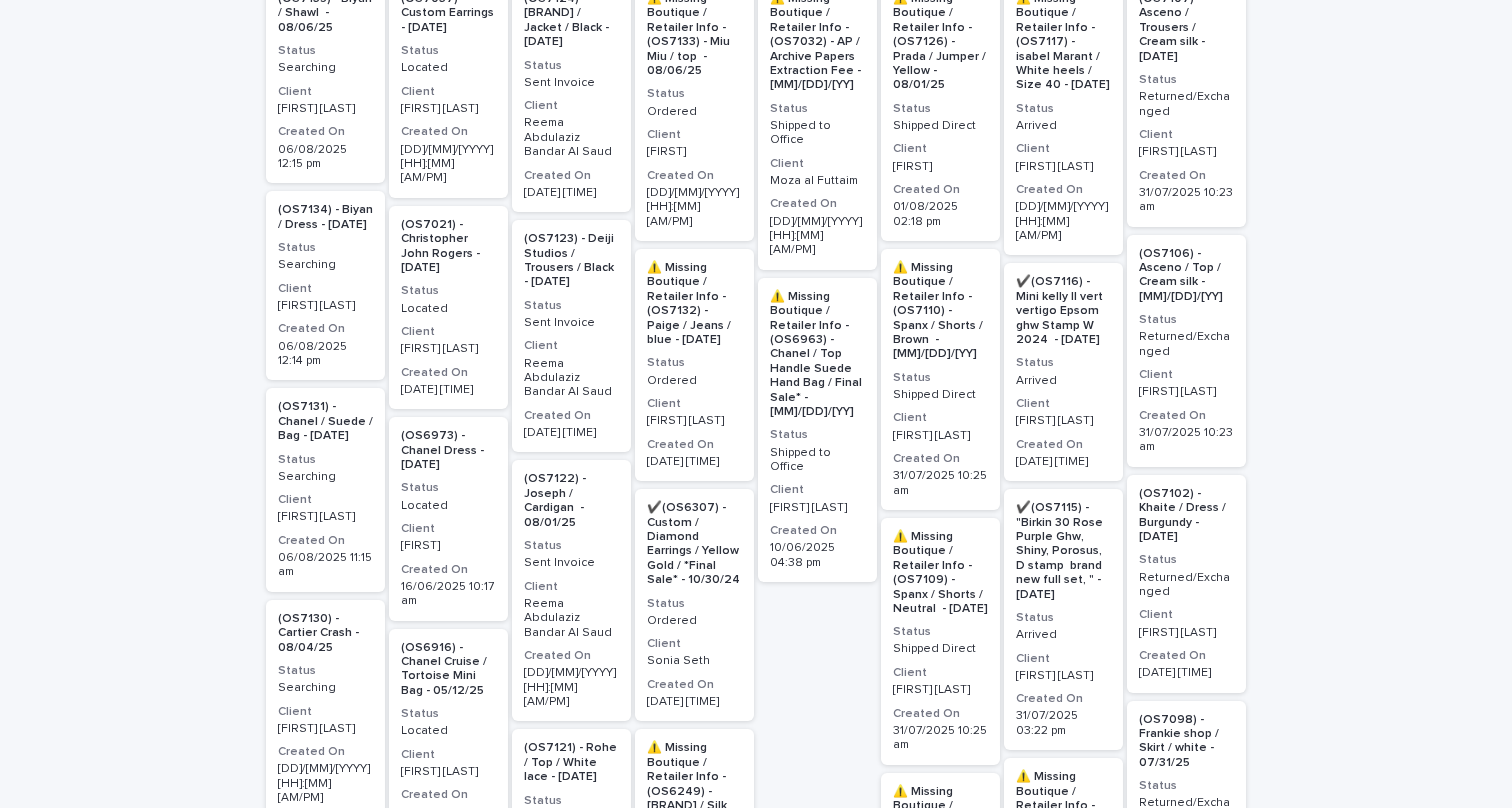 scroll, scrollTop: 0, scrollLeft: 0, axis: both 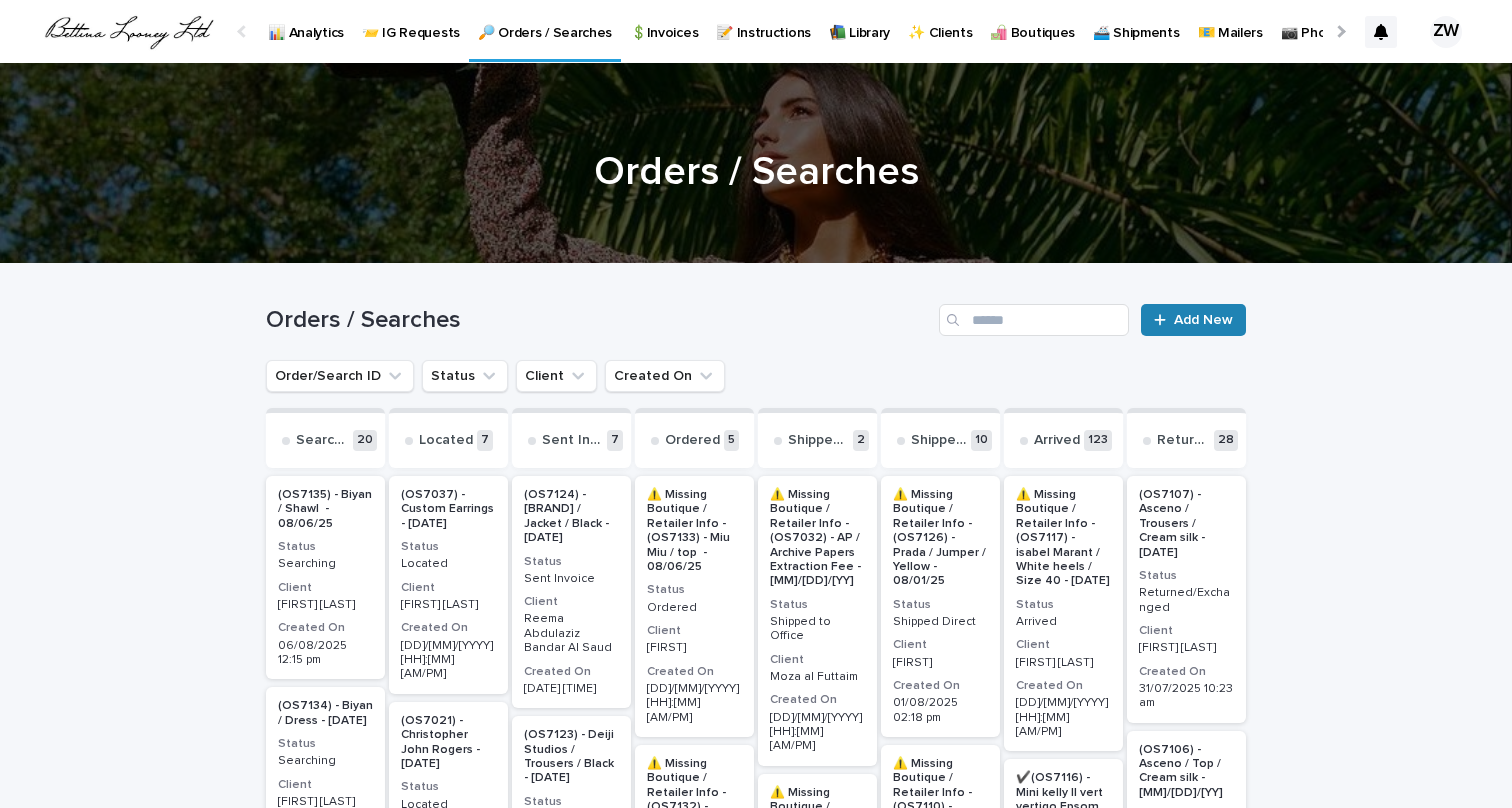 click on "Add New" at bounding box center [1193, 320] 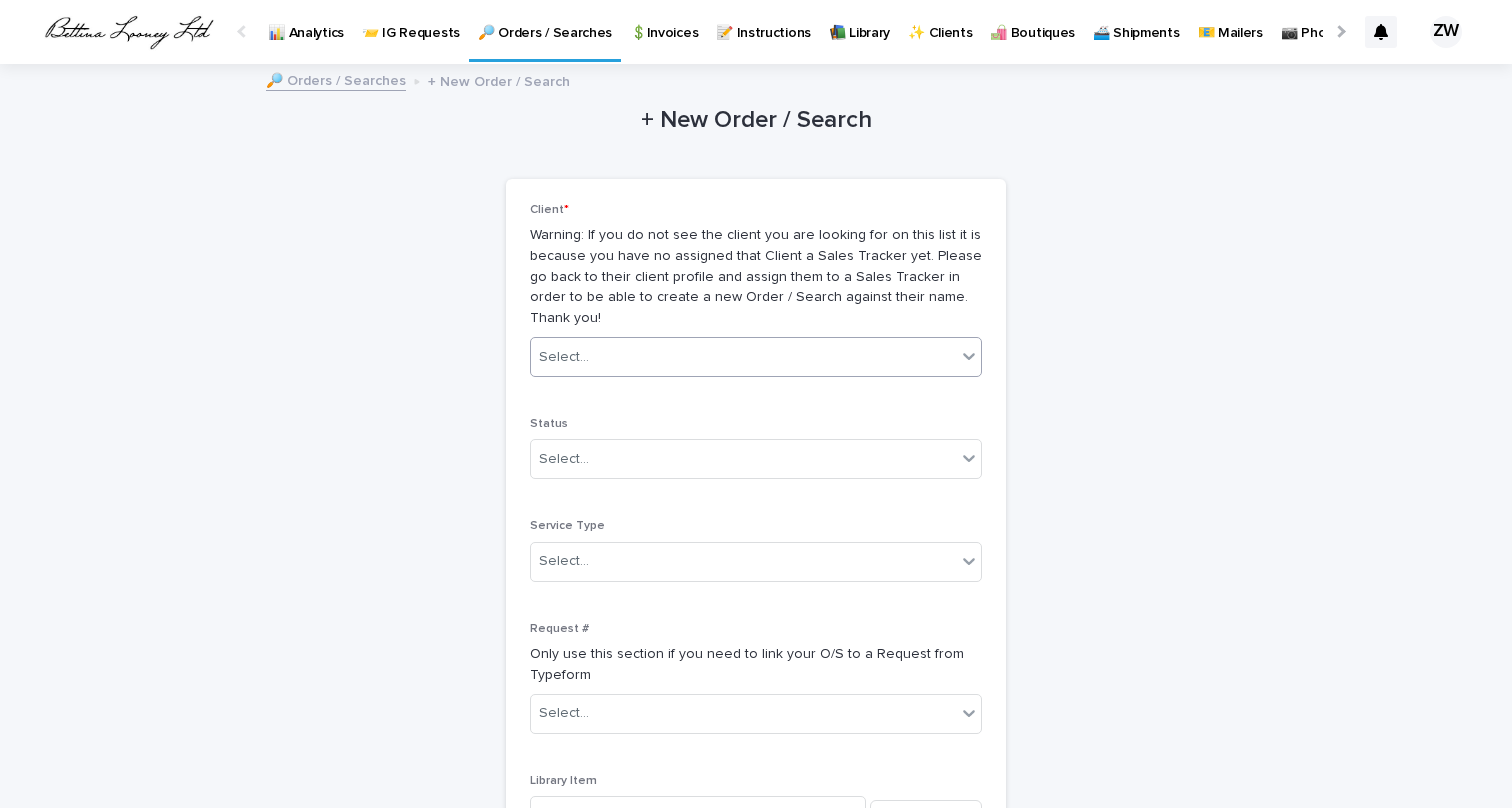 click on "Select..." at bounding box center [743, 357] 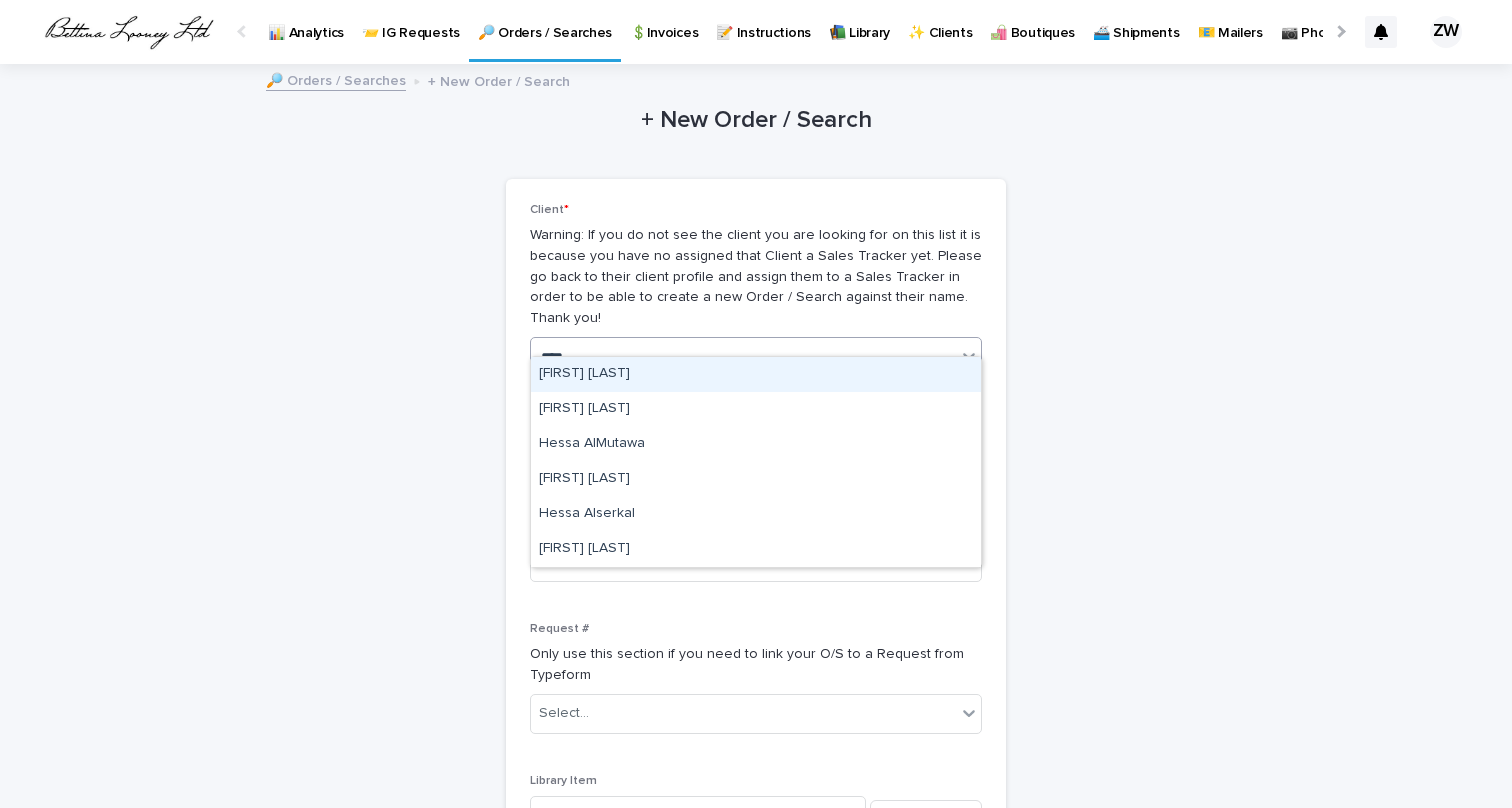 type on "*****" 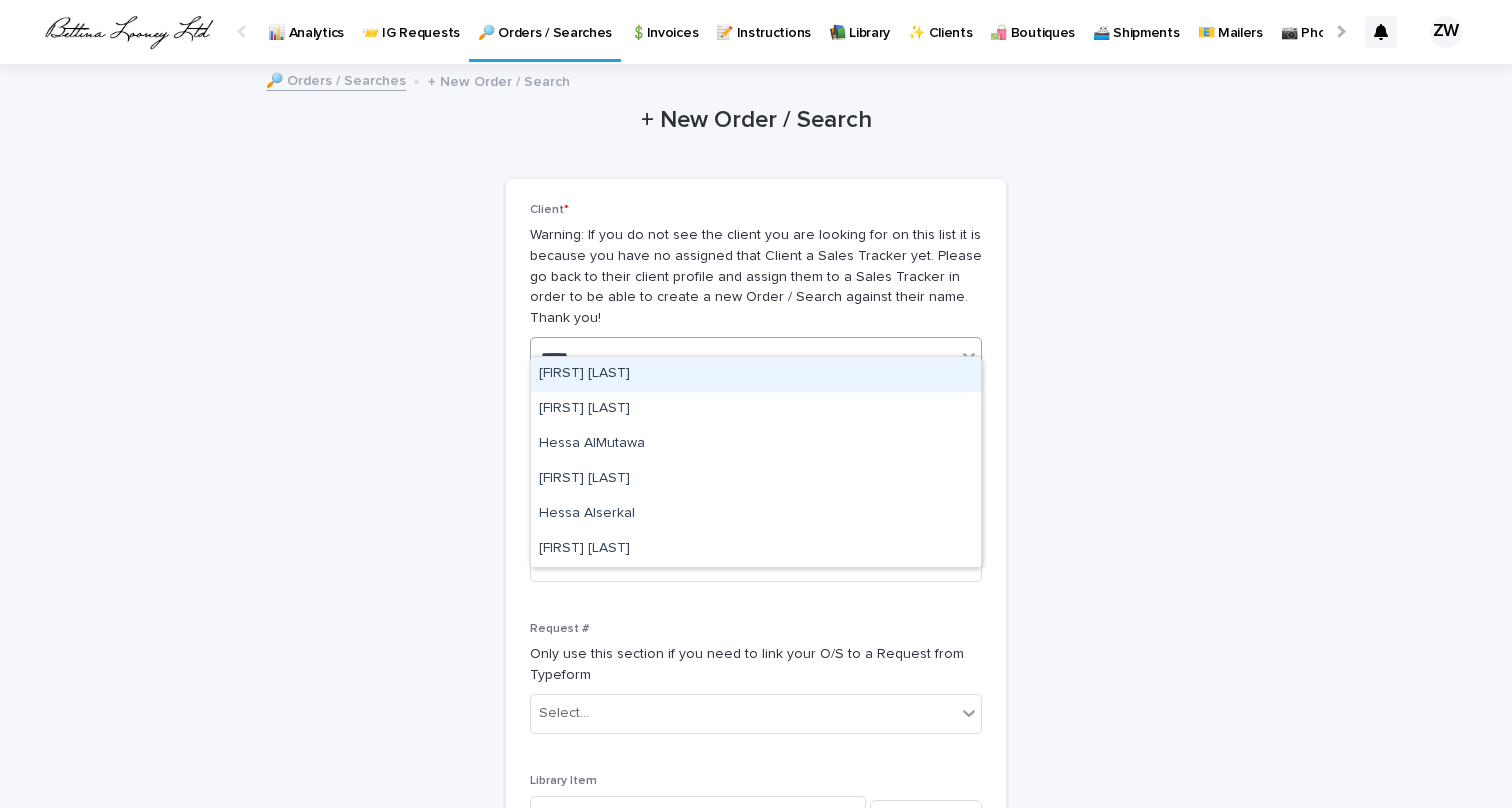type 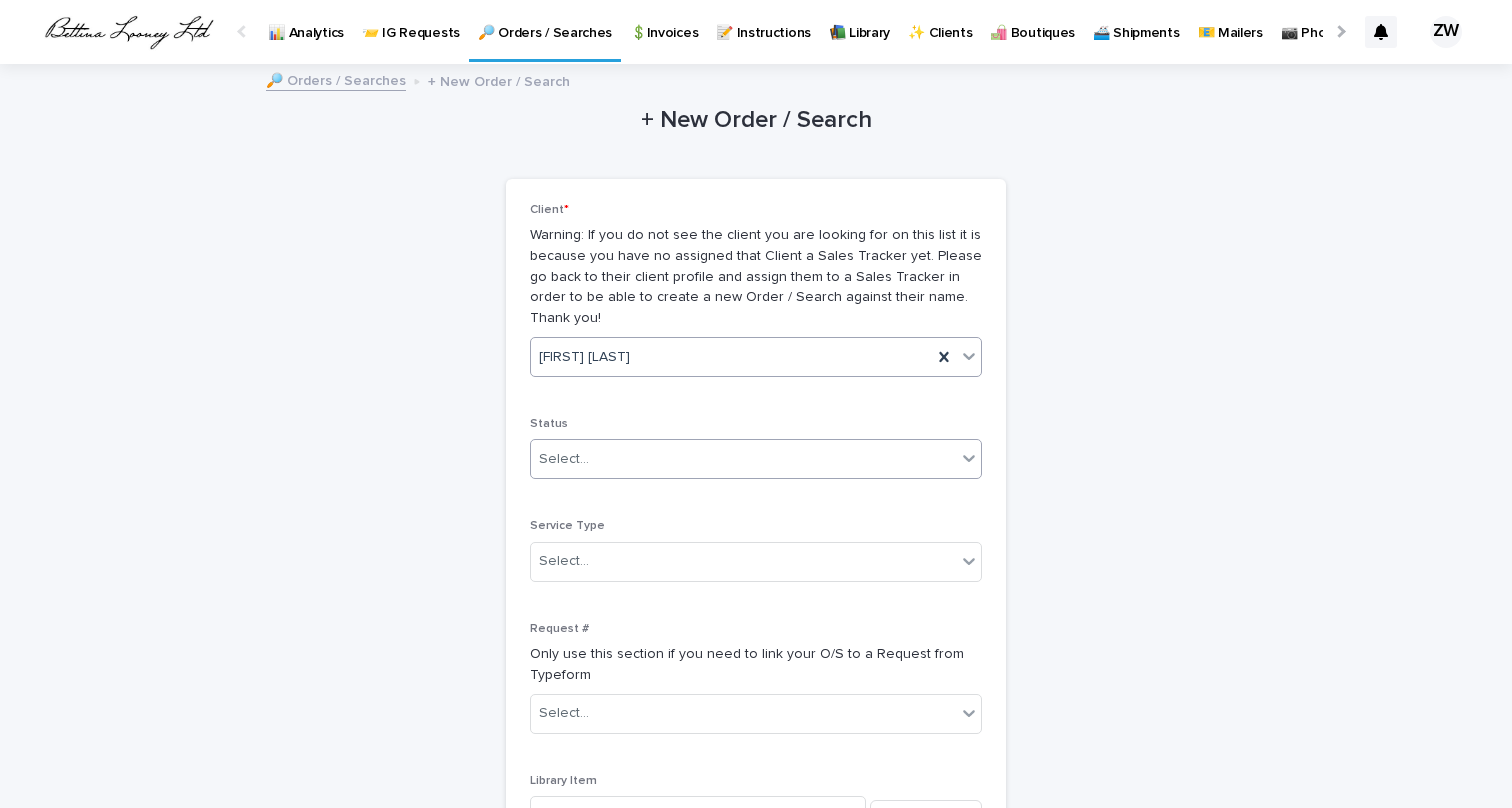 click on "Select..." at bounding box center [743, 459] 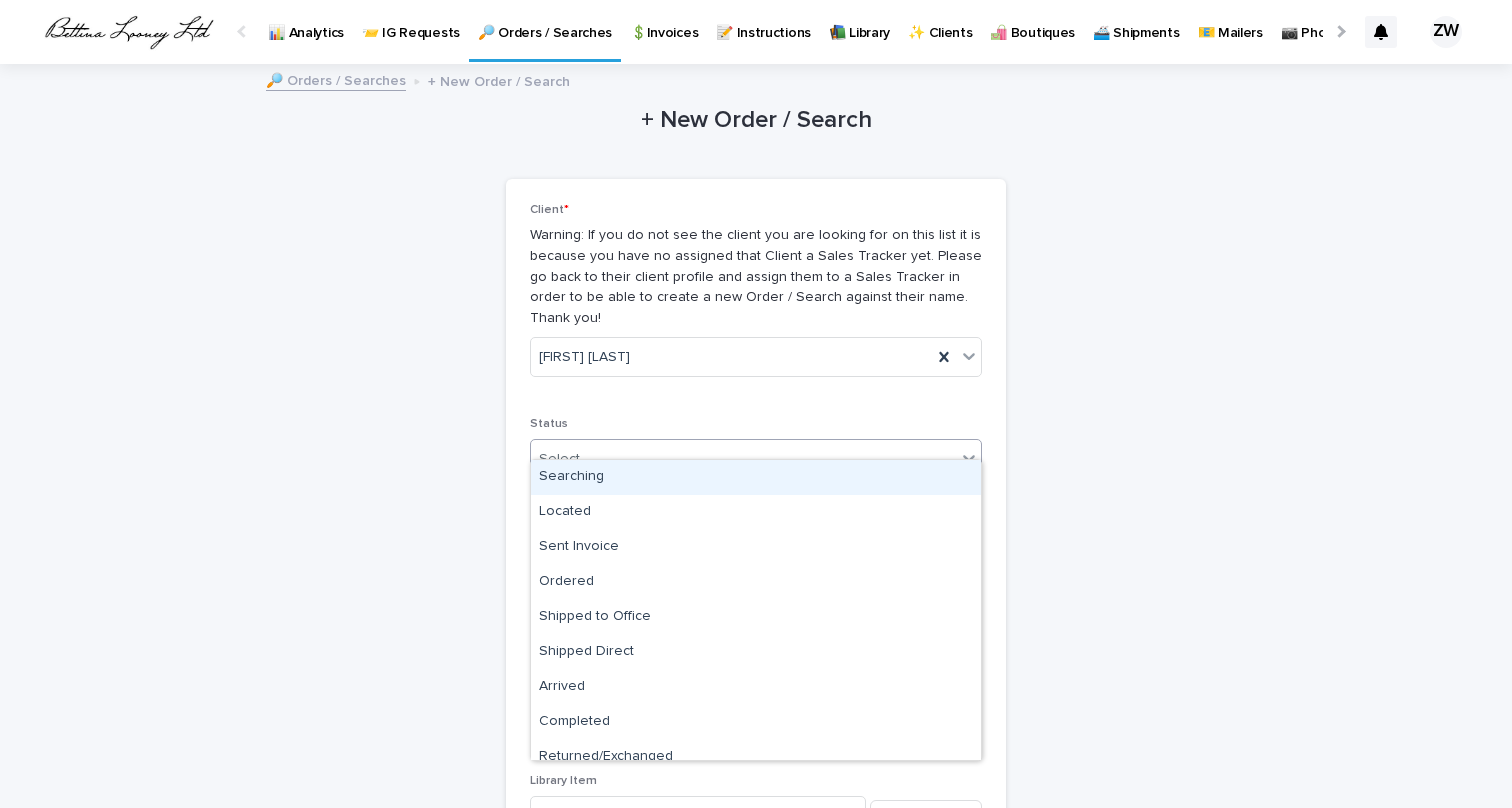 click on "Searching" at bounding box center [756, 477] 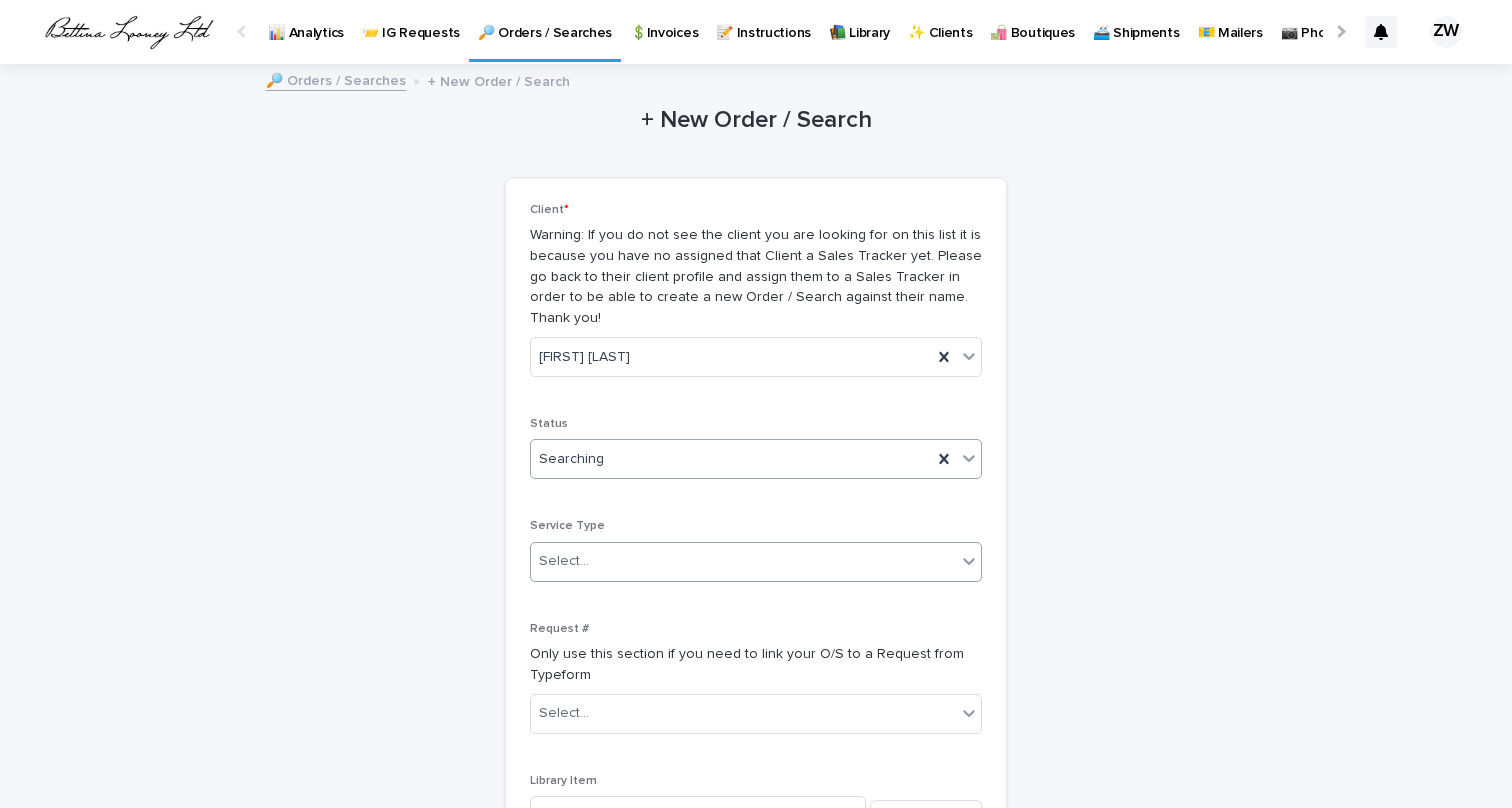 click on "Select..." at bounding box center [743, 561] 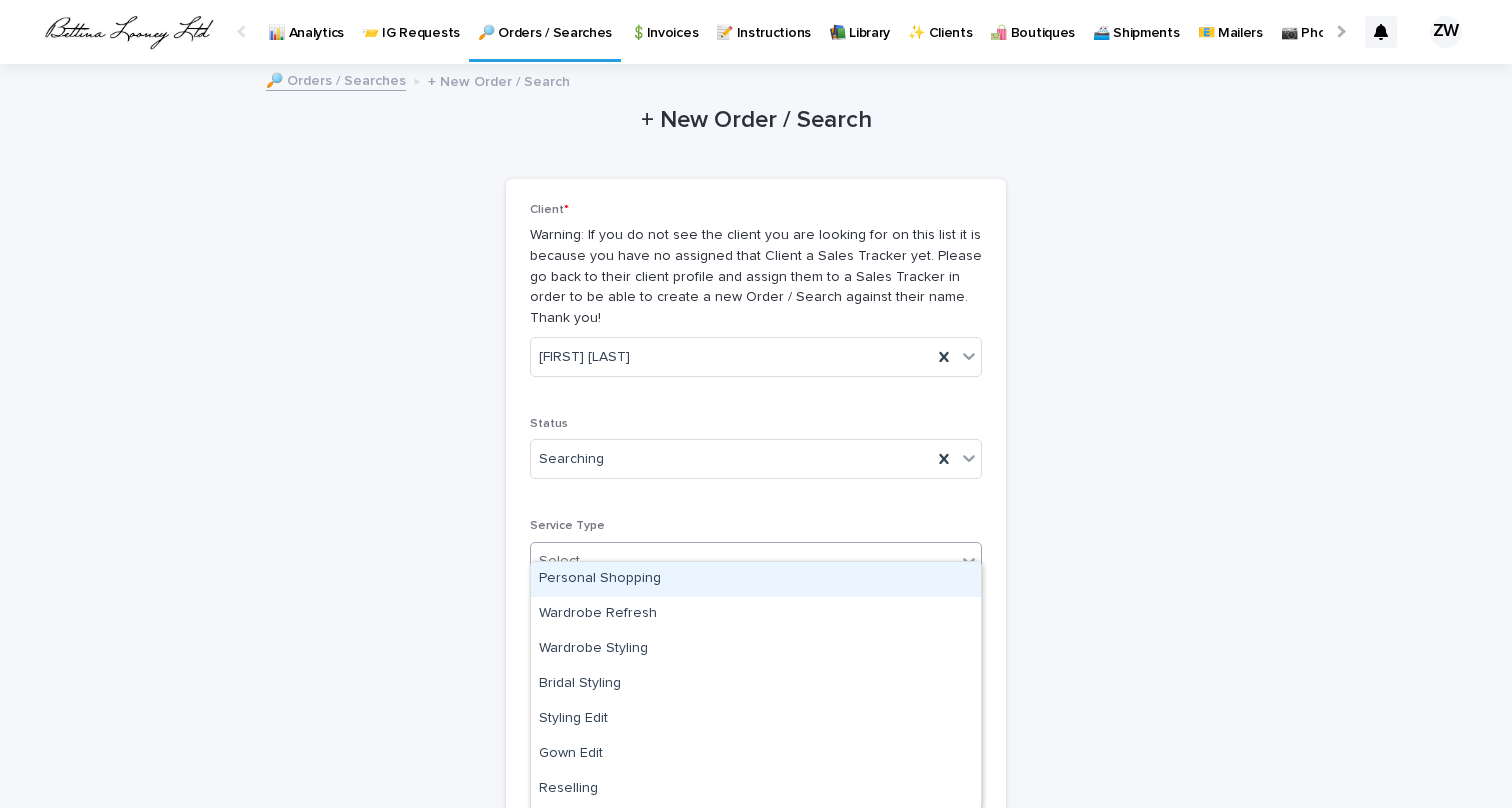 click on "Personal Shopping" at bounding box center [756, 579] 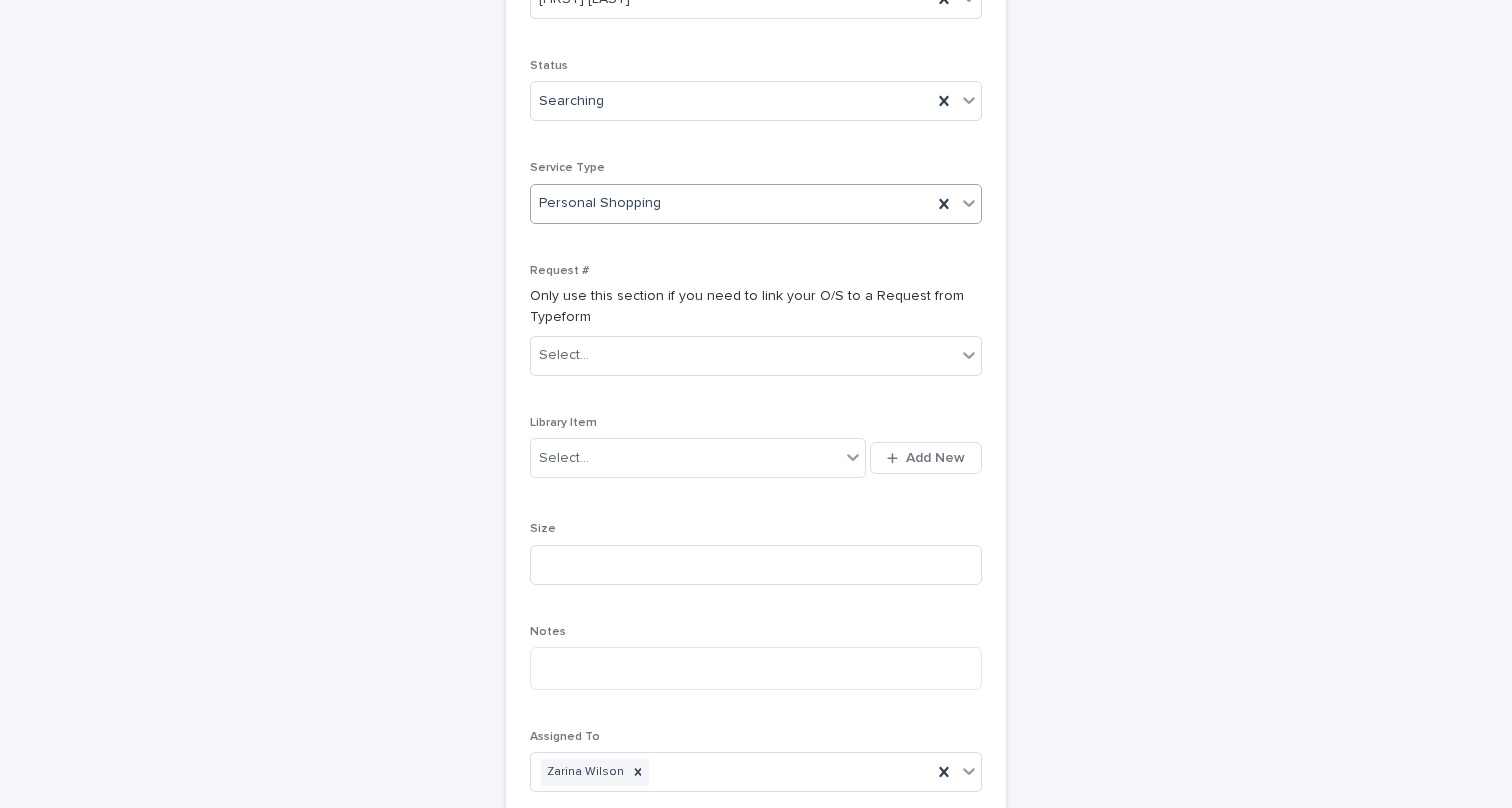 scroll, scrollTop: 362, scrollLeft: 0, axis: vertical 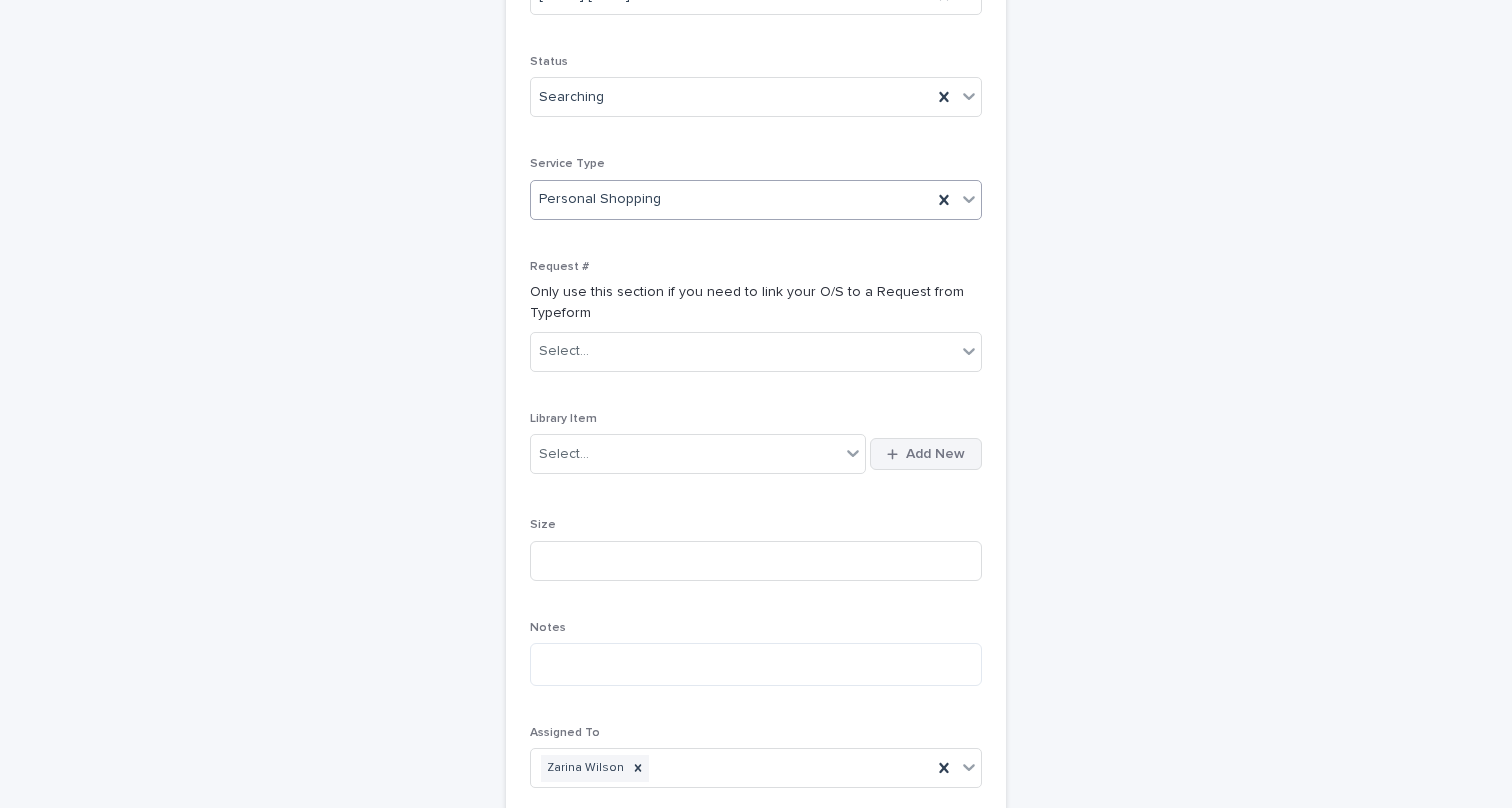 click on "Add New" at bounding box center [935, 454] 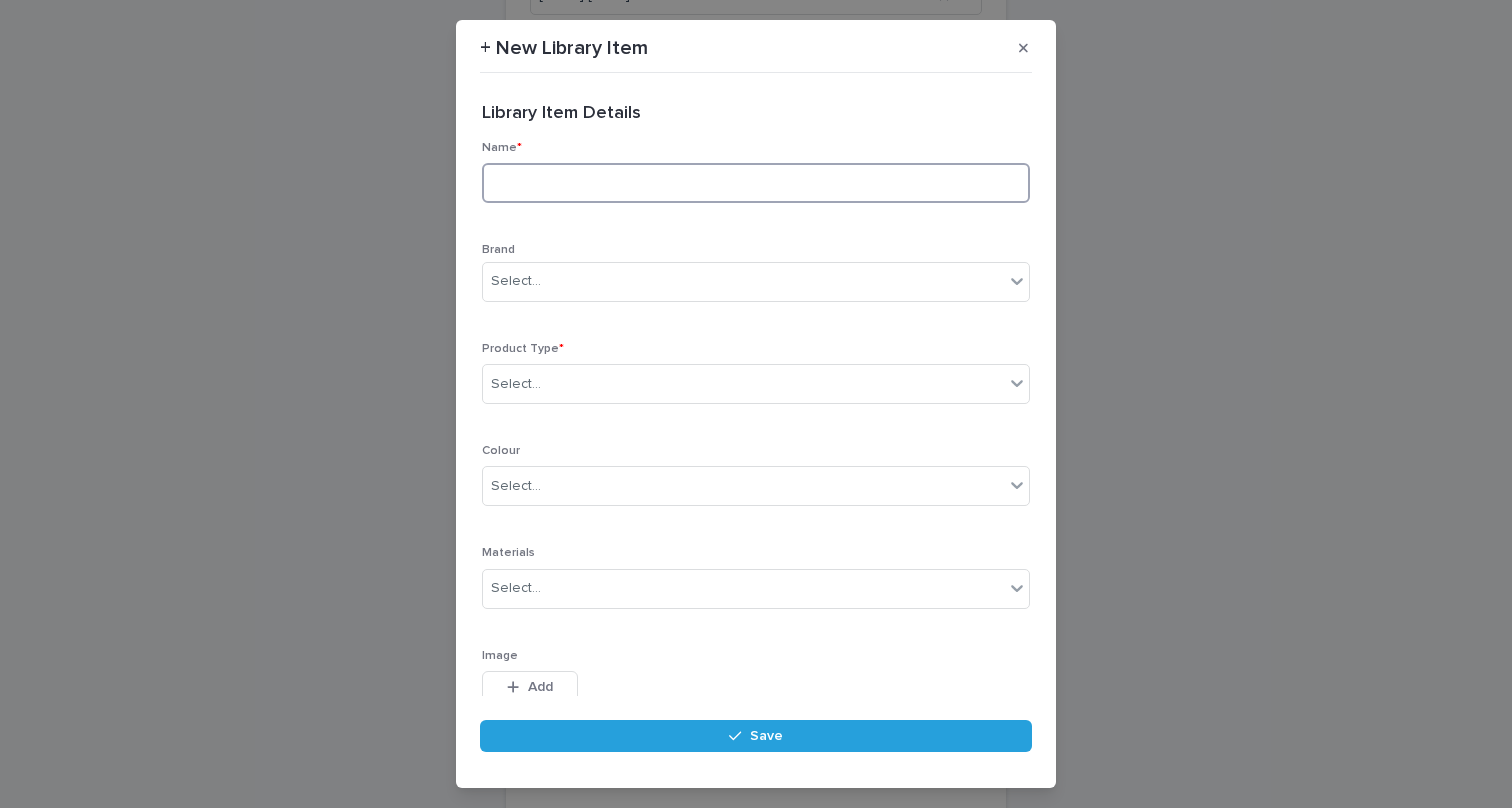 click at bounding box center (756, 183) 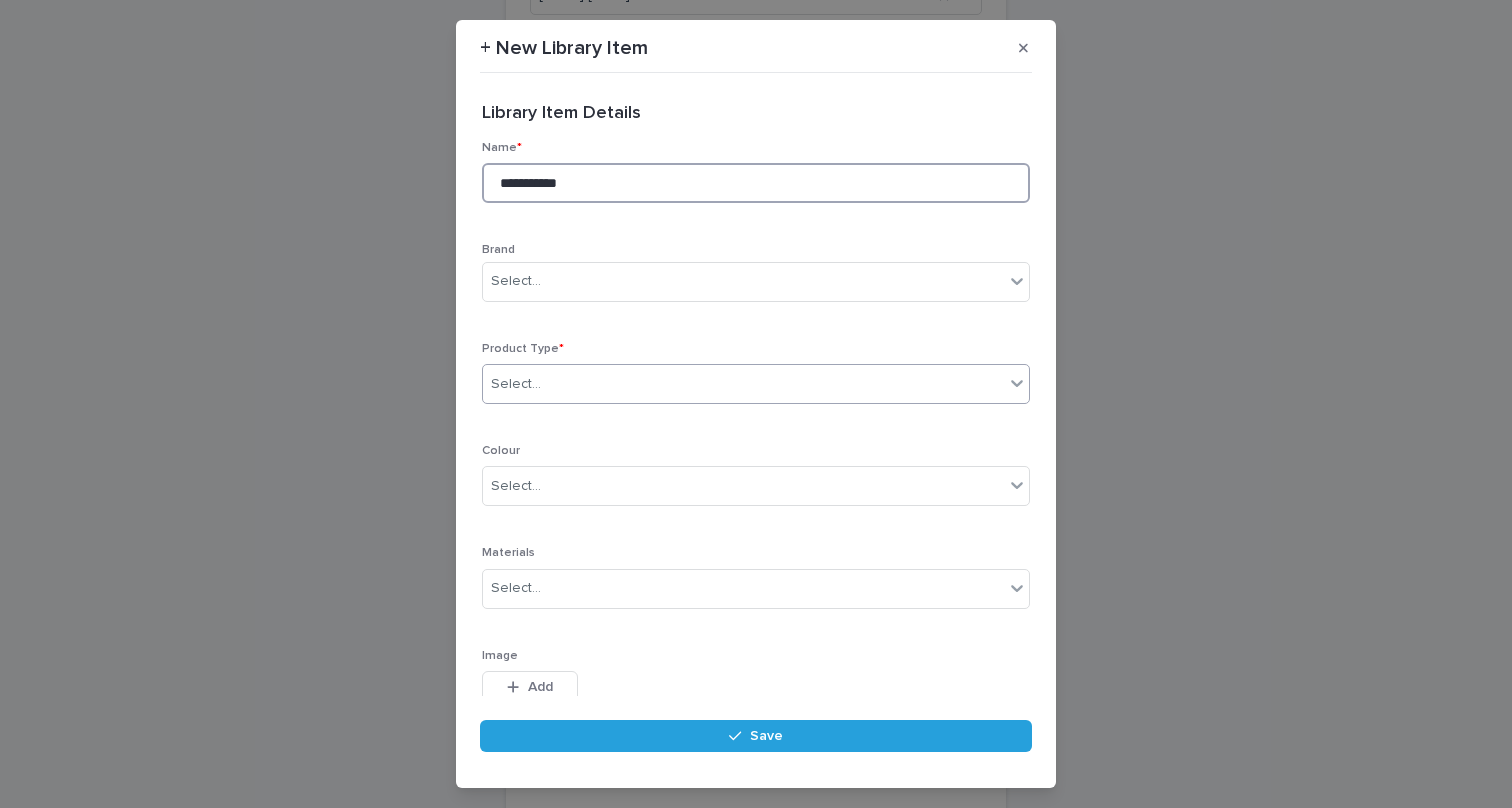 type on "**********" 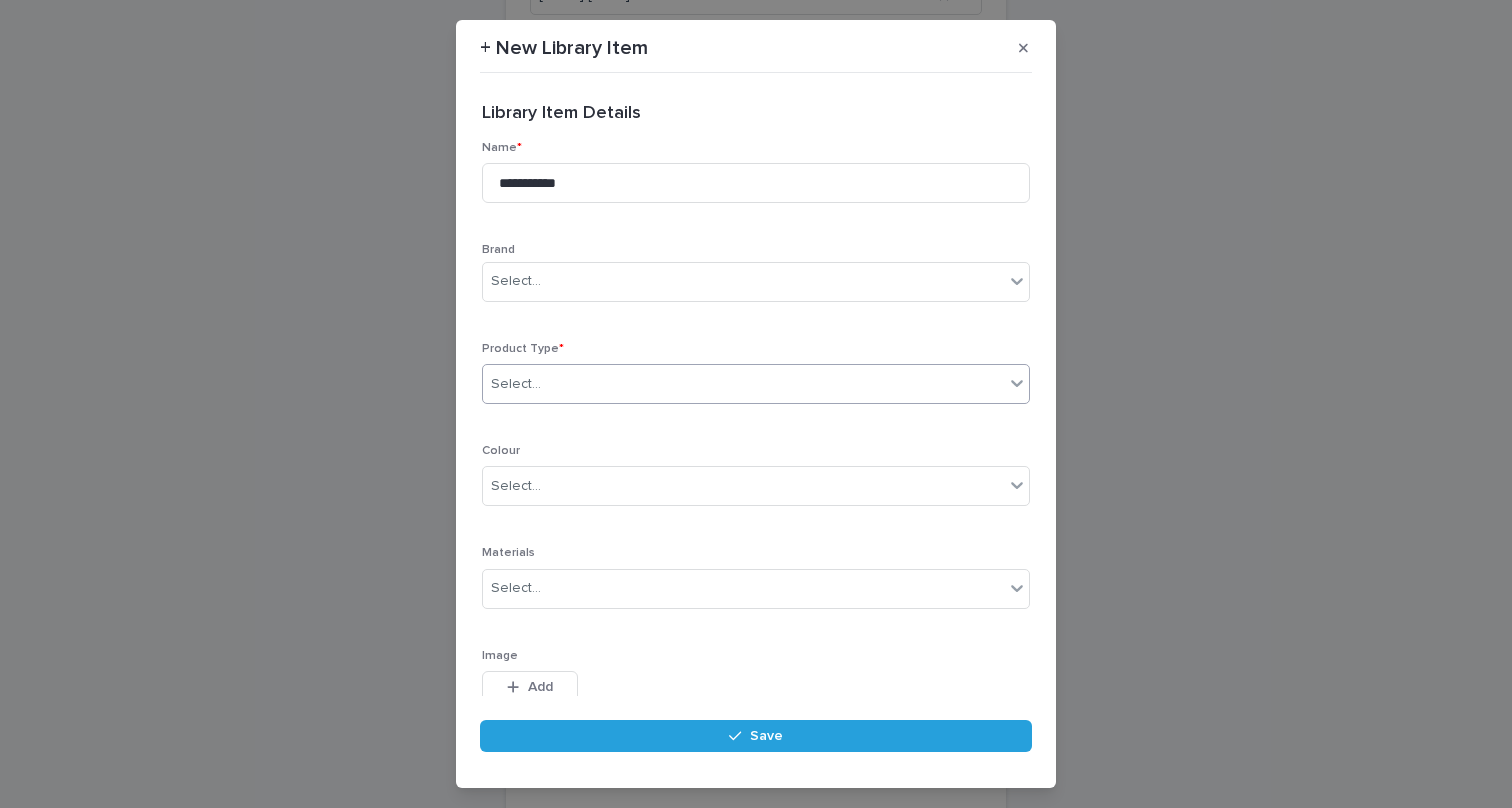 click on "Select..." at bounding box center [743, 384] 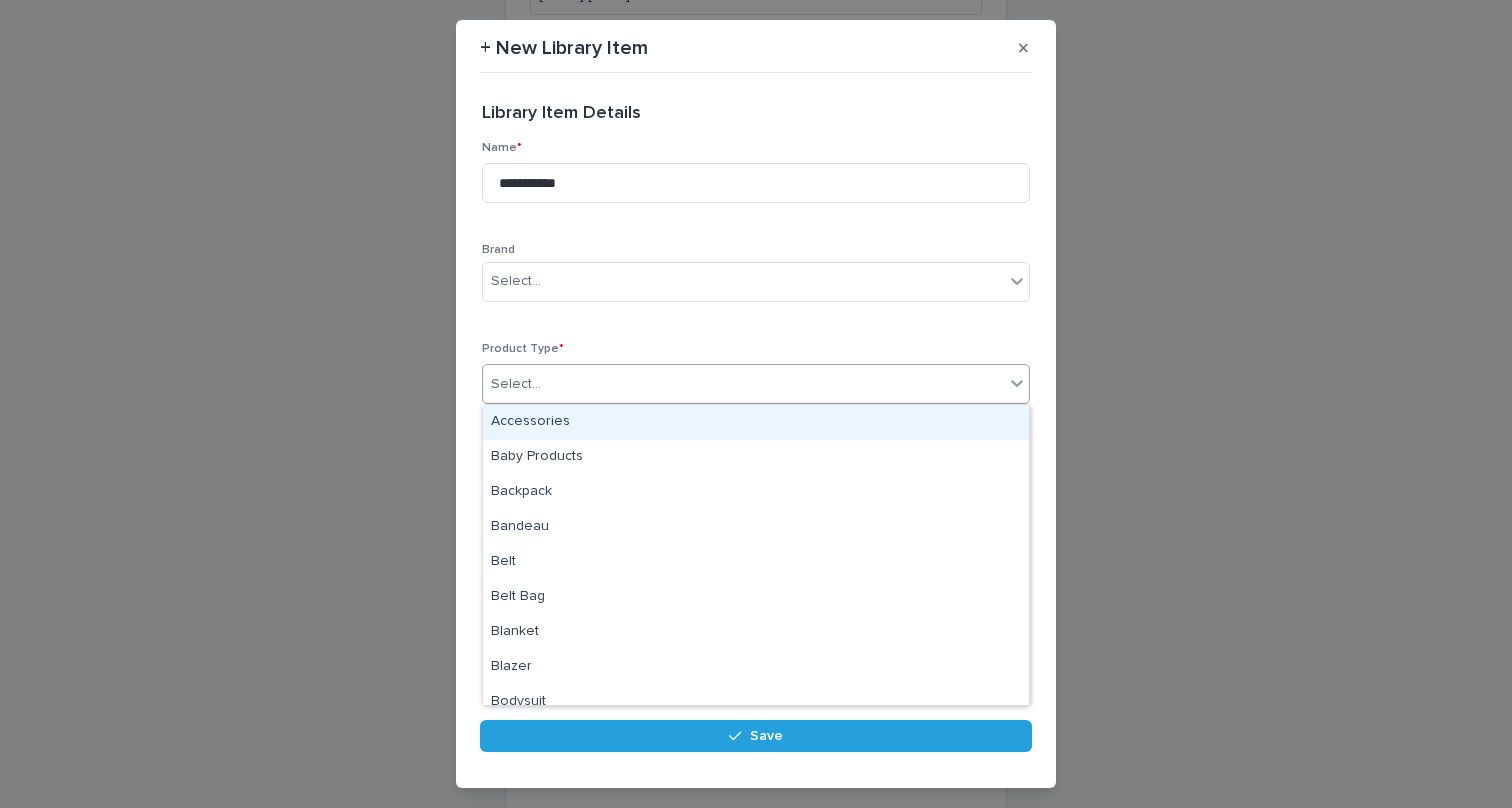 click on "Accessories" at bounding box center [756, 422] 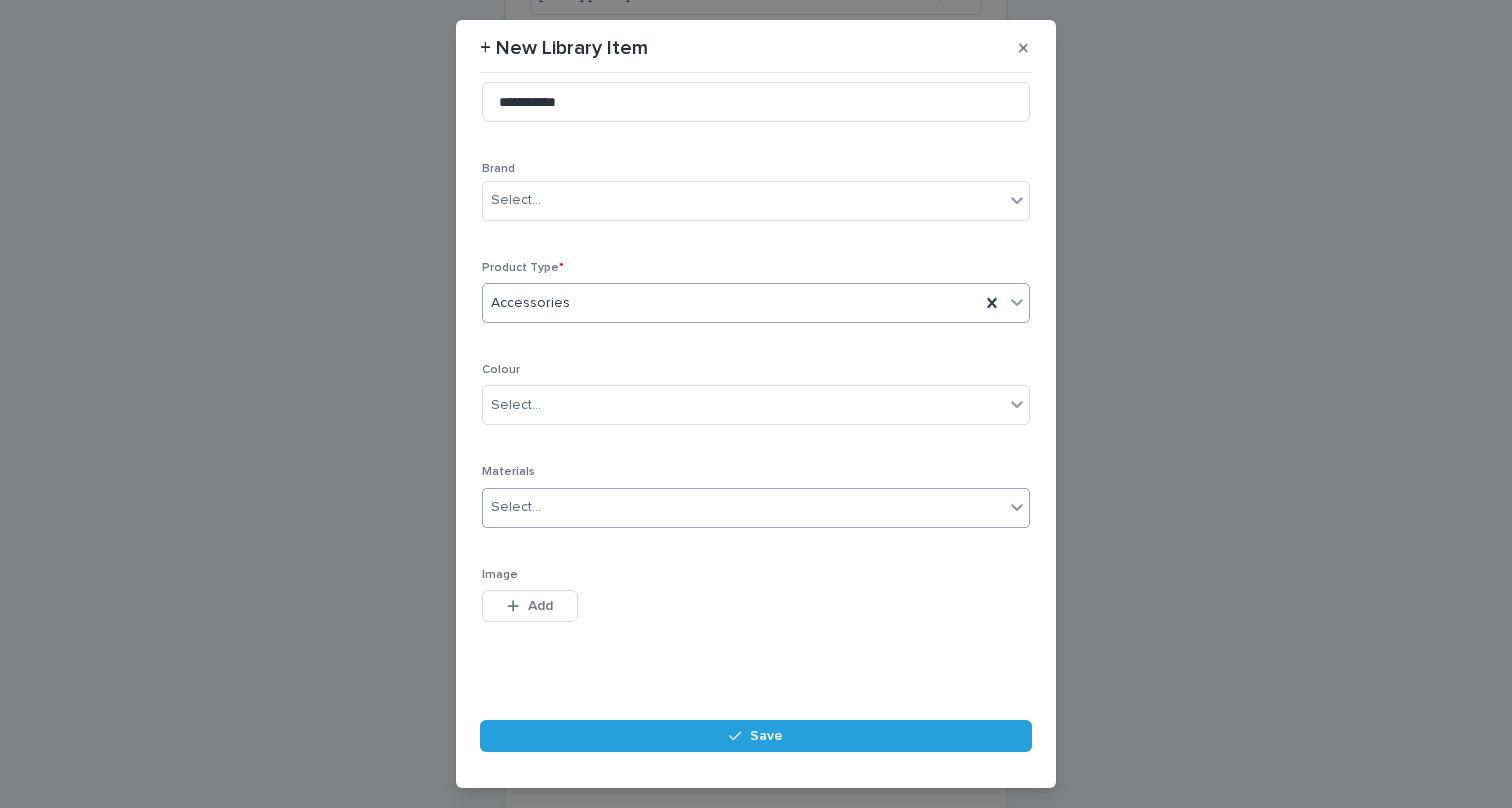scroll, scrollTop: 98, scrollLeft: 0, axis: vertical 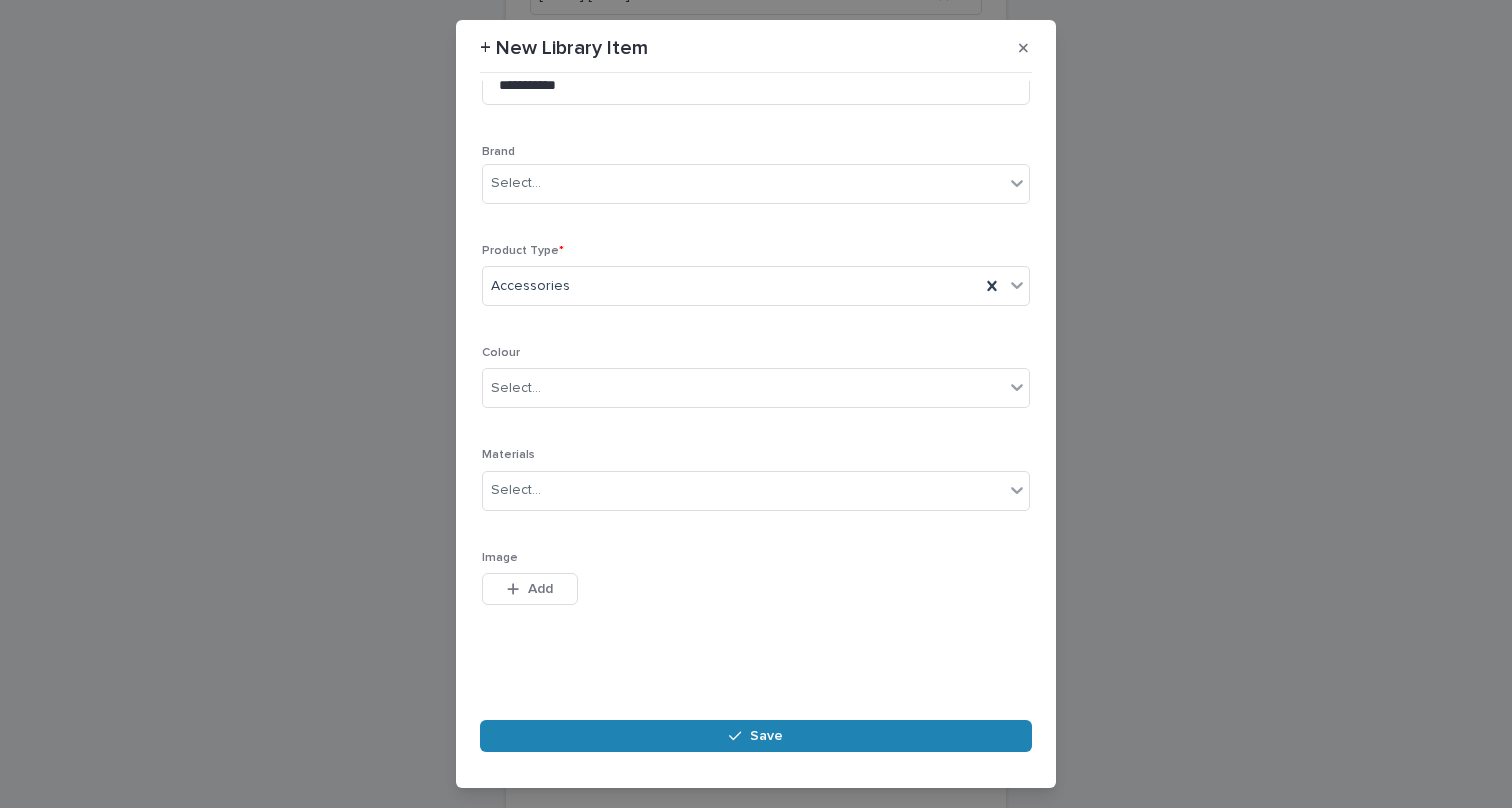 click on "Save" at bounding box center [756, 736] 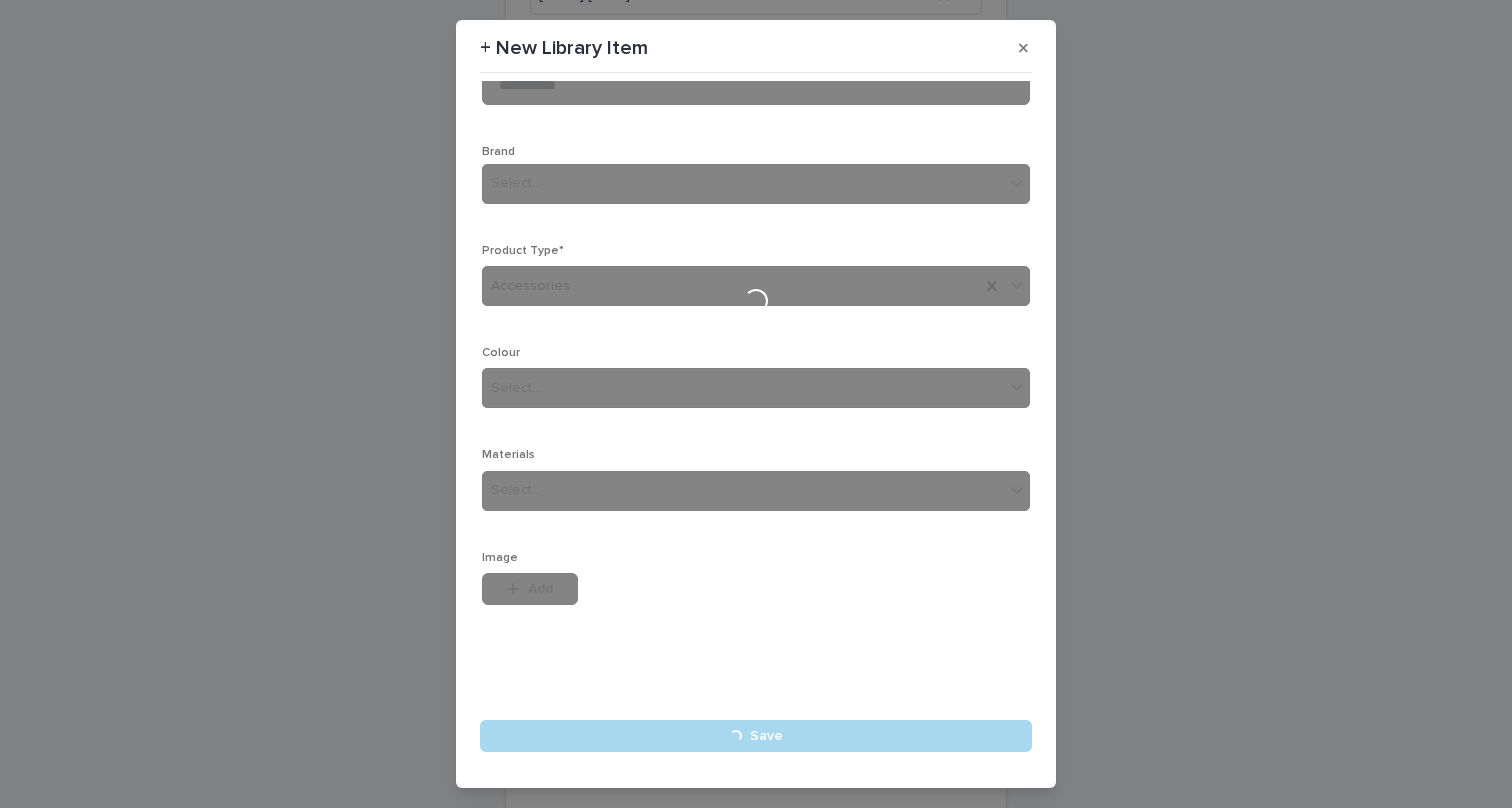 type 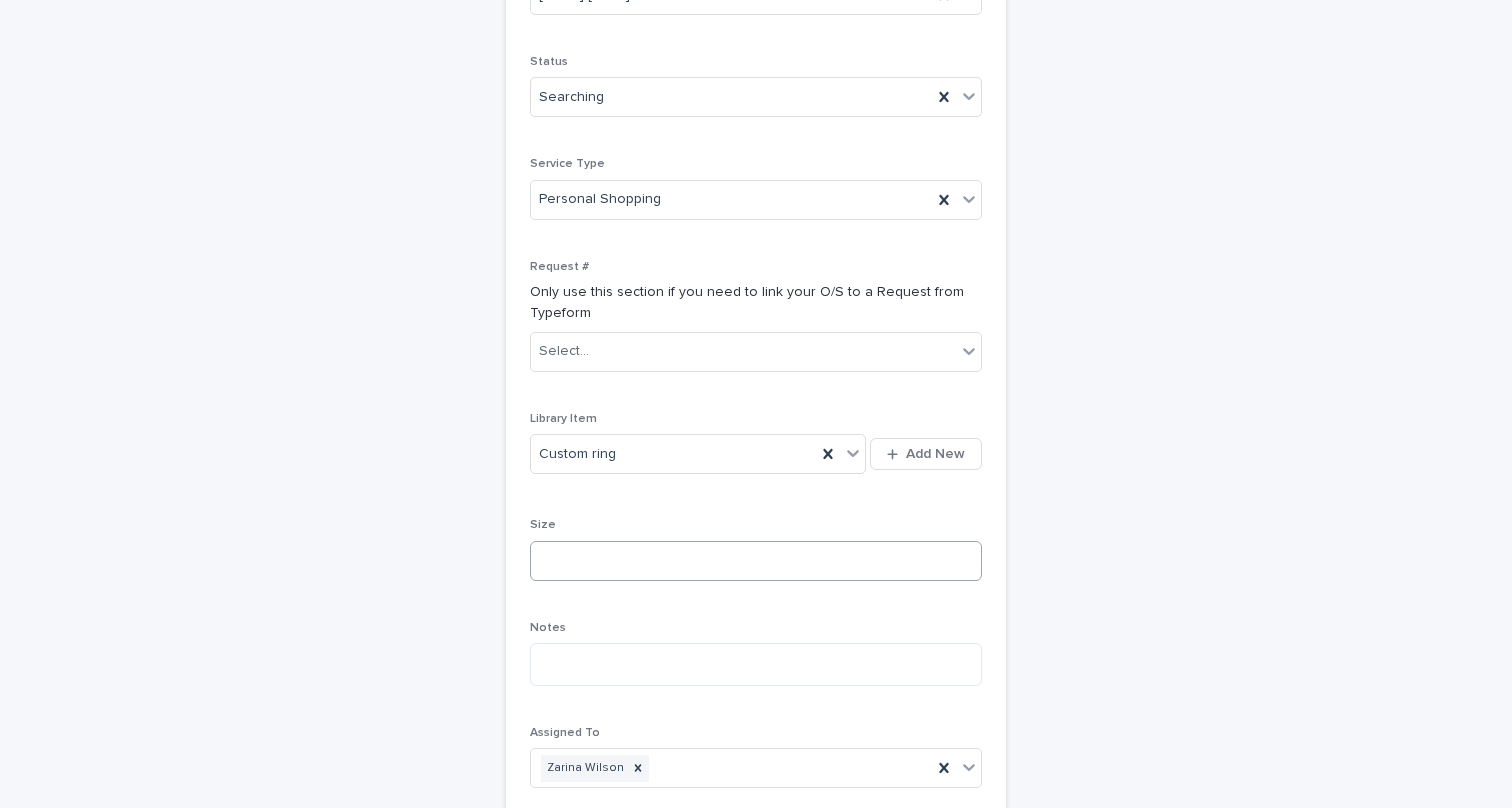 scroll, scrollTop: 509, scrollLeft: 0, axis: vertical 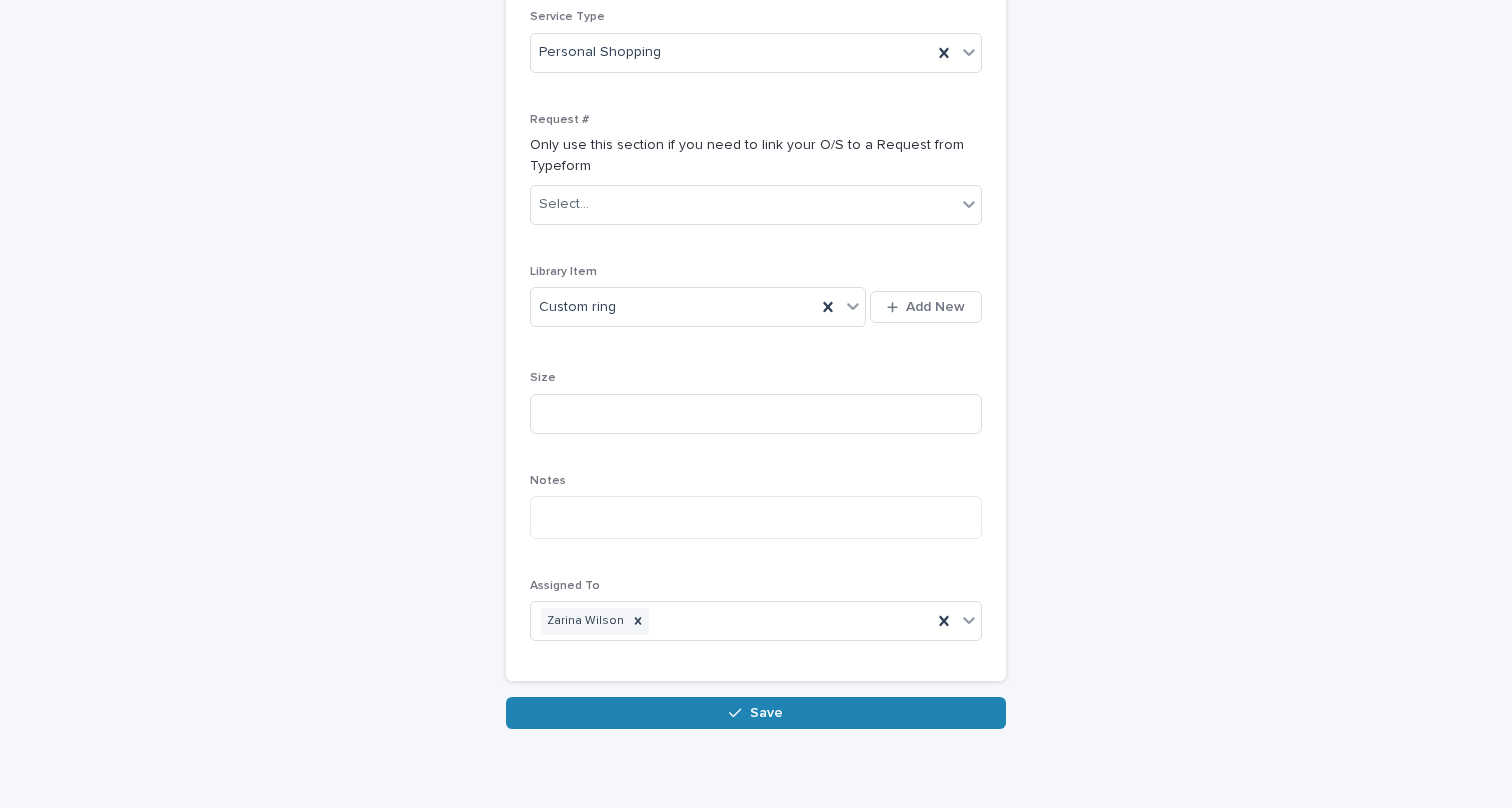 click on "Save" at bounding box center [756, 713] 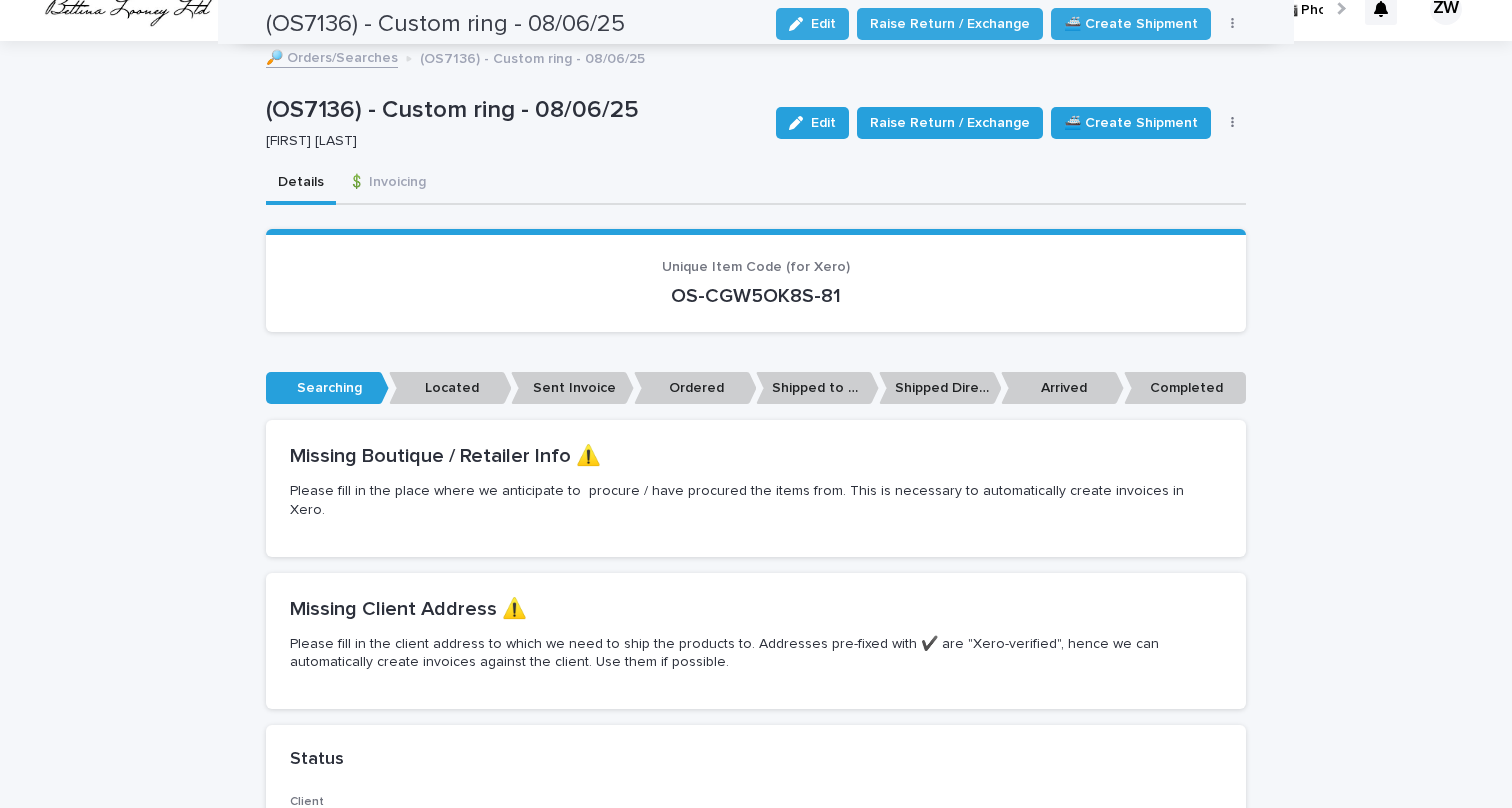 scroll, scrollTop: 0, scrollLeft: 0, axis: both 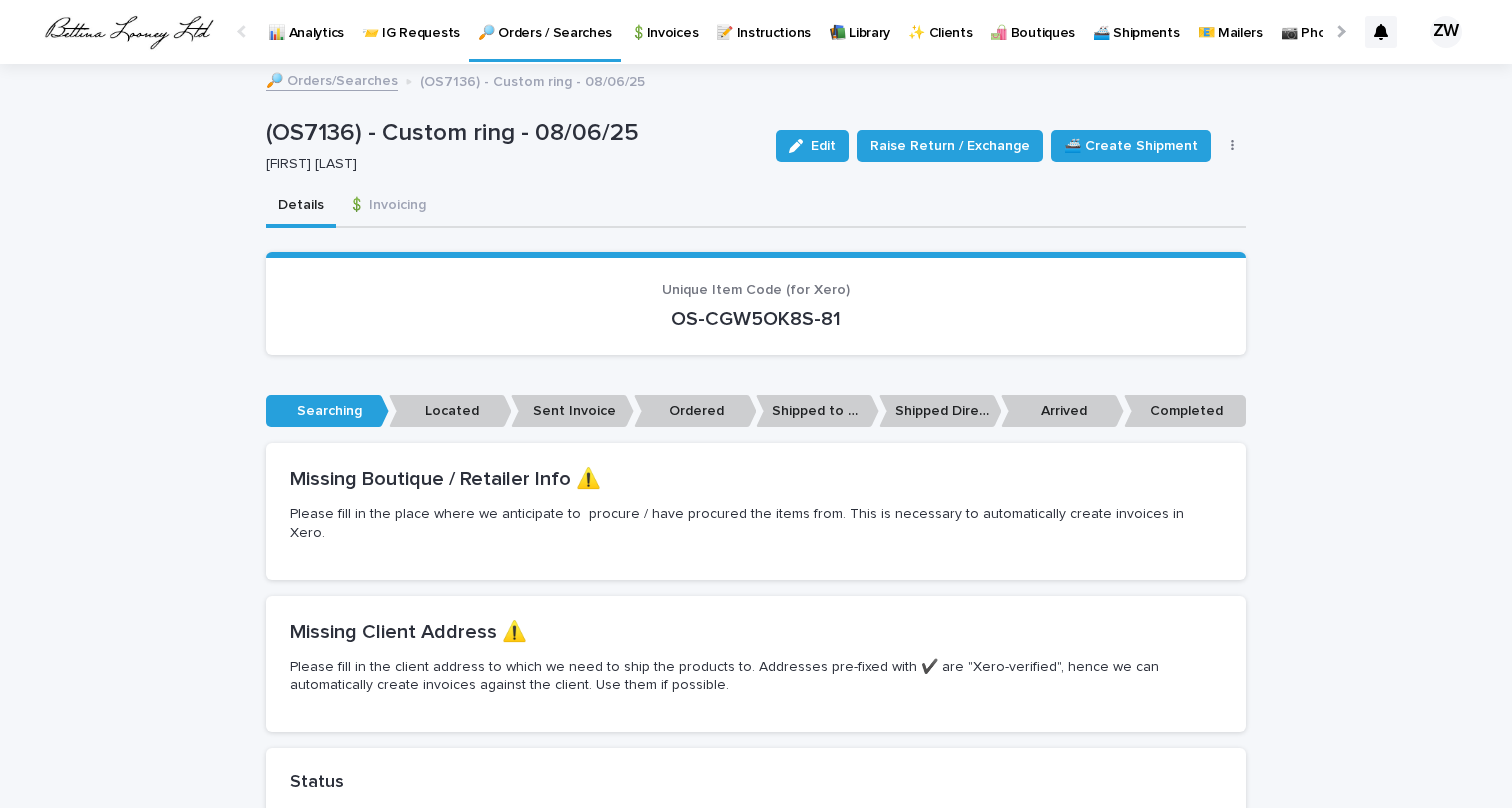 click on "🔎 Orders / Searches" at bounding box center [545, 21] 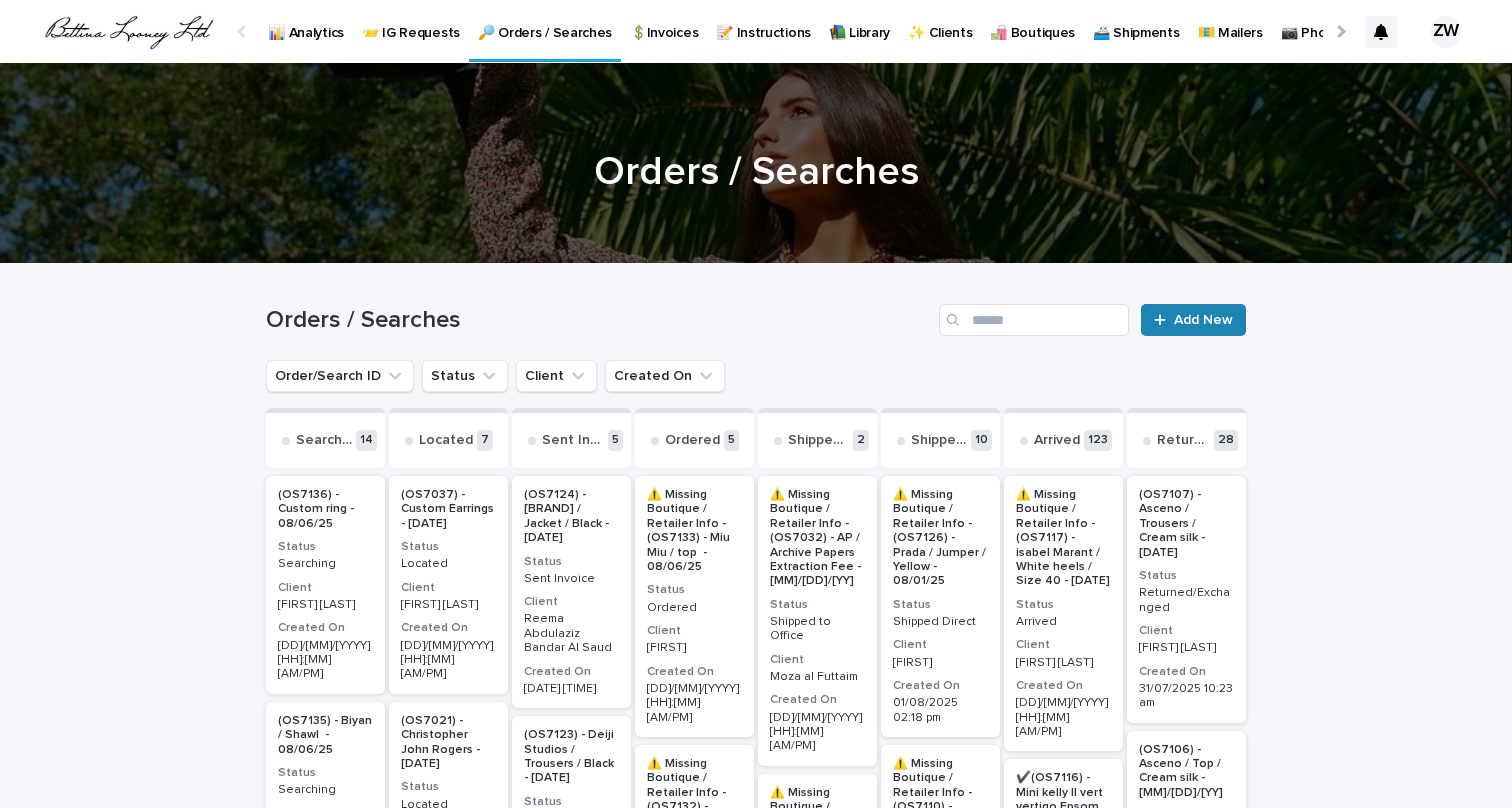 click on "Add New" at bounding box center (1203, 320) 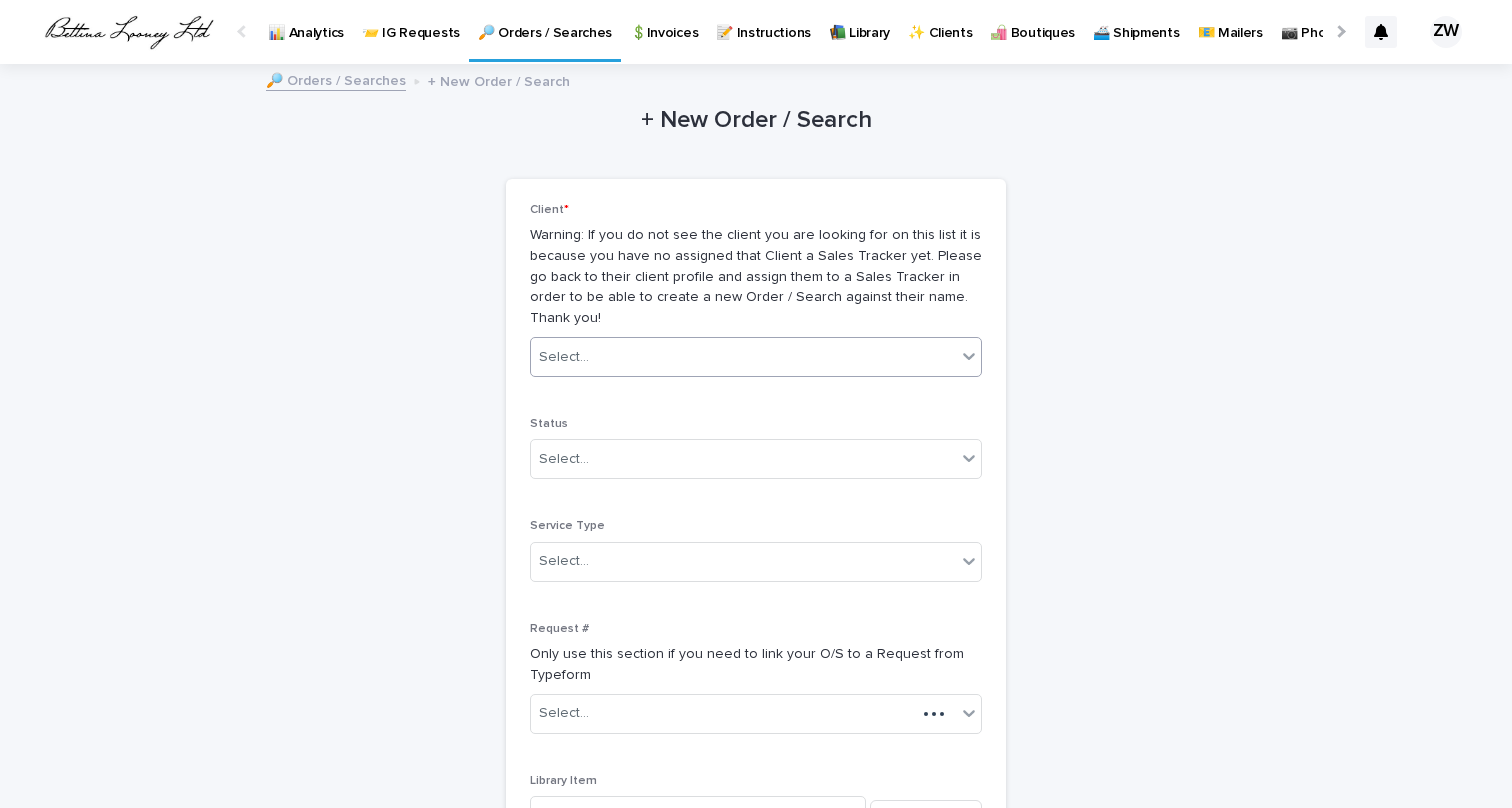 click on "Select..." at bounding box center [743, 357] 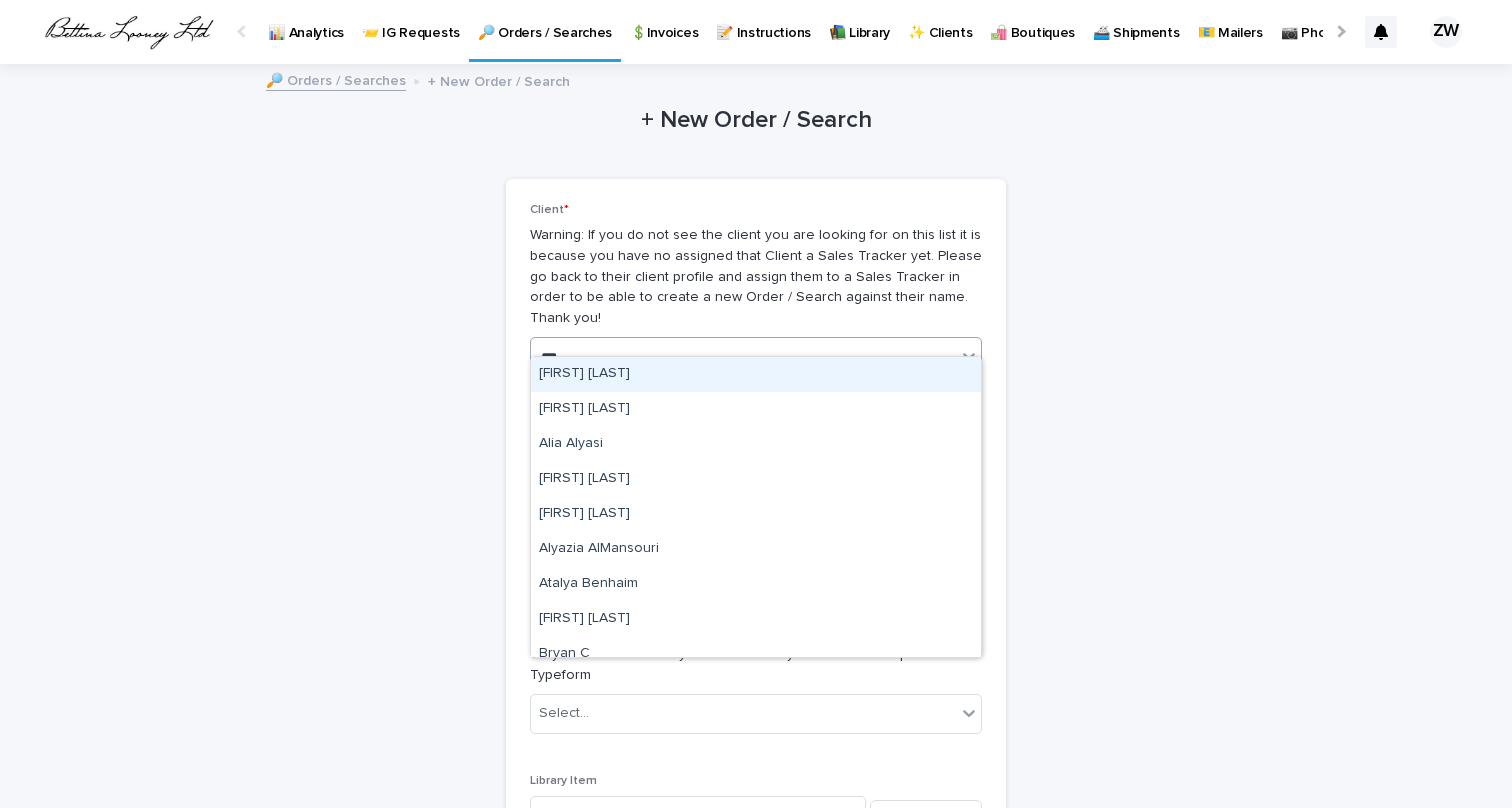 type on "****" 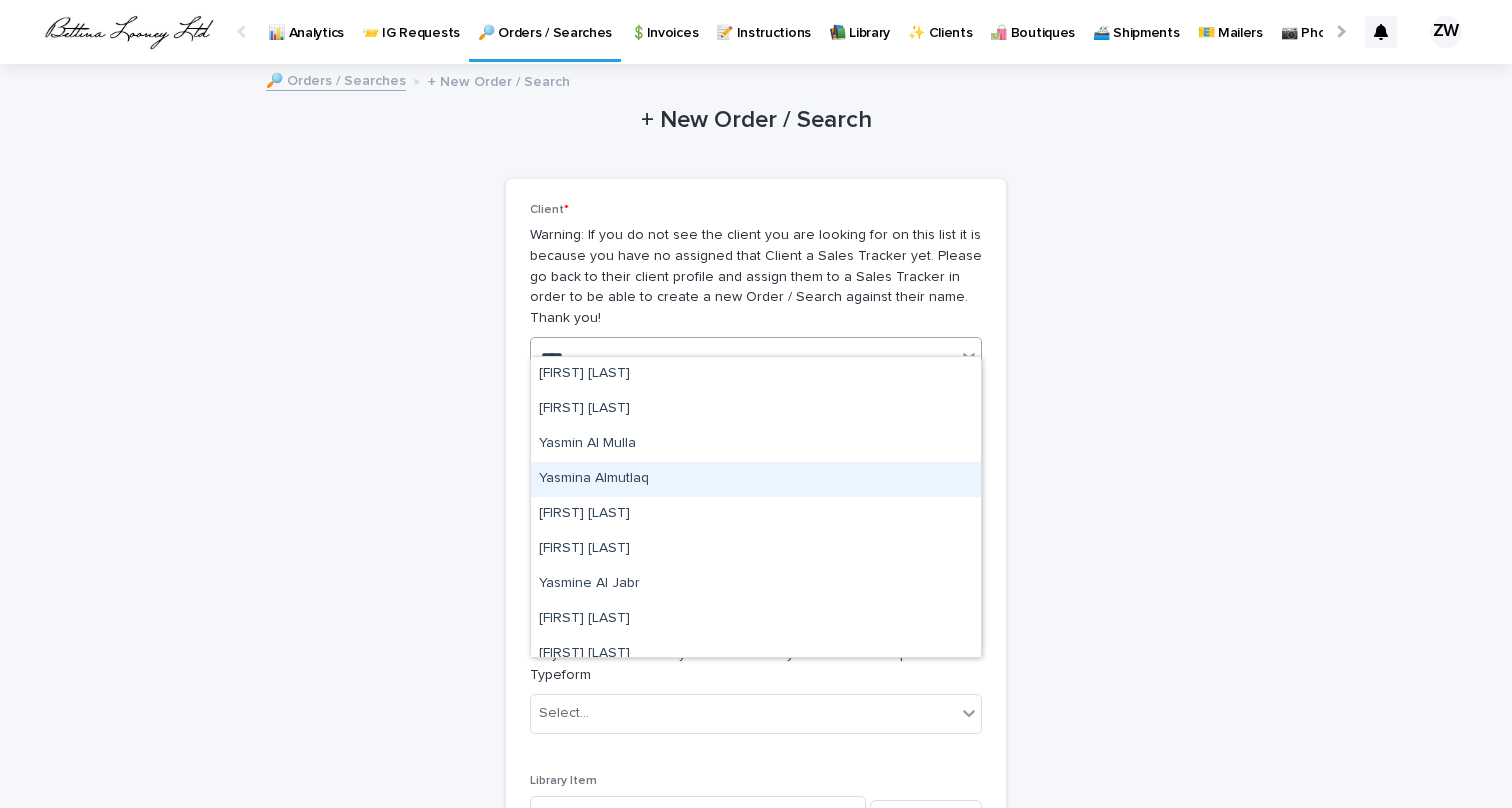 click on "Yasmina Almutlaq" at bounding box center [756, 479] 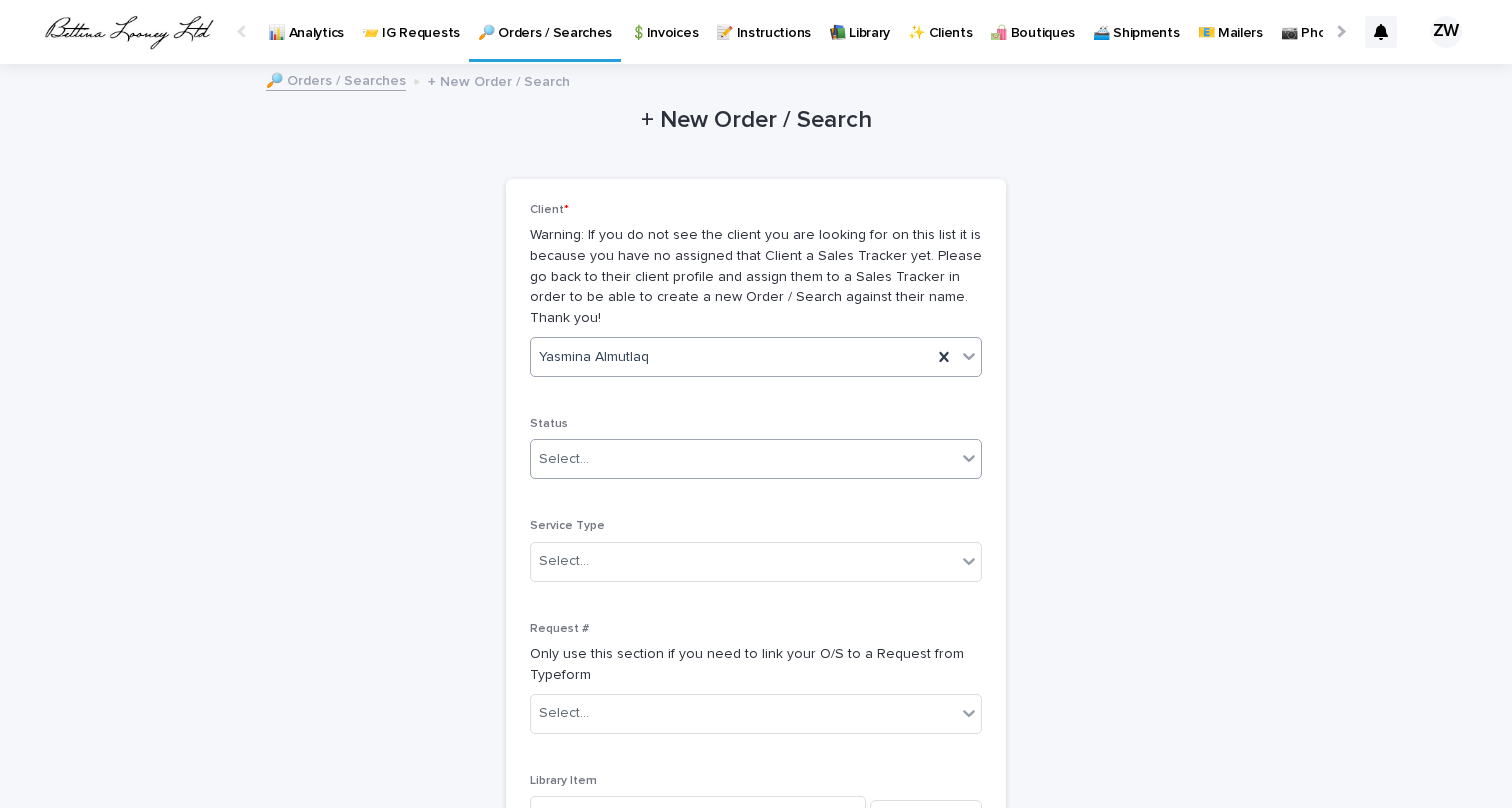 click on "Select..." at bounding box center [743, 459] 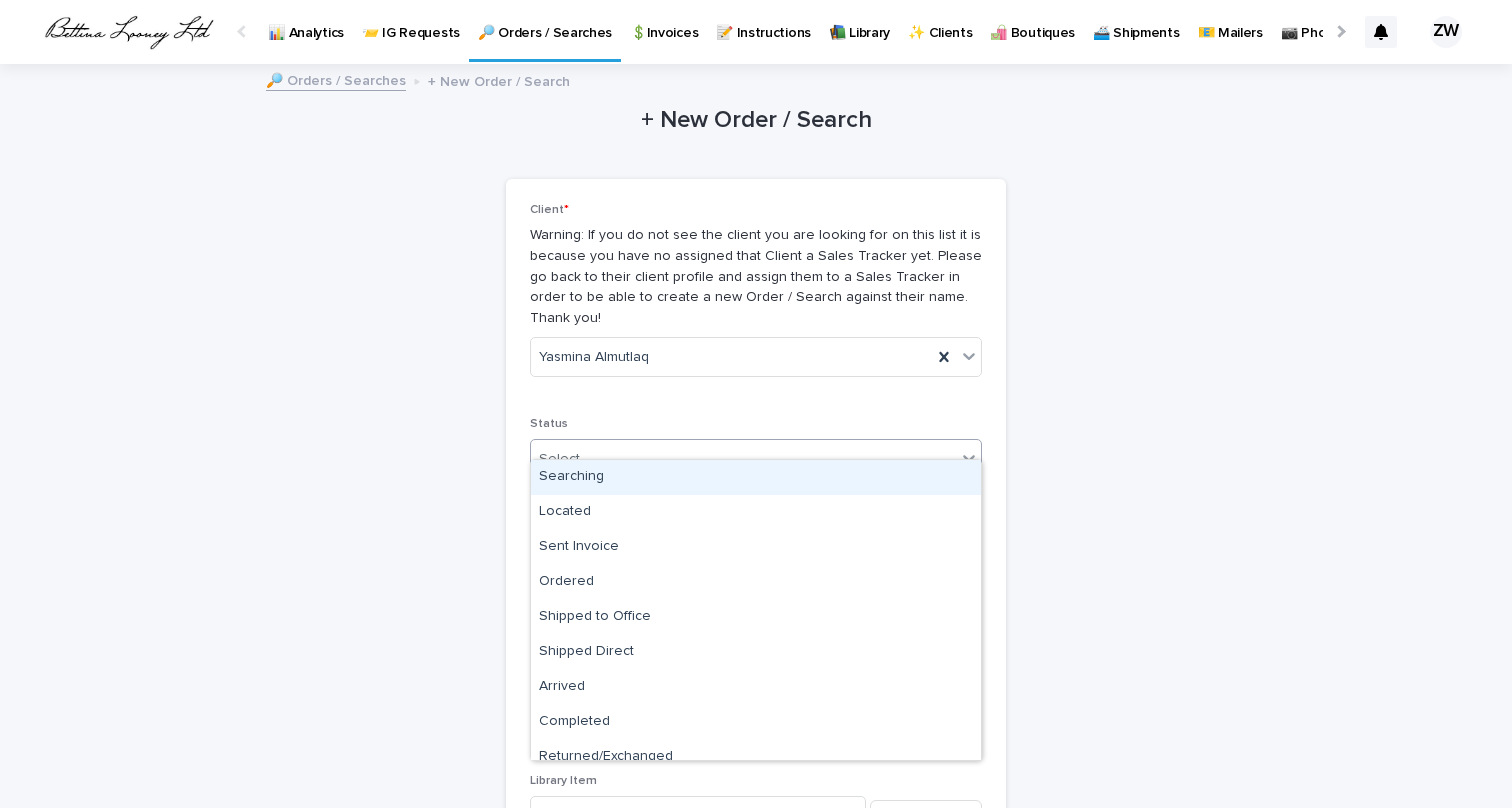click on "Searching" at bounding box center (756, 477) 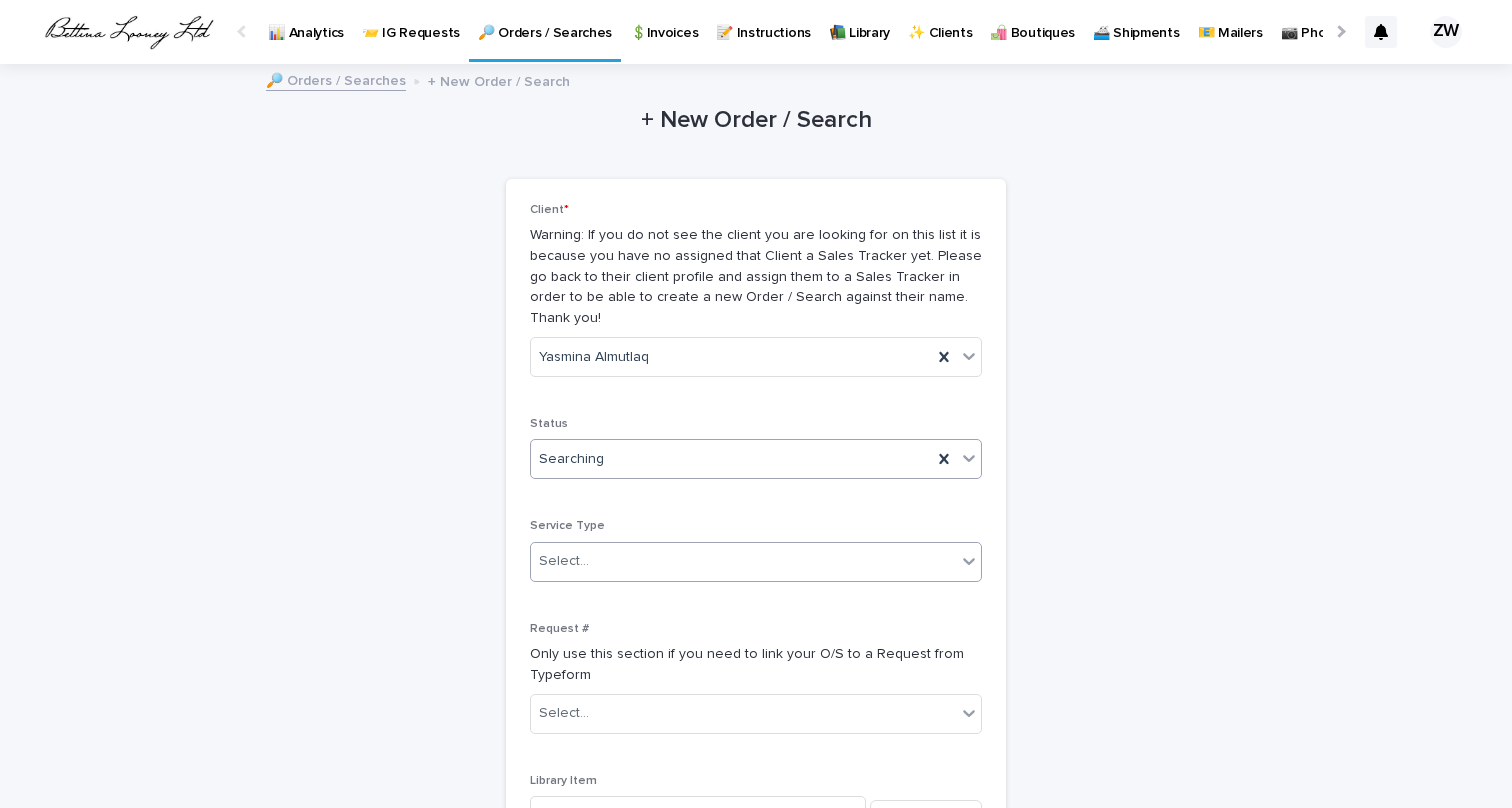 click on "Select..." at bounding box center [743, 561] 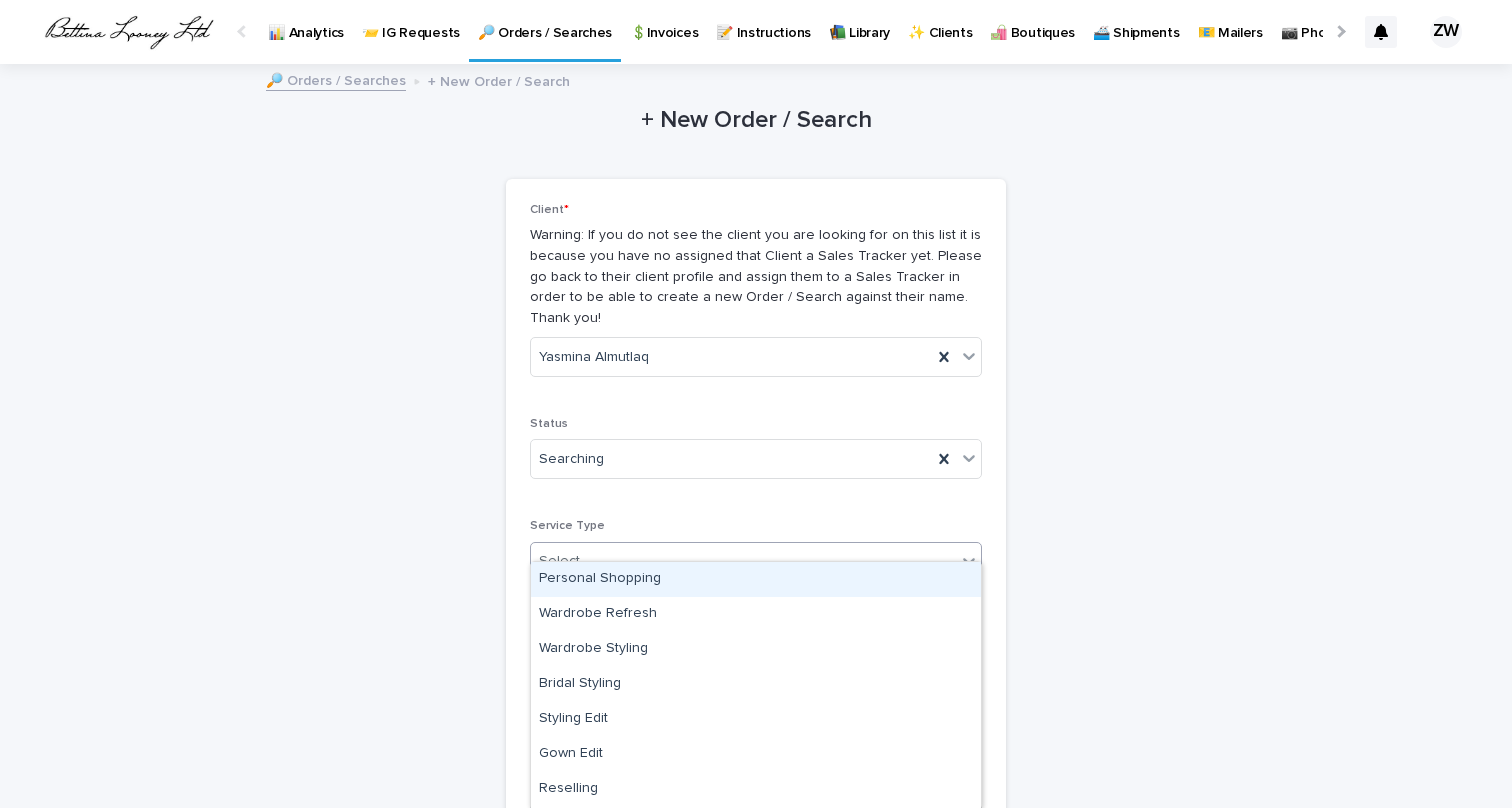 click on "Personal Shopping" at bounding box center (756, 579) 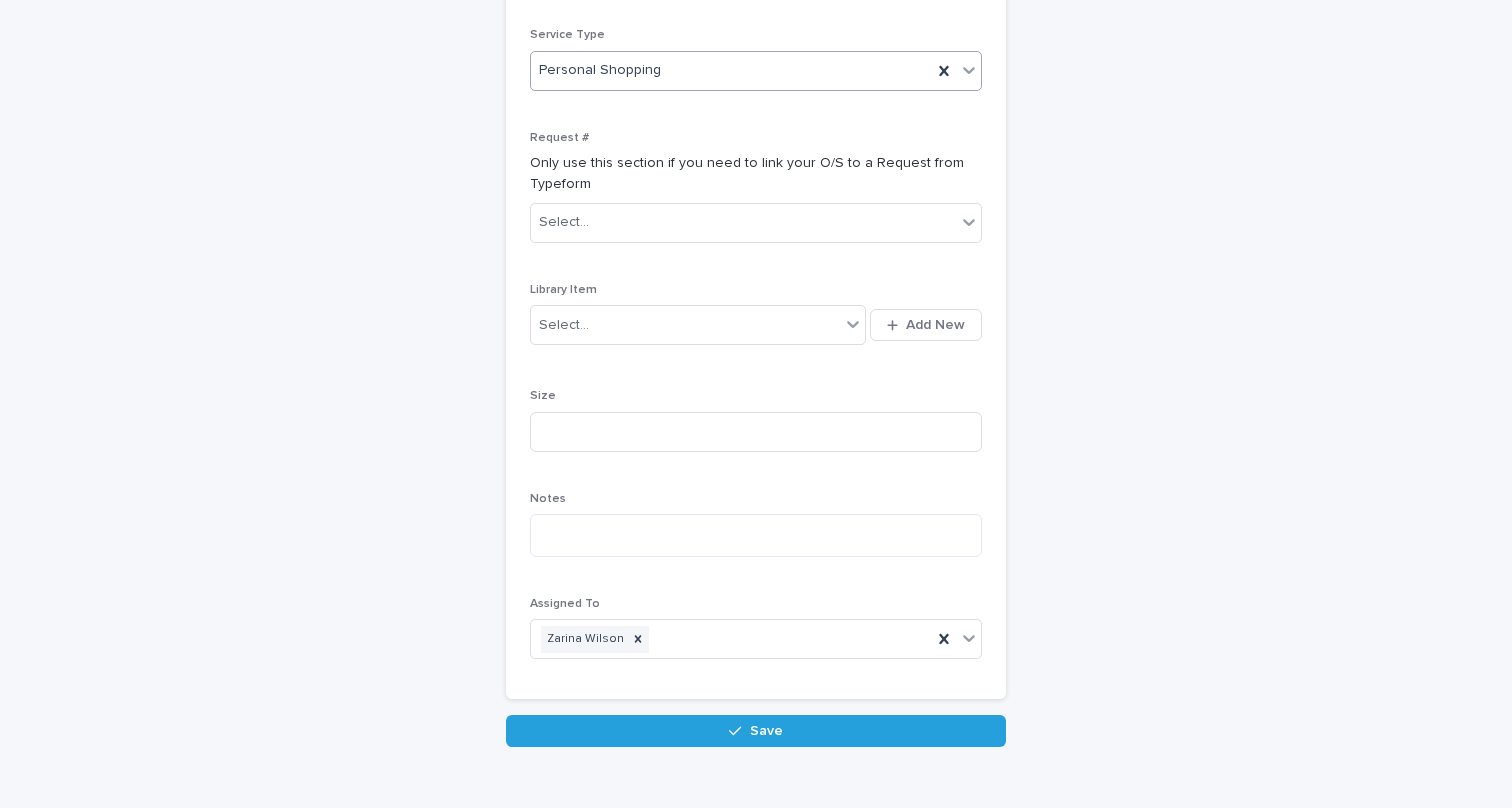 scroll, scrollTop: 509, scrollLeft: 0, axis: vertical 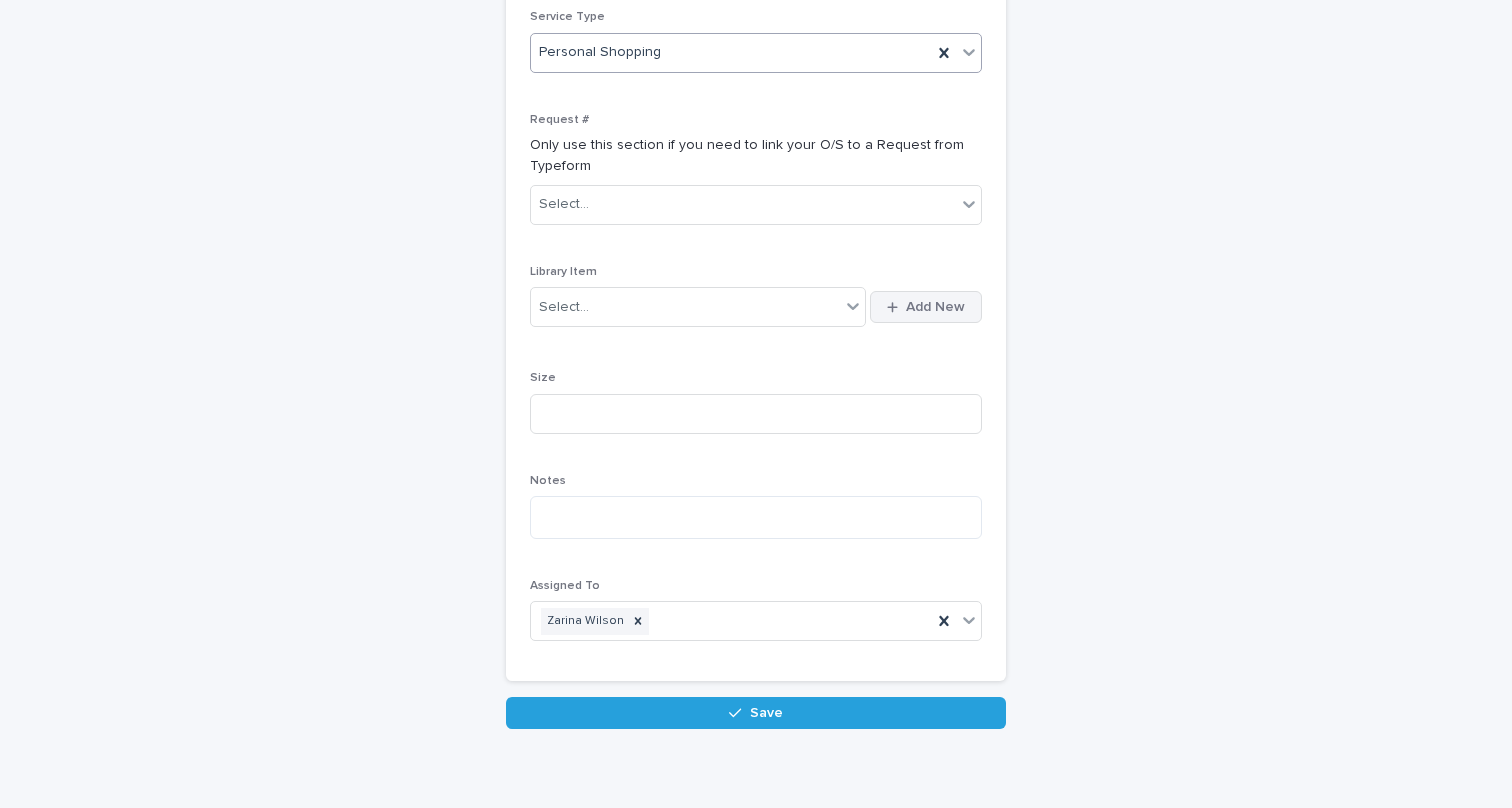click on "Add New" at bounding box center (935, 307) 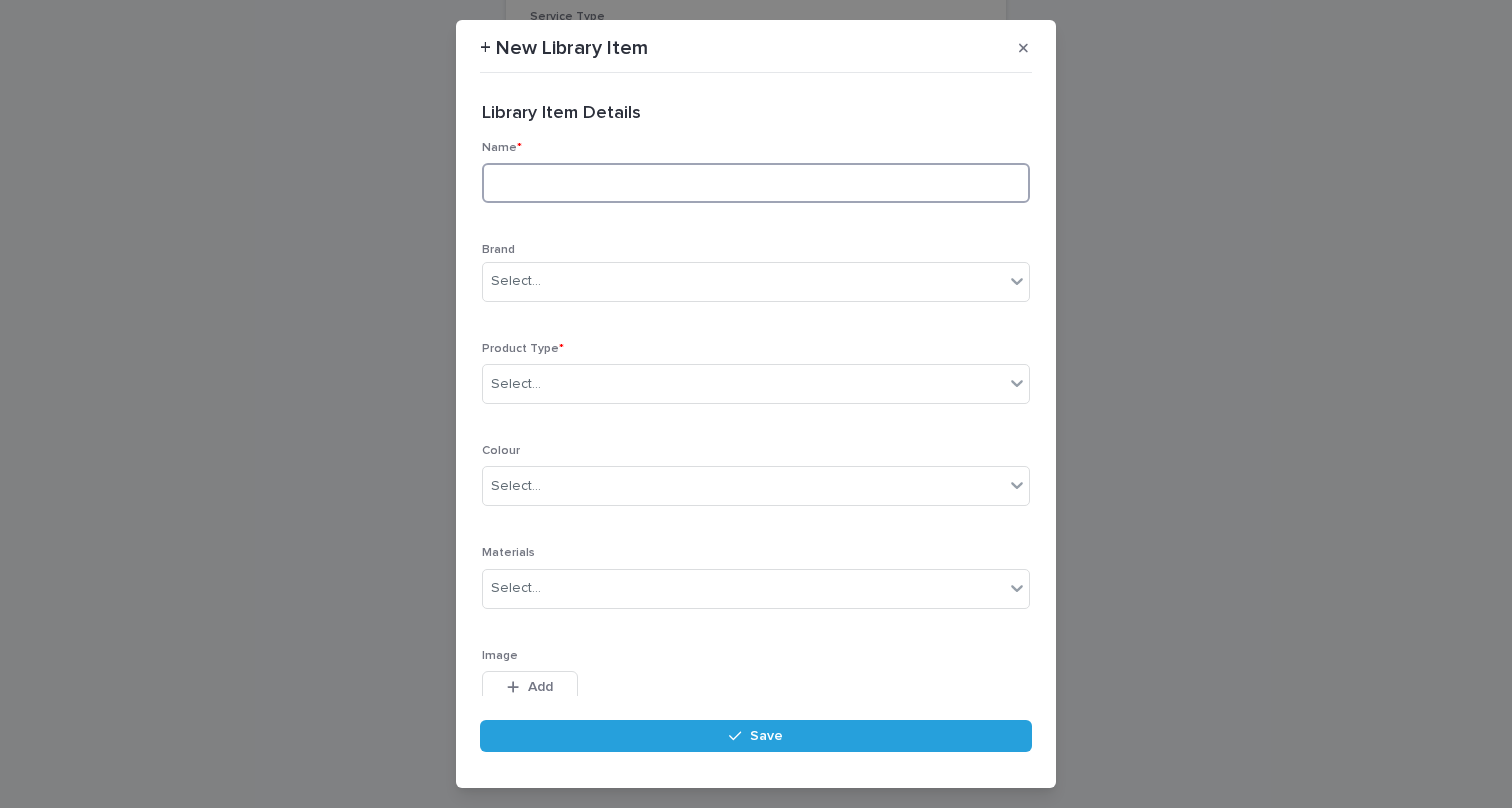 click at bounding box center [756, 183] 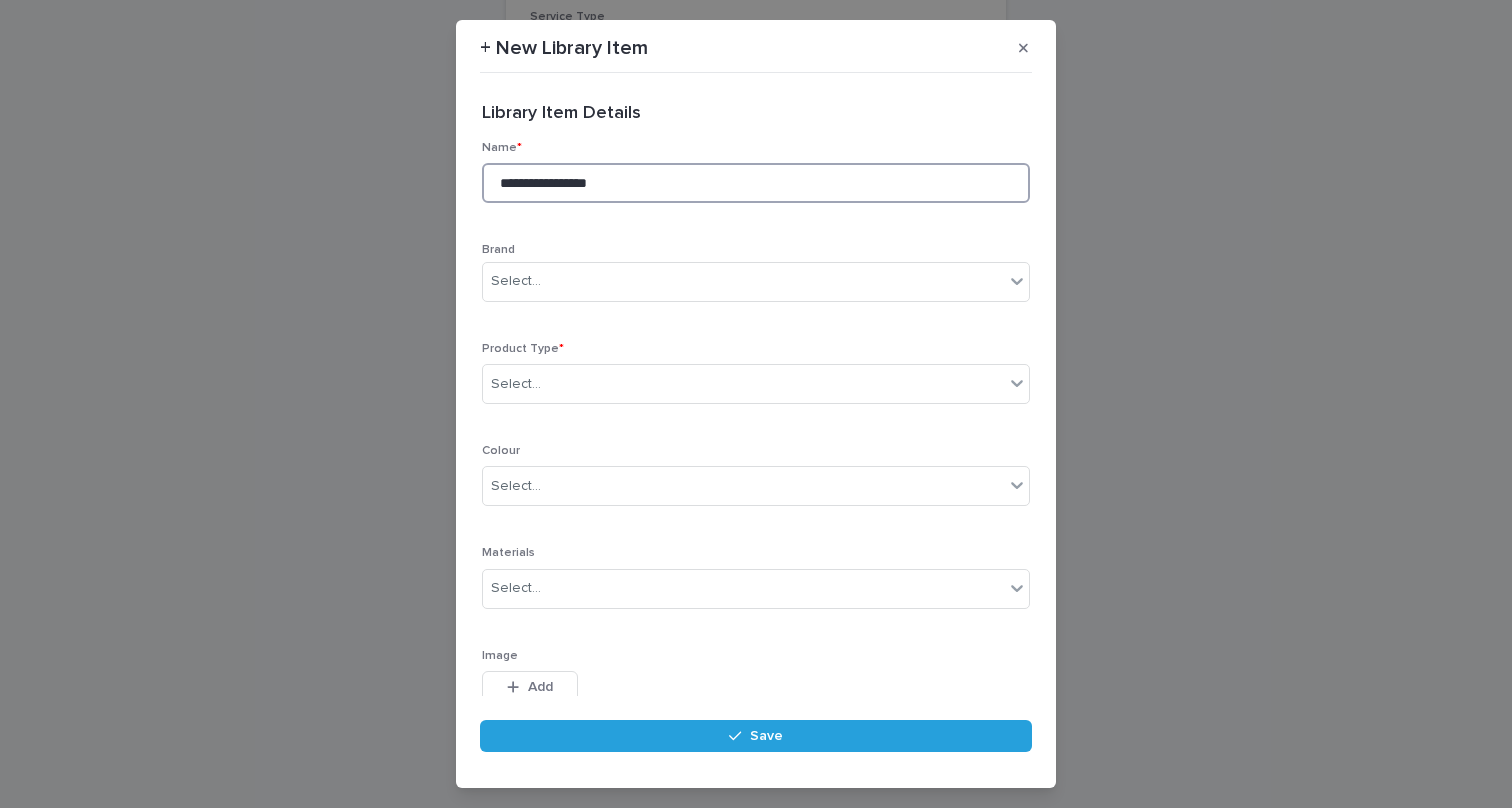 click on "**********" at bounding box center [756, 183] 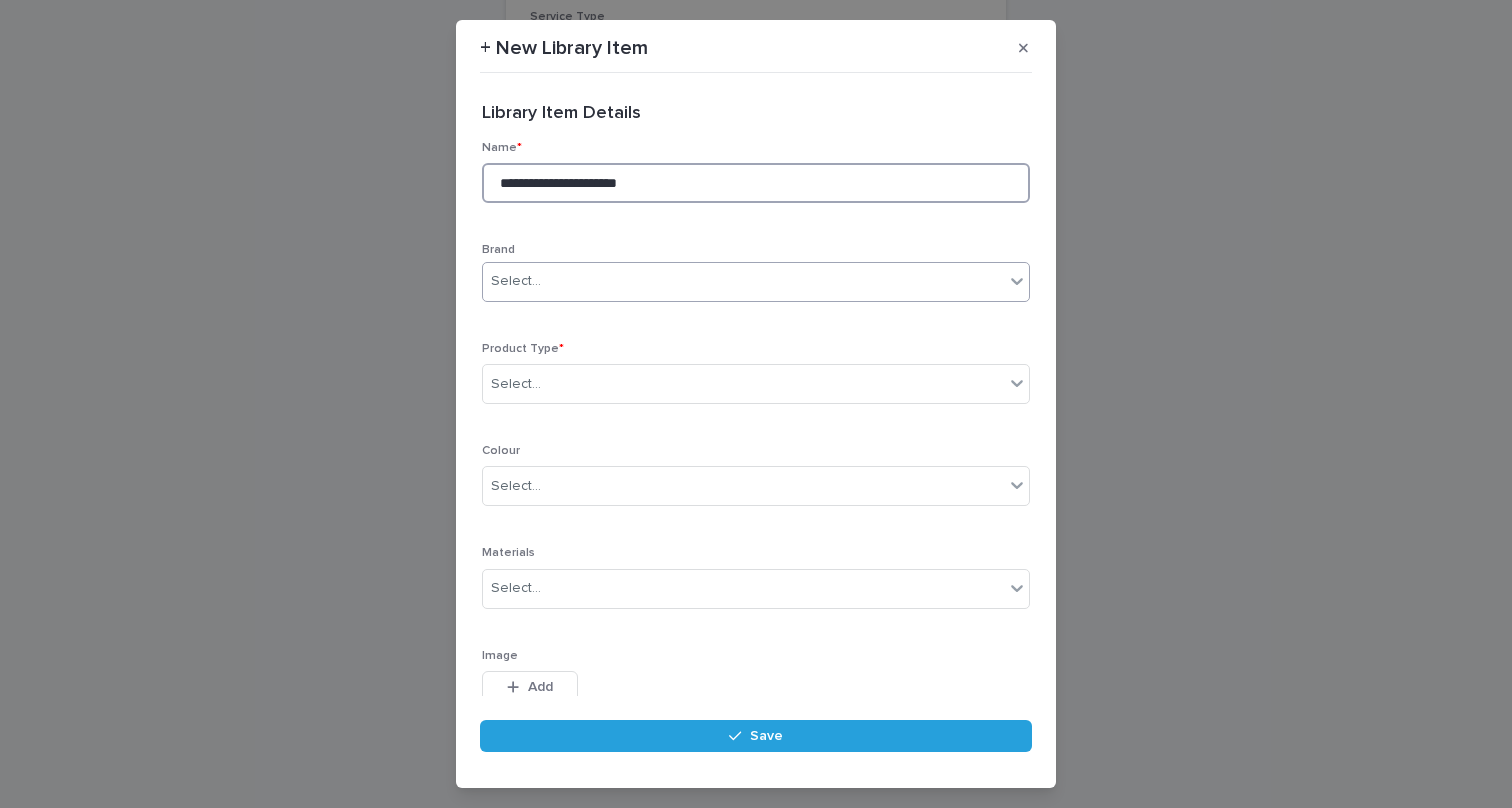 type on "**********" 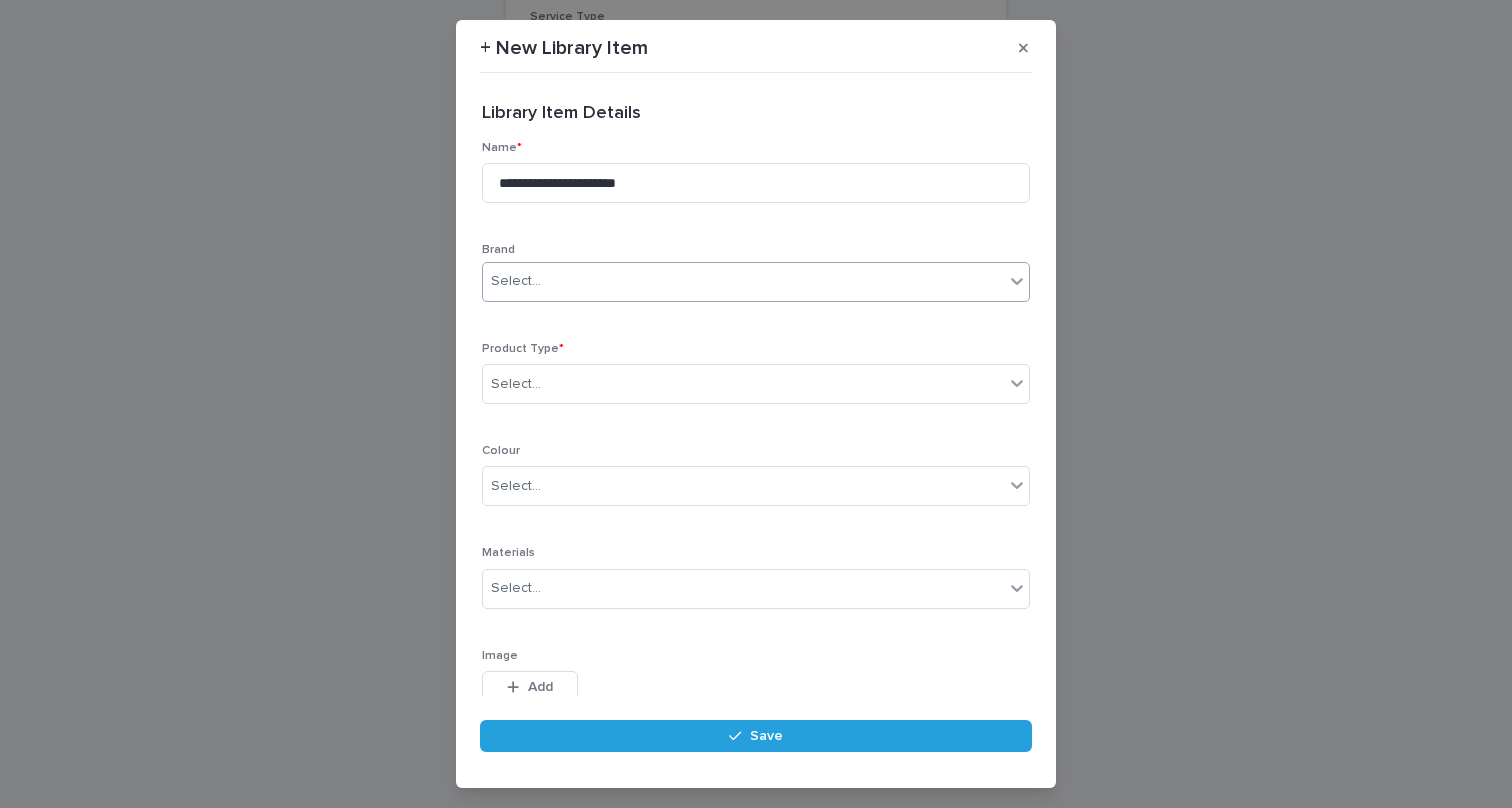 click on "Select..." at bounding box center (743, 281) 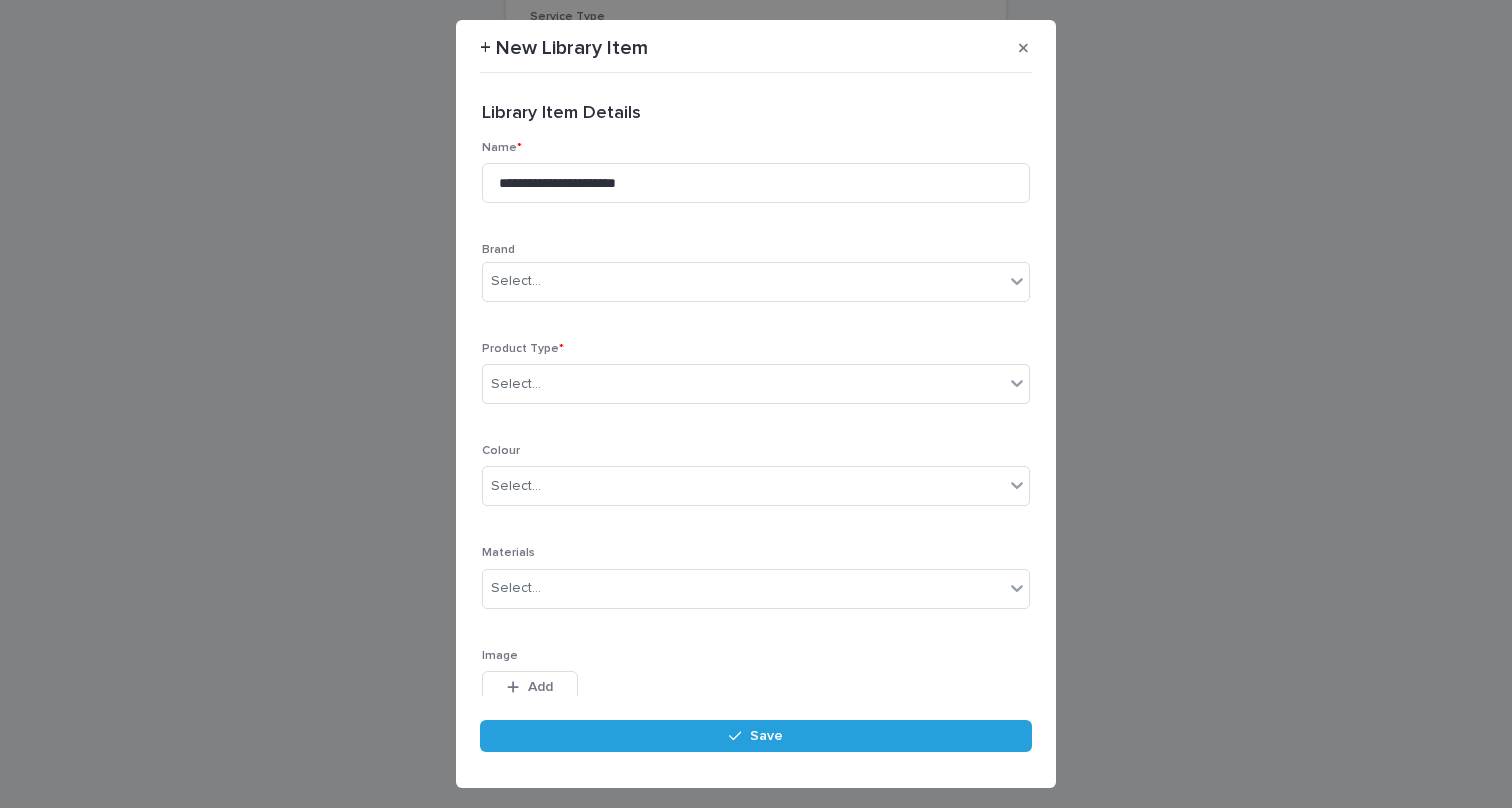 click on "Brand" at bounding box center [756, 250] 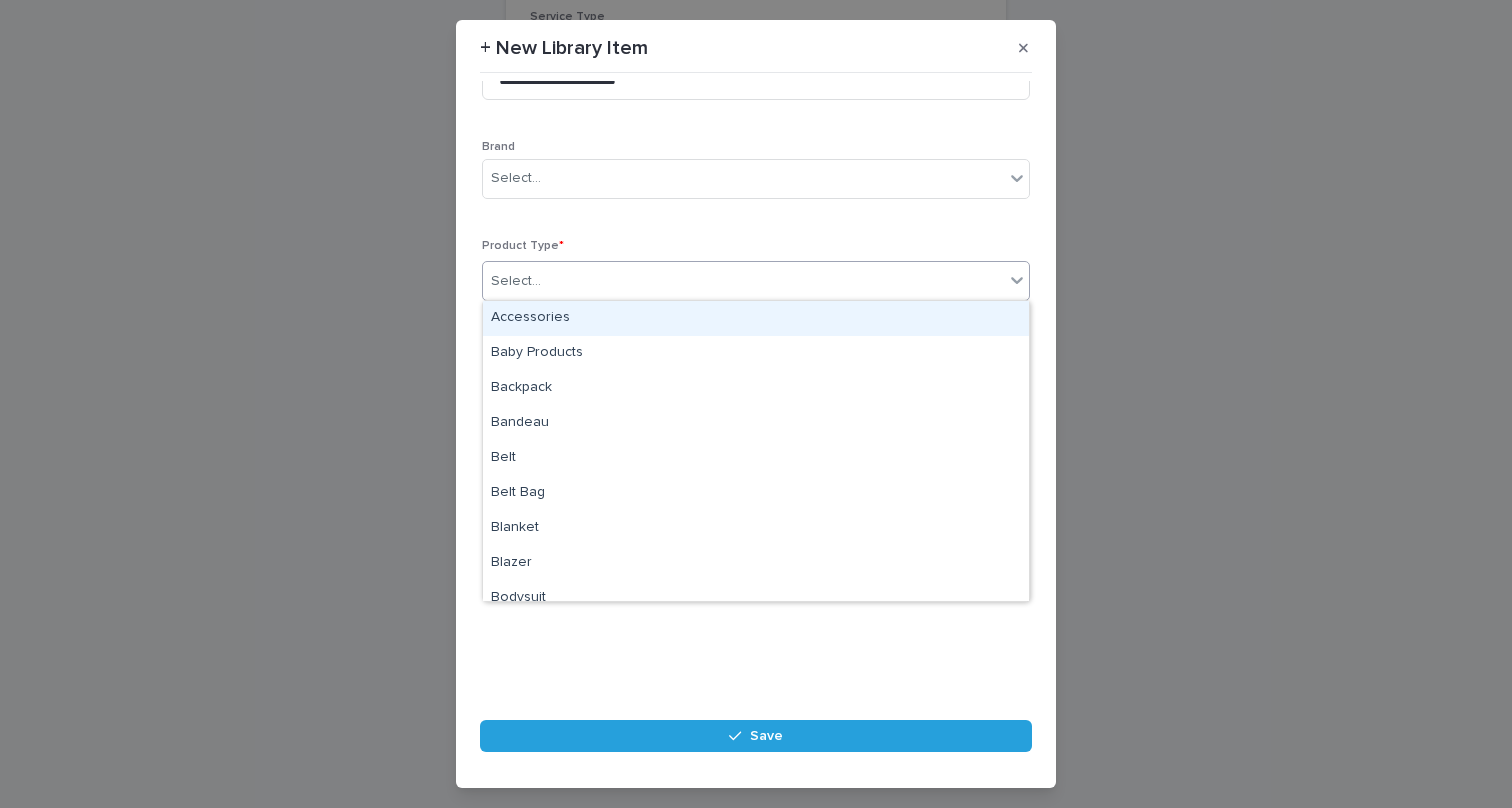 click on "Select..." at bounding box center (743, 281) 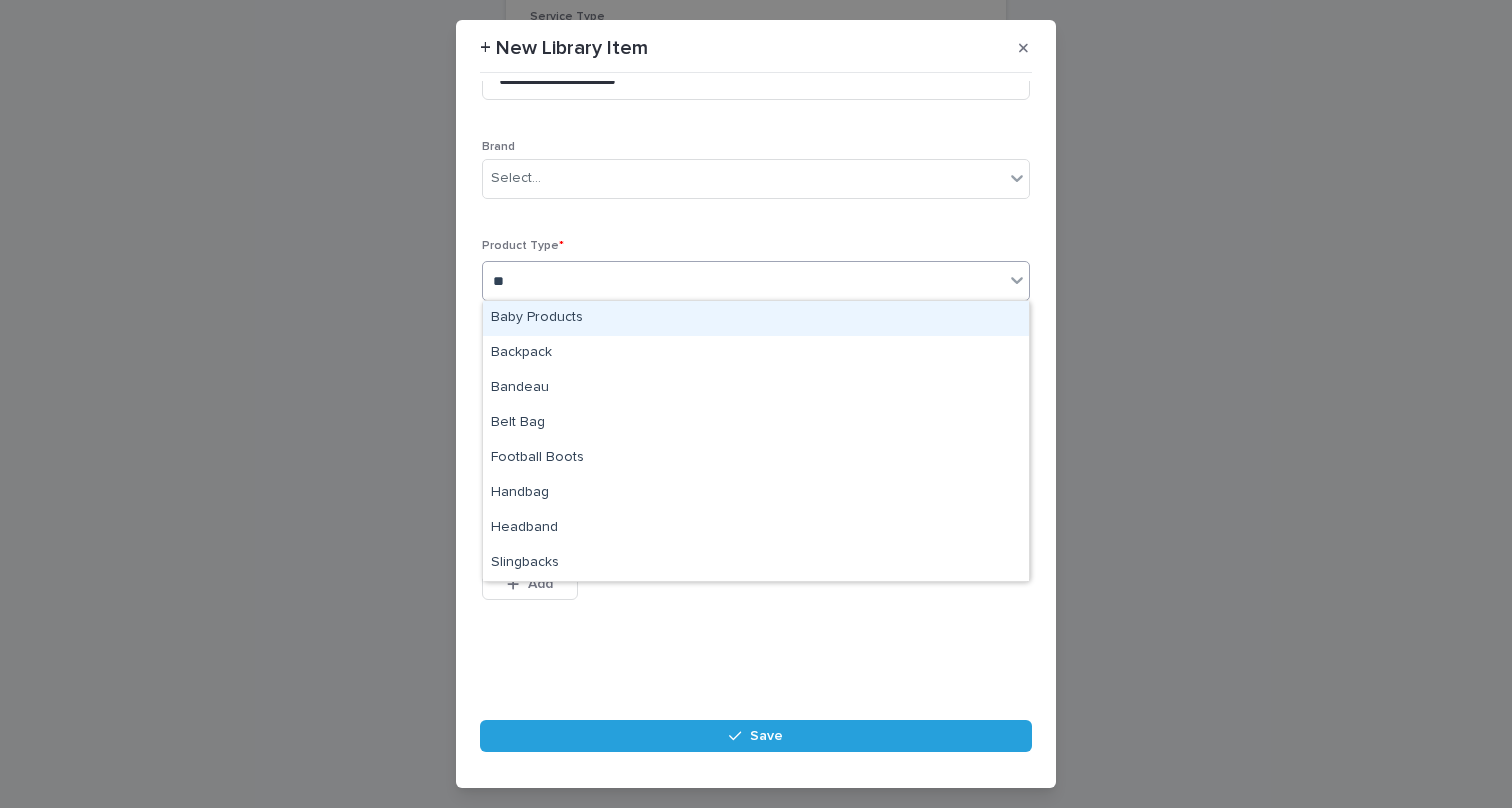 type on "***" 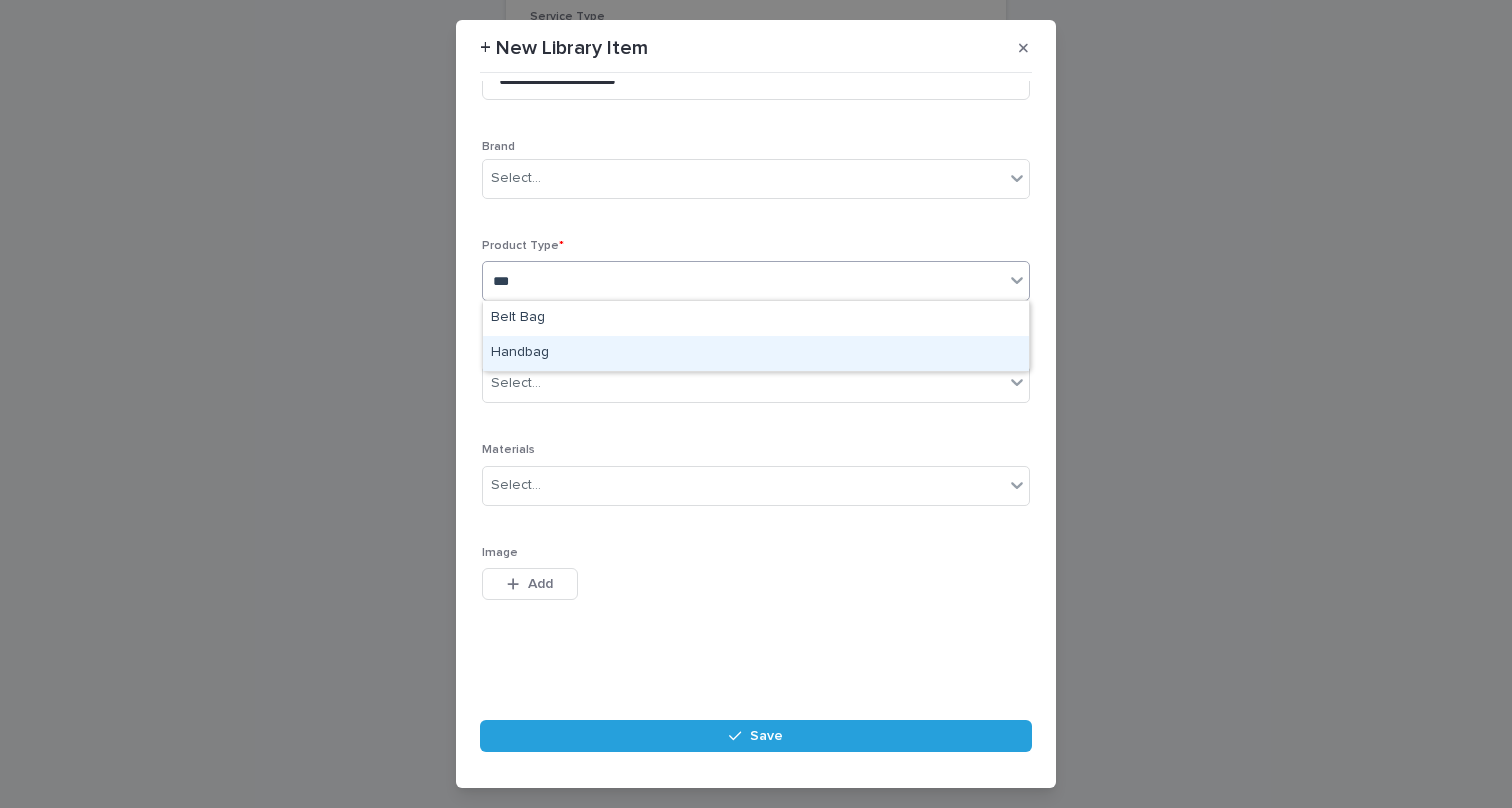 drag, startPoint x: 582, startPoint y: 335, endPoint x: 580, endPoint y: 355, distance: 20.09975 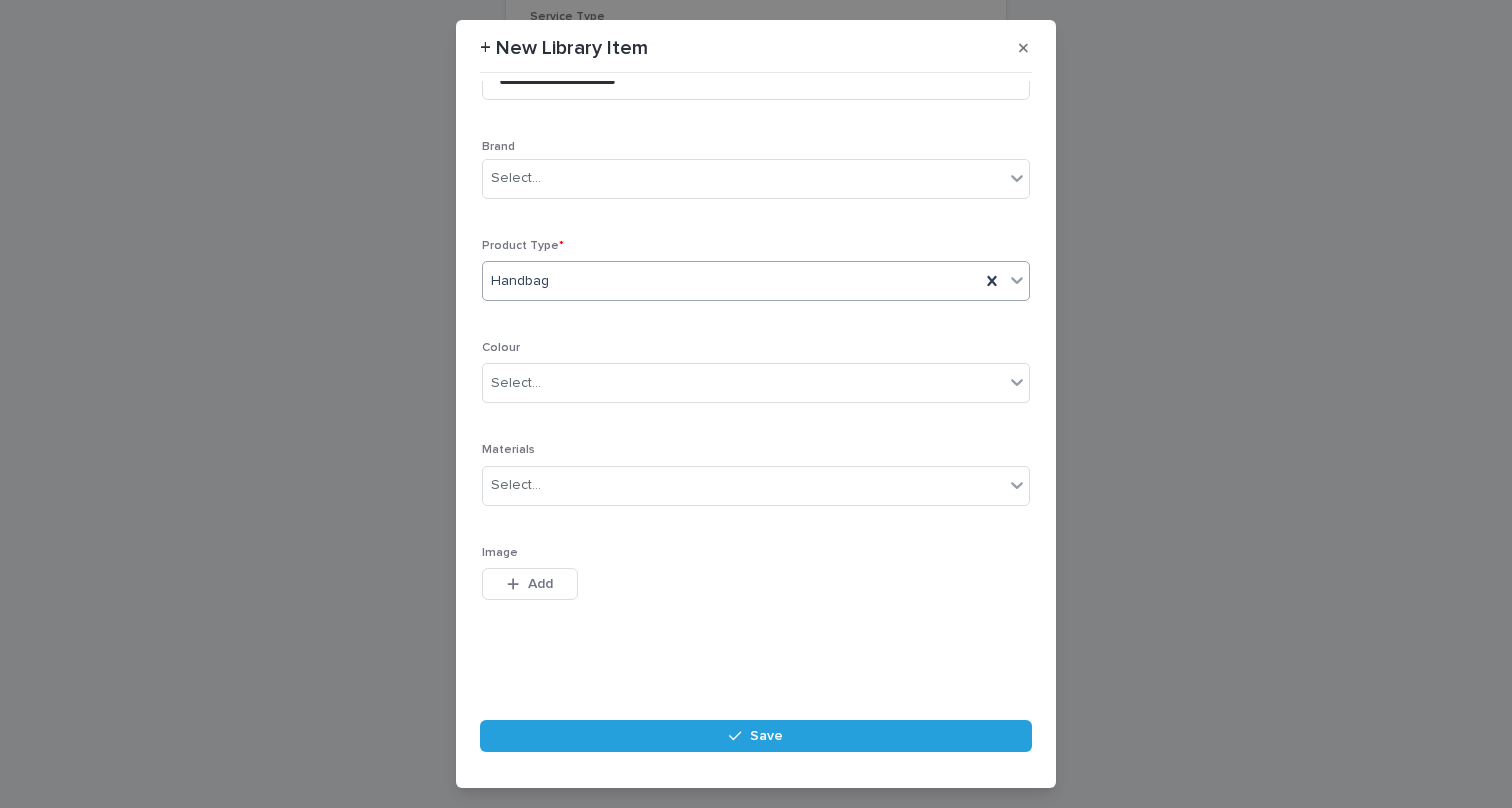 scroll, scrollTop: 0, scrollLeft: 0, axis: both 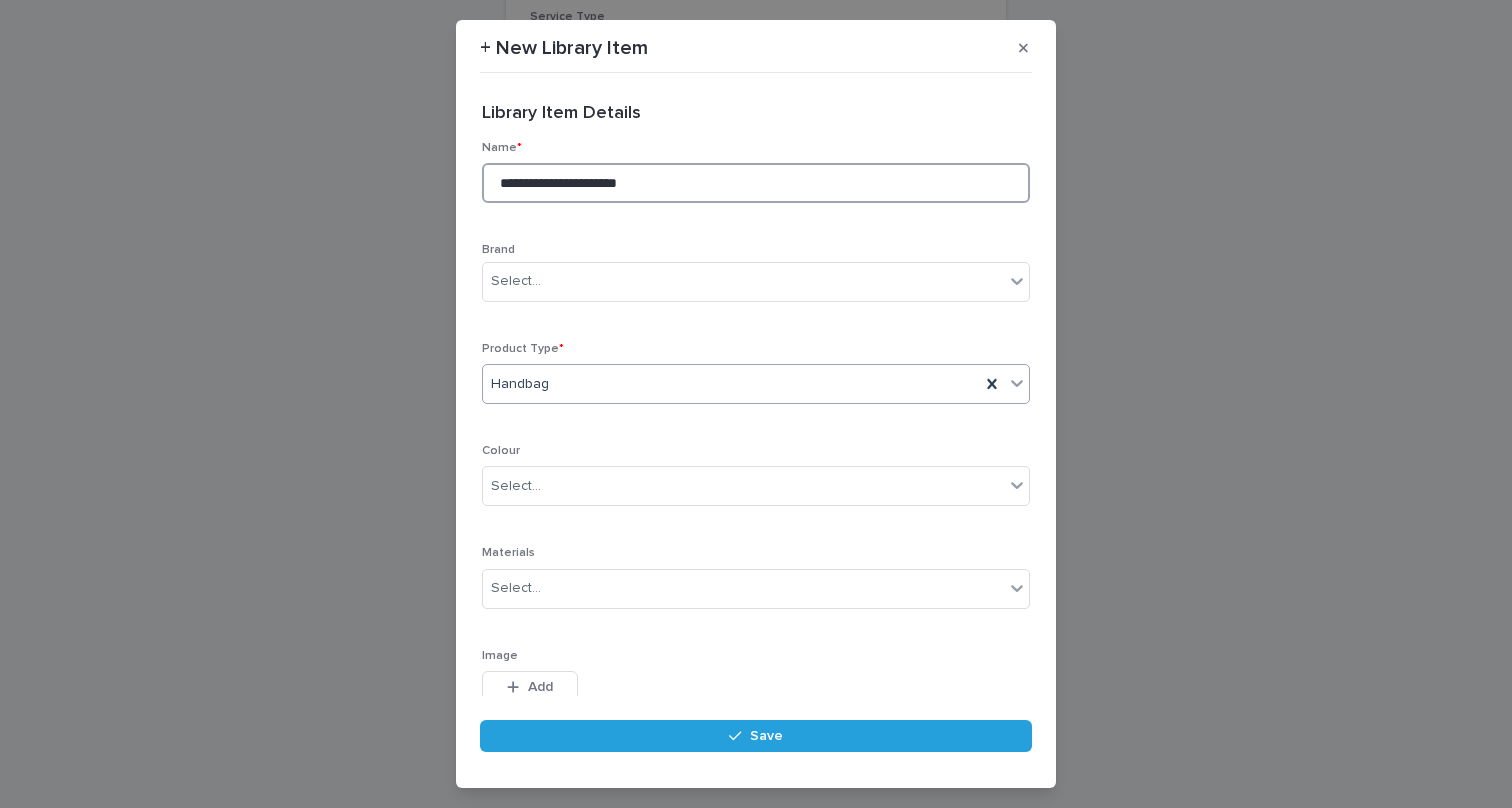 click on "**********" at bounding box center [756, 183] 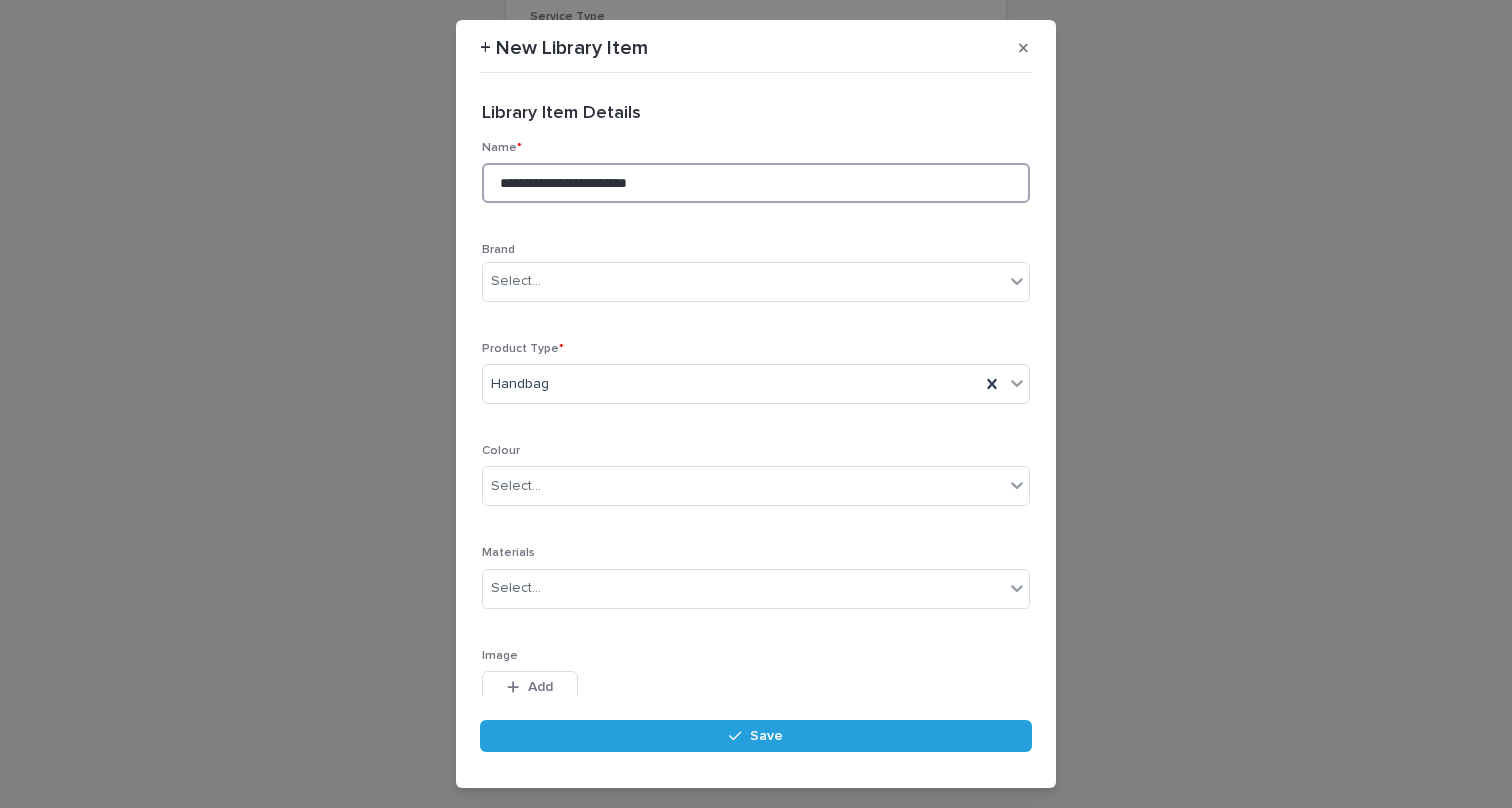 click on "**********" at bounding box center (756, 183) 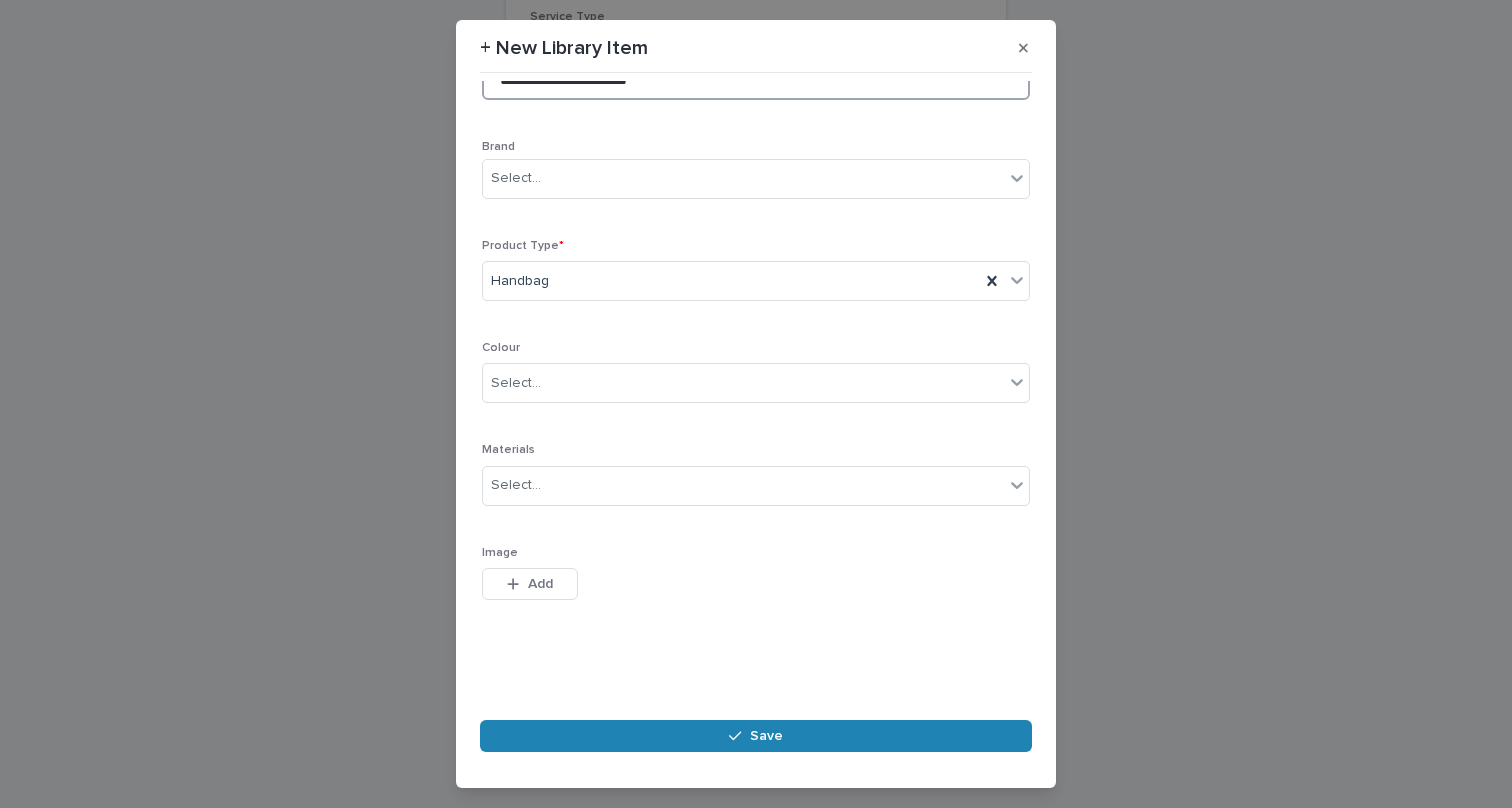 type on "**********" 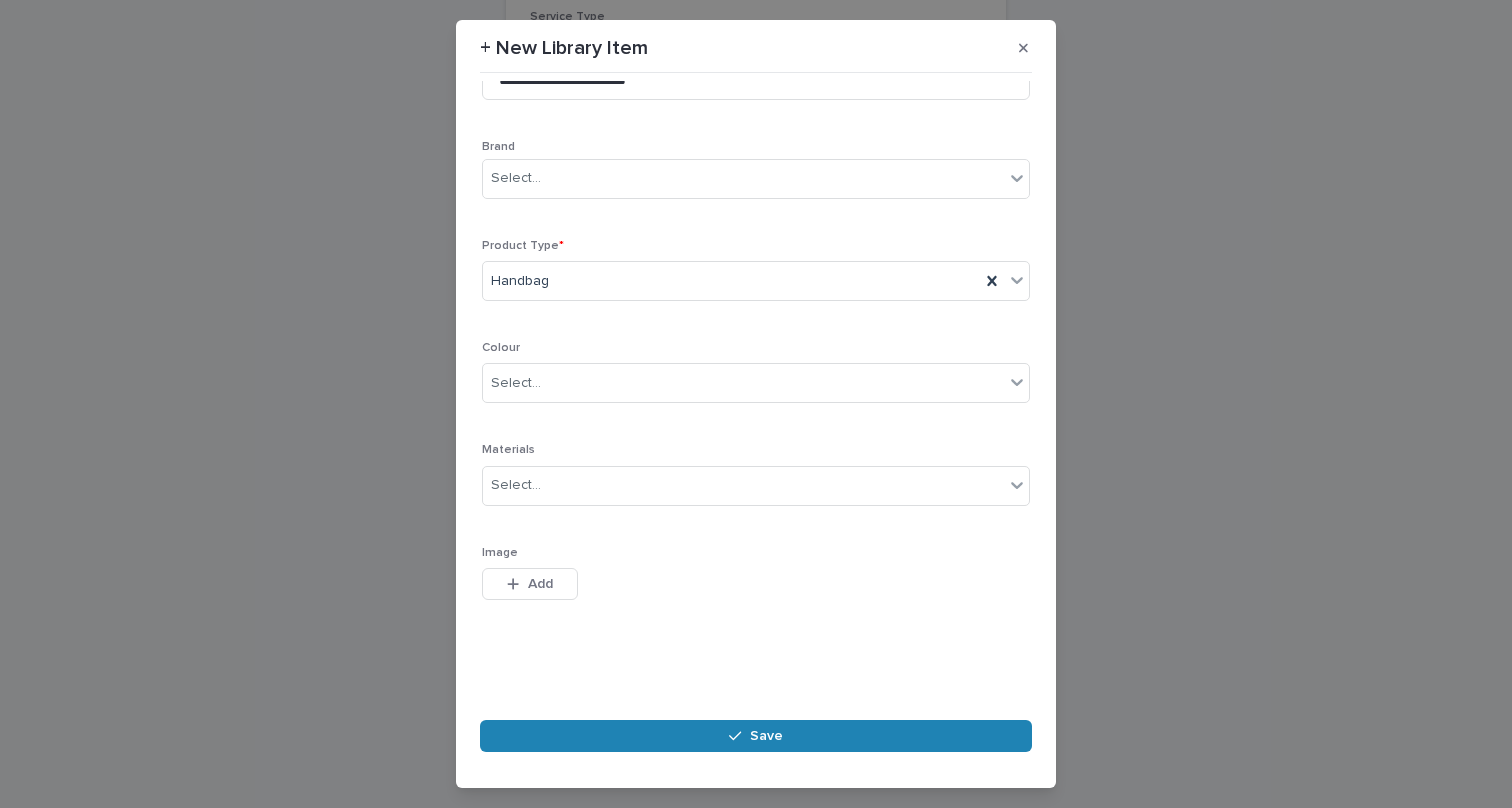 click on "Save" at bounding box center (756, 736) 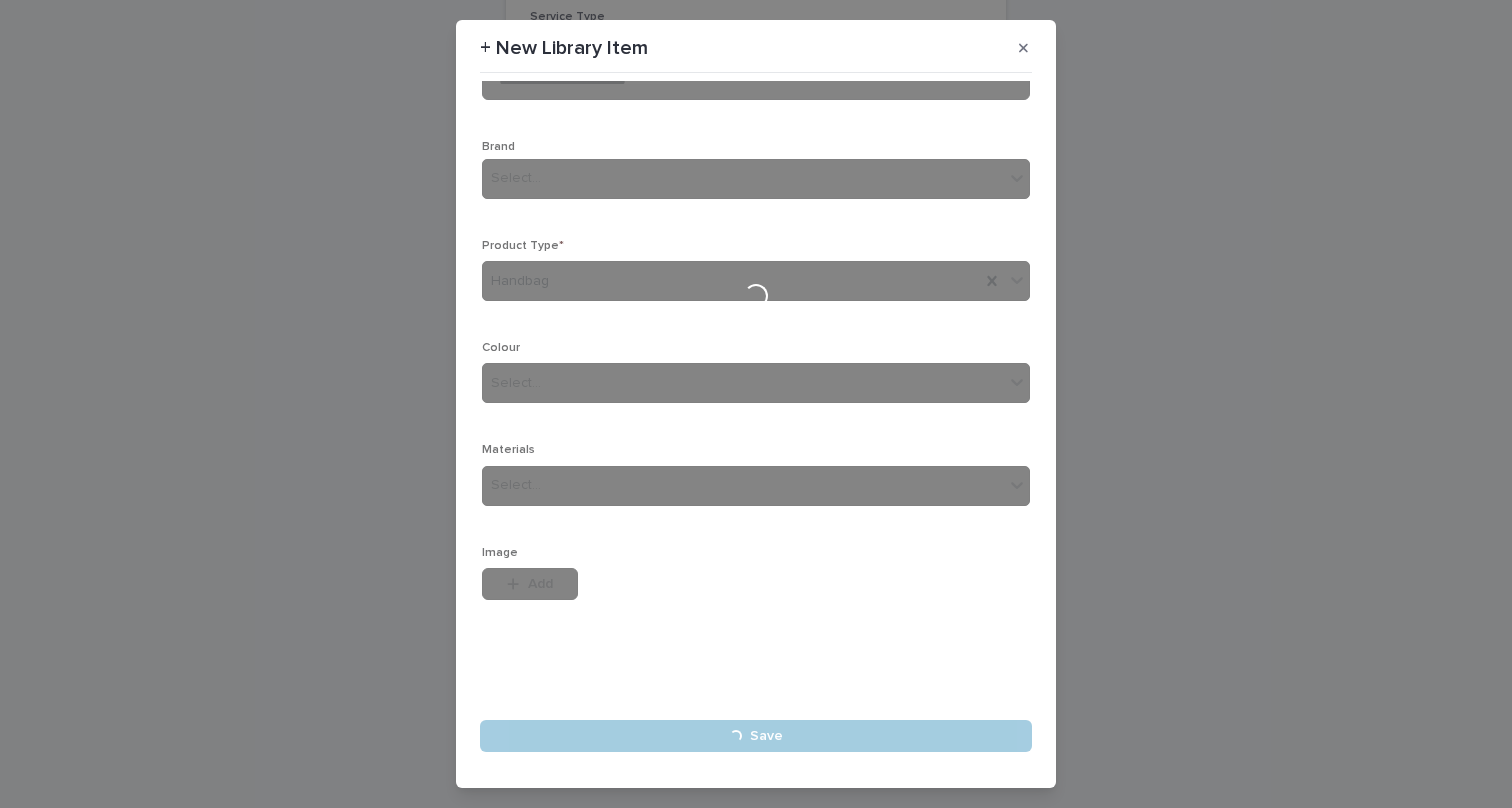 type 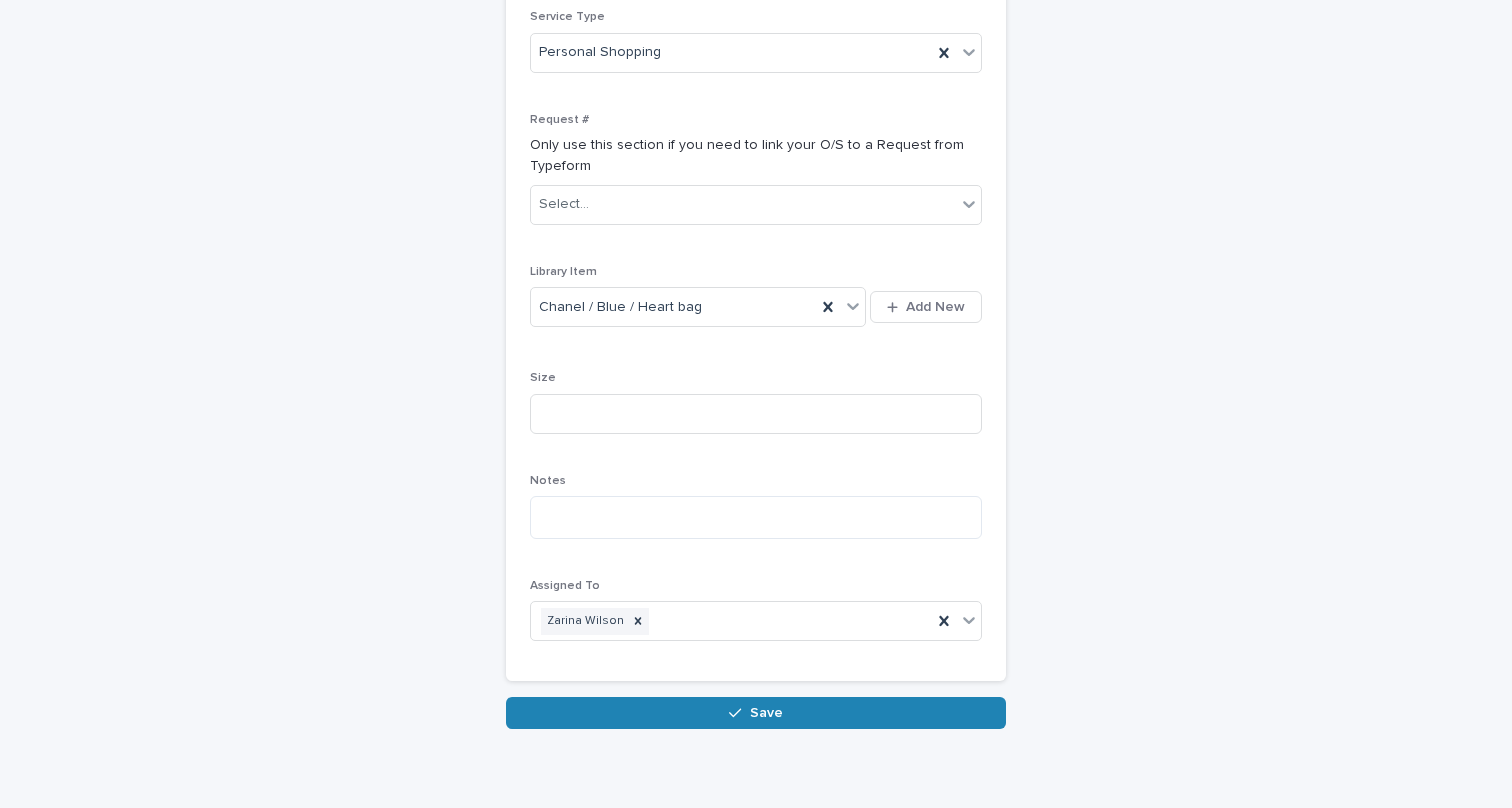 click on "Save" at bounding box center [756, 713] 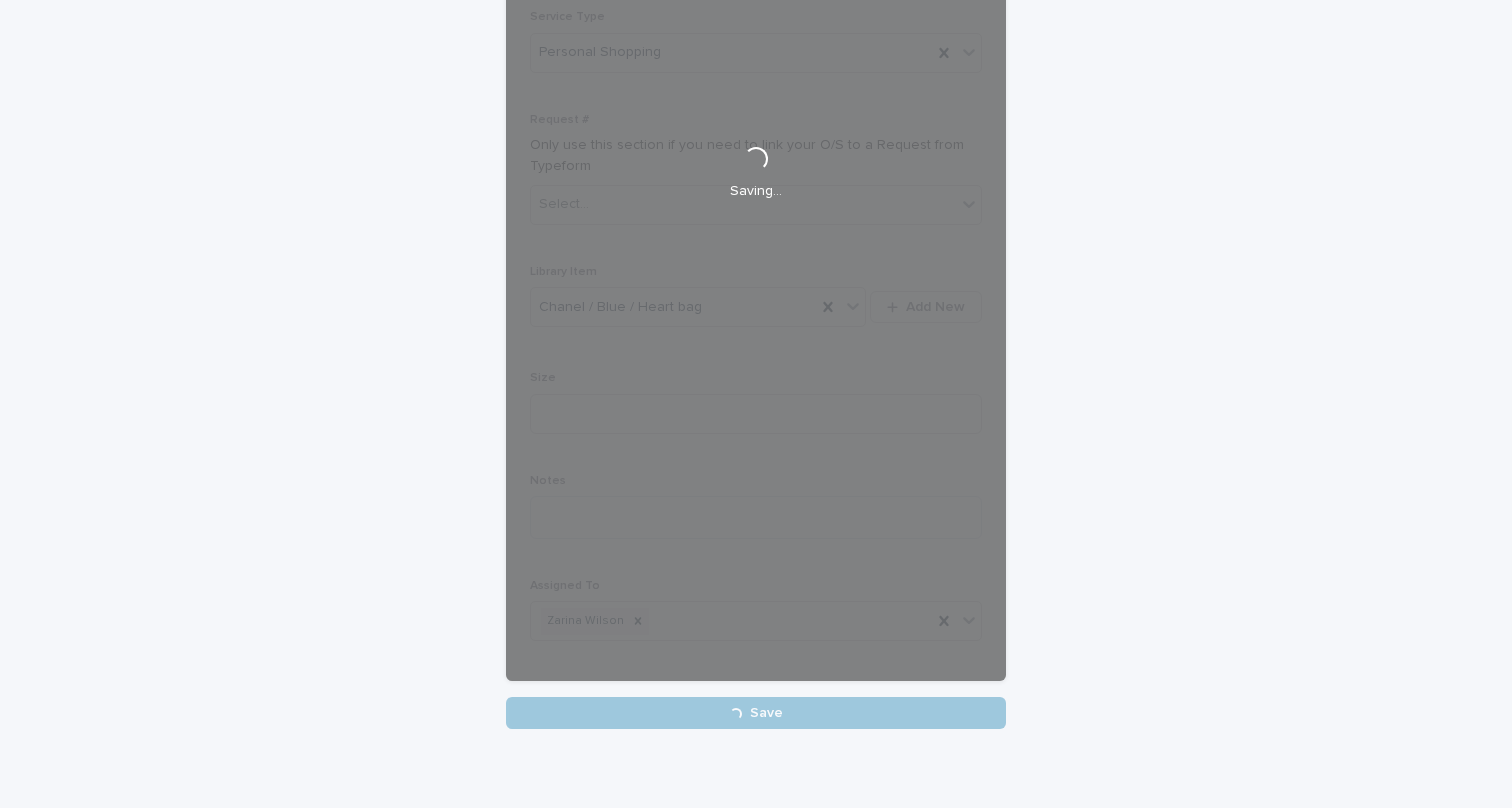 scroll, scrollTop: 0, scrollLeft: 0, axis: both 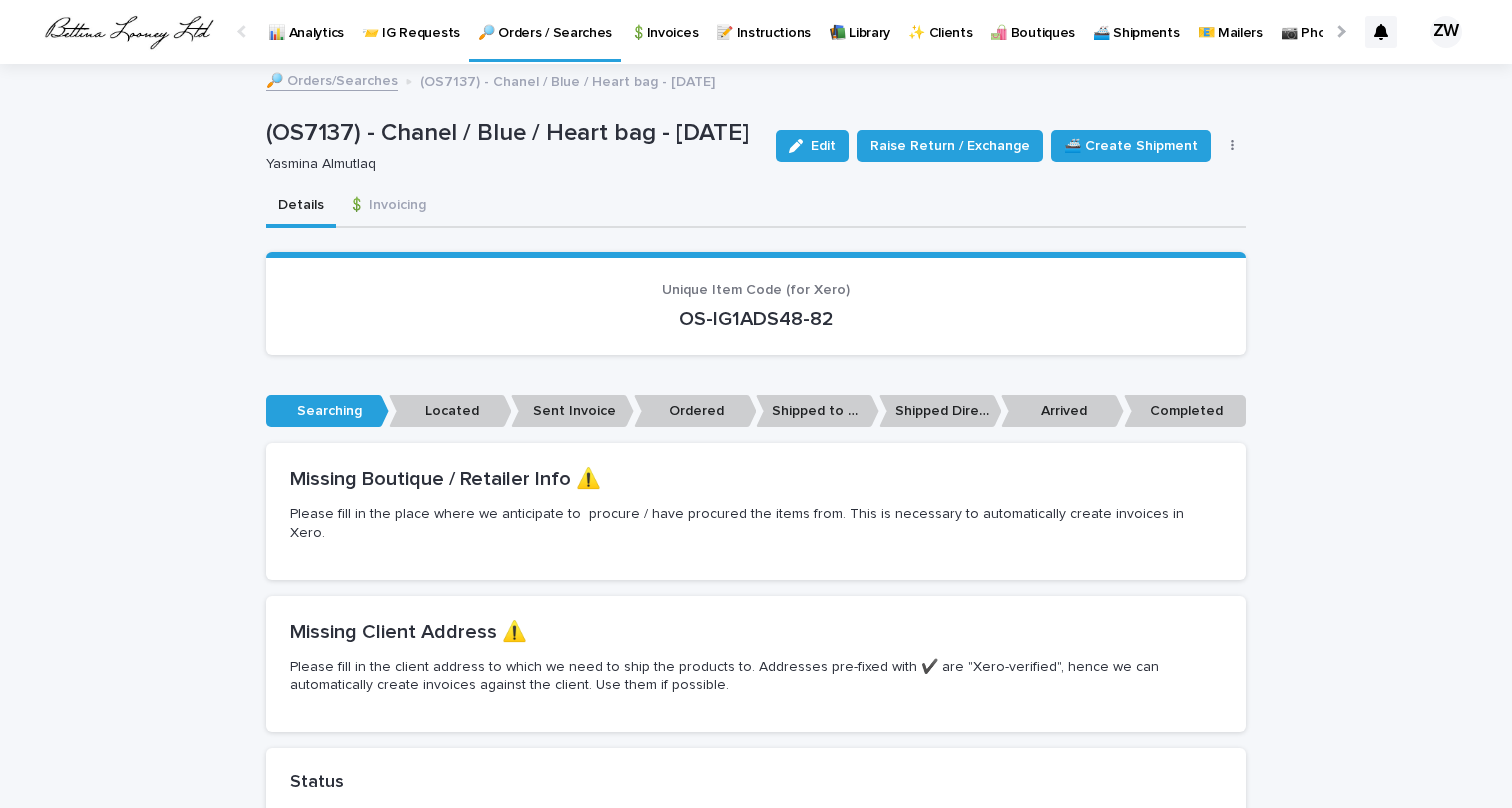 click on "🔎 Orders / Searches" at bounding box center [545, 29] 